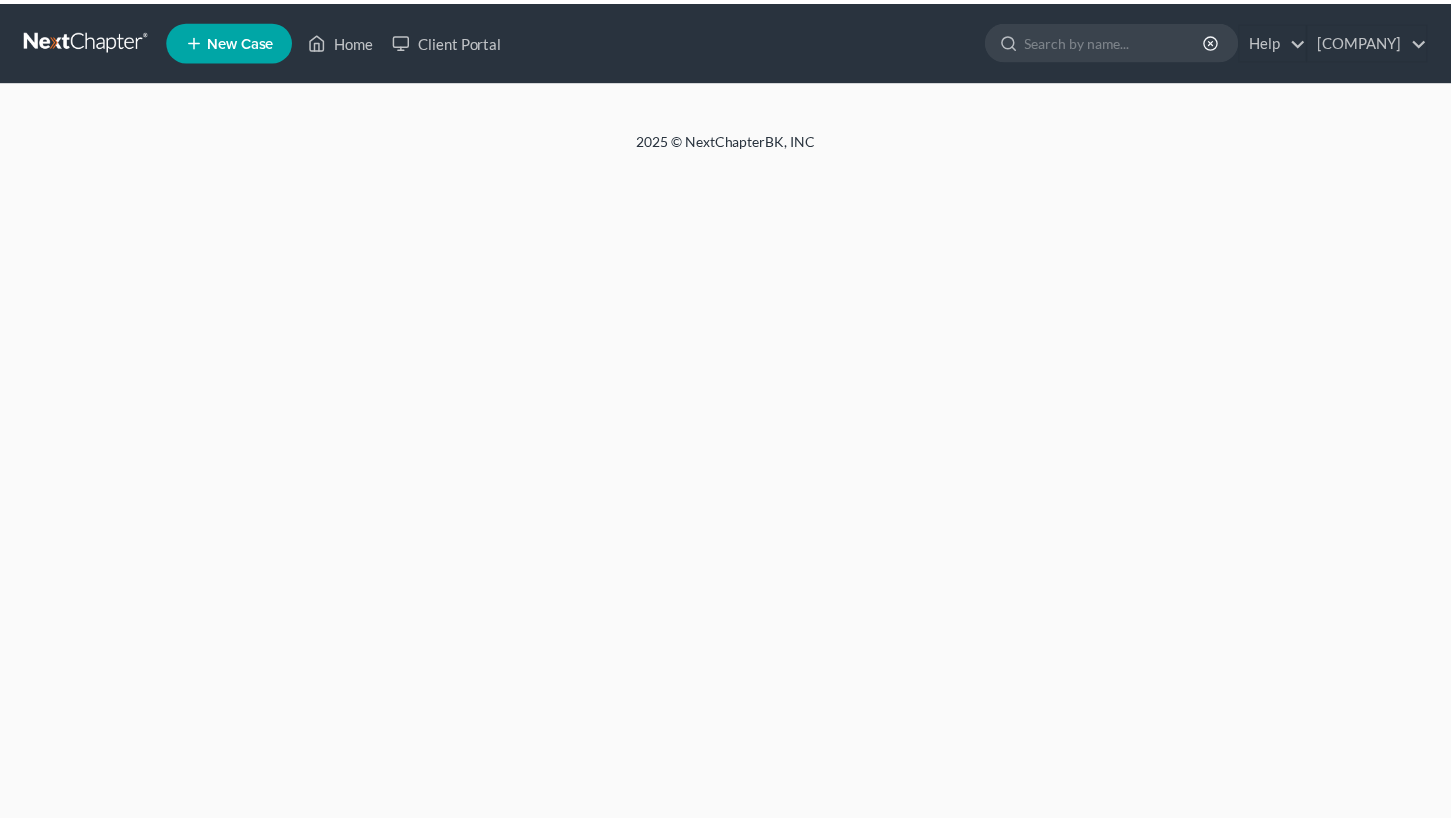scroll, scrollTop: 0, scrollLeft: 0, axis: both 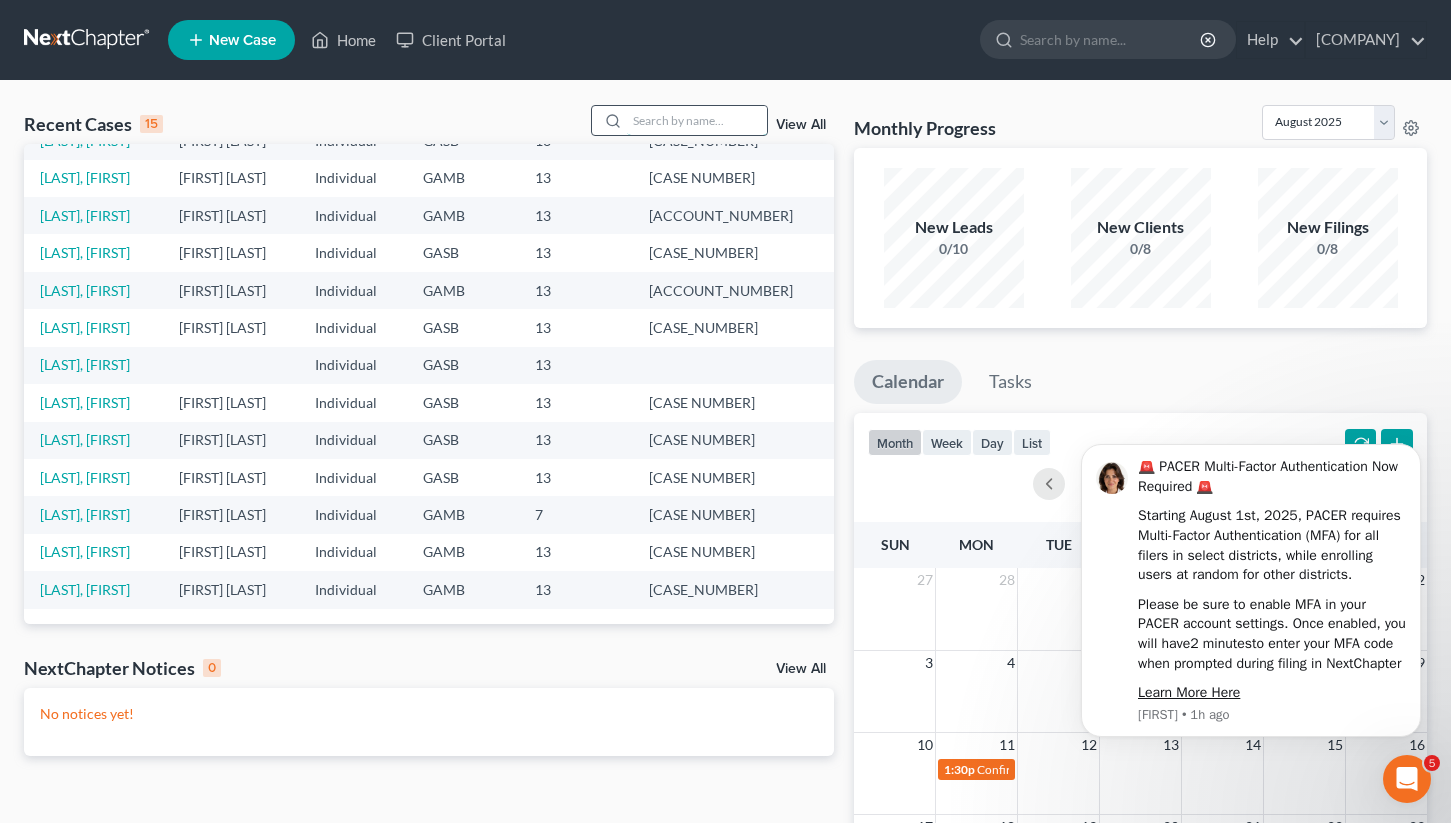 click at bounding box center (697, 120) 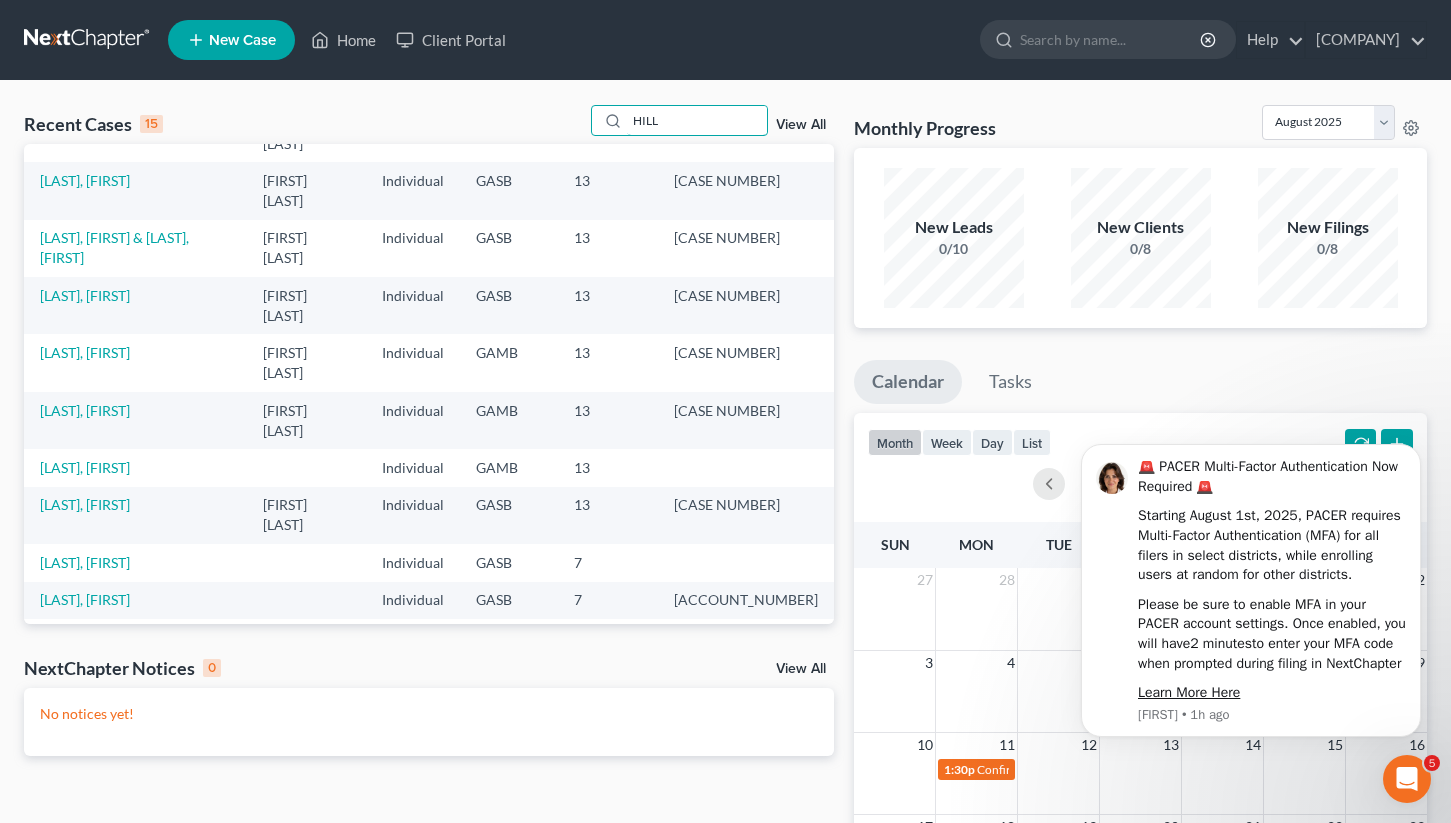 type on "HILL" 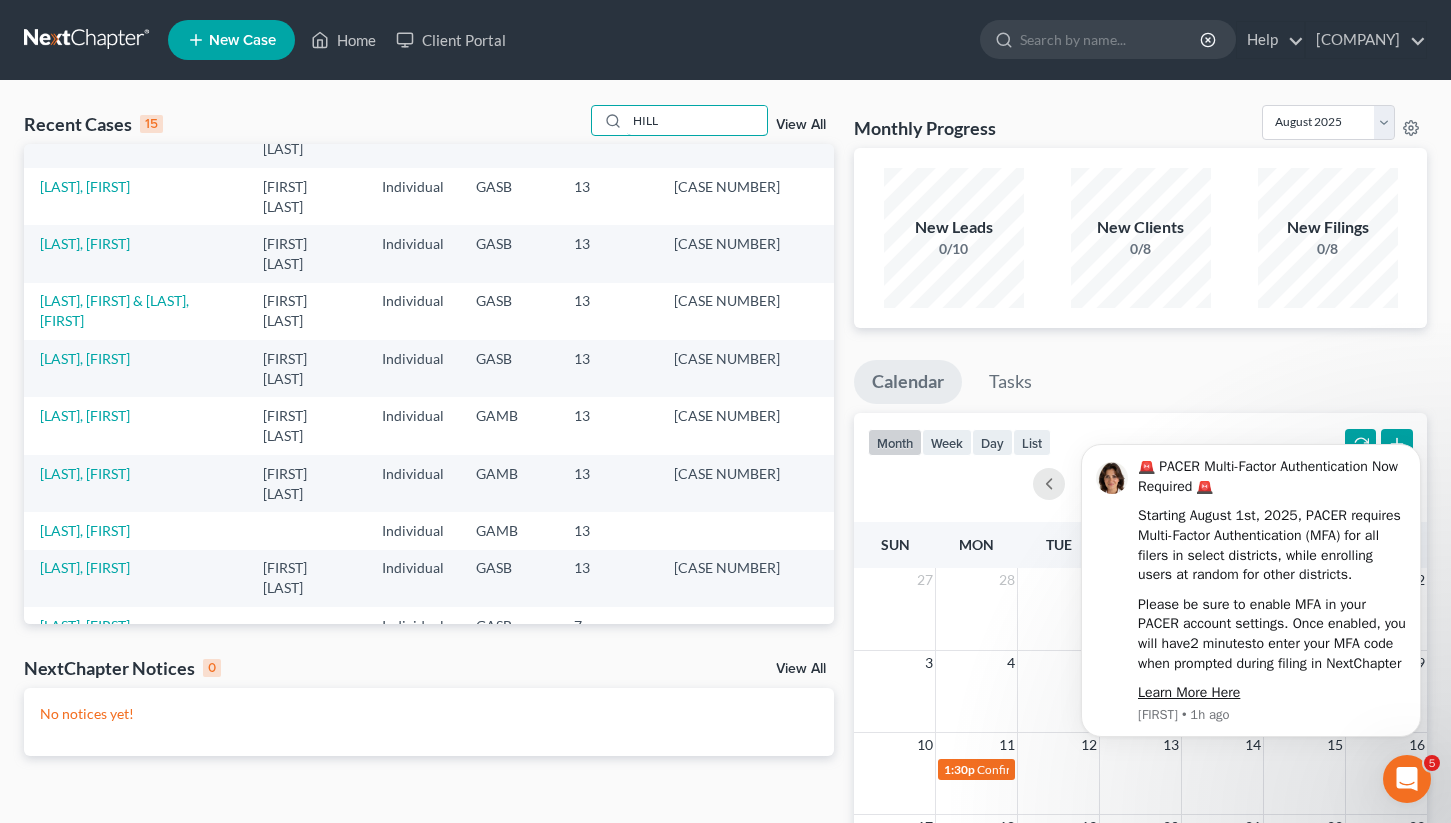 scroll, scrollTop: 0, scrollLeft: 0, axis: both 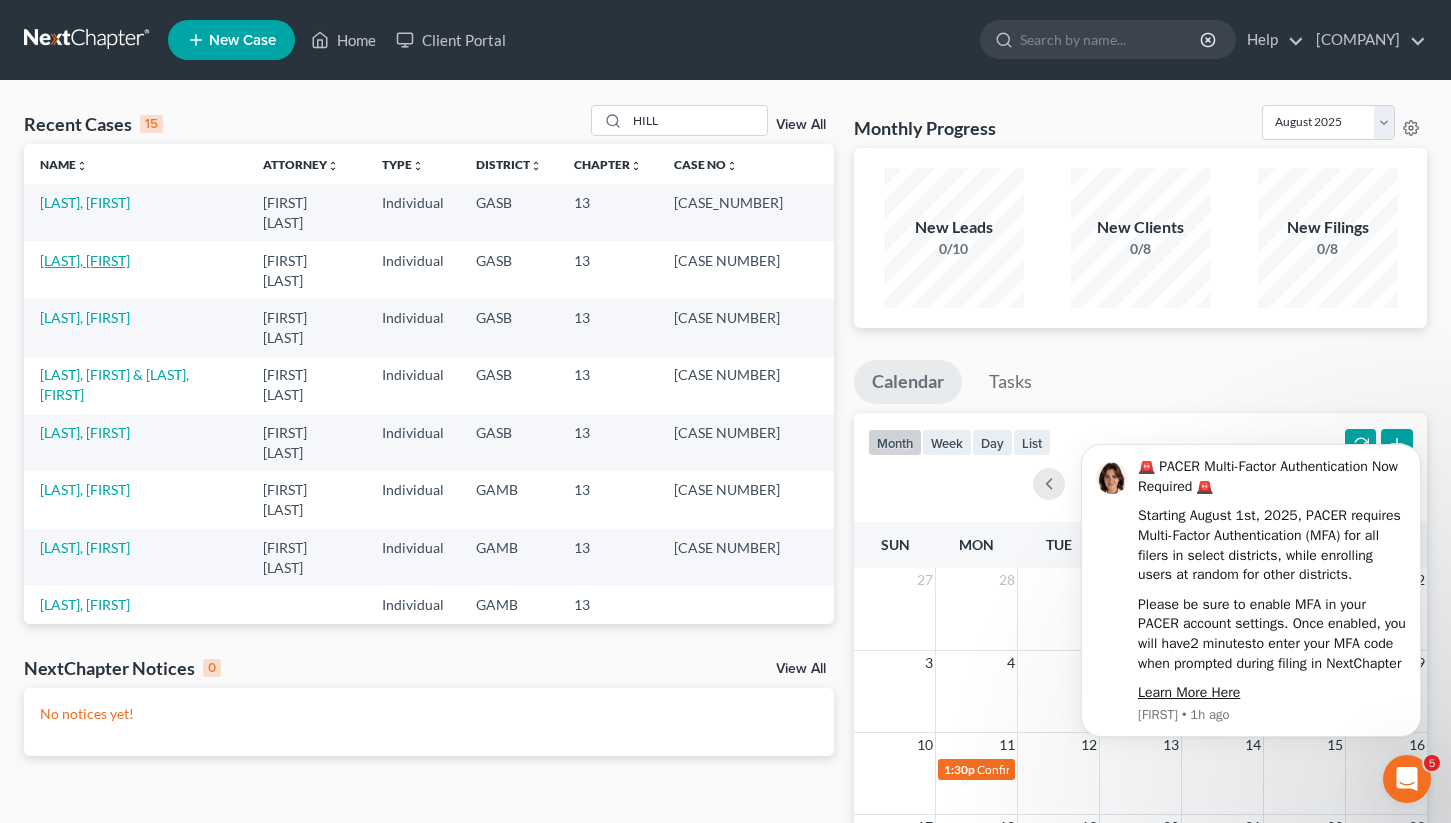 click on "[LAST], [FIRST]" at bounding box center [85, 260] 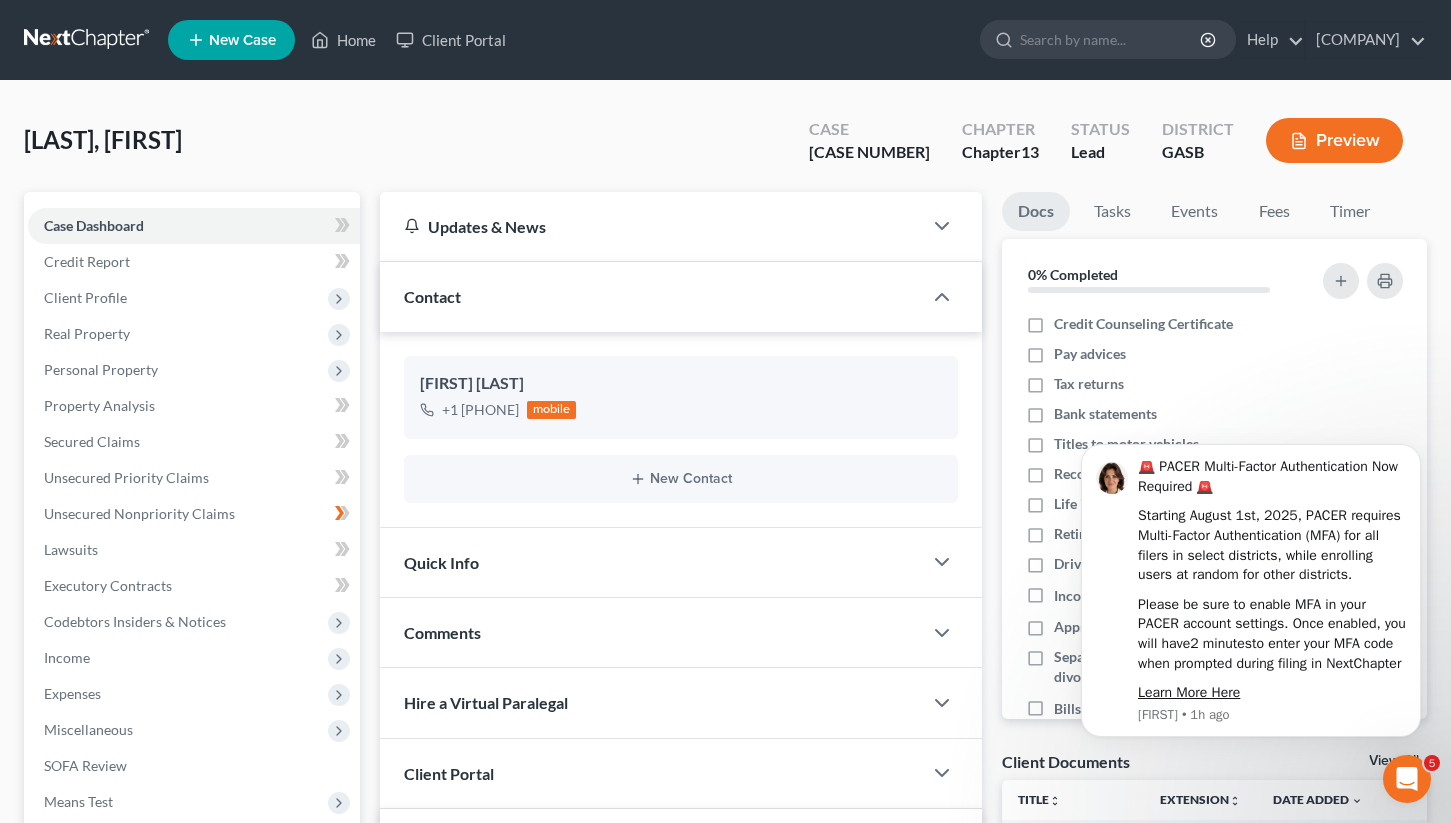 scroll, scrollTop: 5132, scrollLeft: 0, axis: vertical 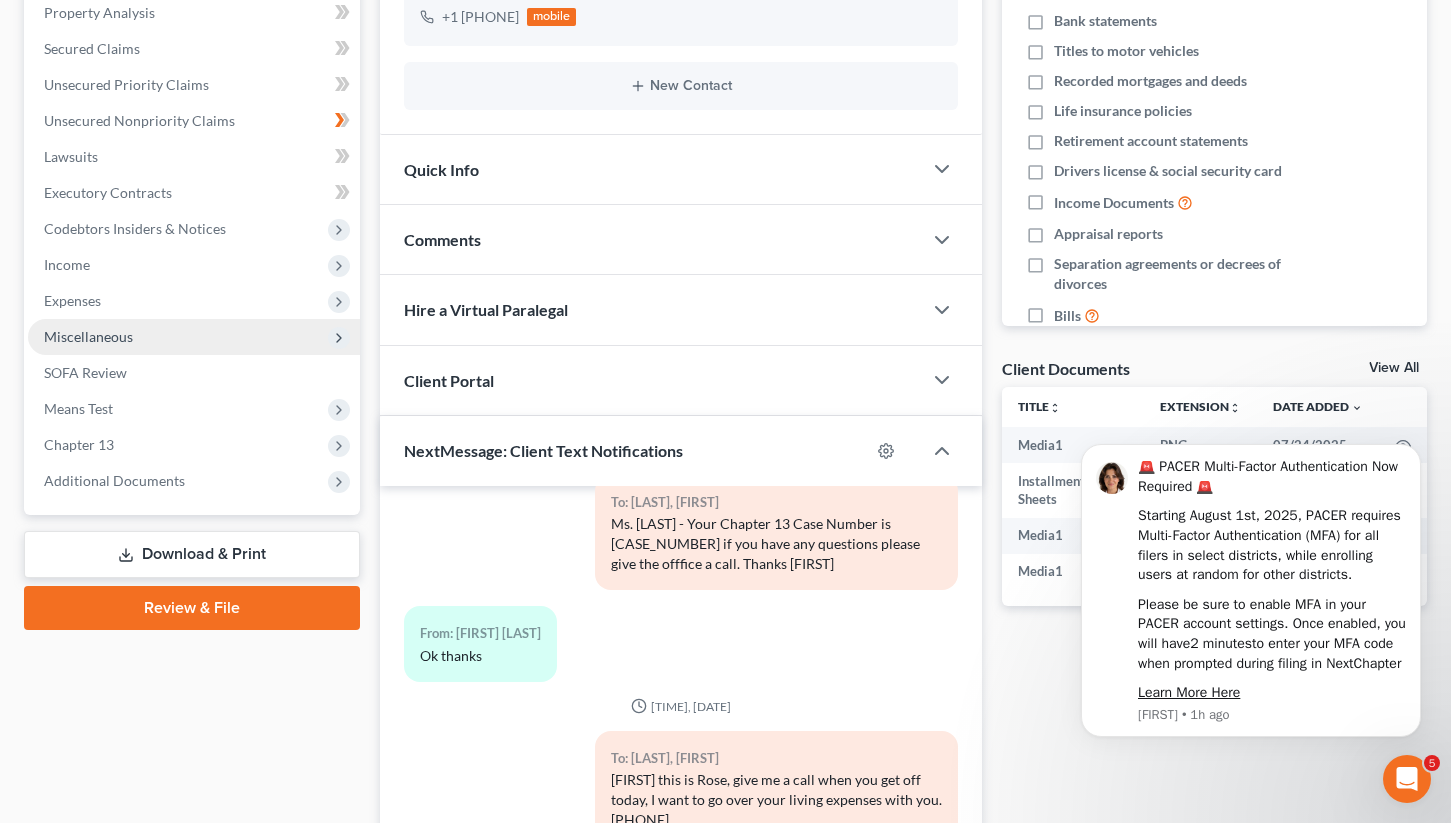 click on "Miscellaneous" at bounding box center [88, 336] 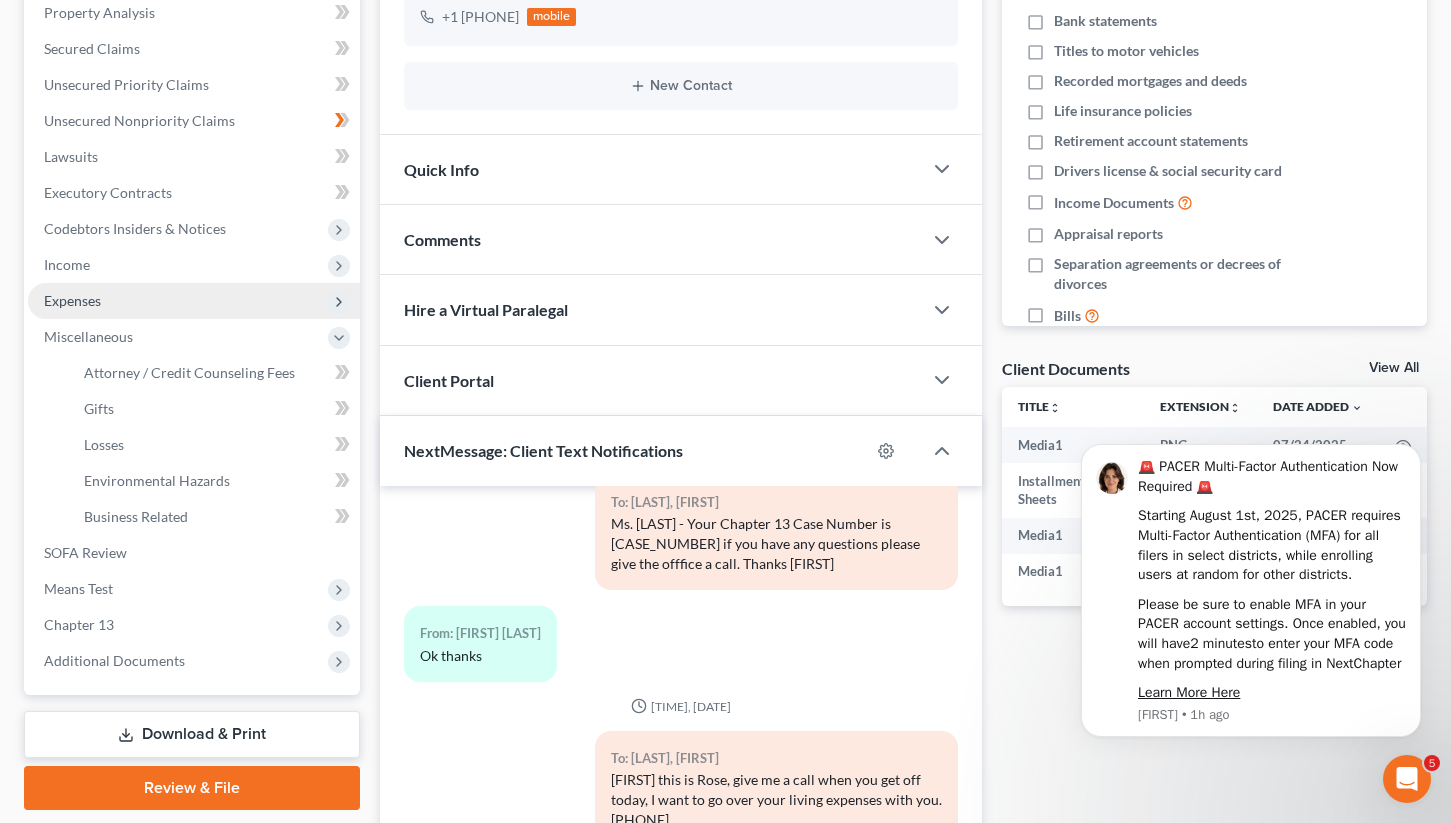 click on "Expenses" at bounding box center (72, 300) 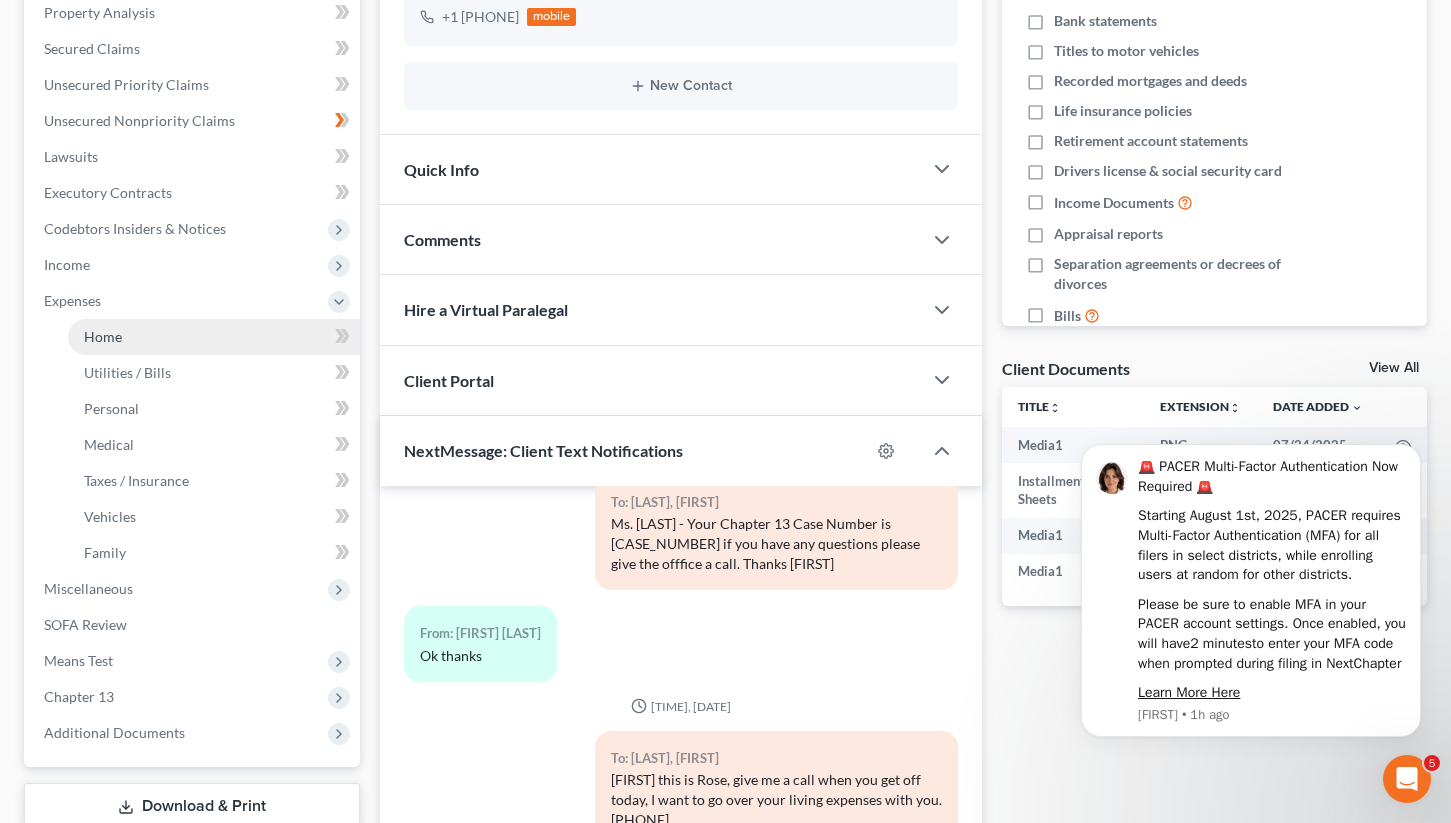 click on "Home" at bounding box center (103, 336) 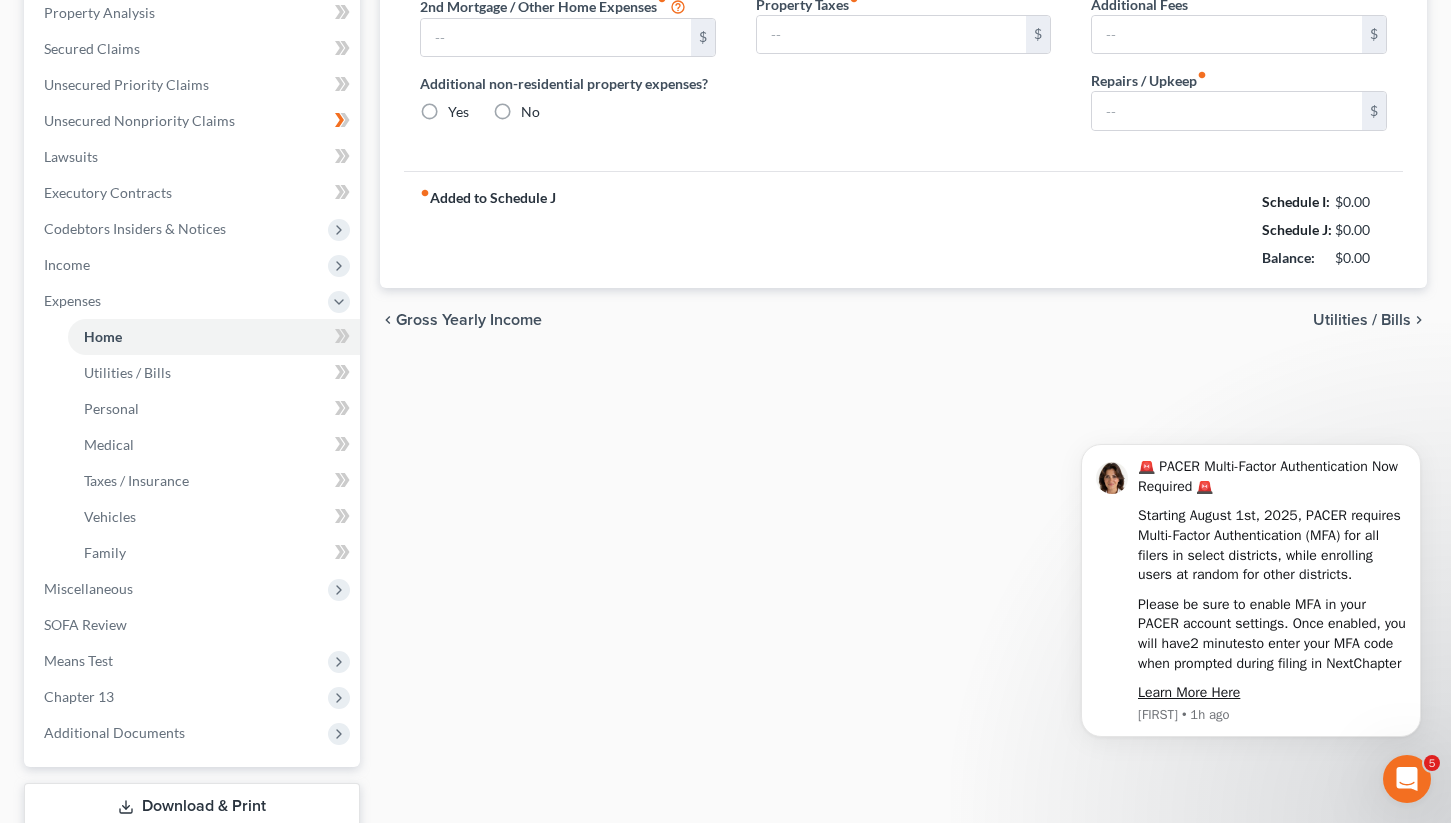 type on "0.00" 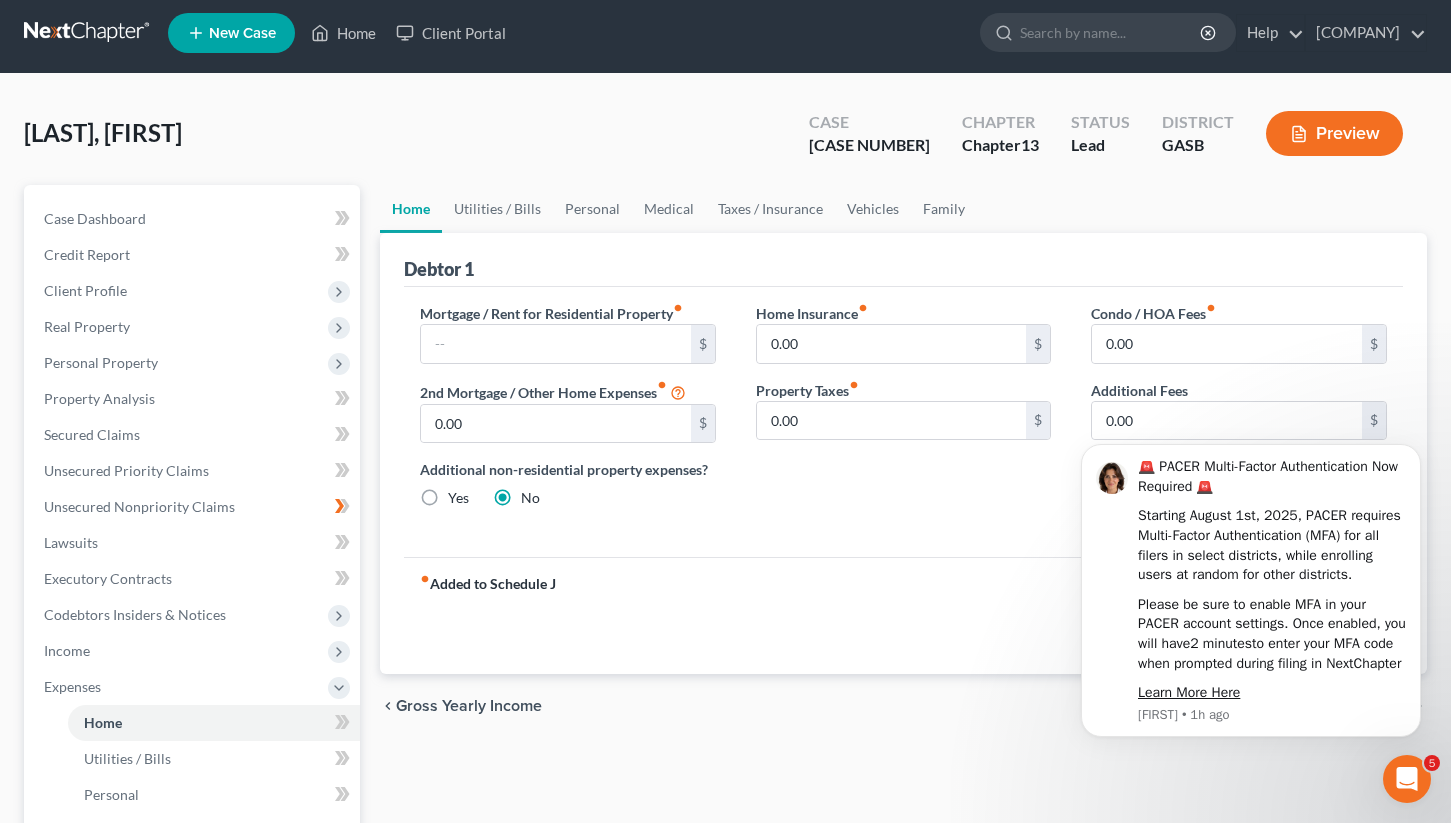 scroll, scrollTop: 0, scrollLeft: 0, axis: both 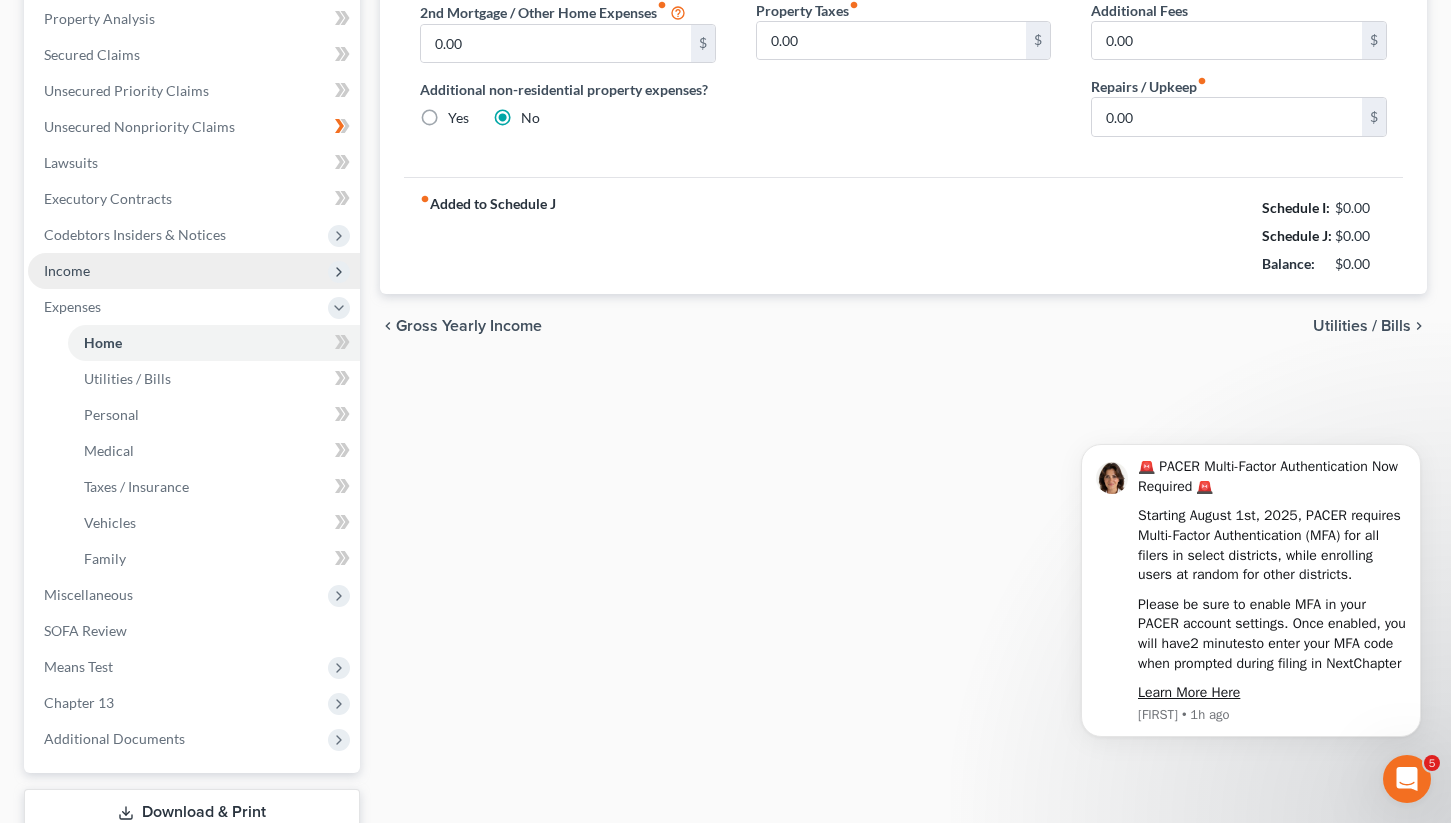 click on "Income" at bounding box center [67, 270] 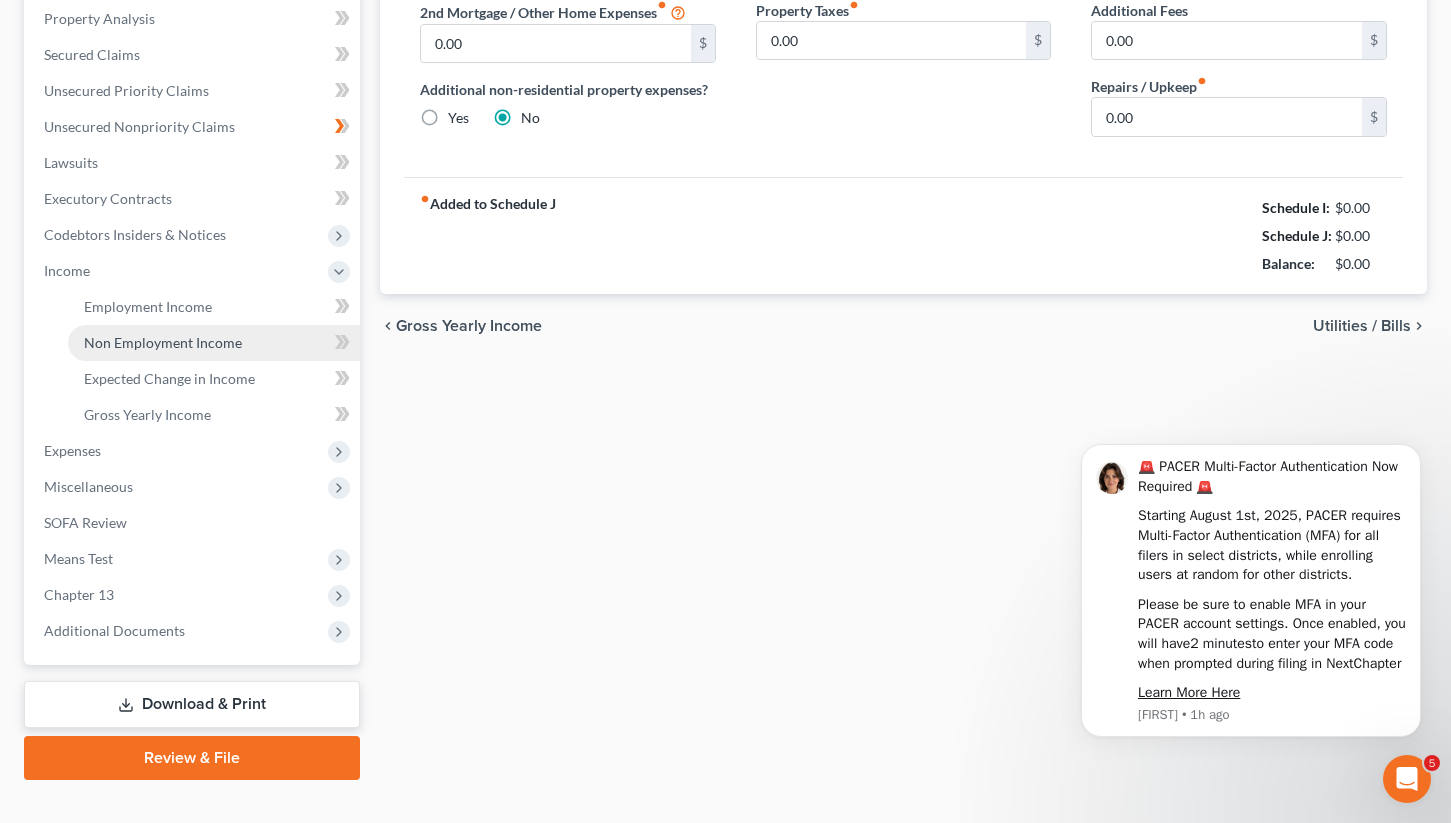 click on "Non Employment Income" at bounding box center [163, 342] 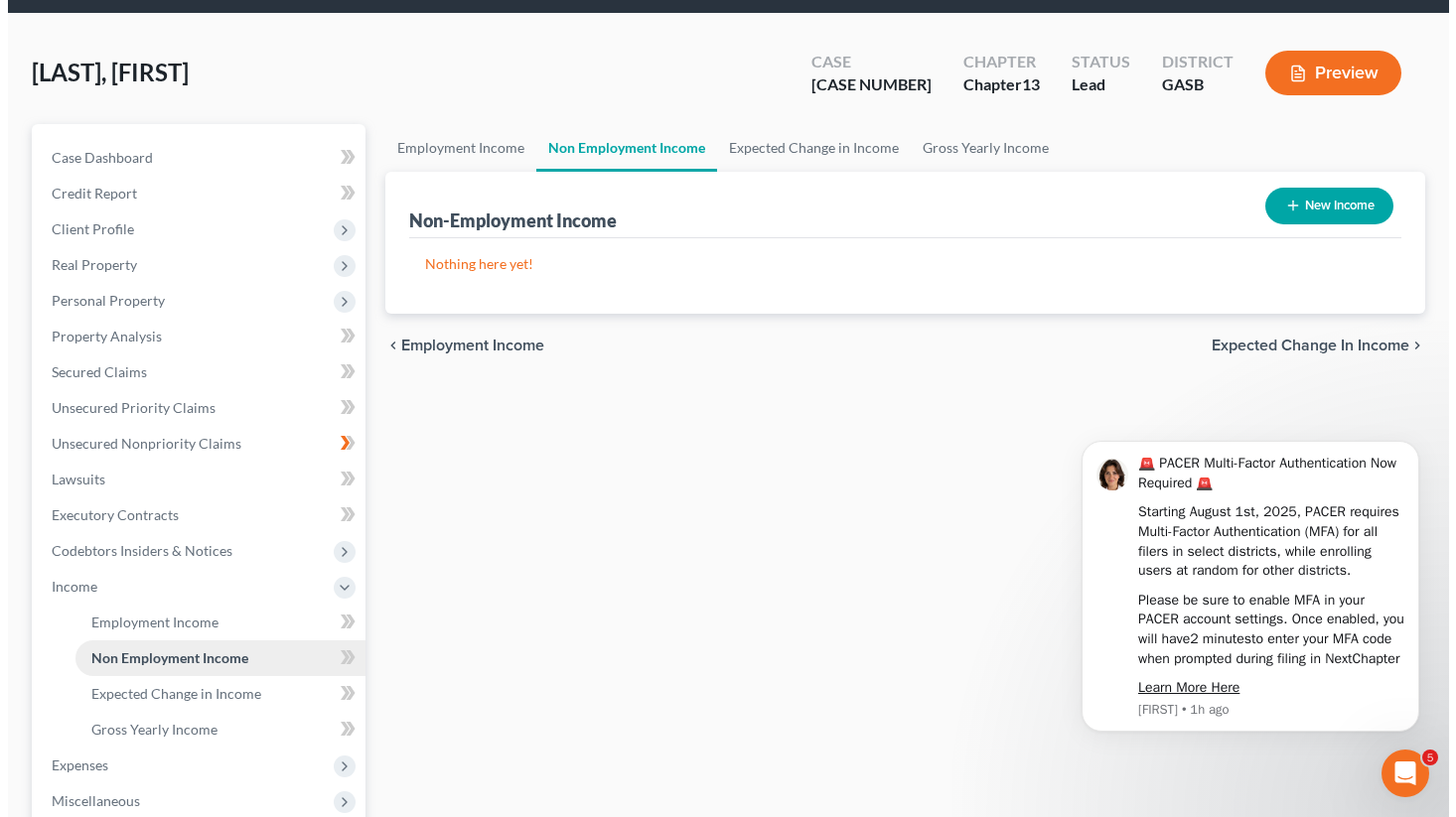 scroll, scrollTop: 0, scrollLeft: 0, axis: both 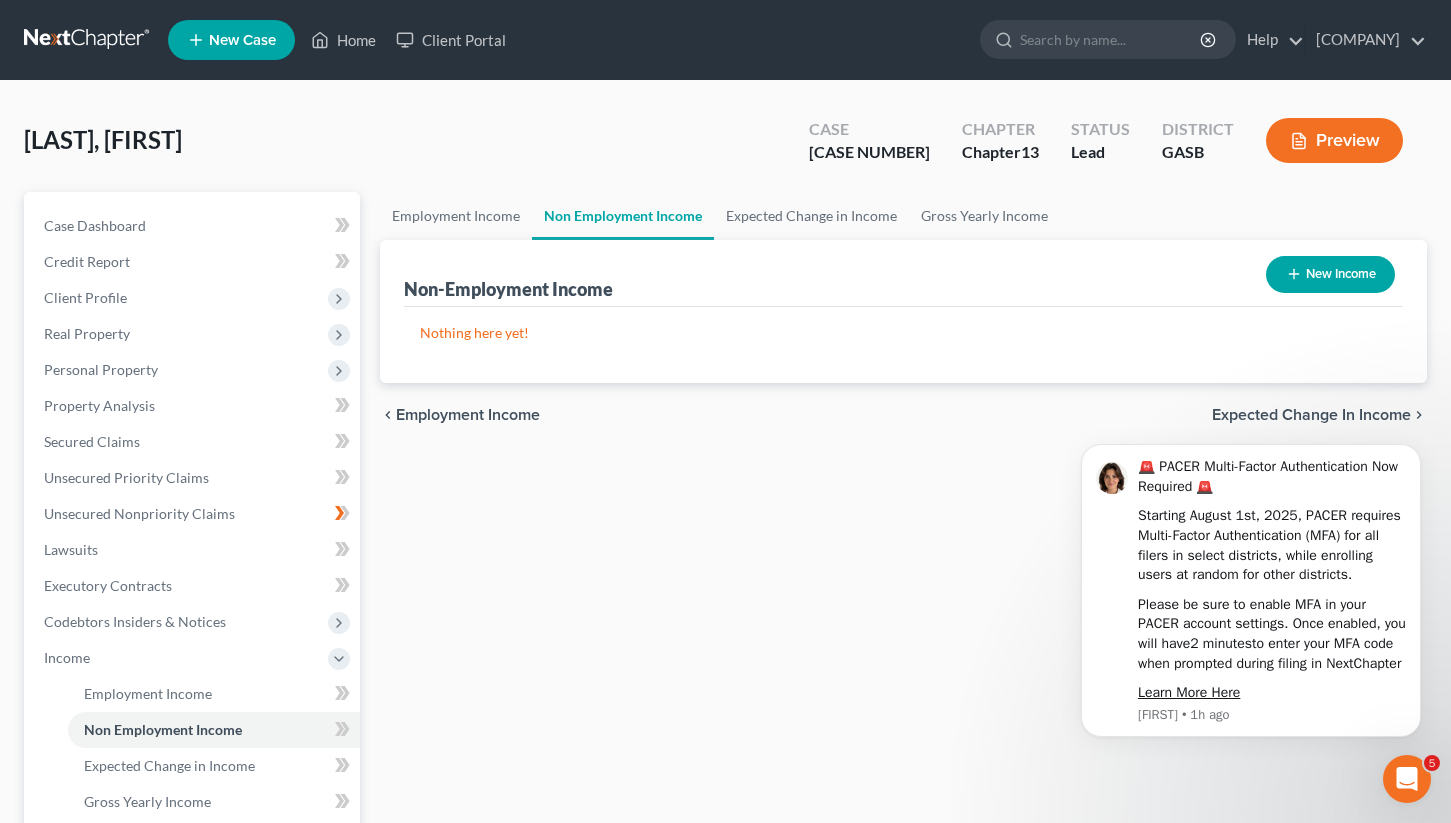 click on "Non Employment Income" at bounding box center [623, 216] 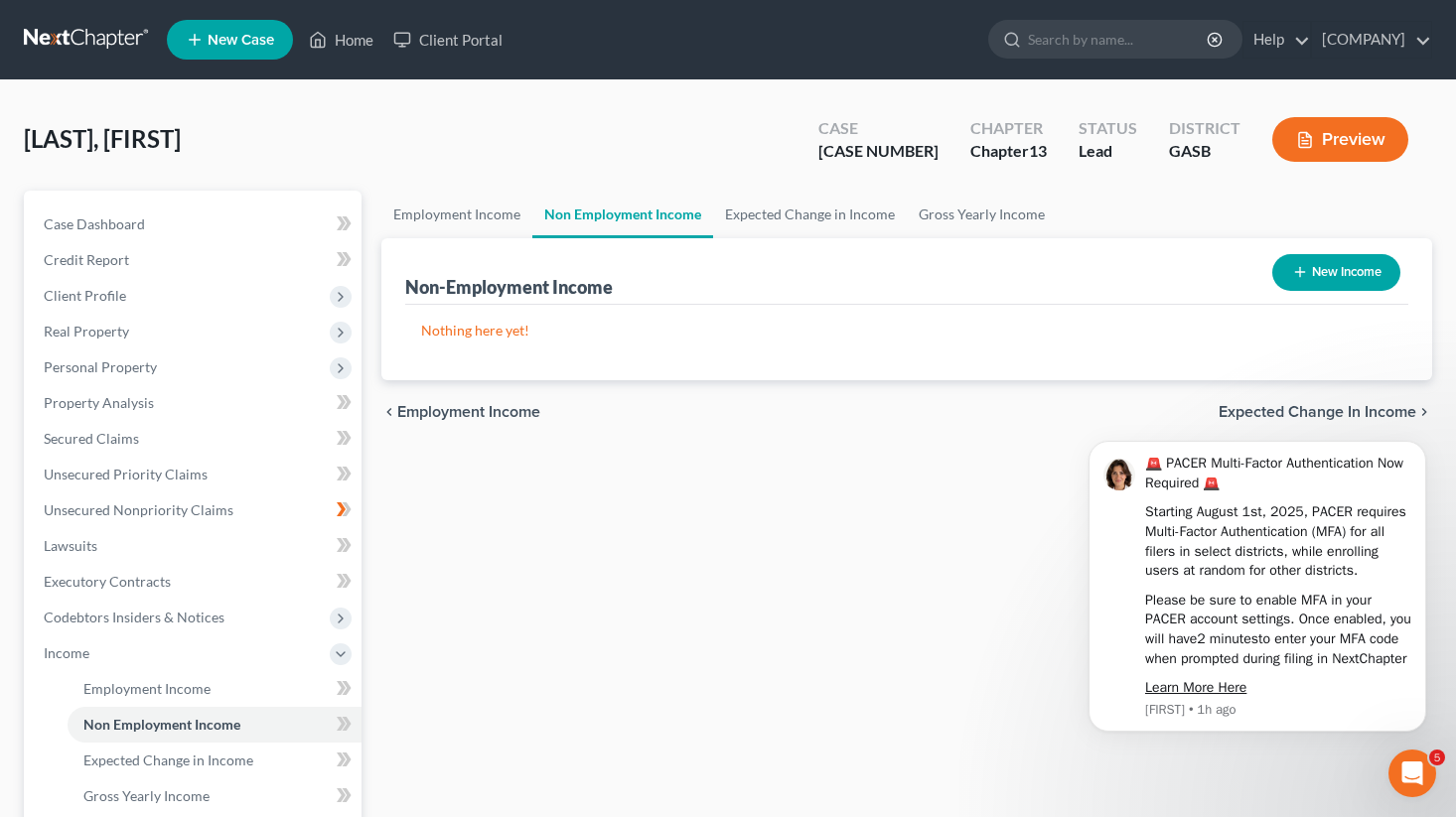 select on "0" 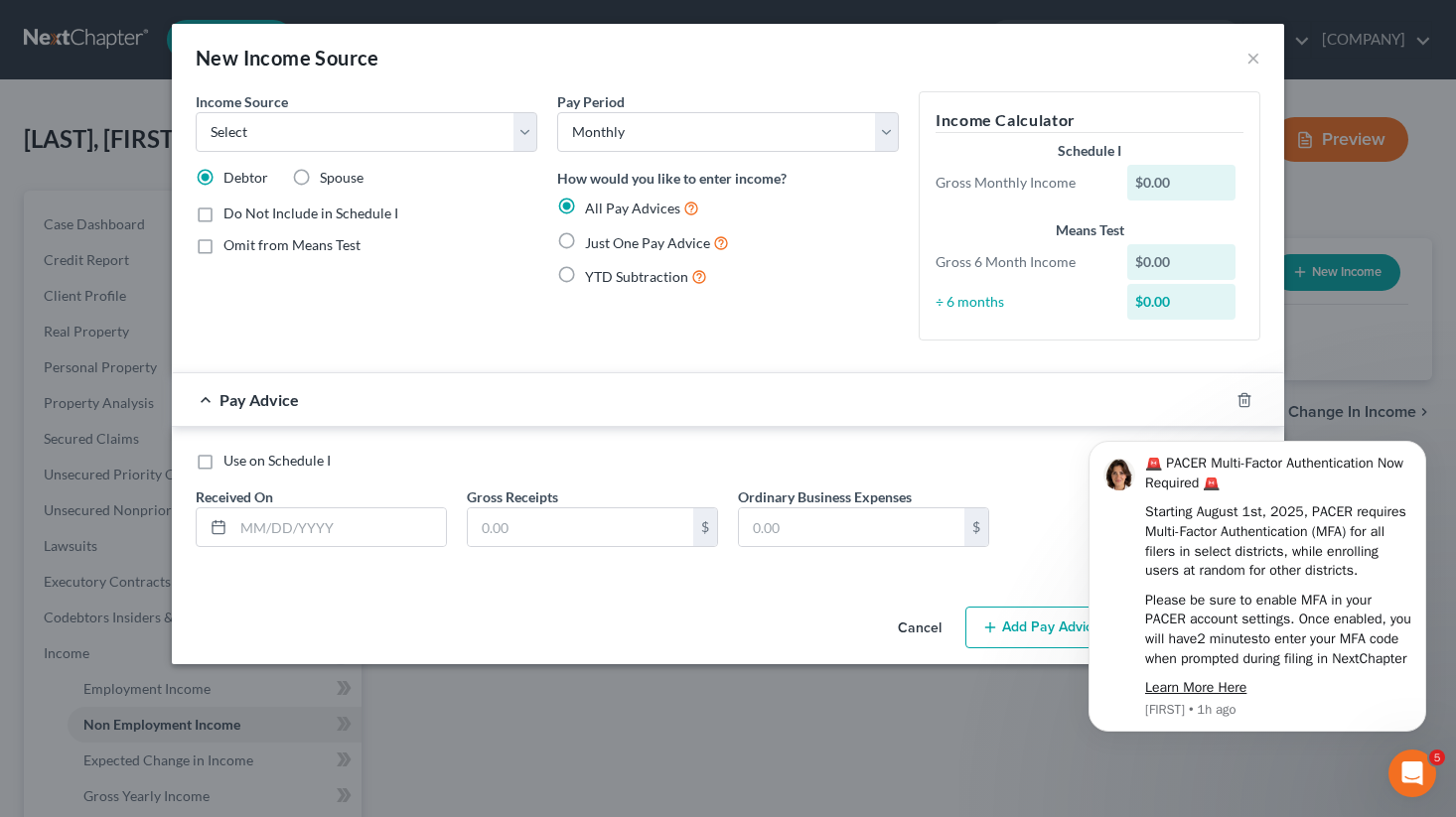 click on "Just One Pay Advice" at bounding box center (656, 242) 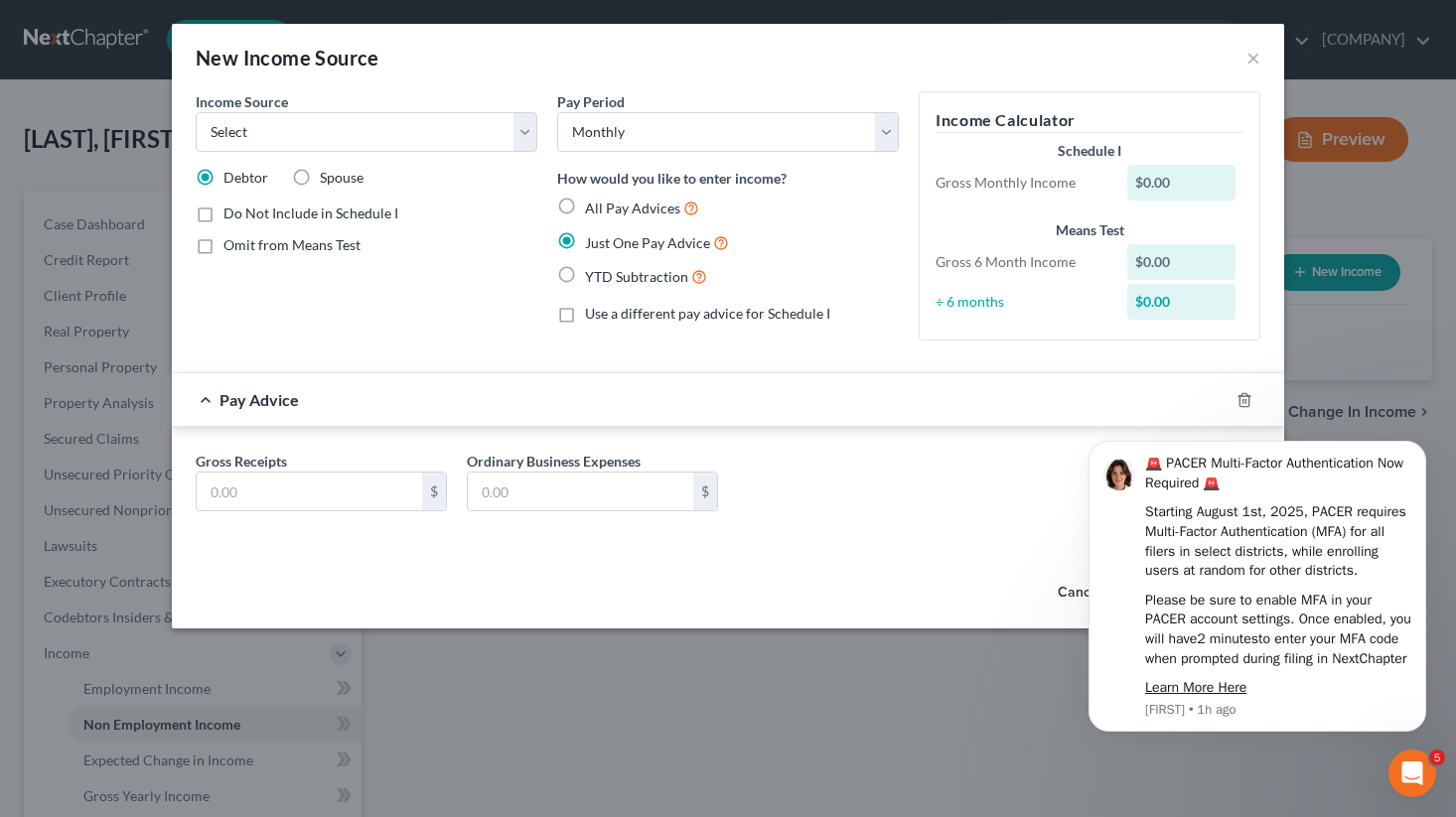 click on "All Pay Advices" at bounding box center (642, 207) 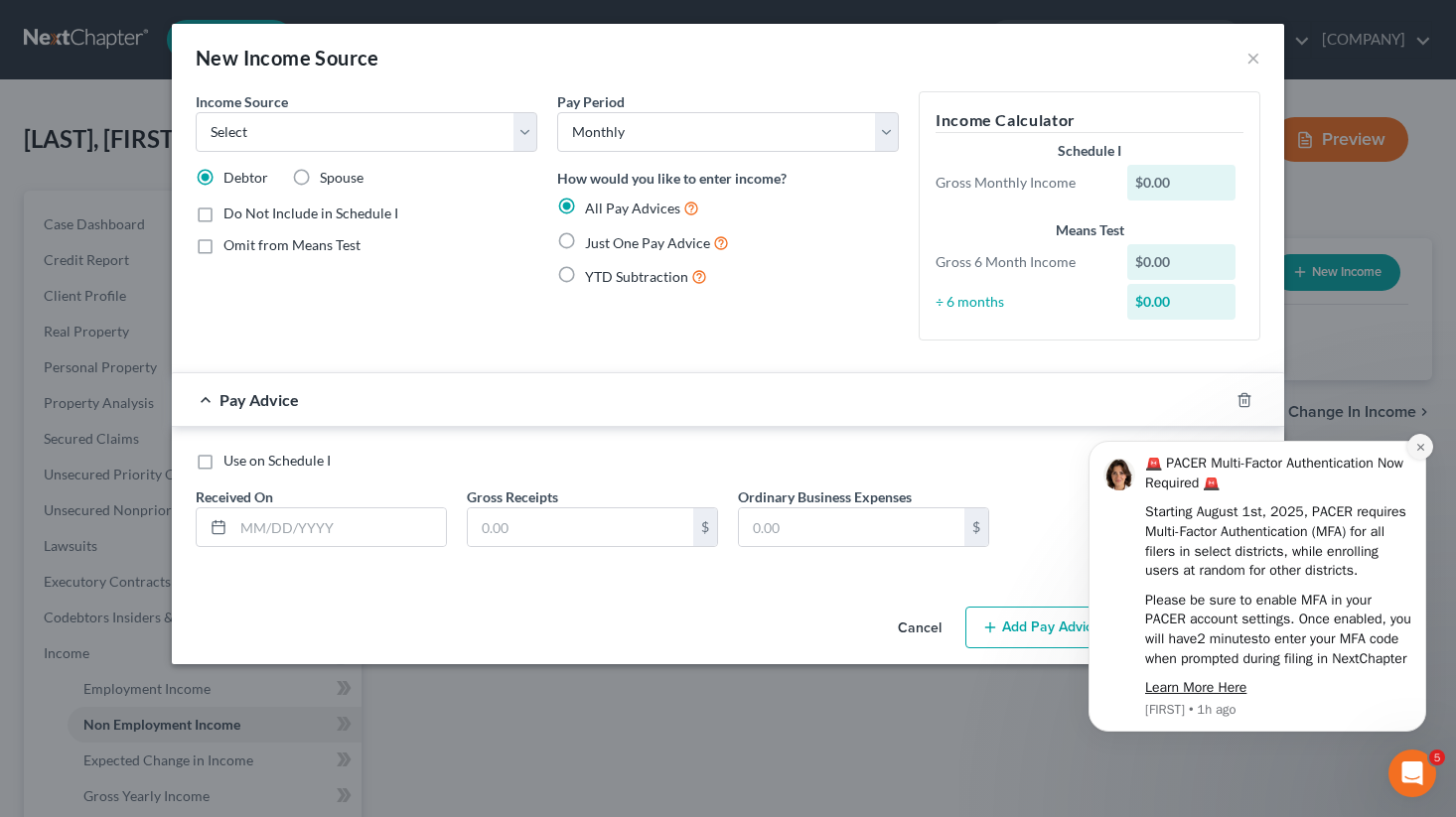 click 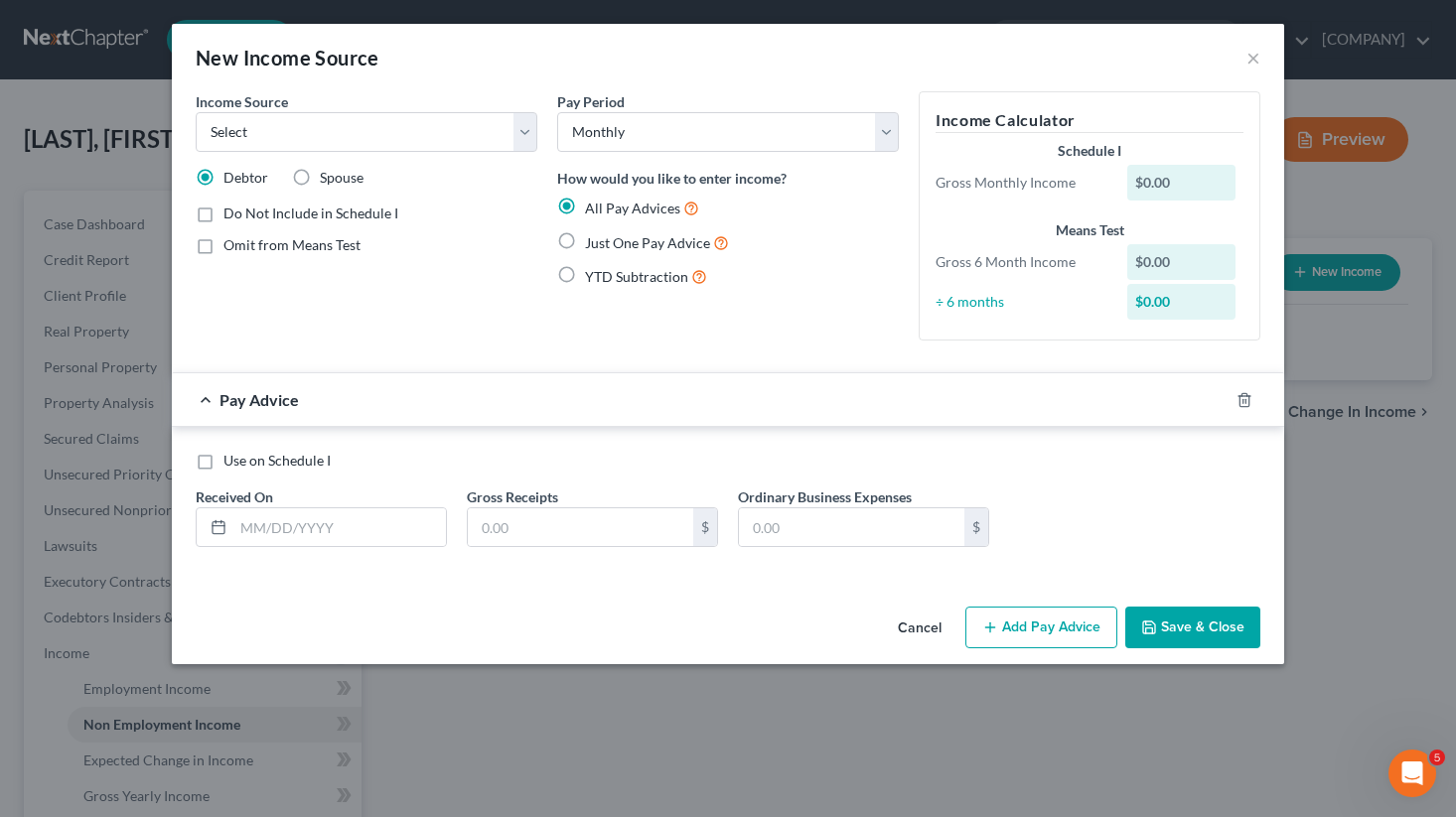 click on "Just One Pay Advice" at bounding box center [656, 242] 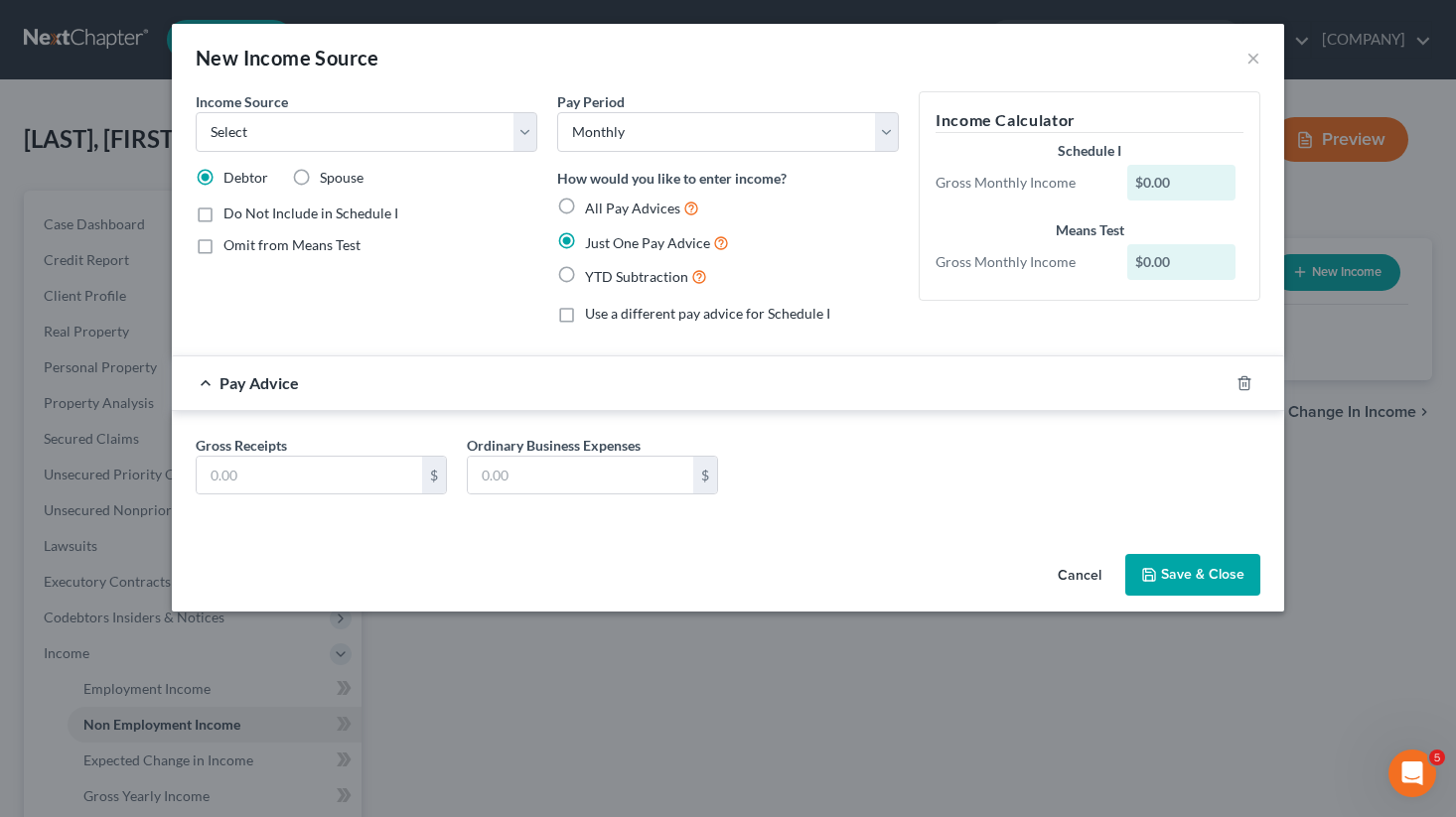 click on "All Pay Advices" at bounding box center (642, 207) 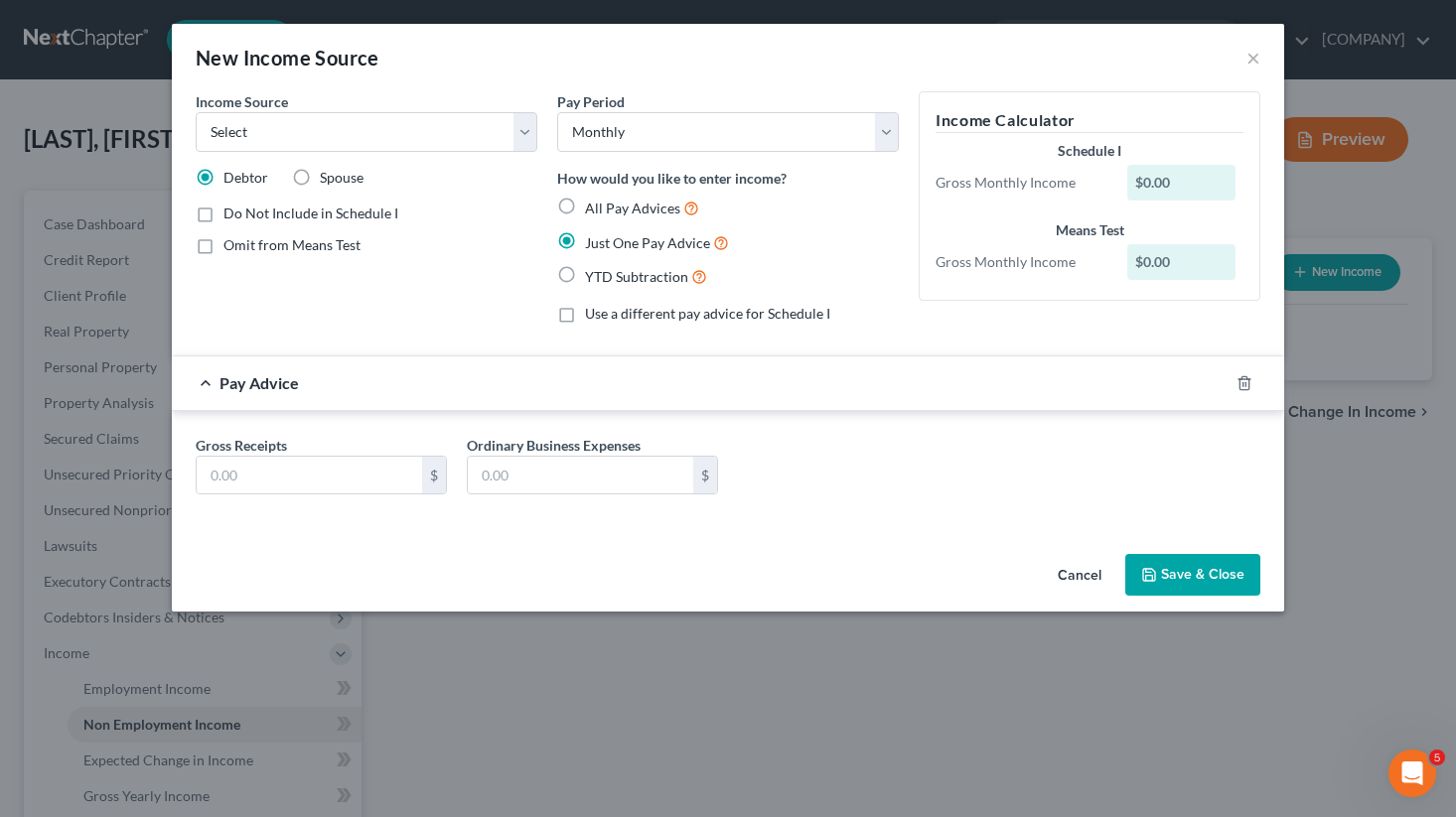 click on "All Pay Advices" at bounding box center (599, 203) 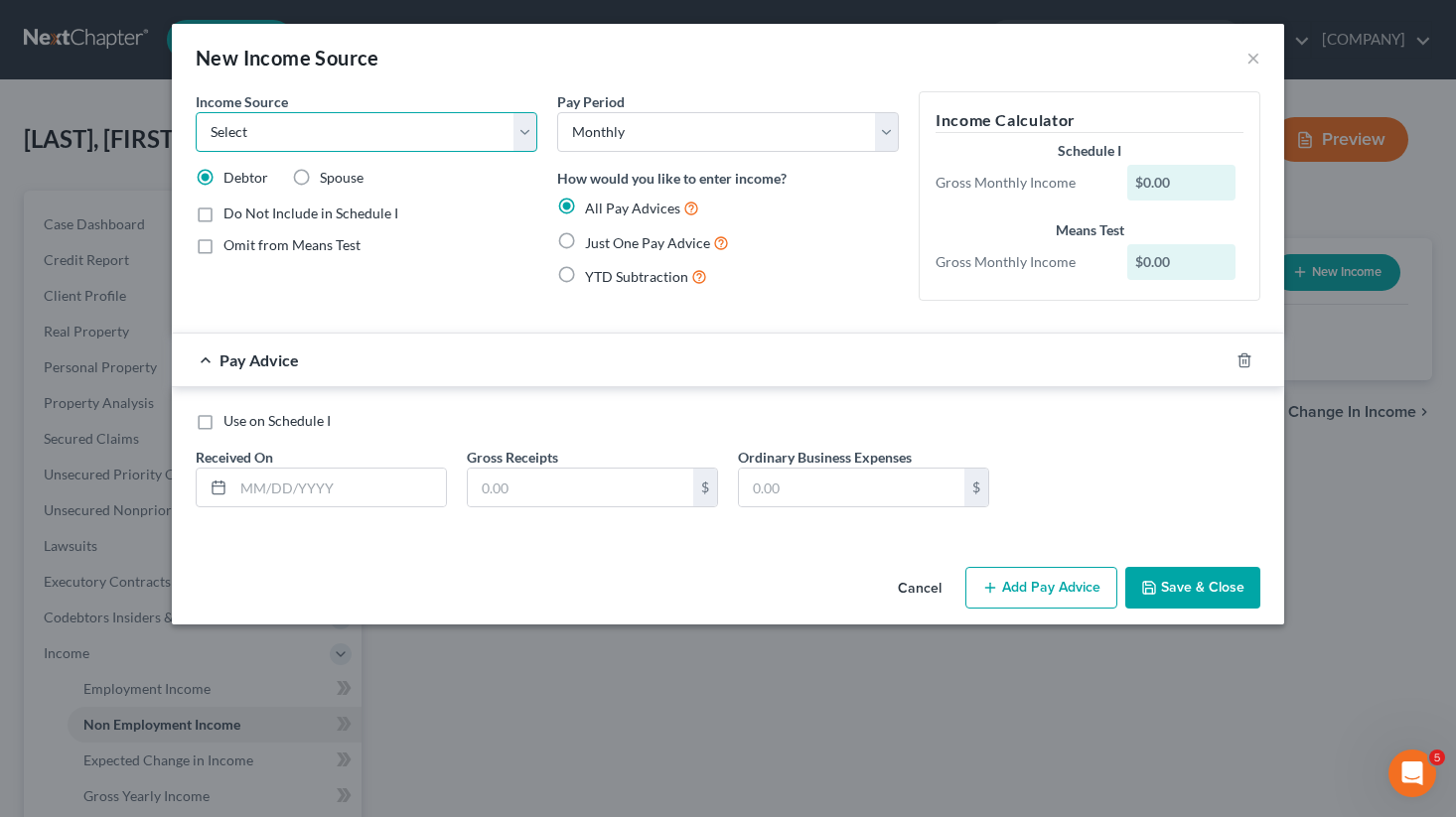 click on "Select Unemployment Disability (from employer) Pension Retirement Social Security / Social Security Disability Other Government Assistance Interests, Dividends or Royalties Child / Family Support Contributions to Household Property / Rental Business, Professional or Farm Alimony / Maintenance Payments Military Disability Benefits Other Monthly Income" at bounding box center (366, 132) 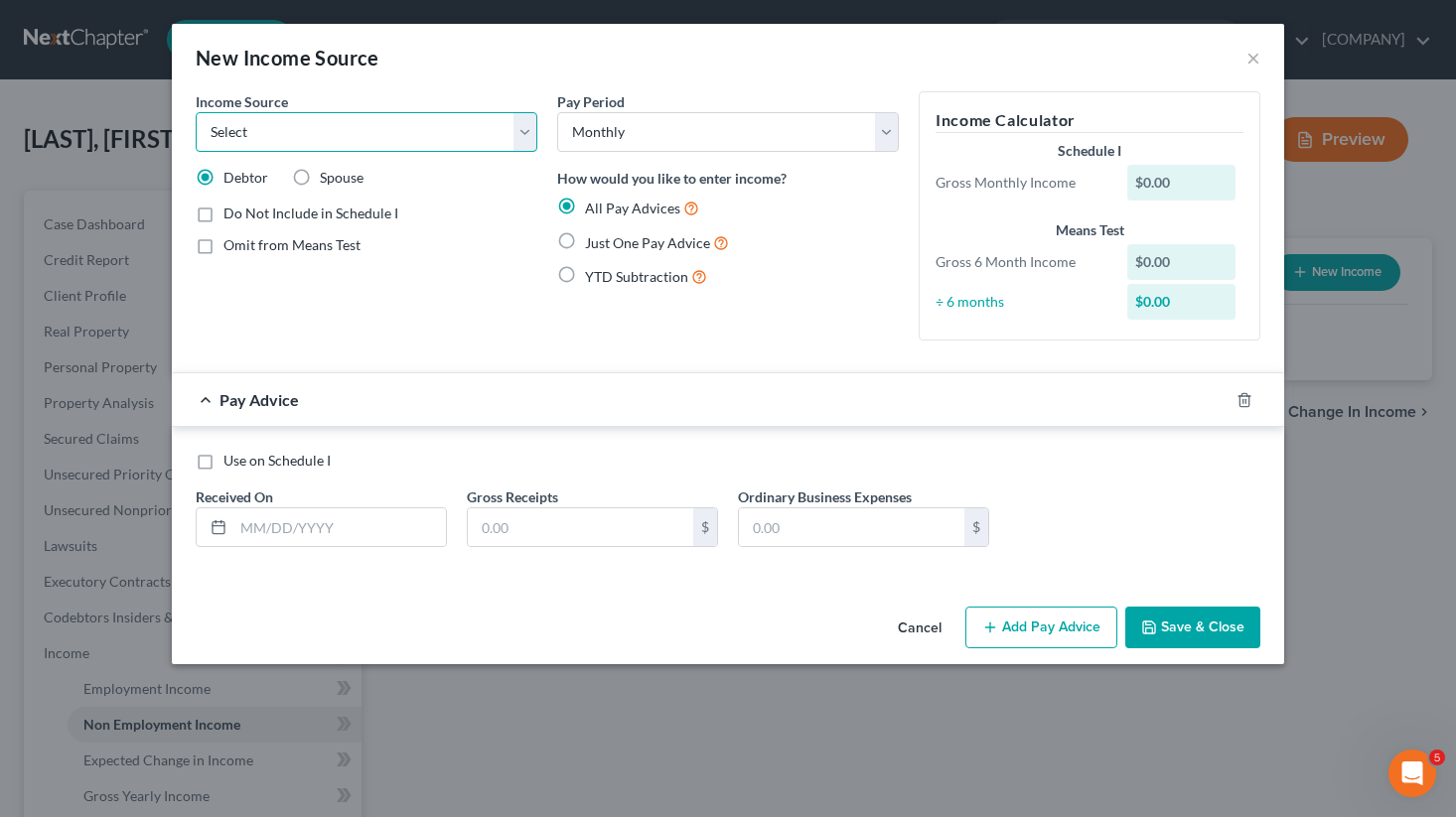 select on "7" 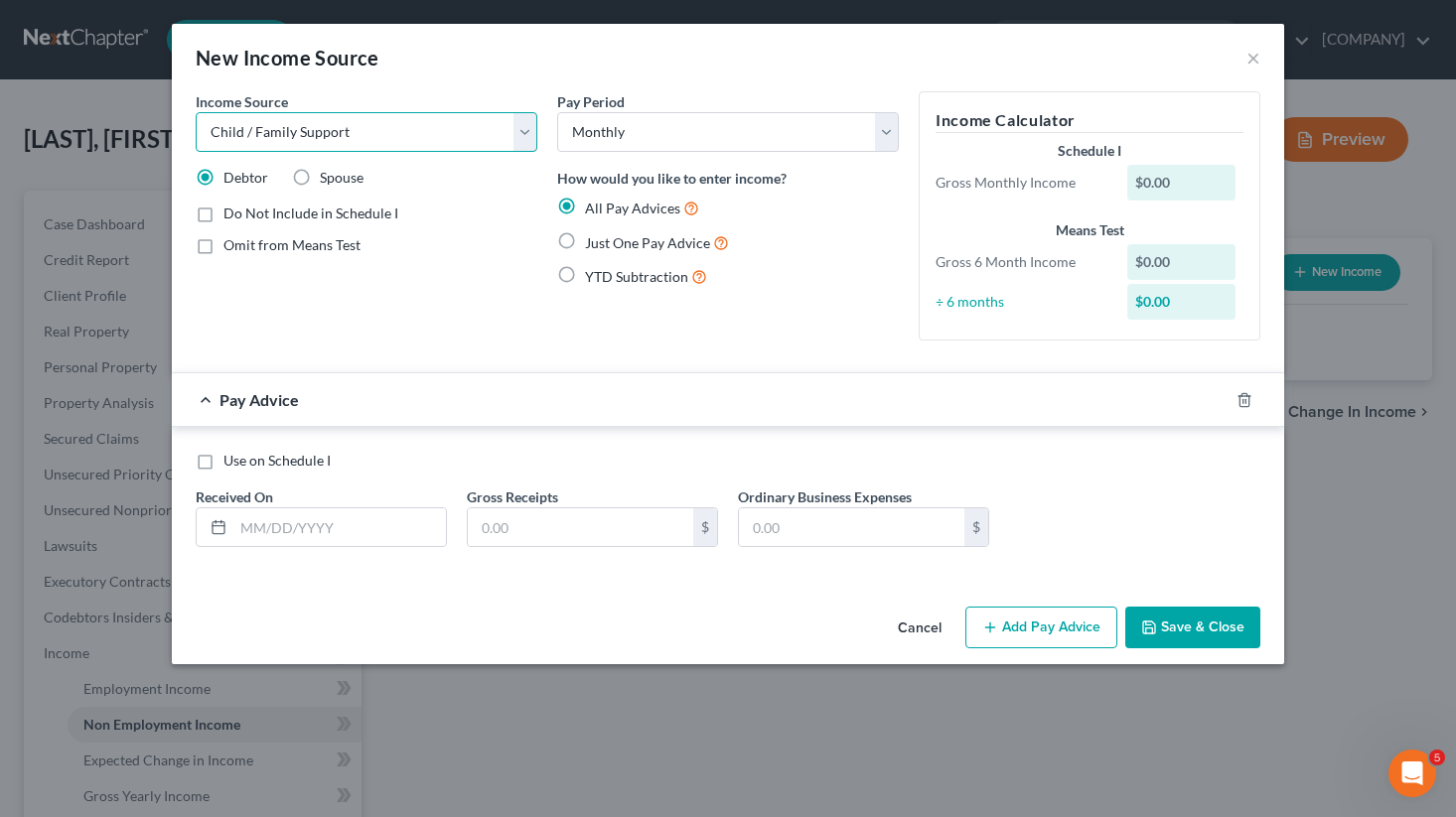 click on "Select Unemployment Disability (from employer) Pension Retirement Social Security / Social Security Disability Other Government Assistance Interests, Dividends or Royalties Child / Family Support Contributions to Household Property / Rental Business, Professional or Farm Alimony / Maintenance Payments Military Disability Benefits Other Monthly Income" at bounding box center (366, 132) 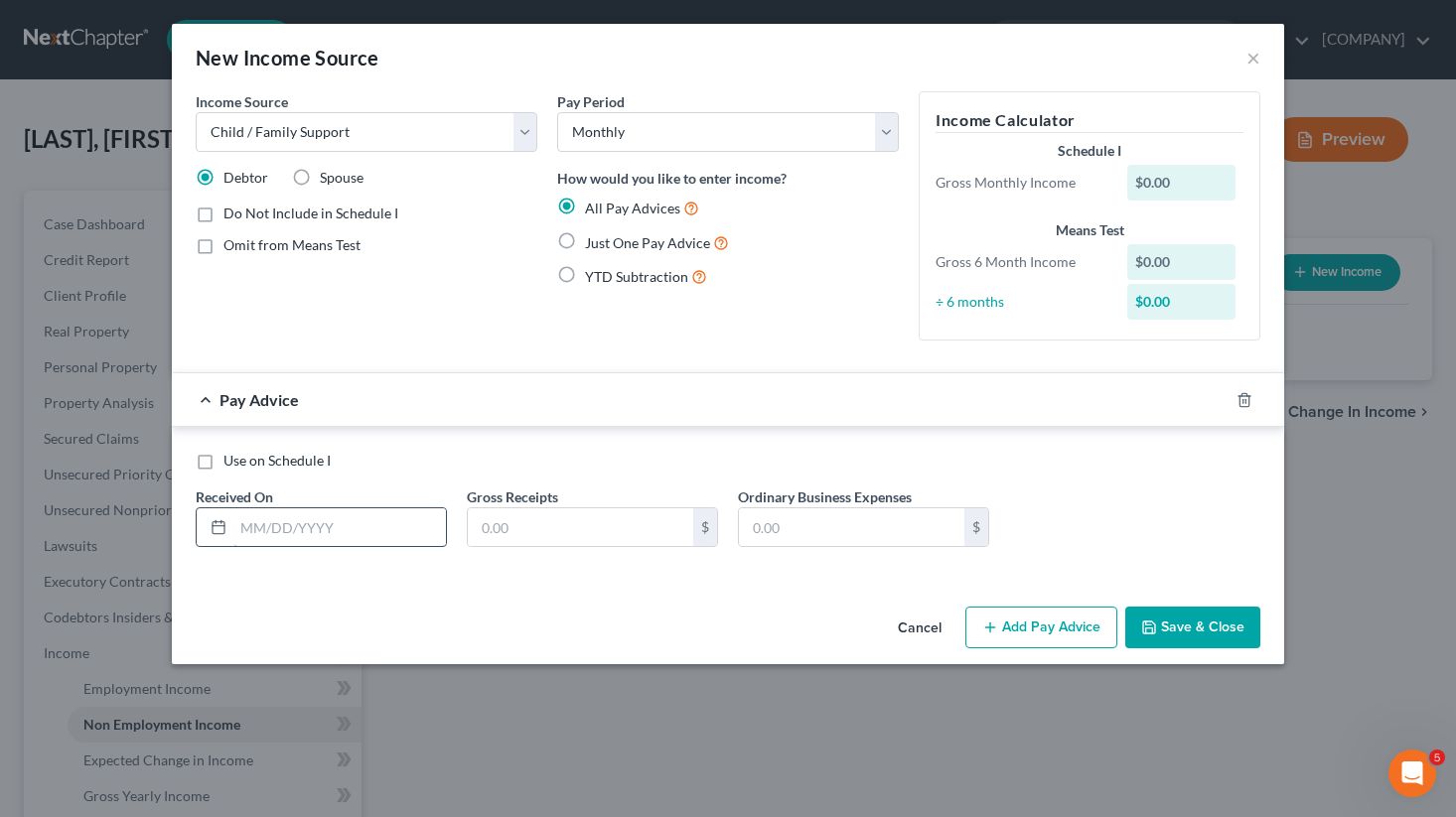click at bounding box center [340, 527] 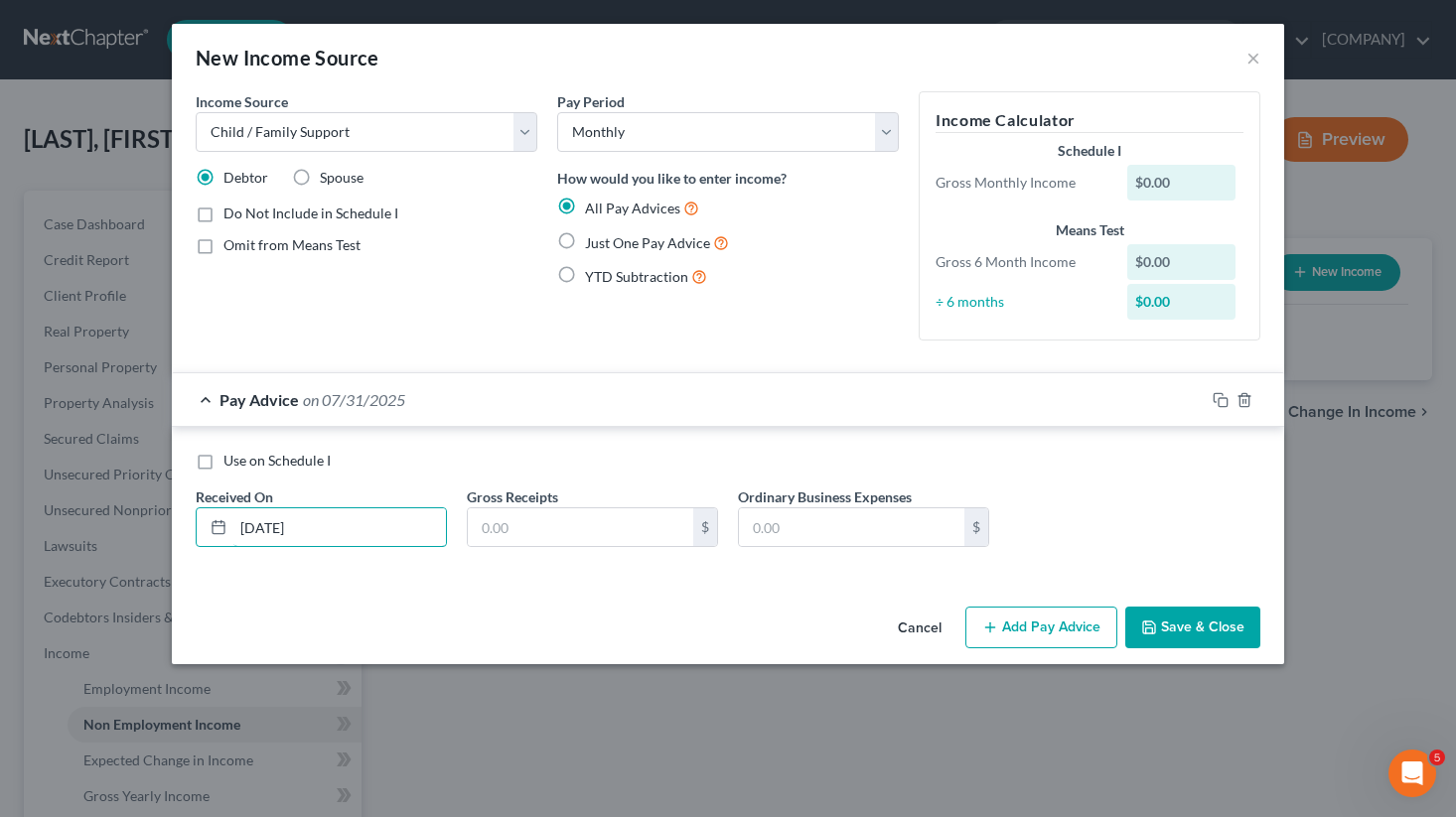 type on "[DATE]" 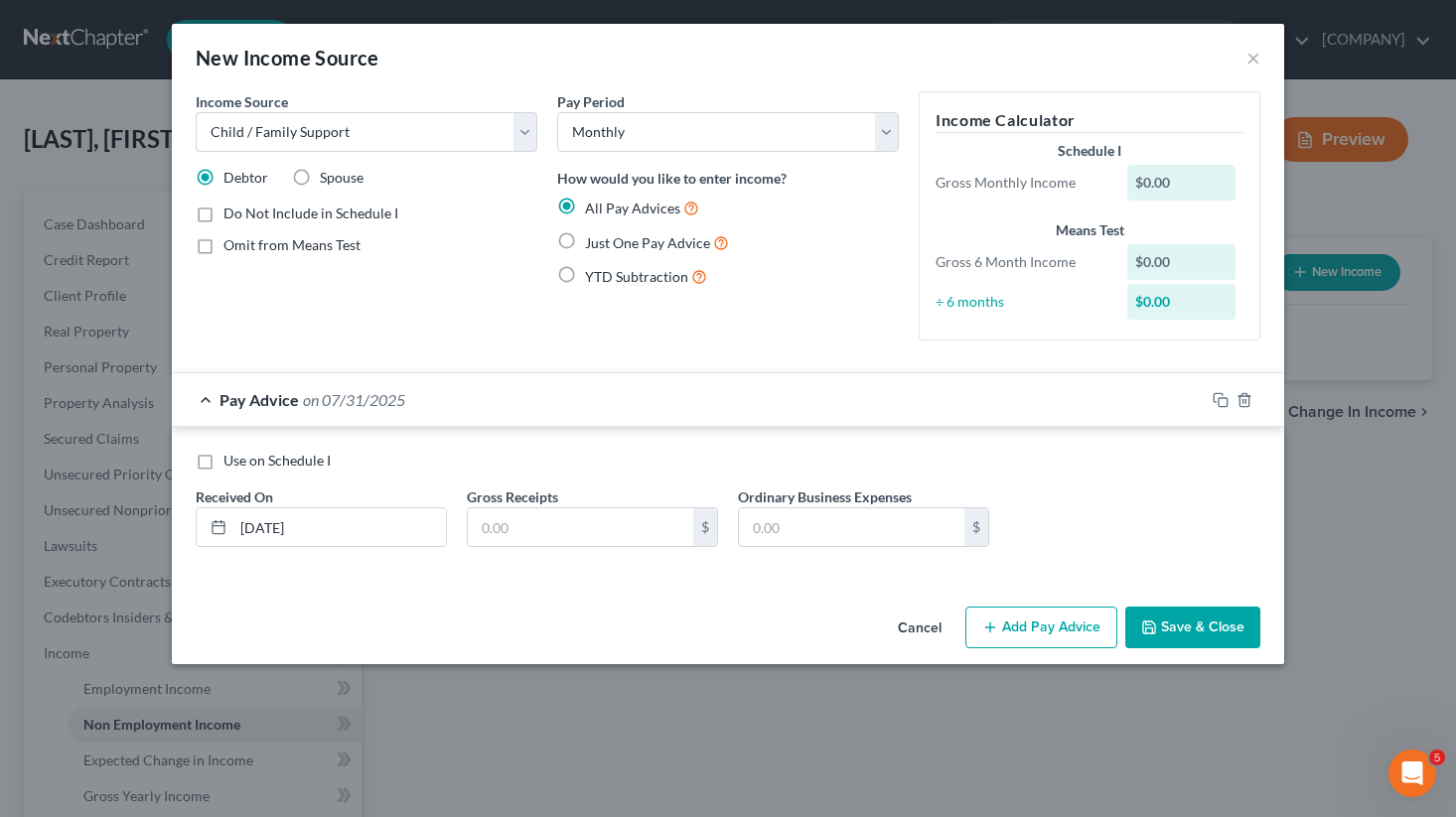 click on "Use on Schedule I" at bounding box center [277, 461] 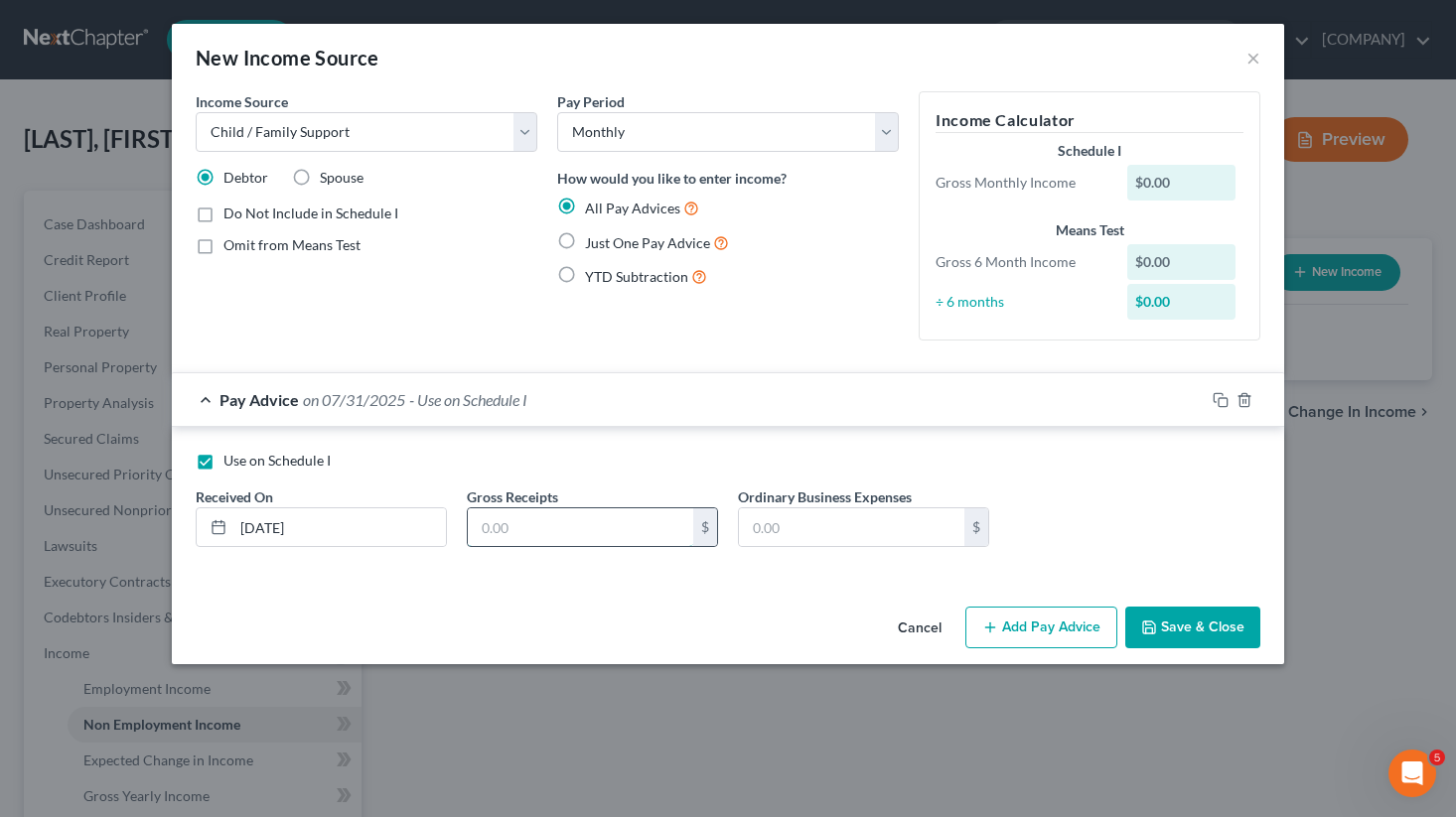 click at bounding box center (580, 527) 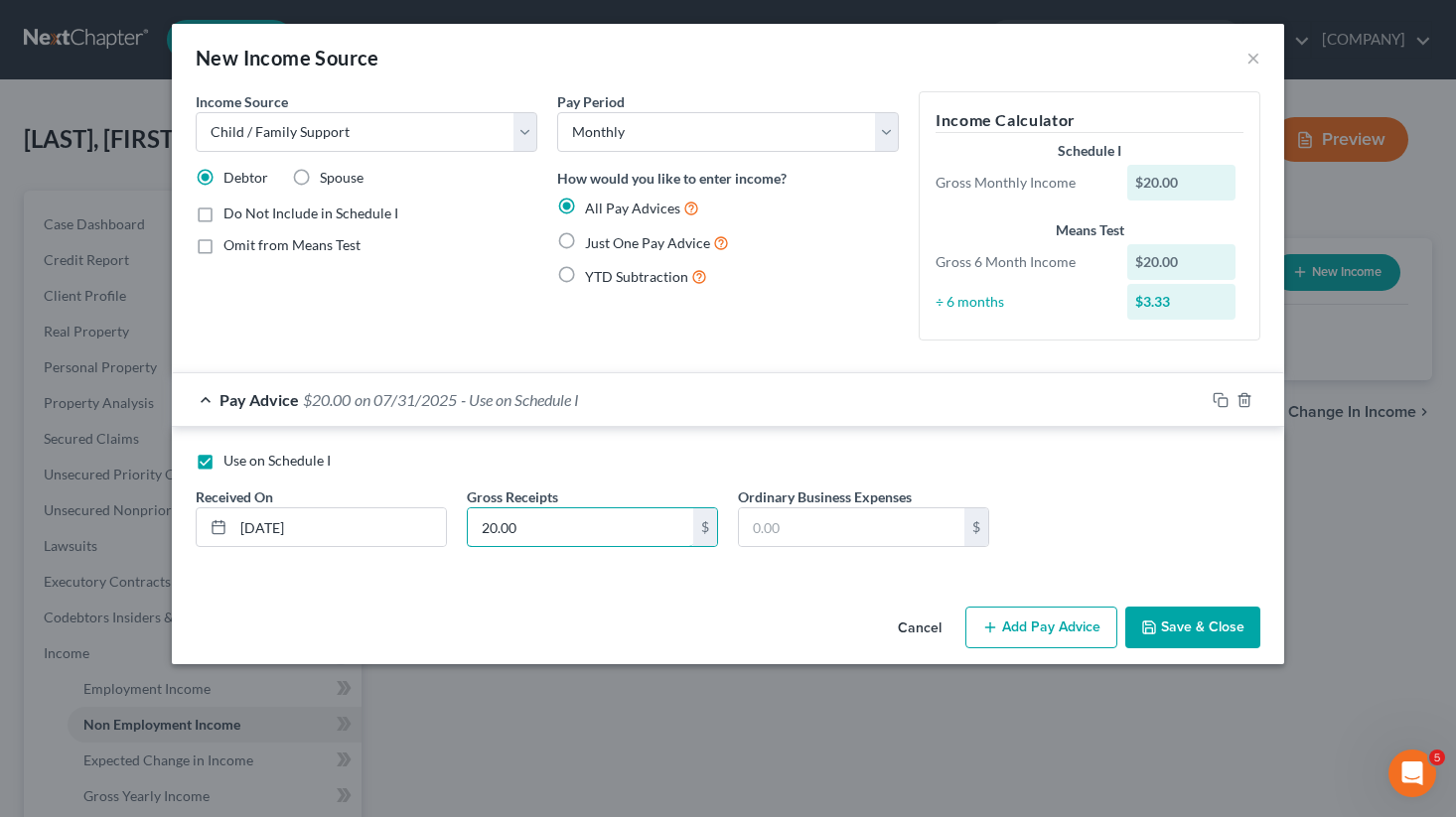 type on "20.00" 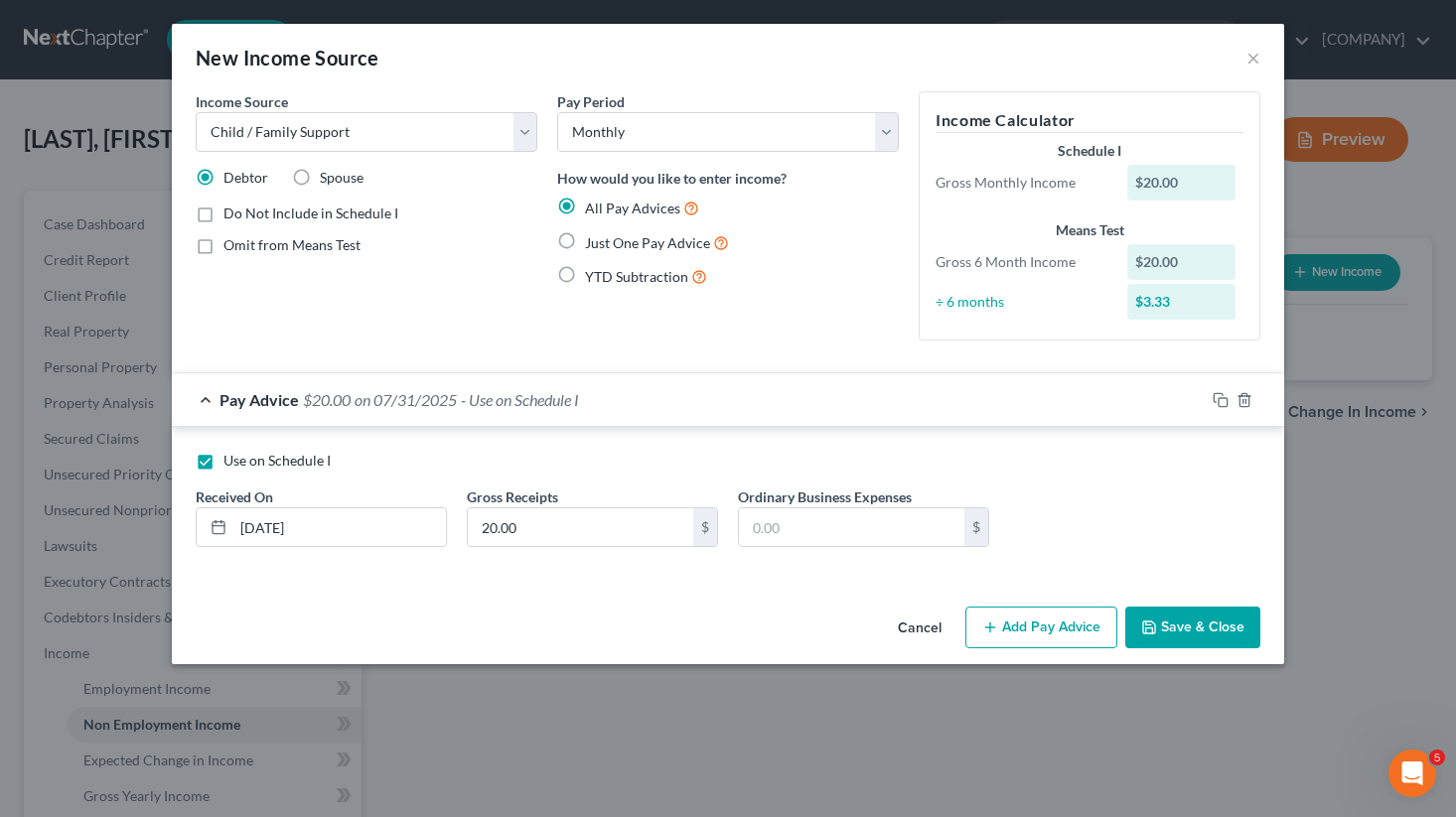 click on "Just One Pay Advice" at bounding box center [656, 242] 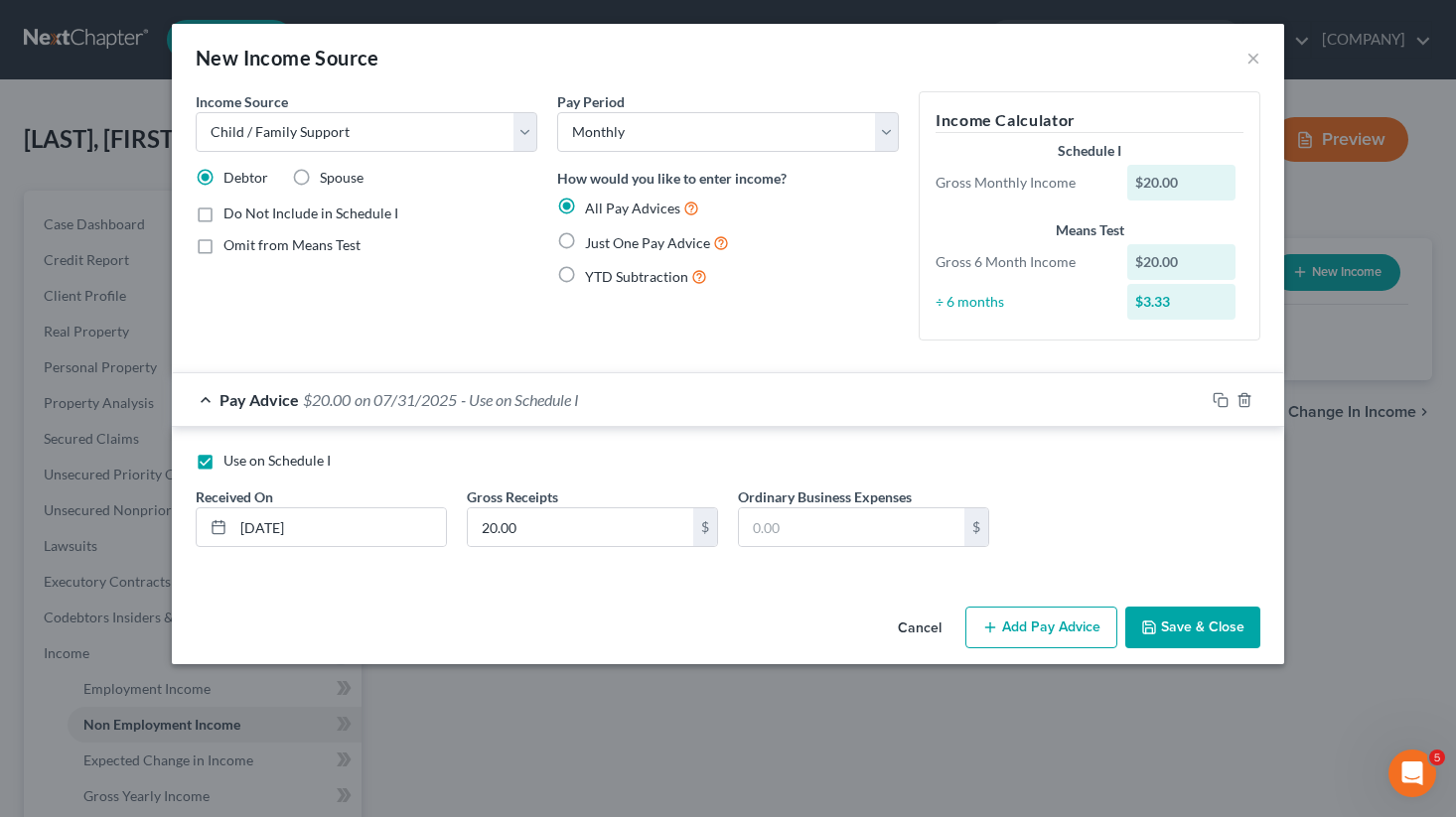 click on "Just One Pay Advice" at bounding box center [599, 237] 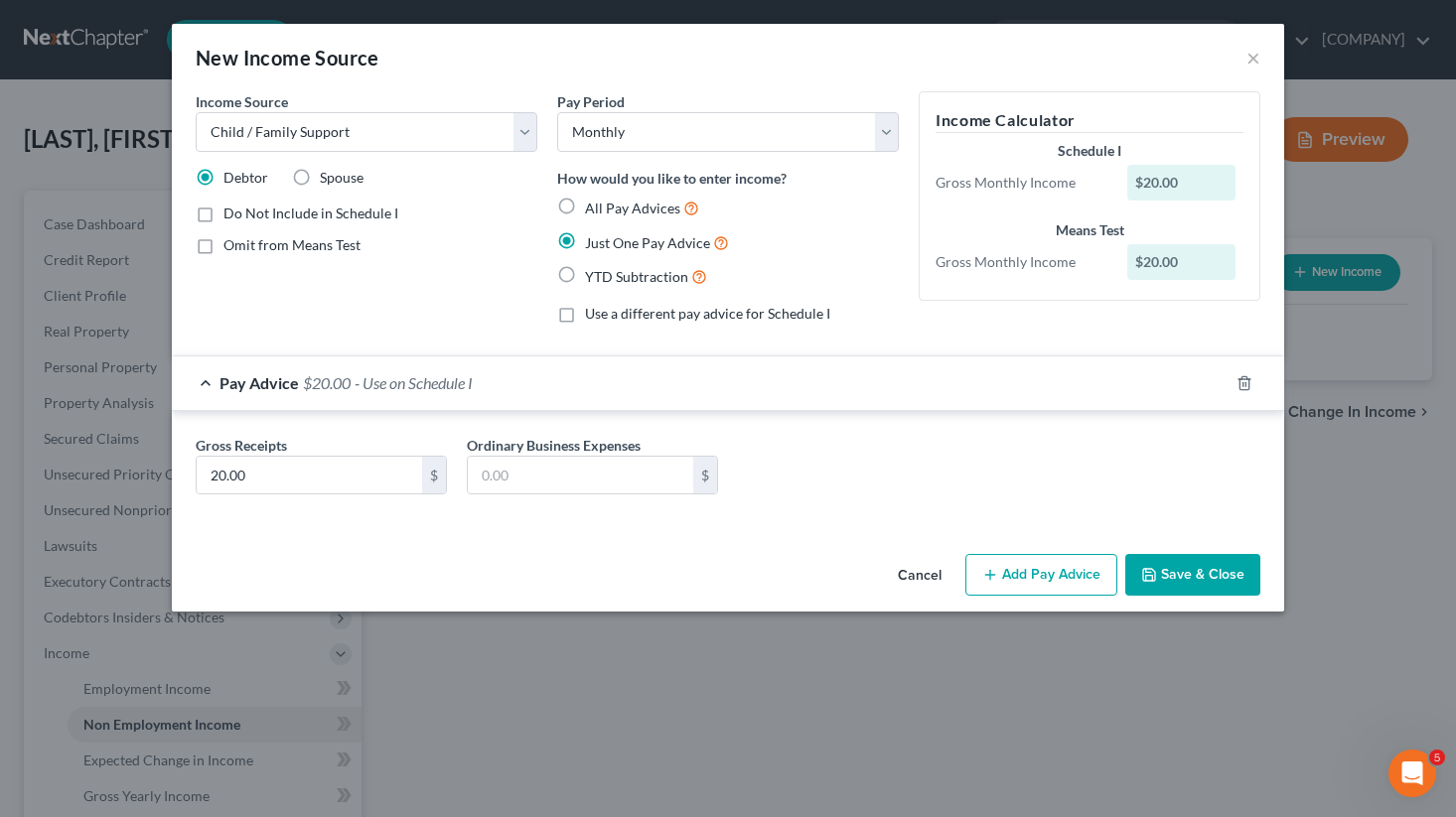 click on "Save & Close" at bounding box center (1193, 575) 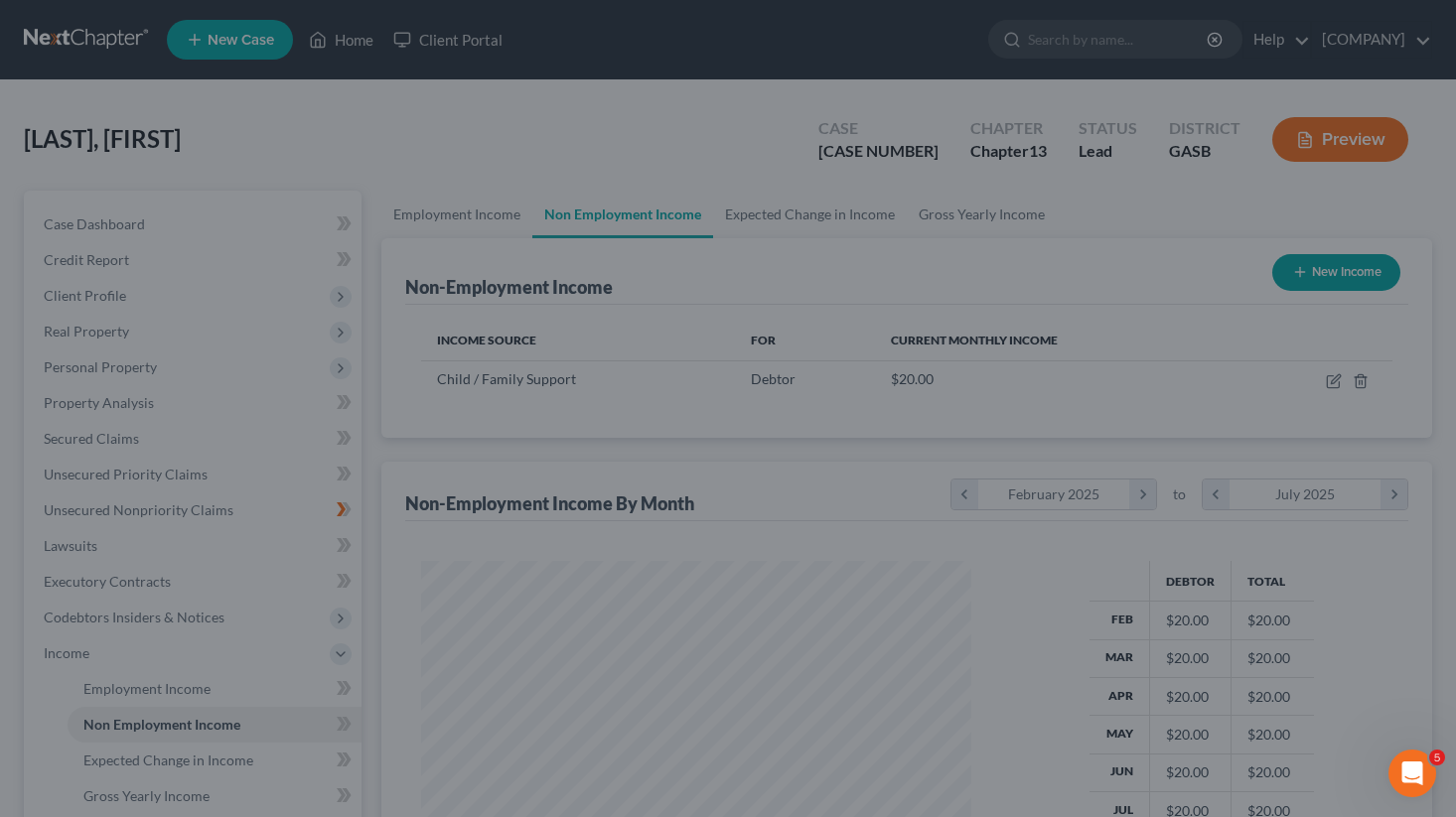 scroll, scrollTop: 992354, scrollLeft: 992589, axis: both 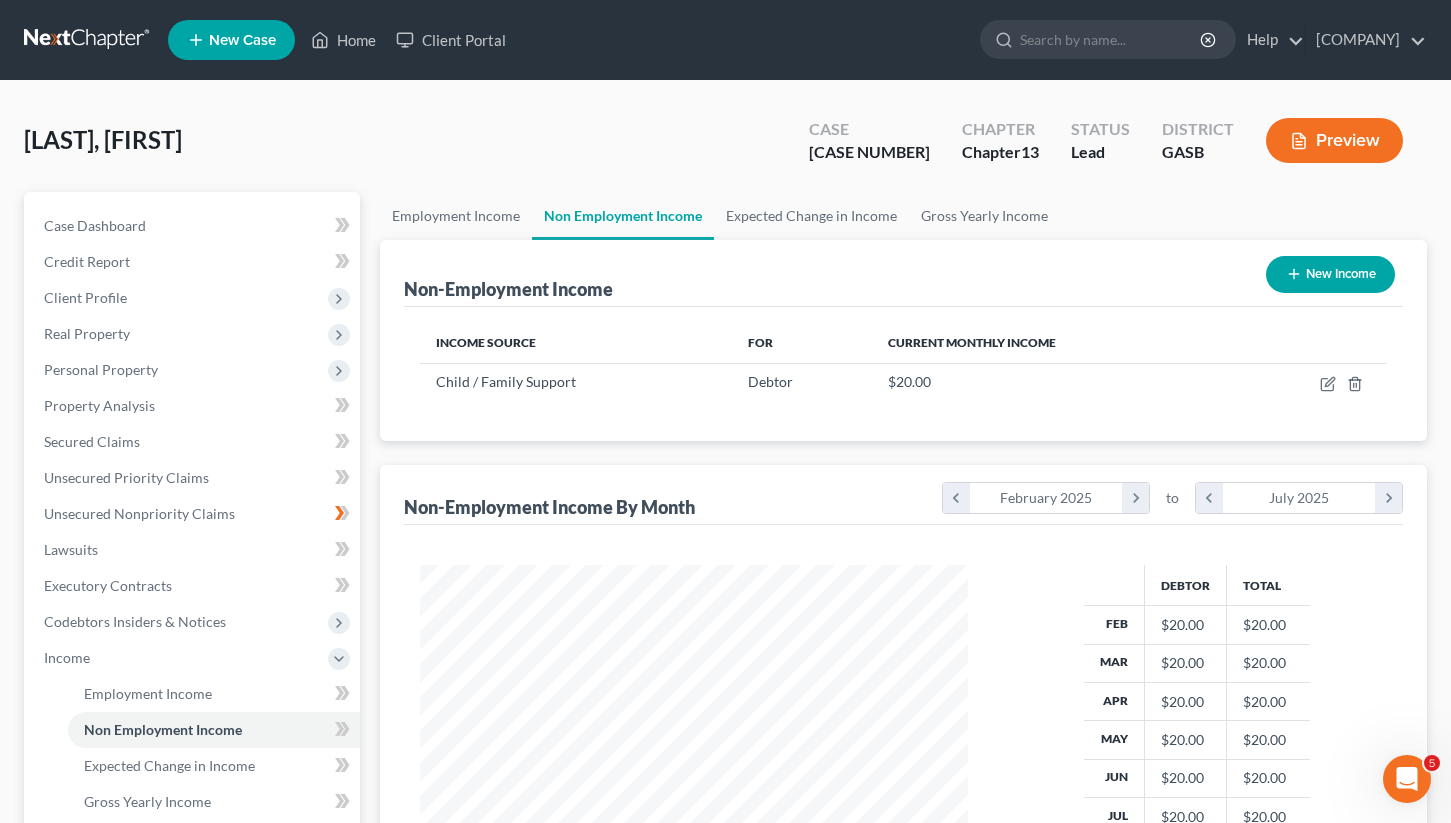 click on "New Income" at bounding box center (1330, 274) 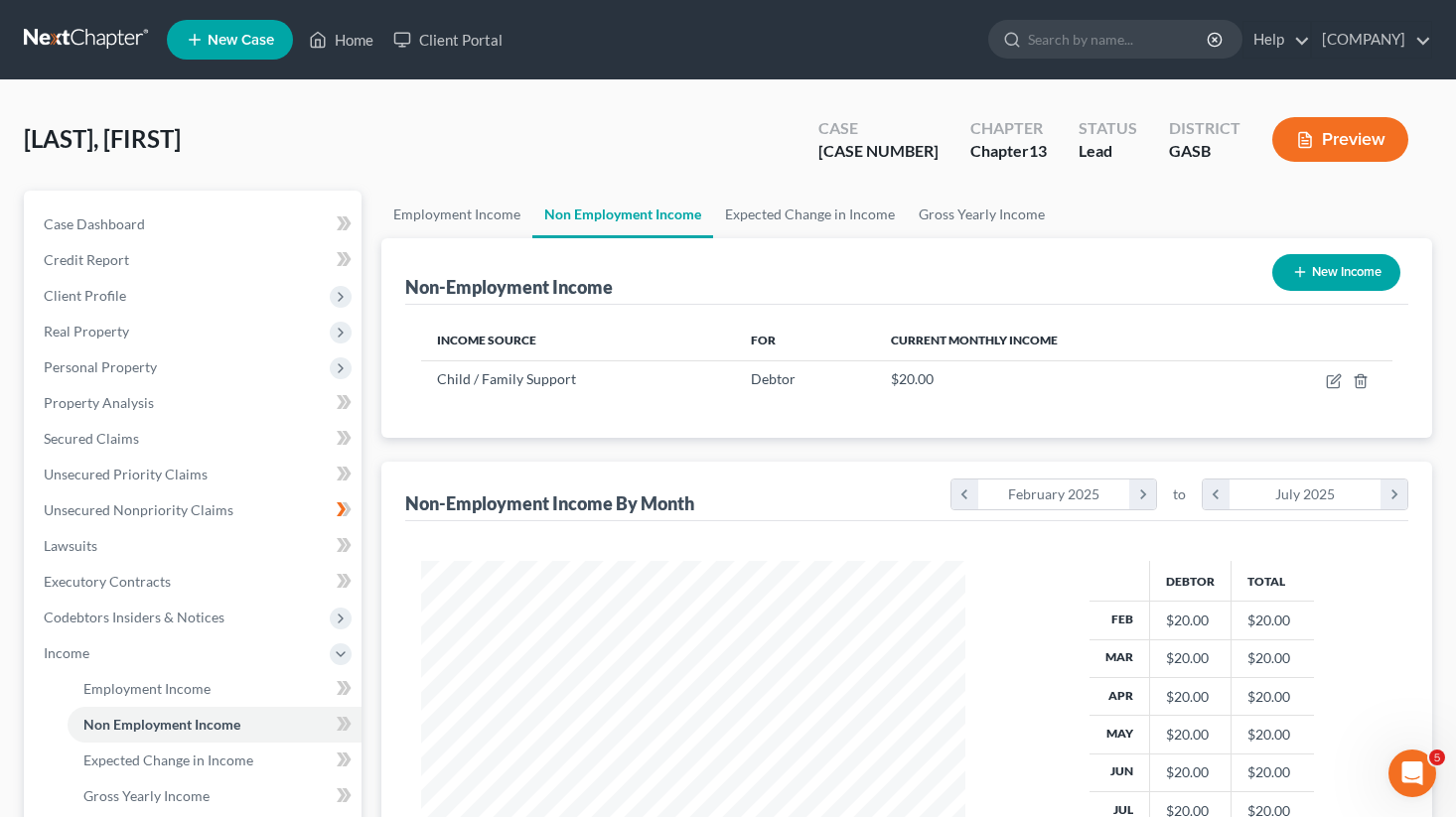 select on "0" 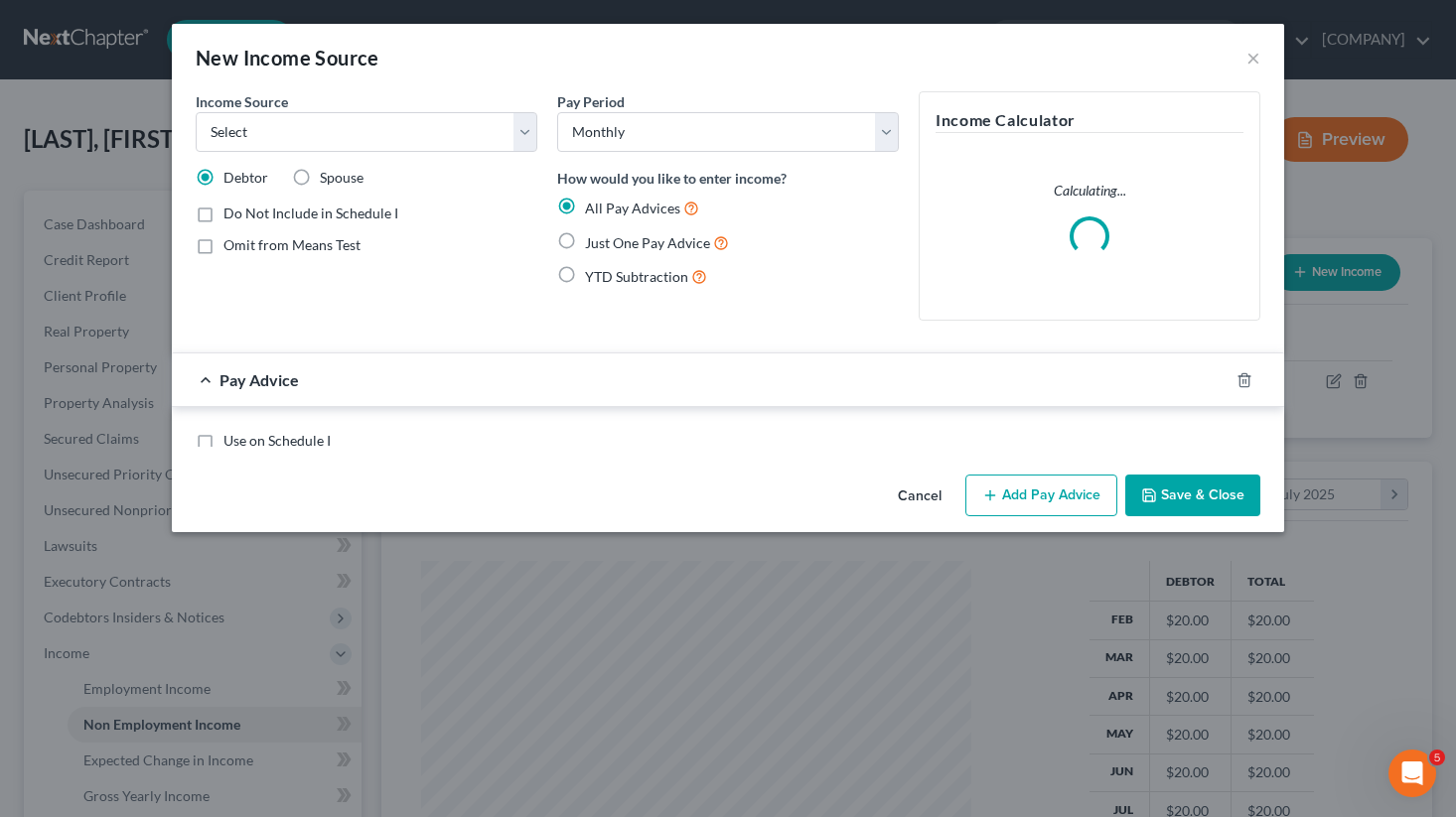 scroll, scrollTop: 992354, scrollLeft: 992589, axis: both 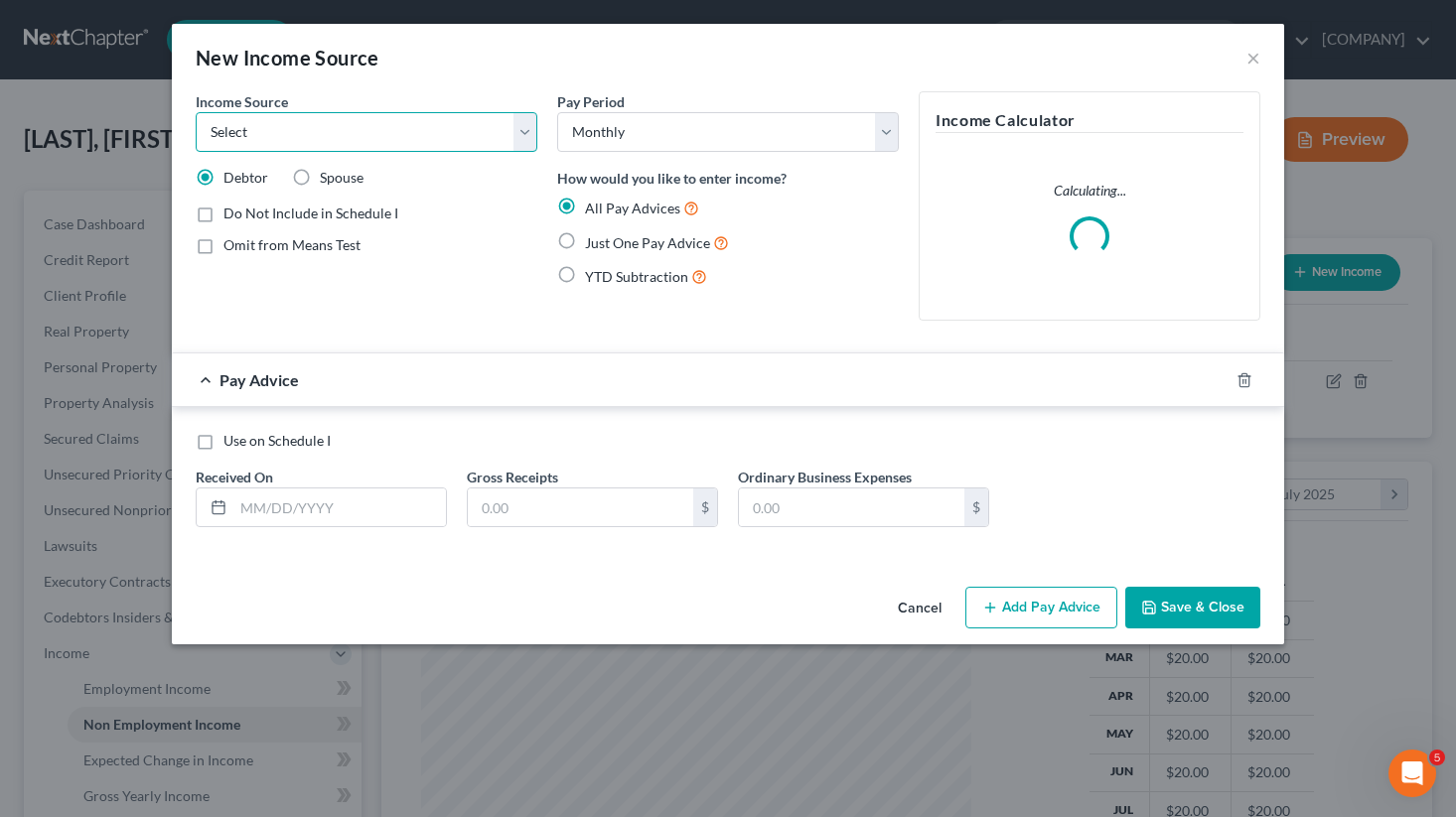 click on "Select Unemployment Disability (from employer) Pension Retirement Social Security / Social Security Disability Other Government Assistance Interests, Dividends or Royalties Child / Family Support Contributions to Household Property / Rental Business, Professional or Farm Alimony / Maintenance Payments Military Disability Benefits Other Monthly Income" at bounding box center (366, 132) 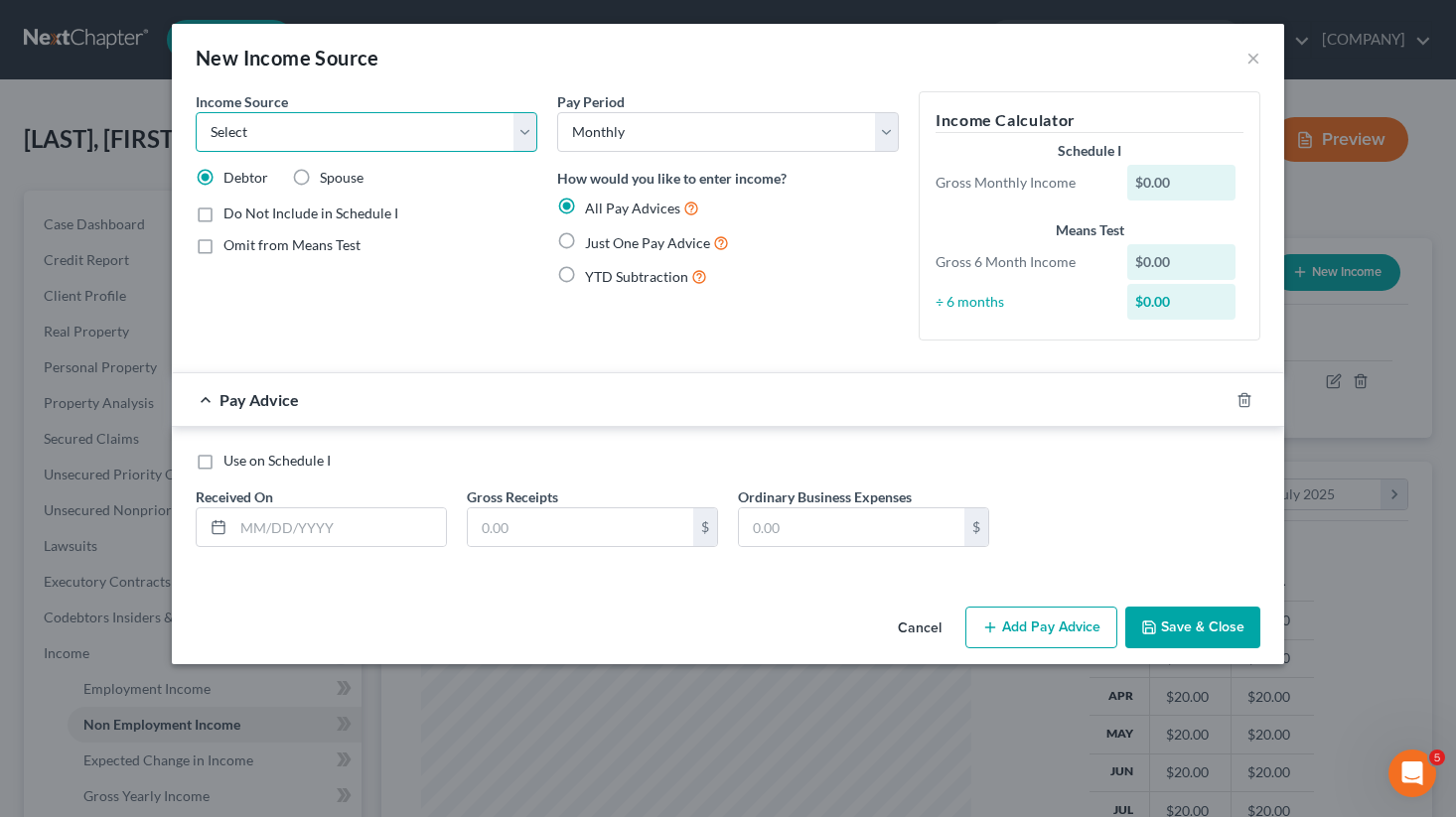 select on "13" 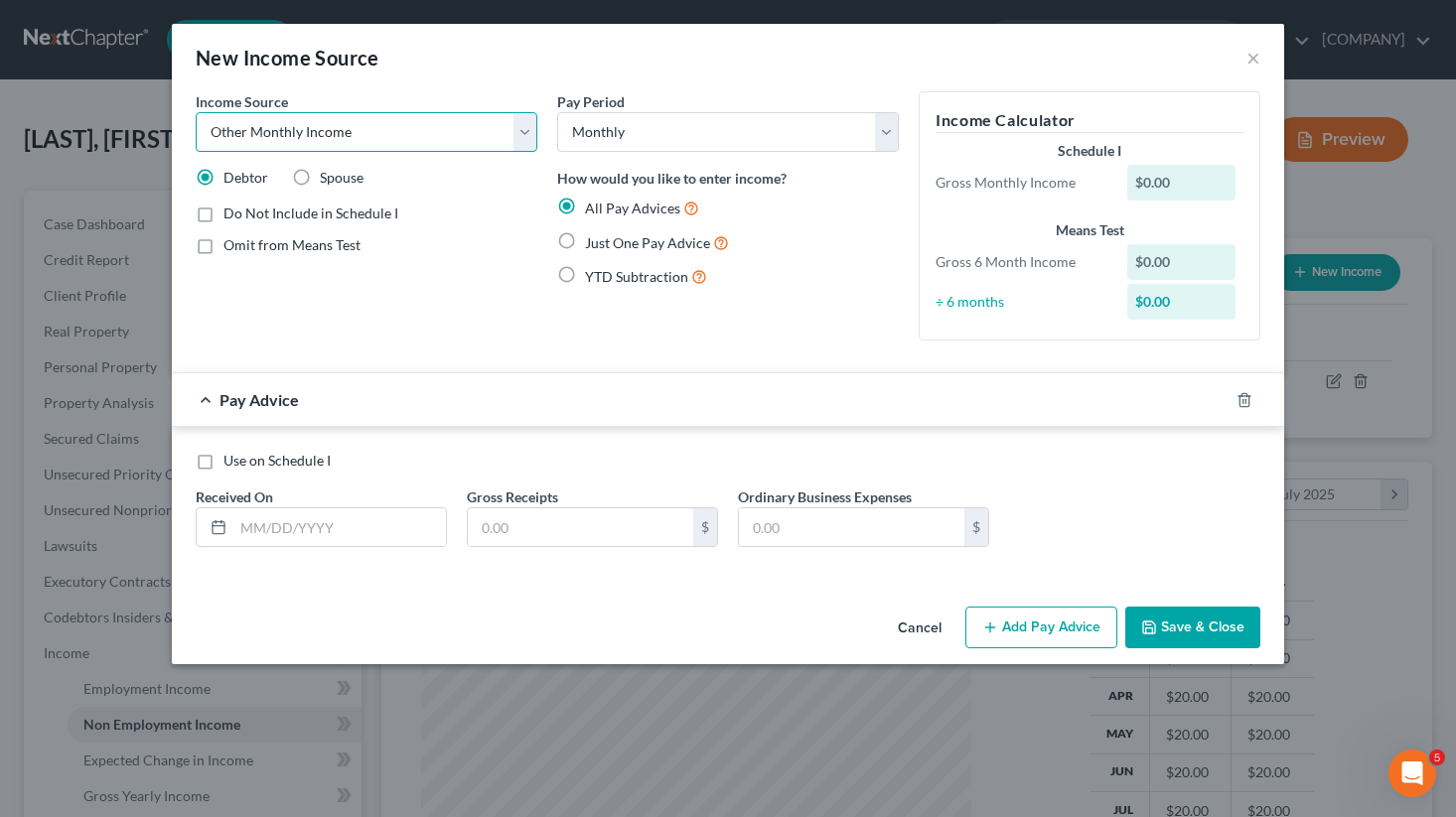 click on "Select Unemployment Disability (from employer) Pension Retirement Social Security / Social Security Disability Other Government Assistance Interests, Dividends or Royalties Child / Family Support Contributions to Household Property / Rental Business, Professional or Farm Alimony / Maintenance Payments Military Disability Benefits Other Monthly Income" at bounding box center (366, 132) 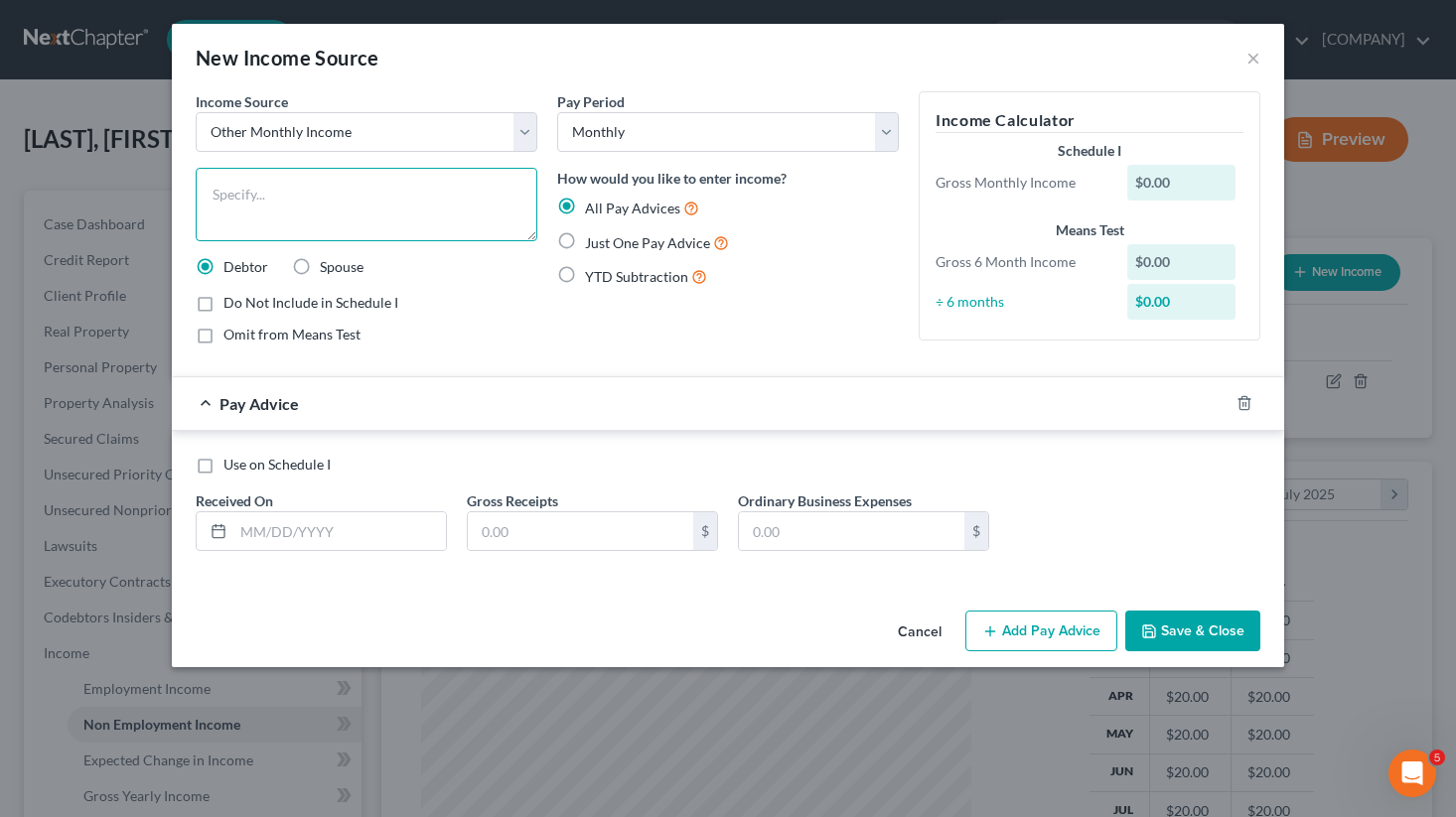 click at bounding box center (366, 204) 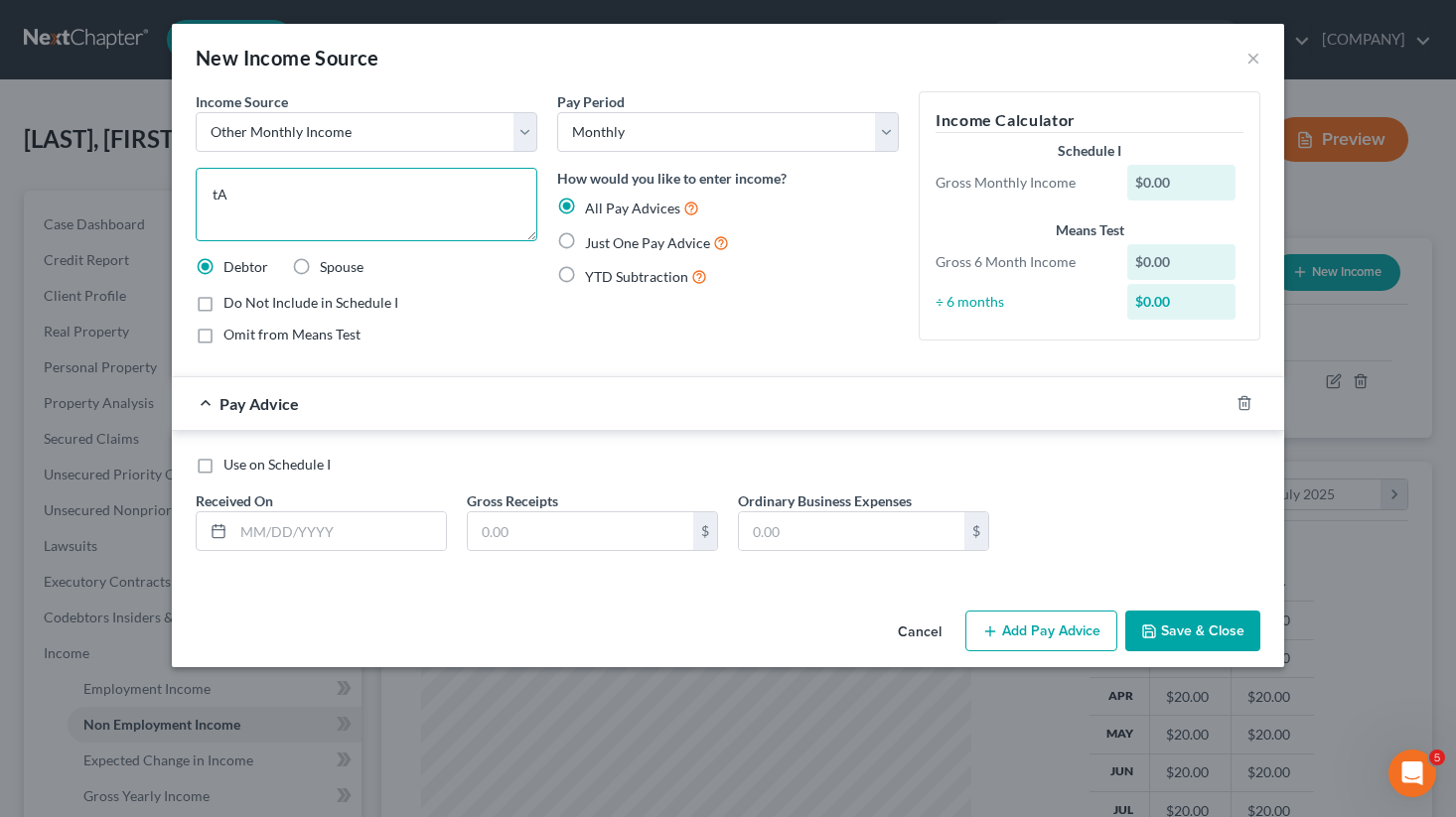 type on "t" 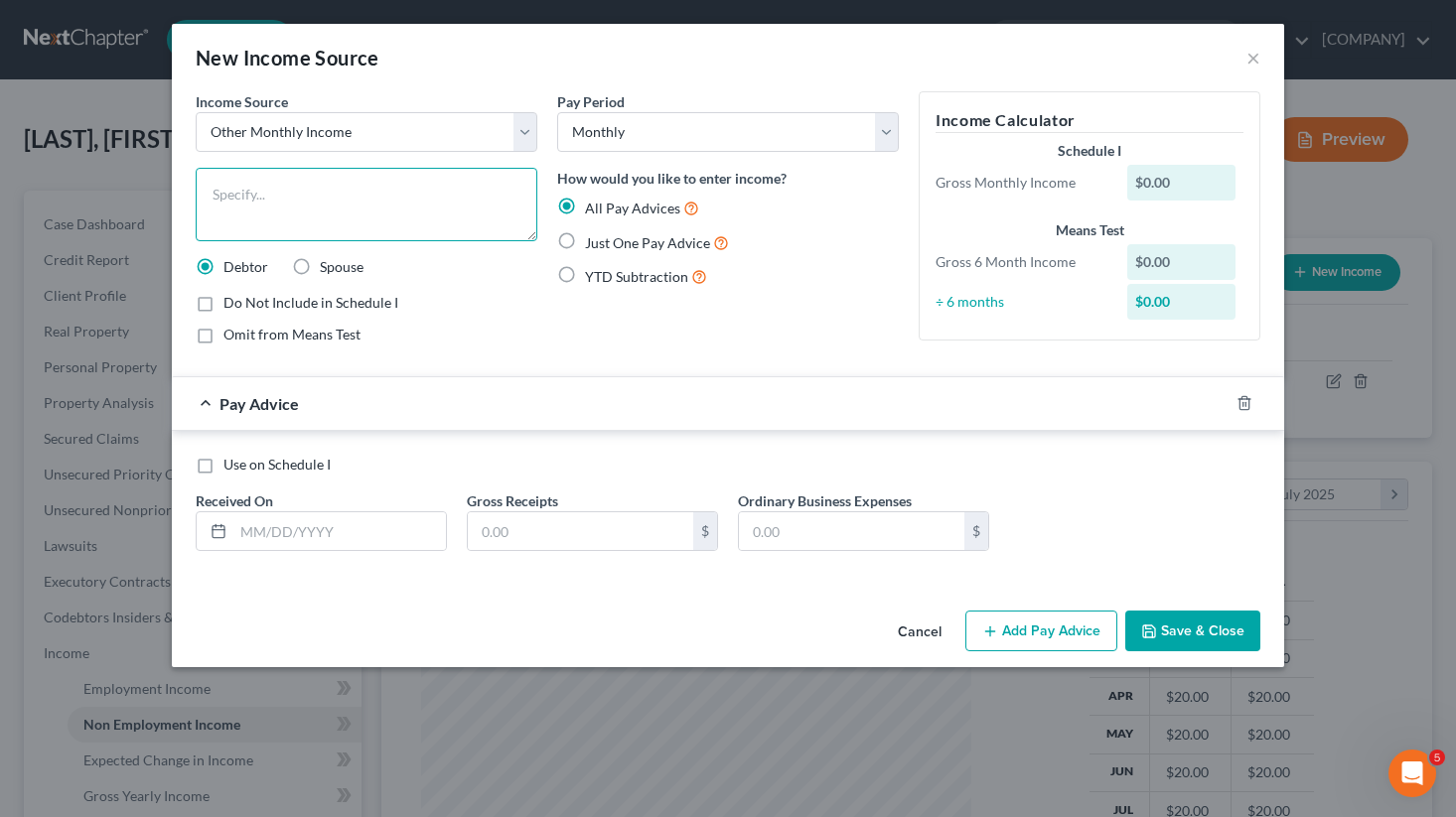 type on "t" 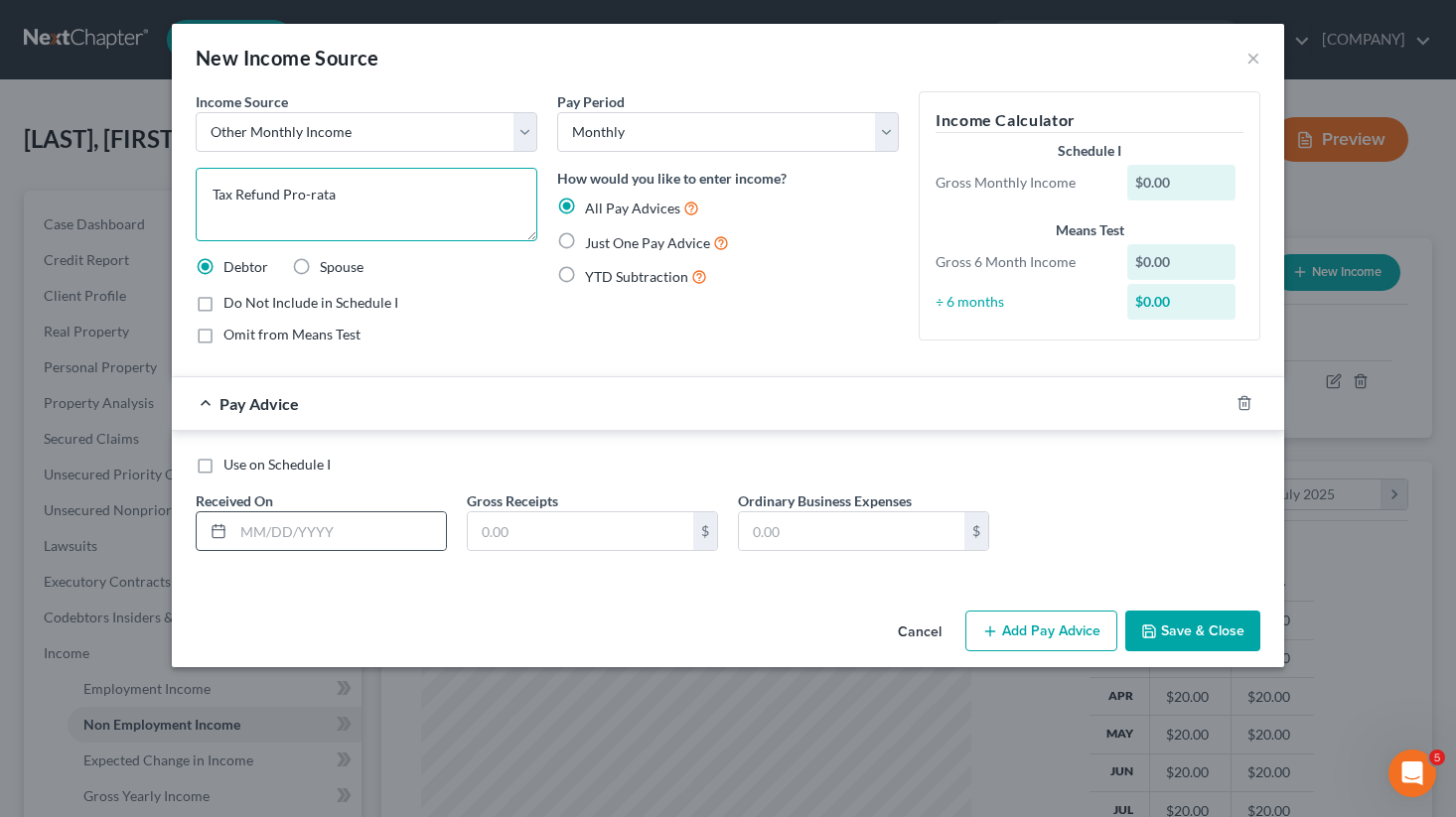 type on "Tax Refund Pro-rata" 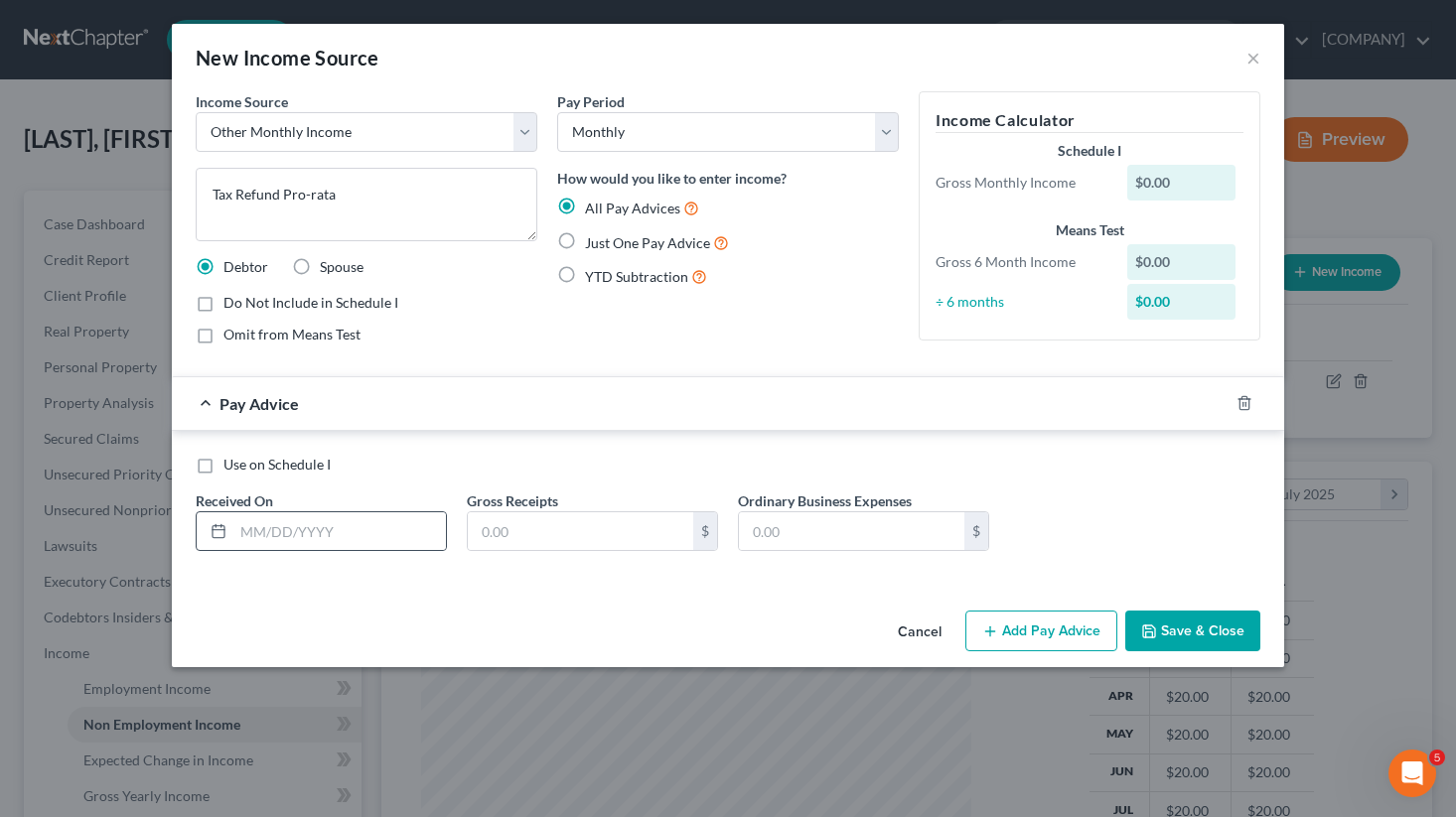 click at bounding box center (215, 531) 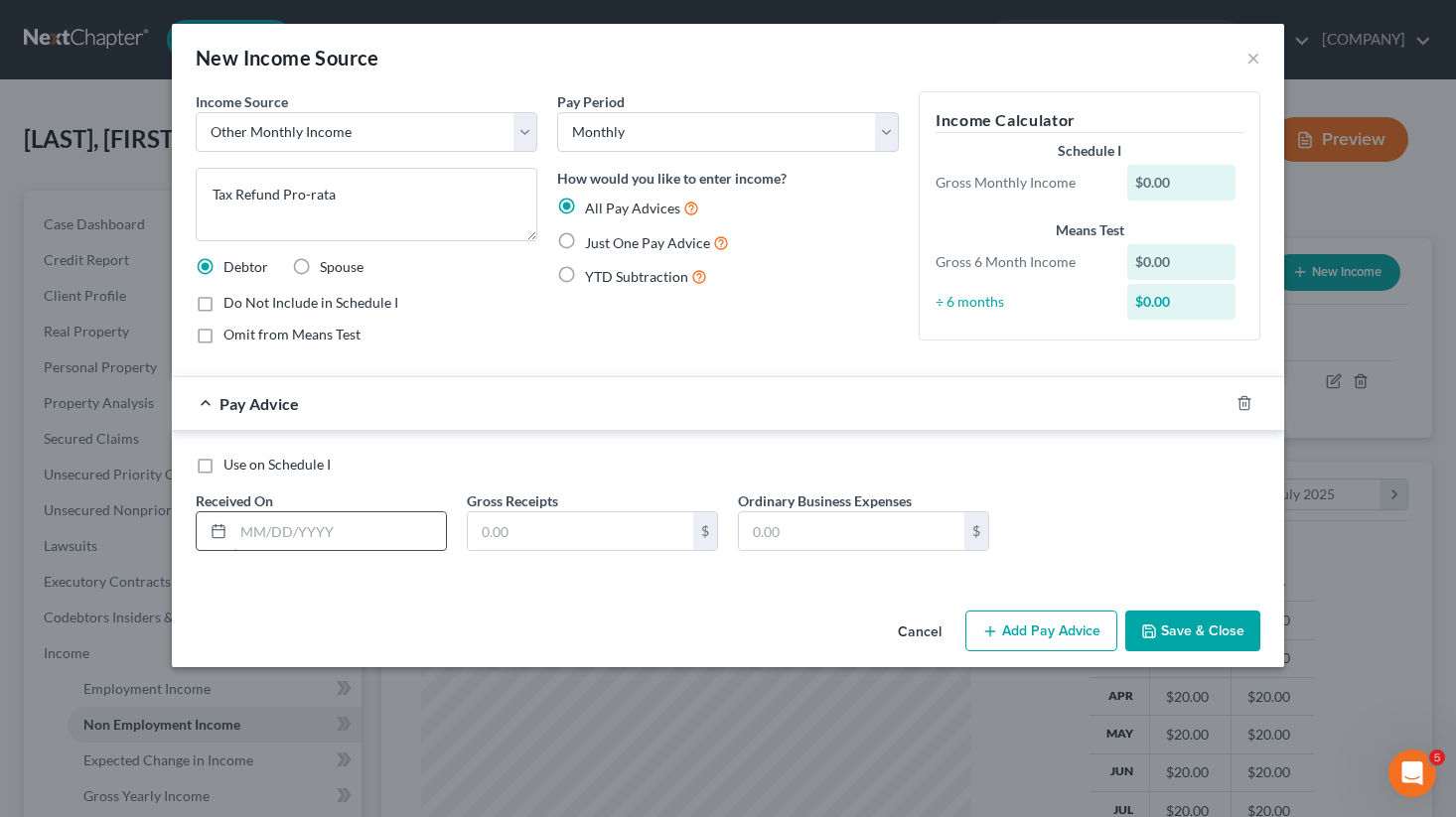 click at bounding box center (340, 531) 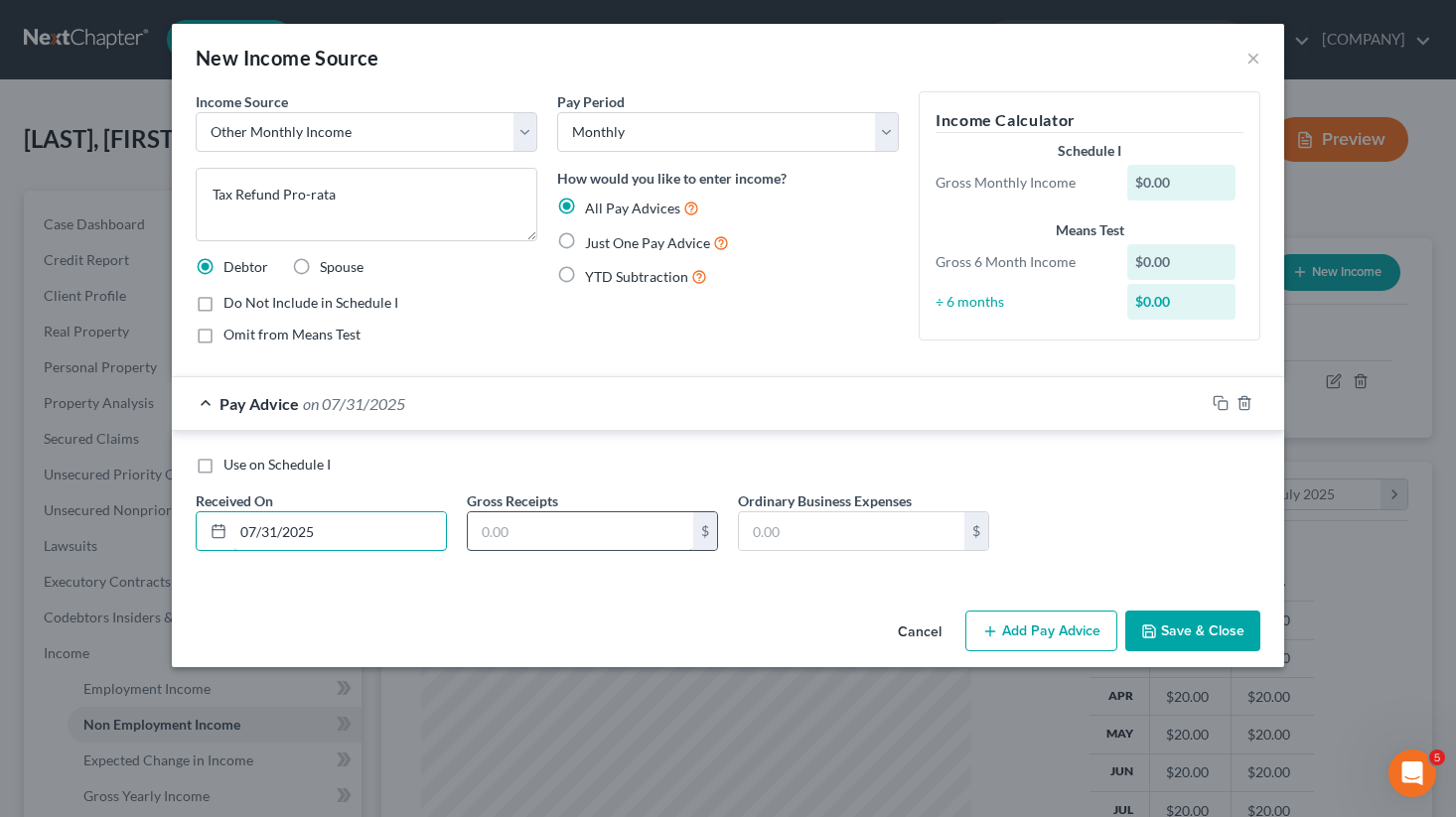 type on "07/31/2025" 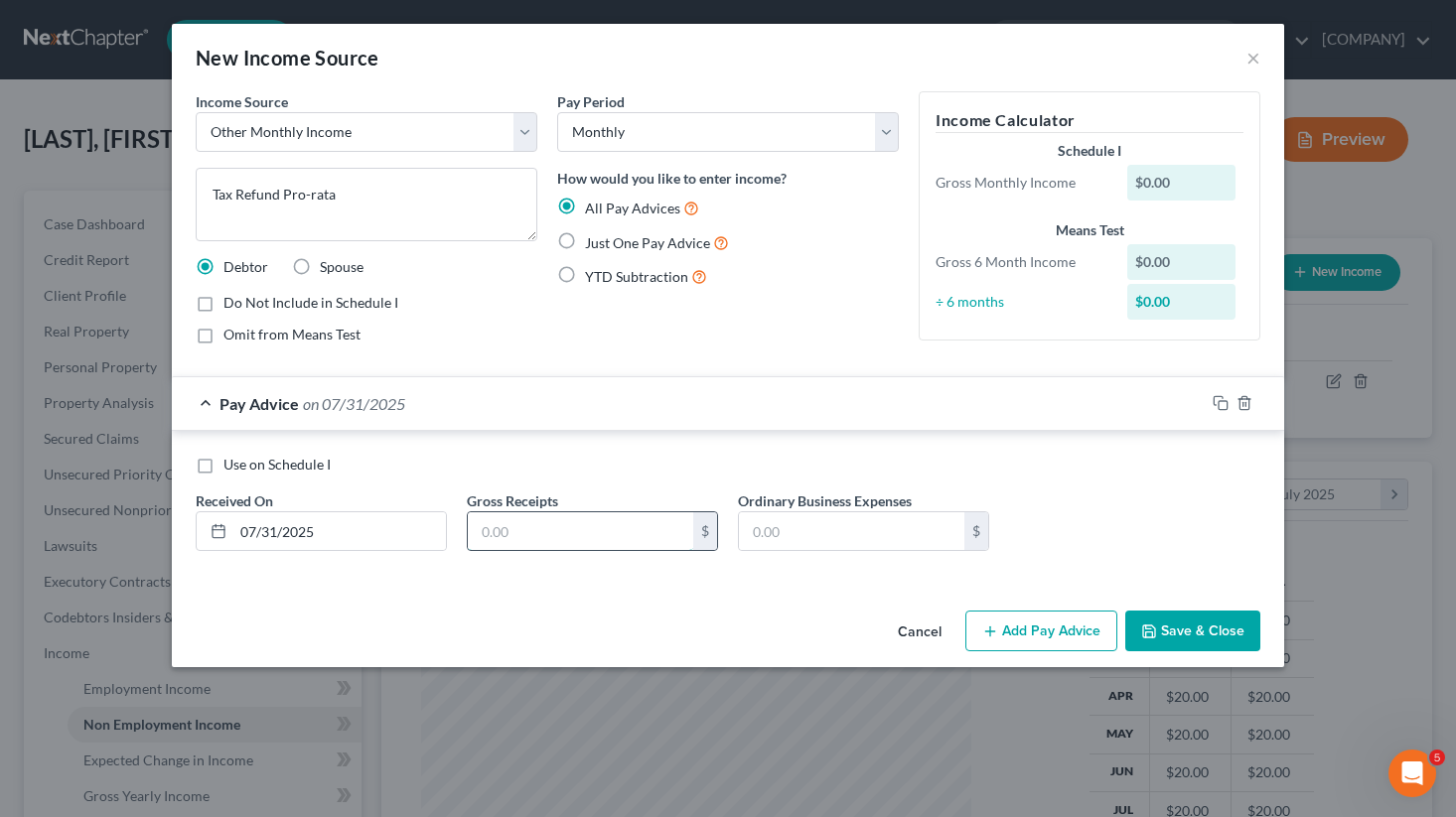 click at bounding box center [580, 531] 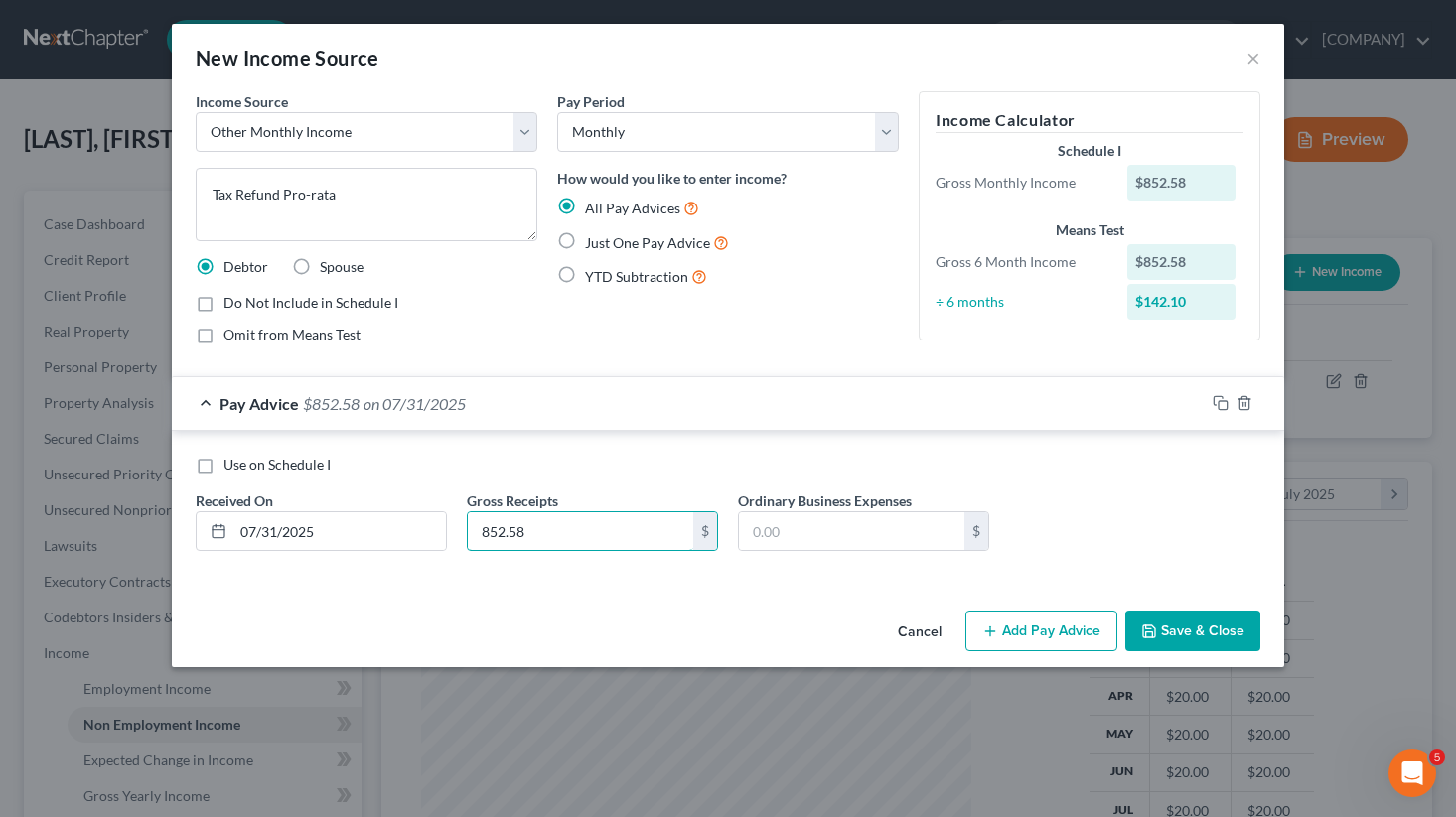 type on "852.58" 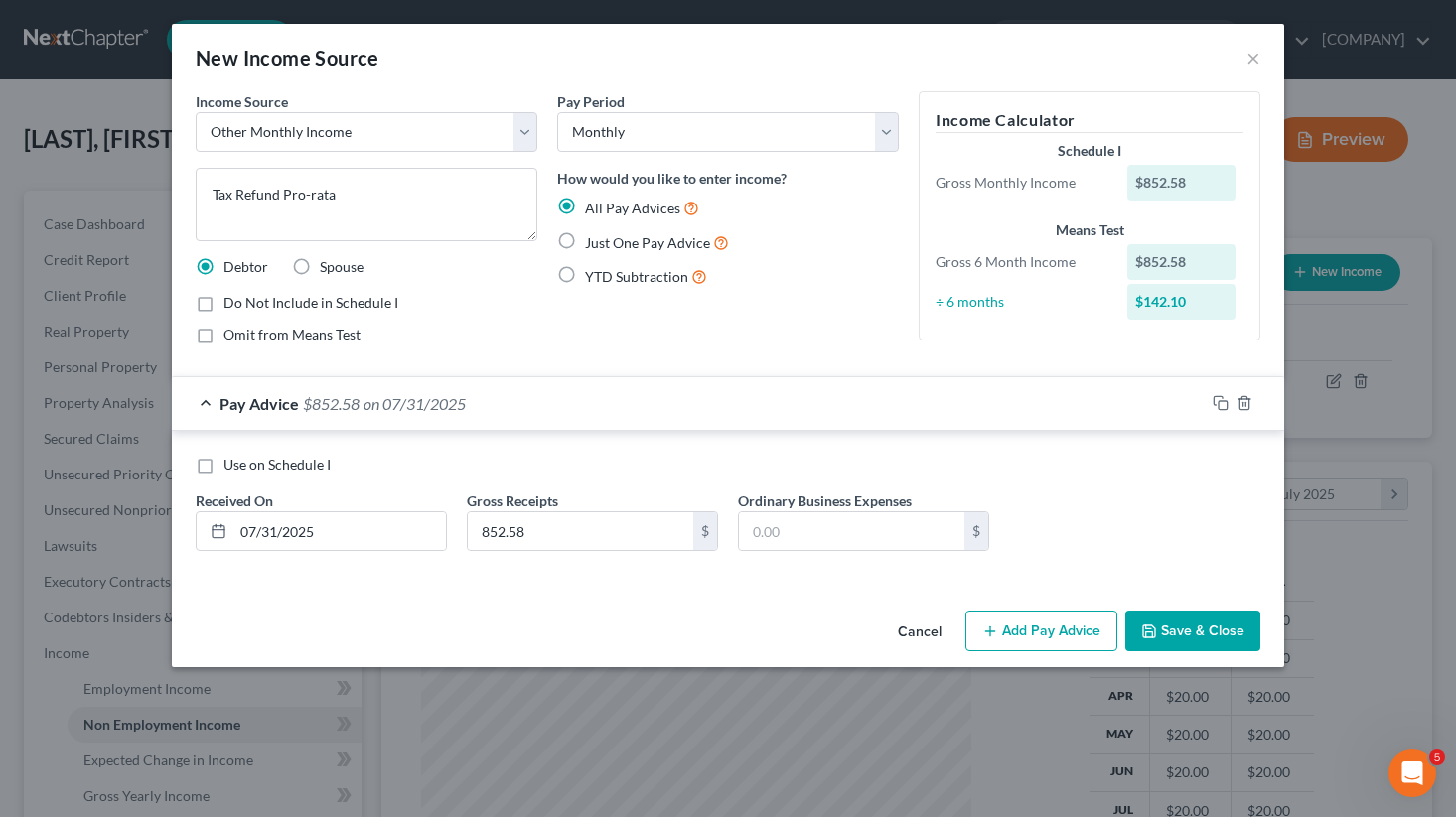 click on "Use on Schedule I" at bounding box center [277, 465] 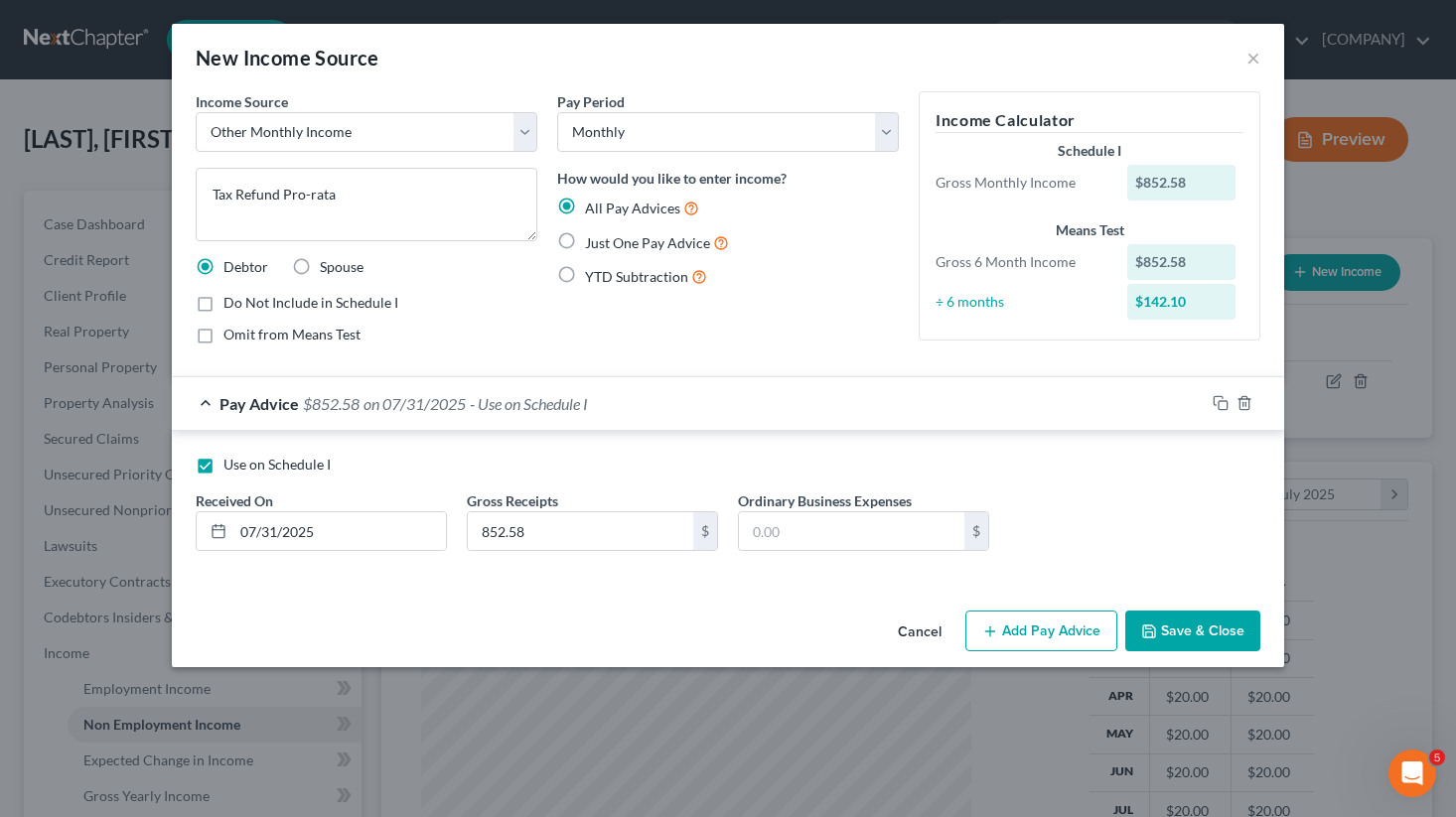 click on "Just One Pay Advice" at bounding box center [656, 242] 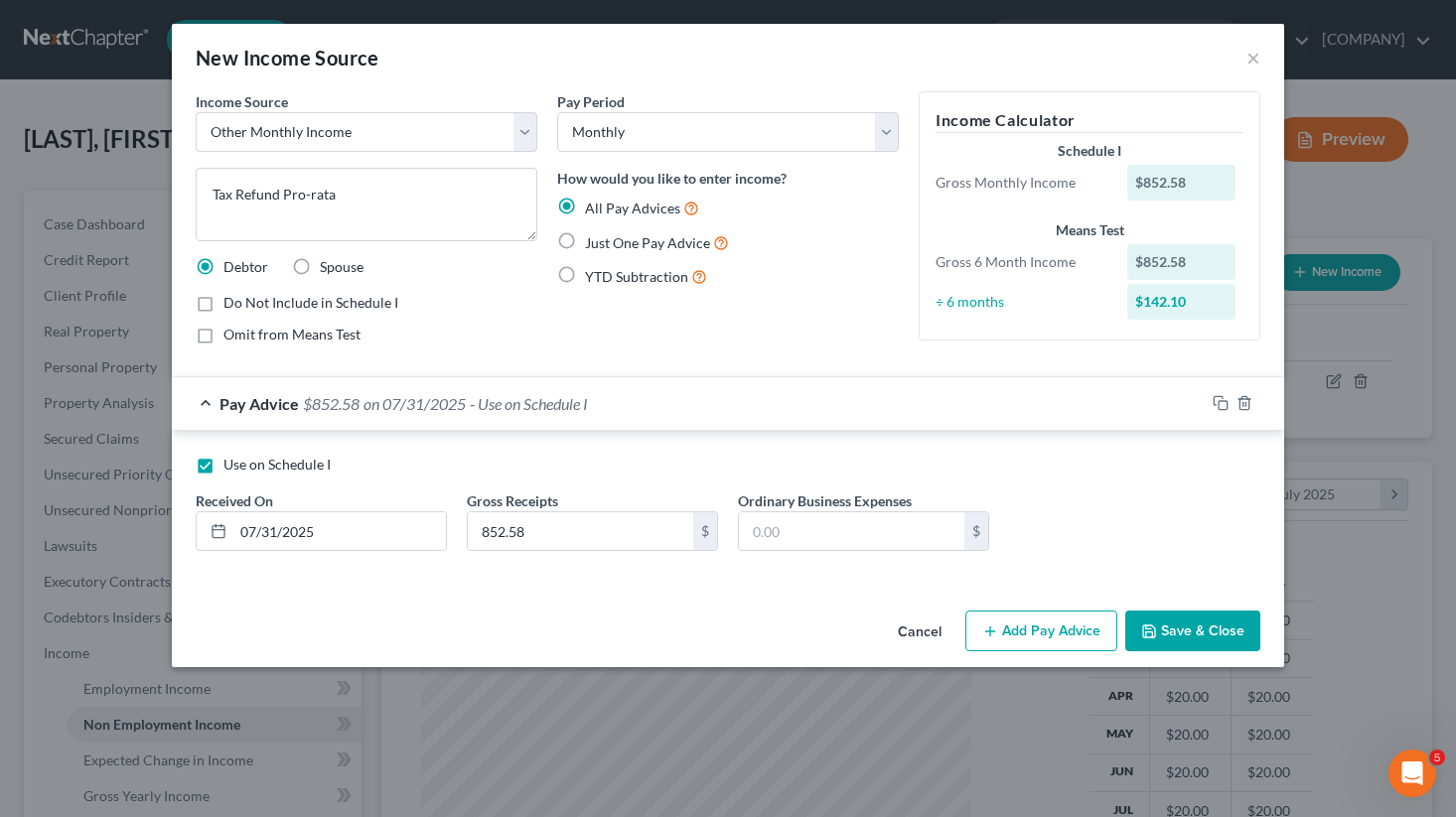 radio on "true" 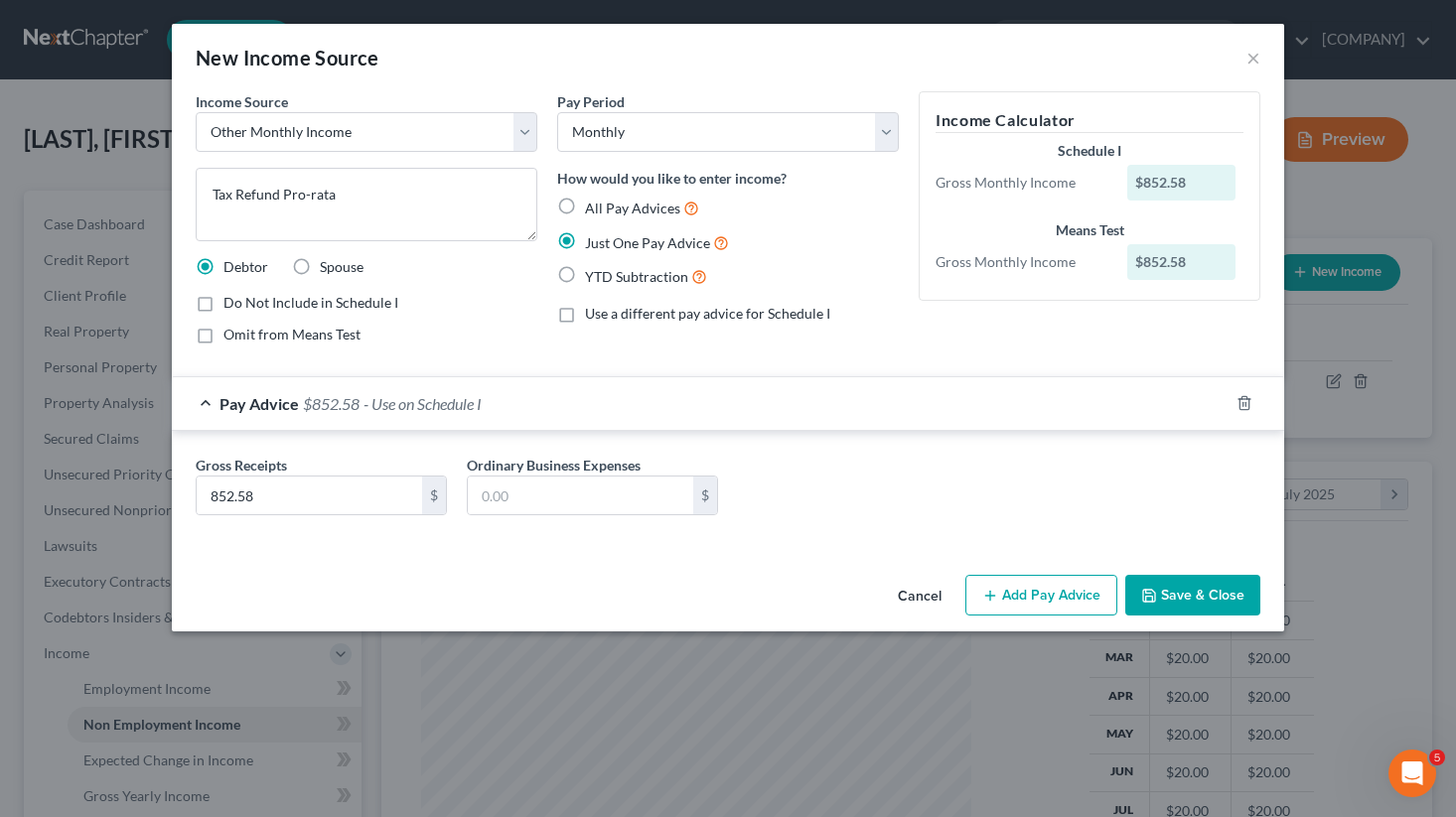 click on "Save & Close" at bounding box center (1193, 596) 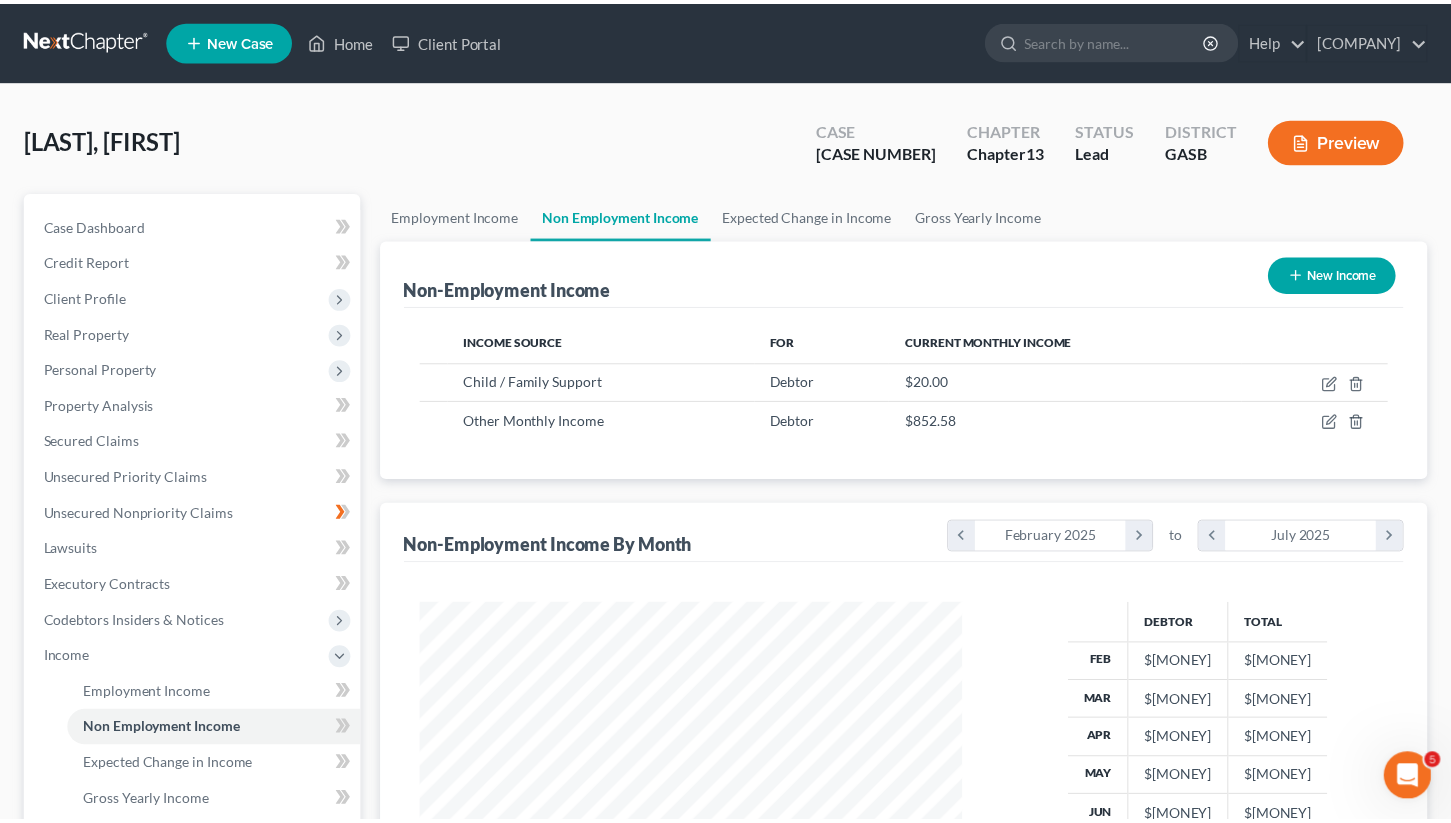 scroll, scrollTop: 359, scrollLeft: 587, axis: both 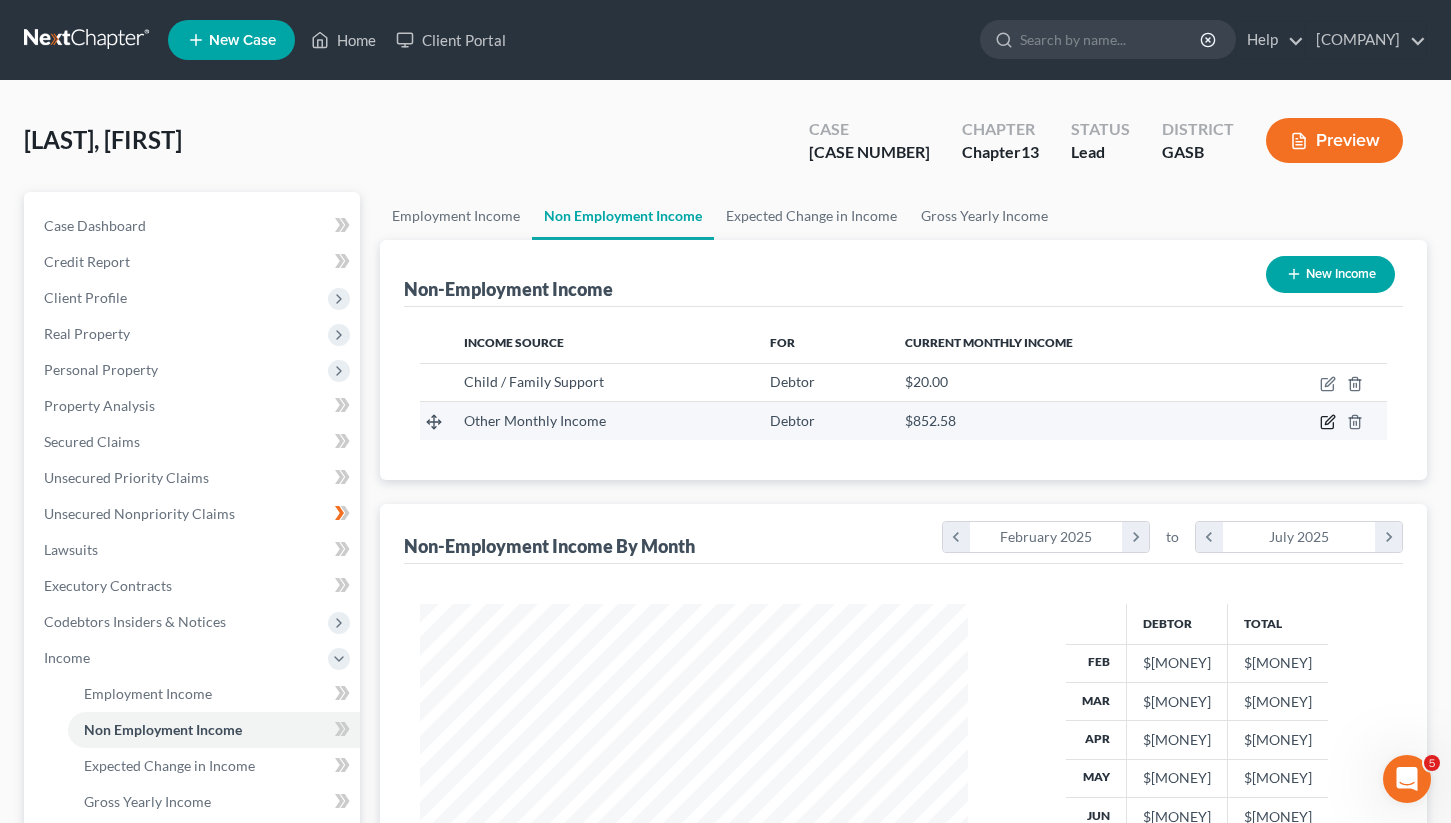 click 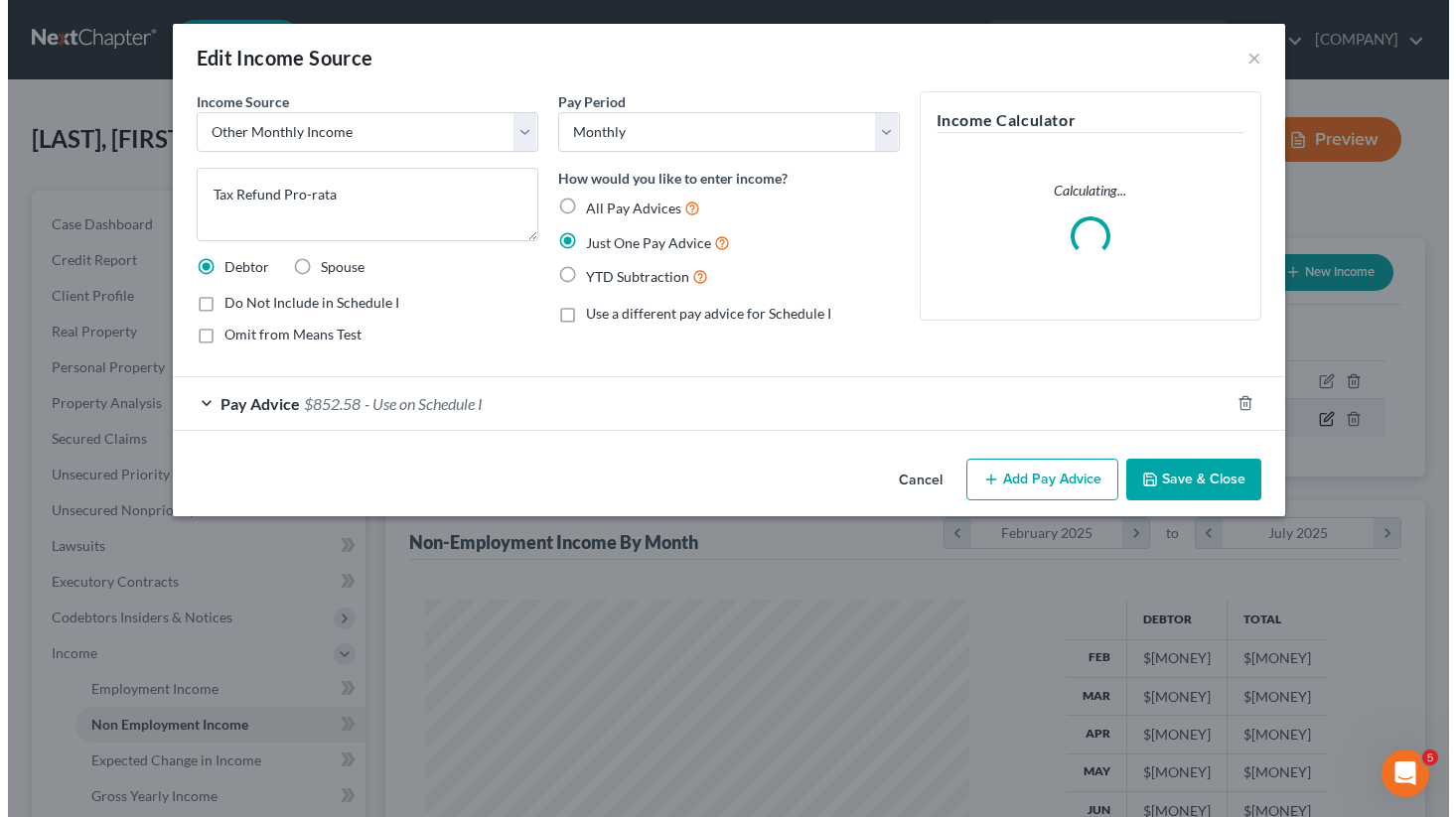 scroll, scrollTop: 992354, scrollLeft: 992589, axis: both 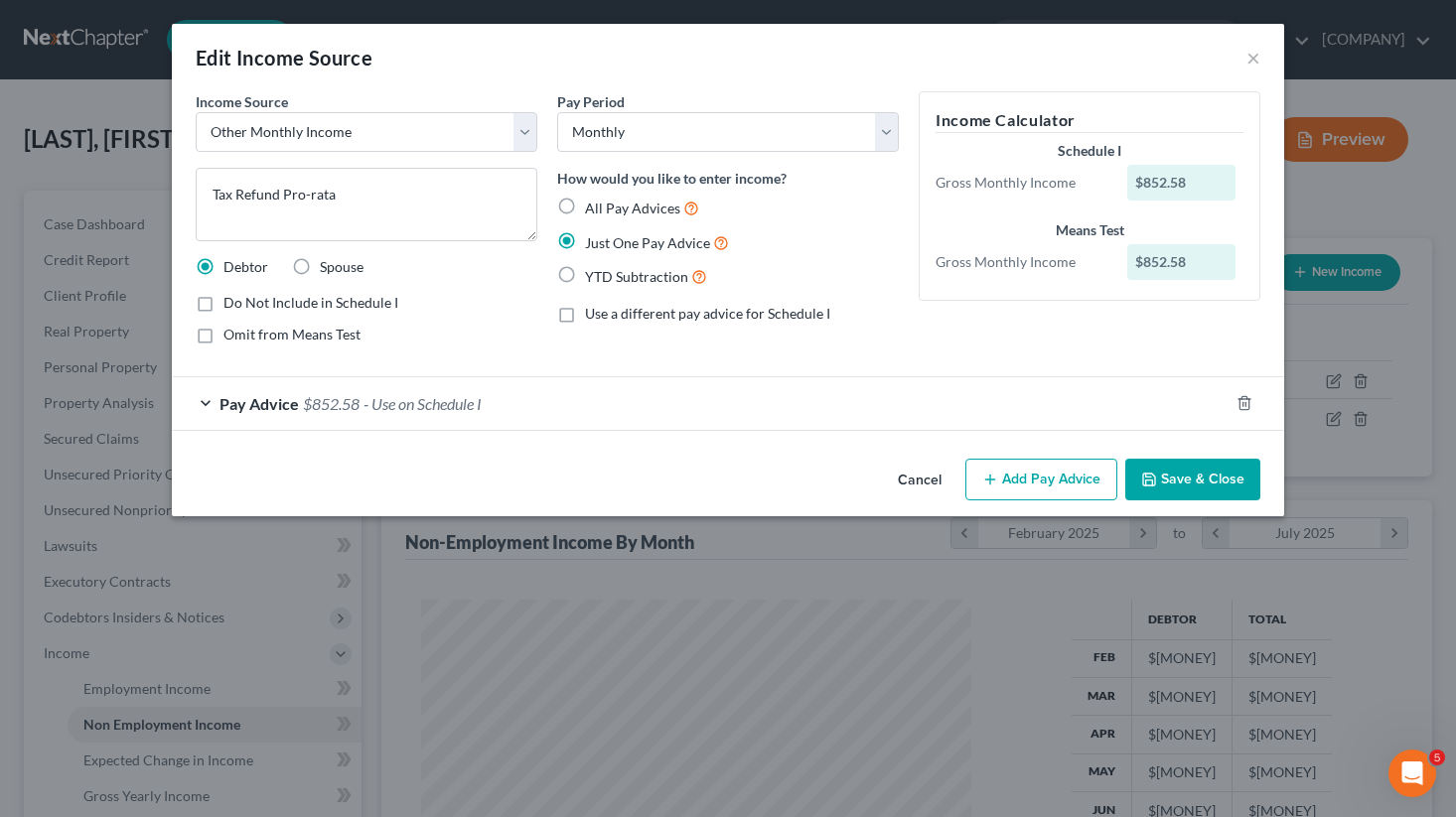 click on "Save & Close" at bounding box center [1193, 479] 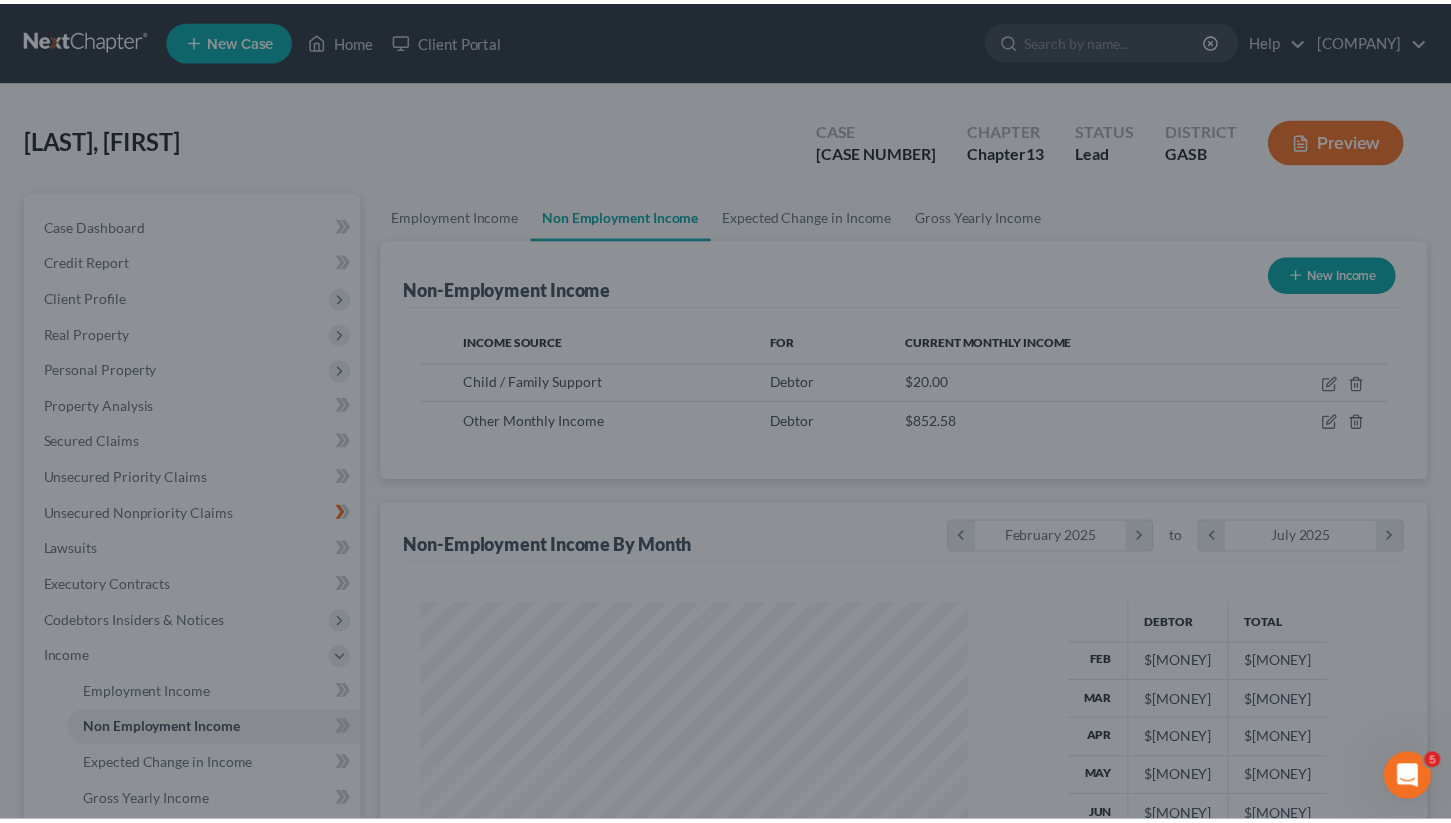 scroll, scrollTop: 359, scrollLeft: 587, axis: both 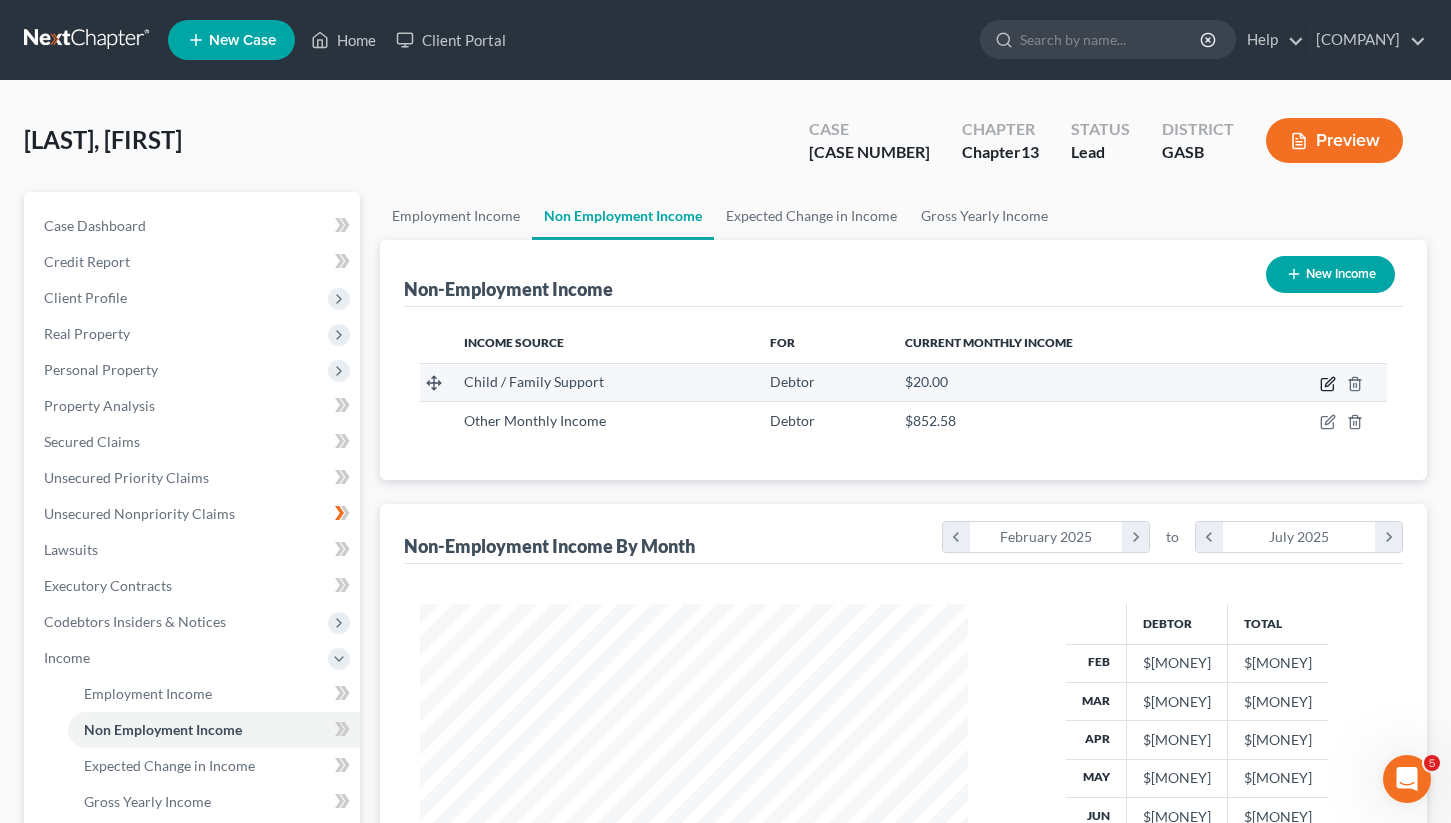 click 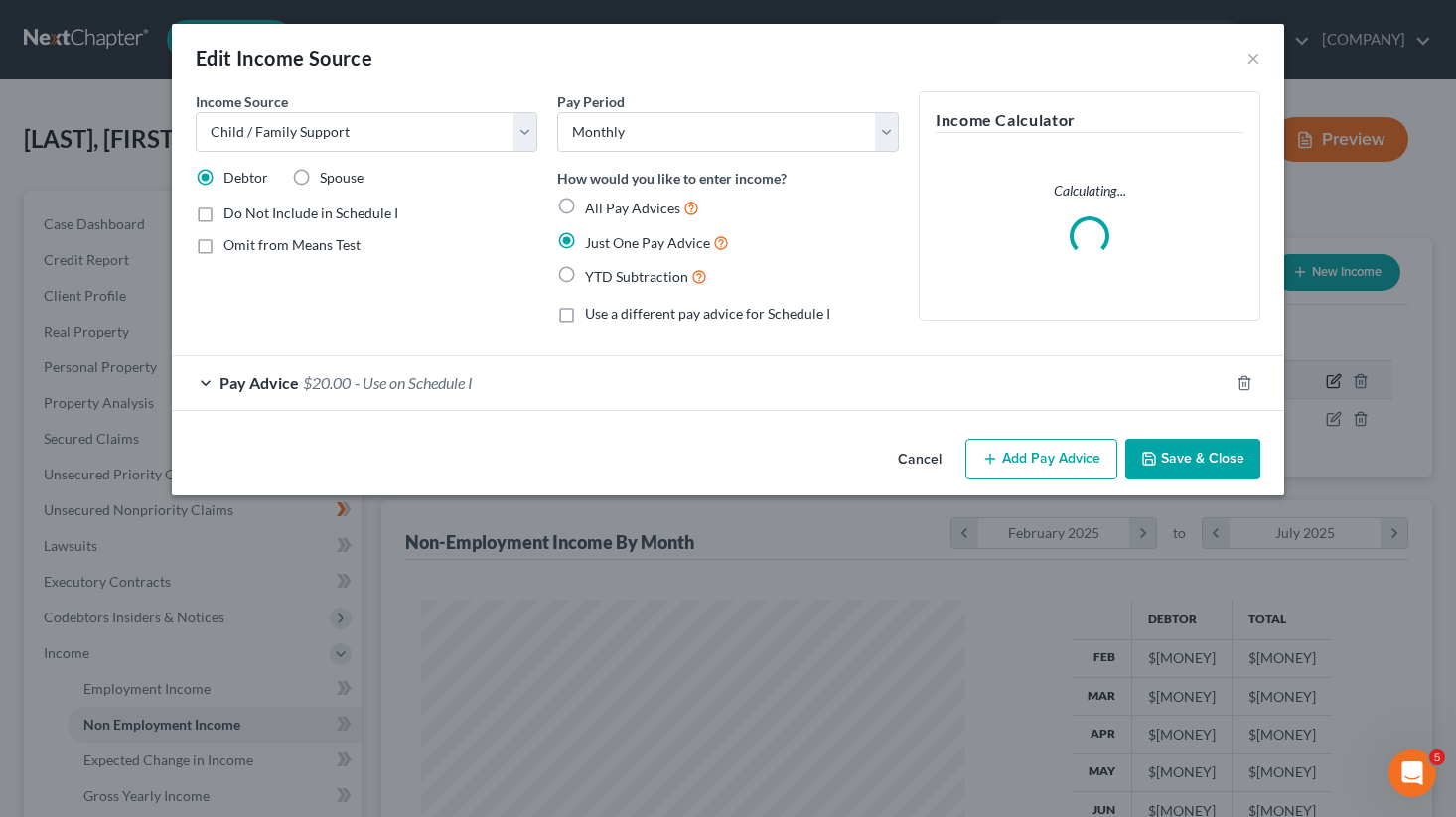 scroll, scrollTop: 992354, scrollLeft: 992589, axis: both 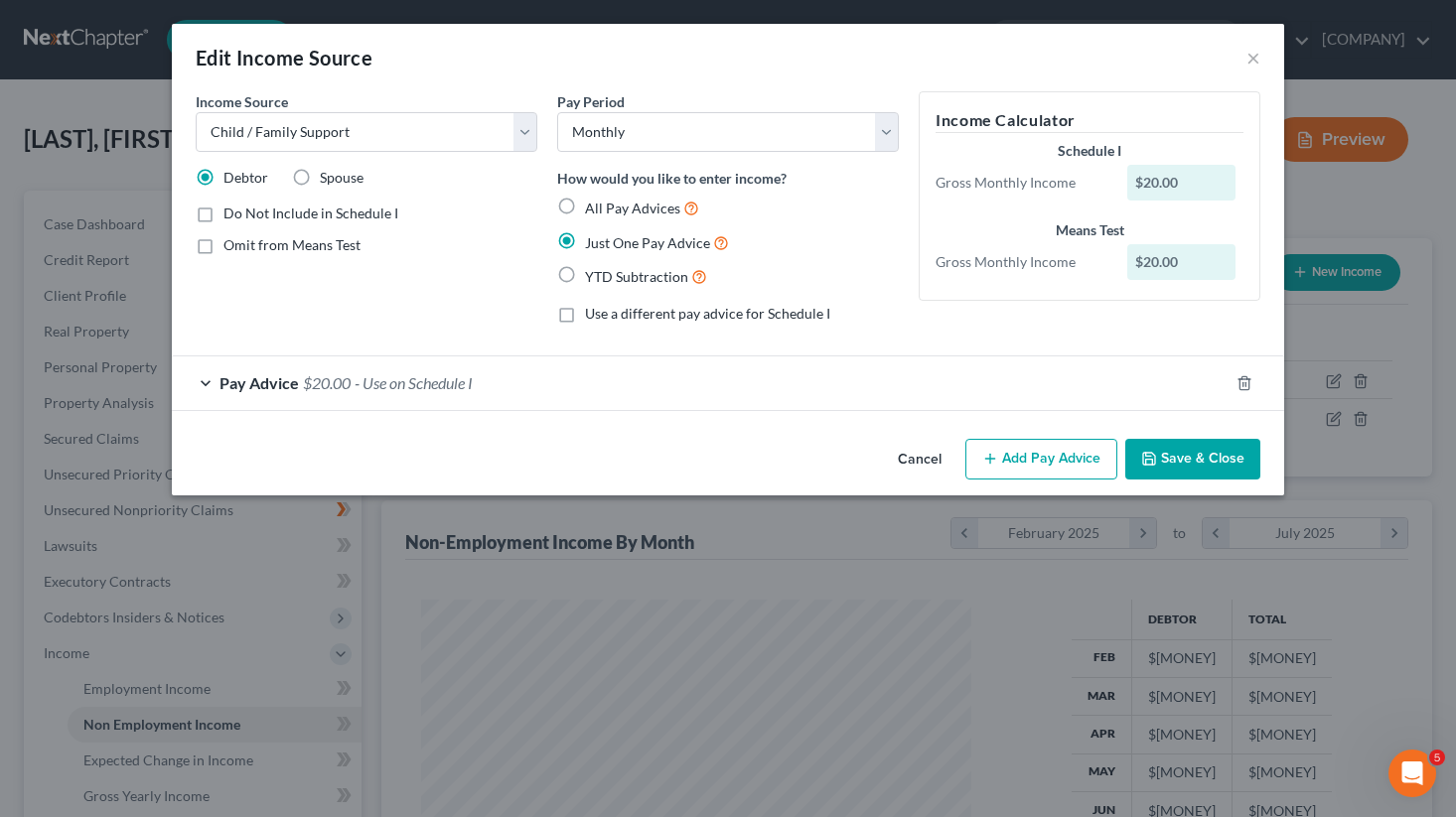 click on "Save & Close" at bounding box center (1193, 460) 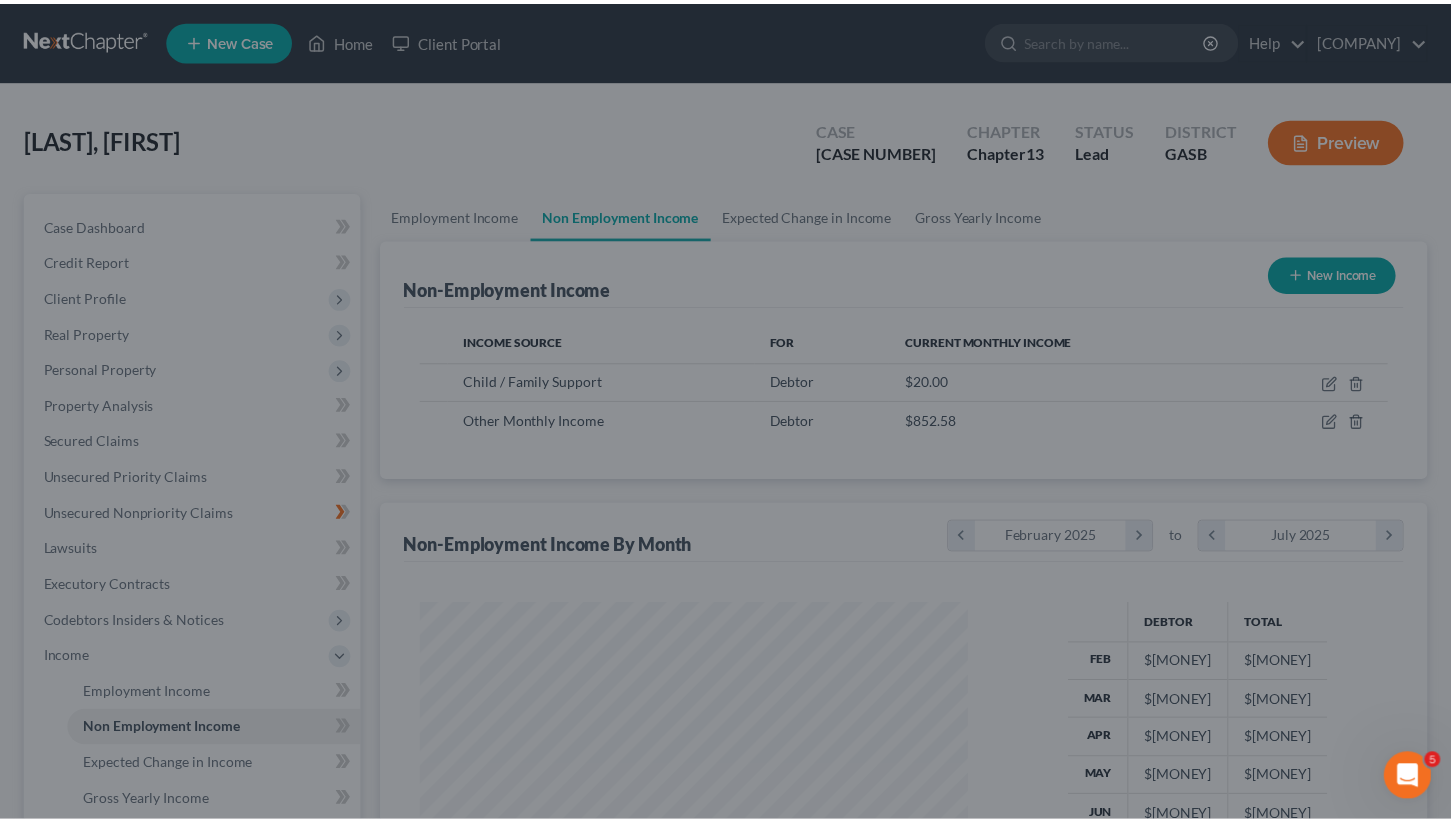 scroll, scrollTop: 359, scrollLeft: 587, axis: both 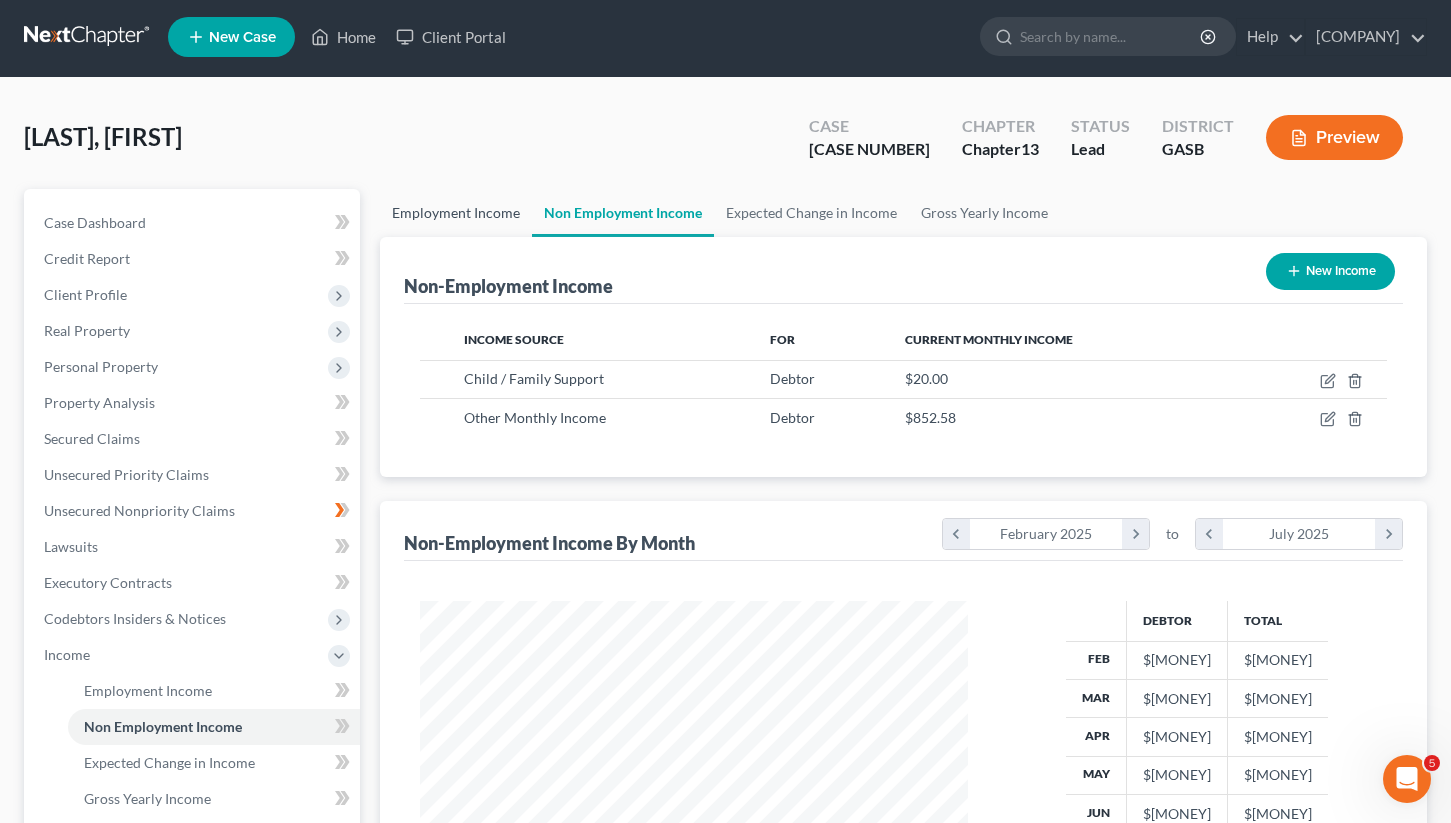 click on "Employment Income" at bounding box center [456, 213] 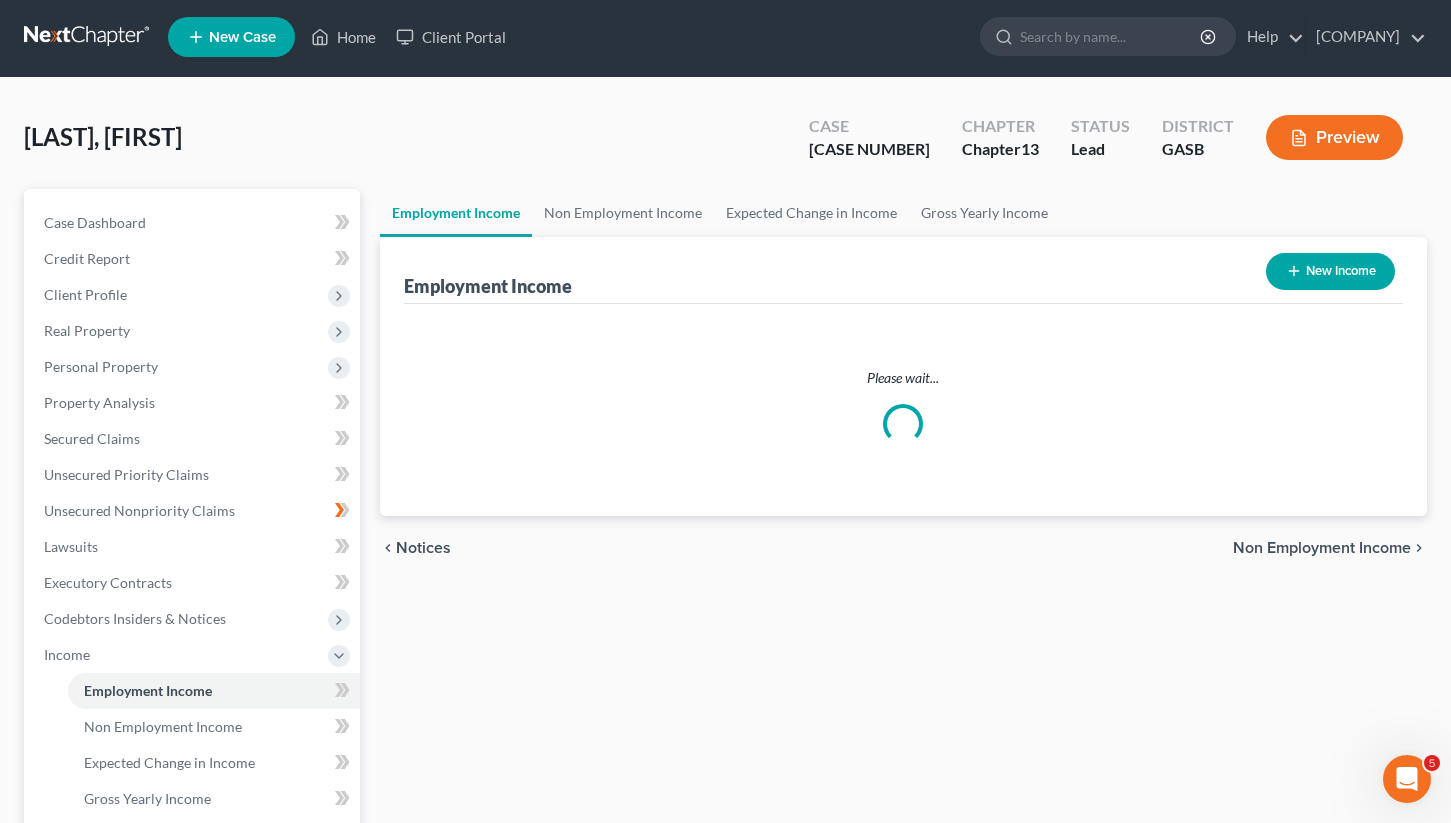 scroll, scrollTop: 0, scrollLeft: 0, axis: both 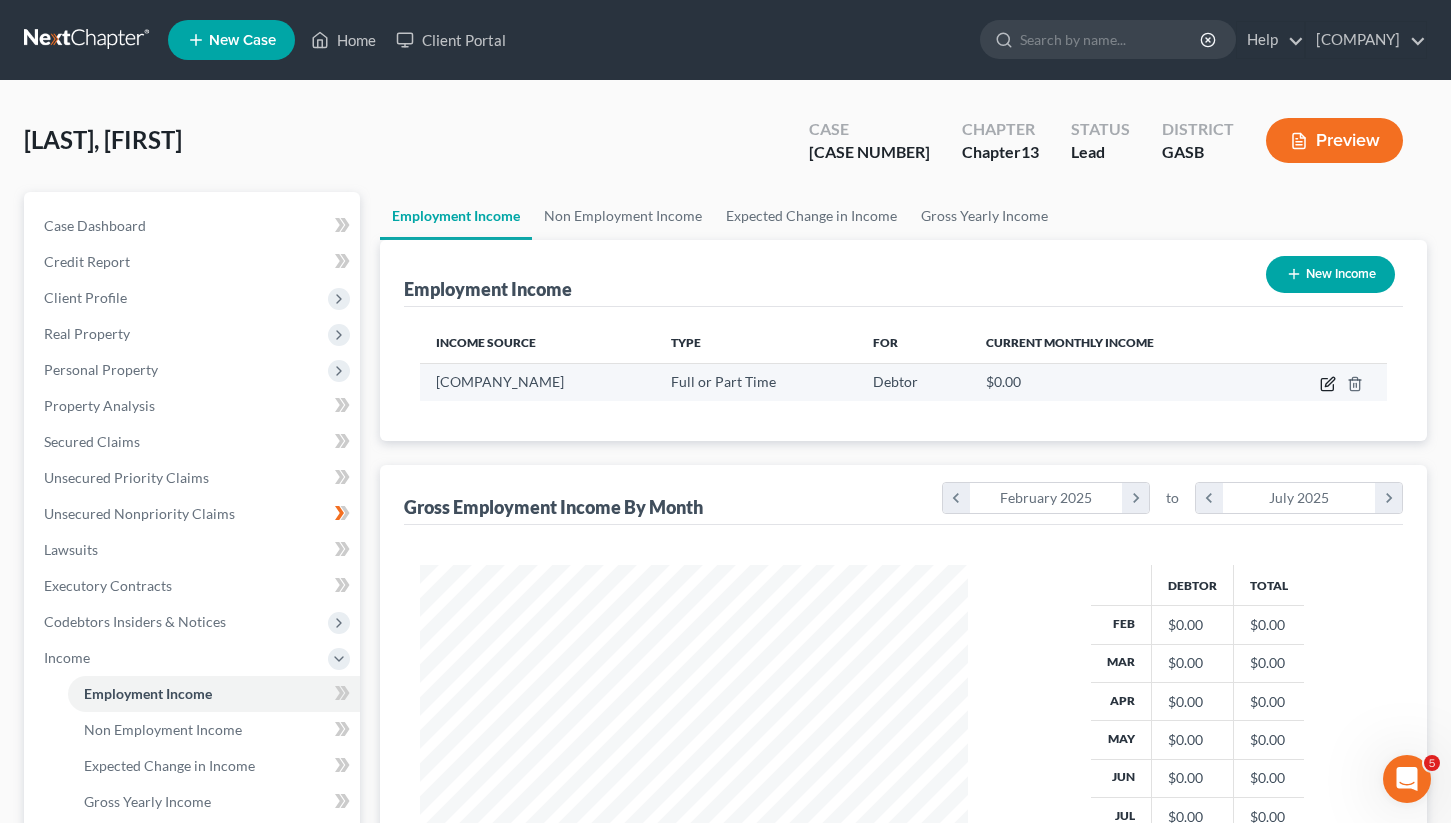 click 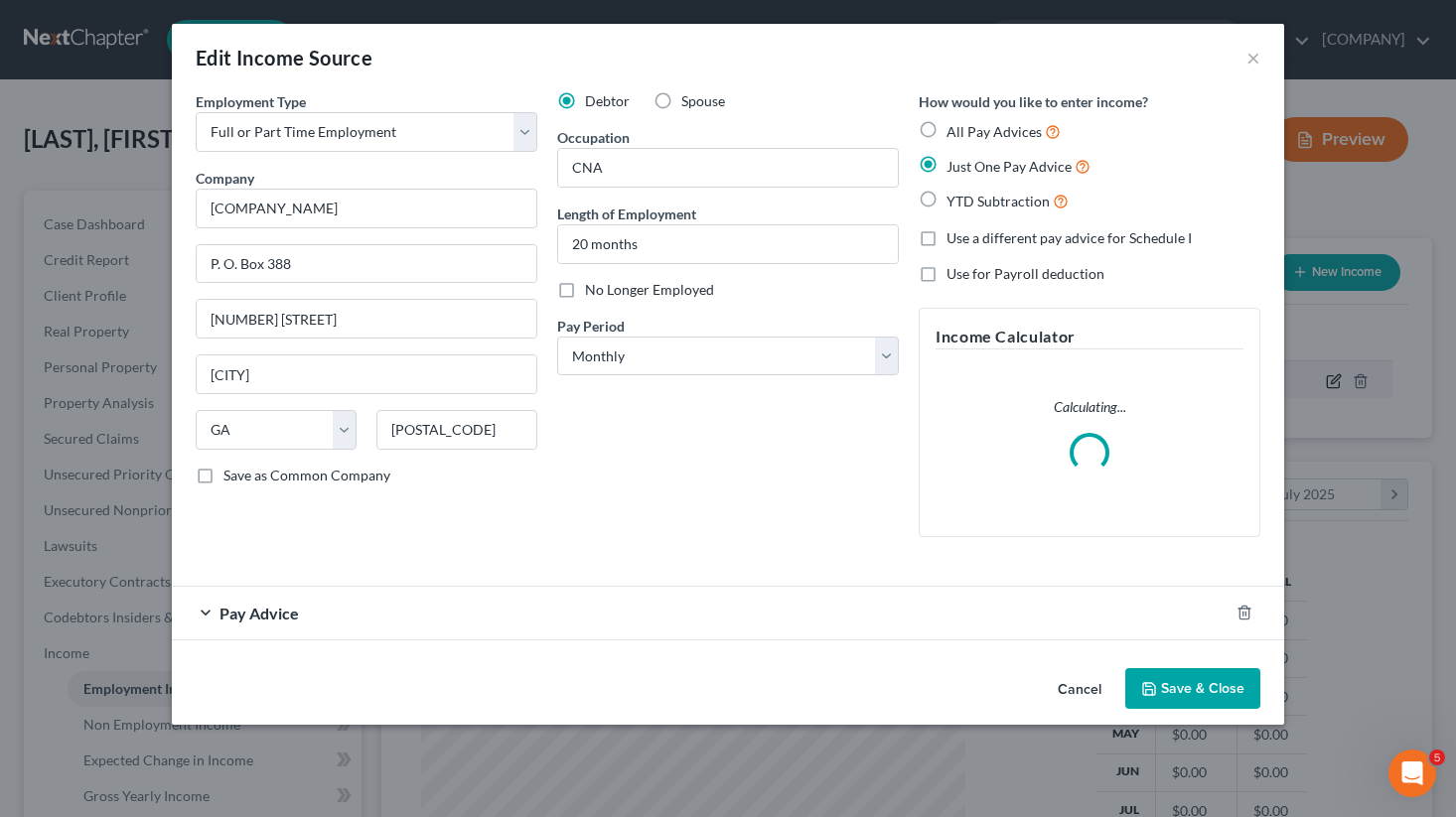 scroll, scrollTop: 992354, scrollLeft: 992589, axis: both 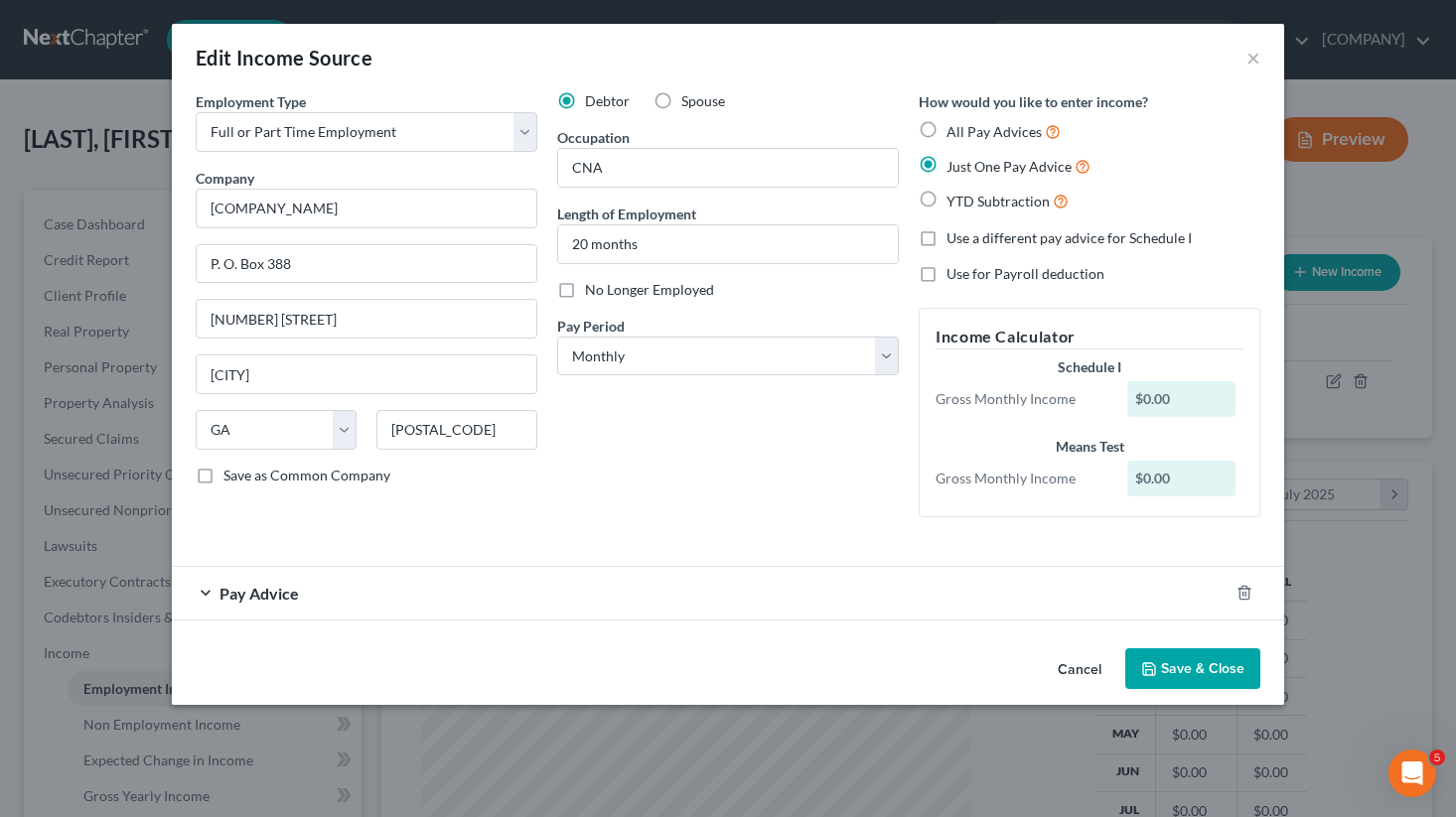 click on "Pay Advice" at bounding box center (700, 593) 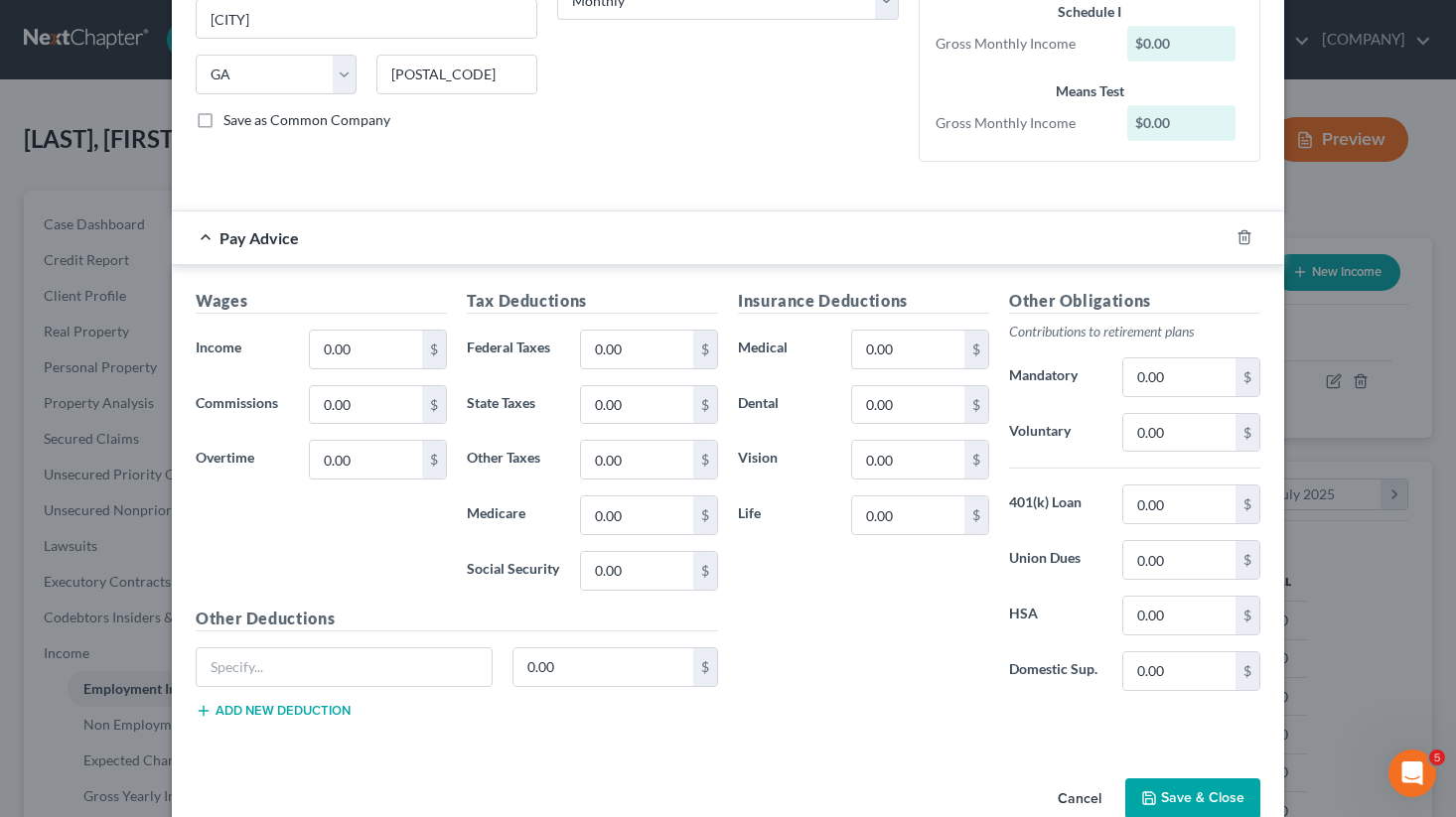 scroll, scrollTop: 358, scrollLeft: 0, axis: vertical 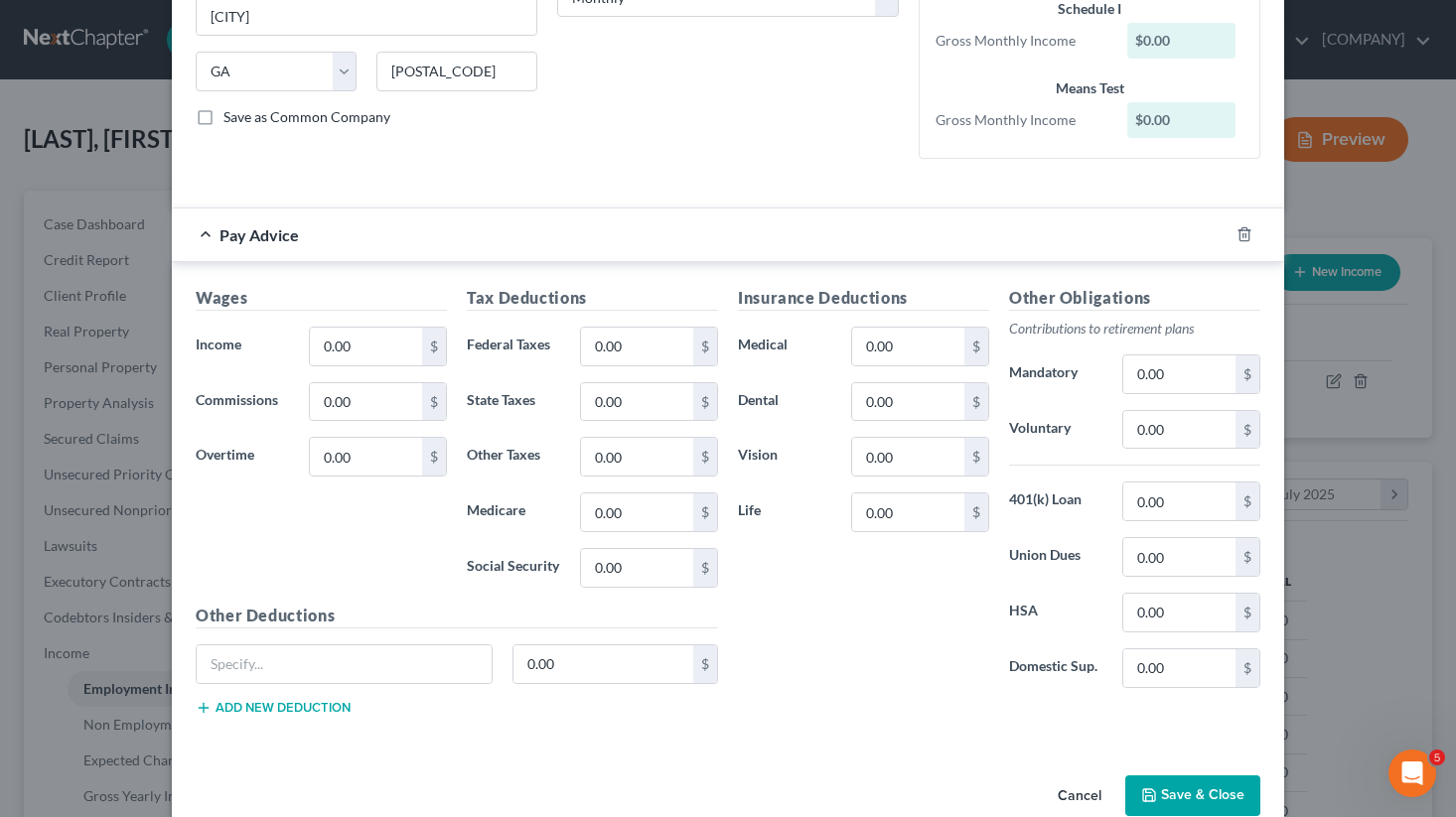 click on "Pay Advice" at bounding box center (700, 234) 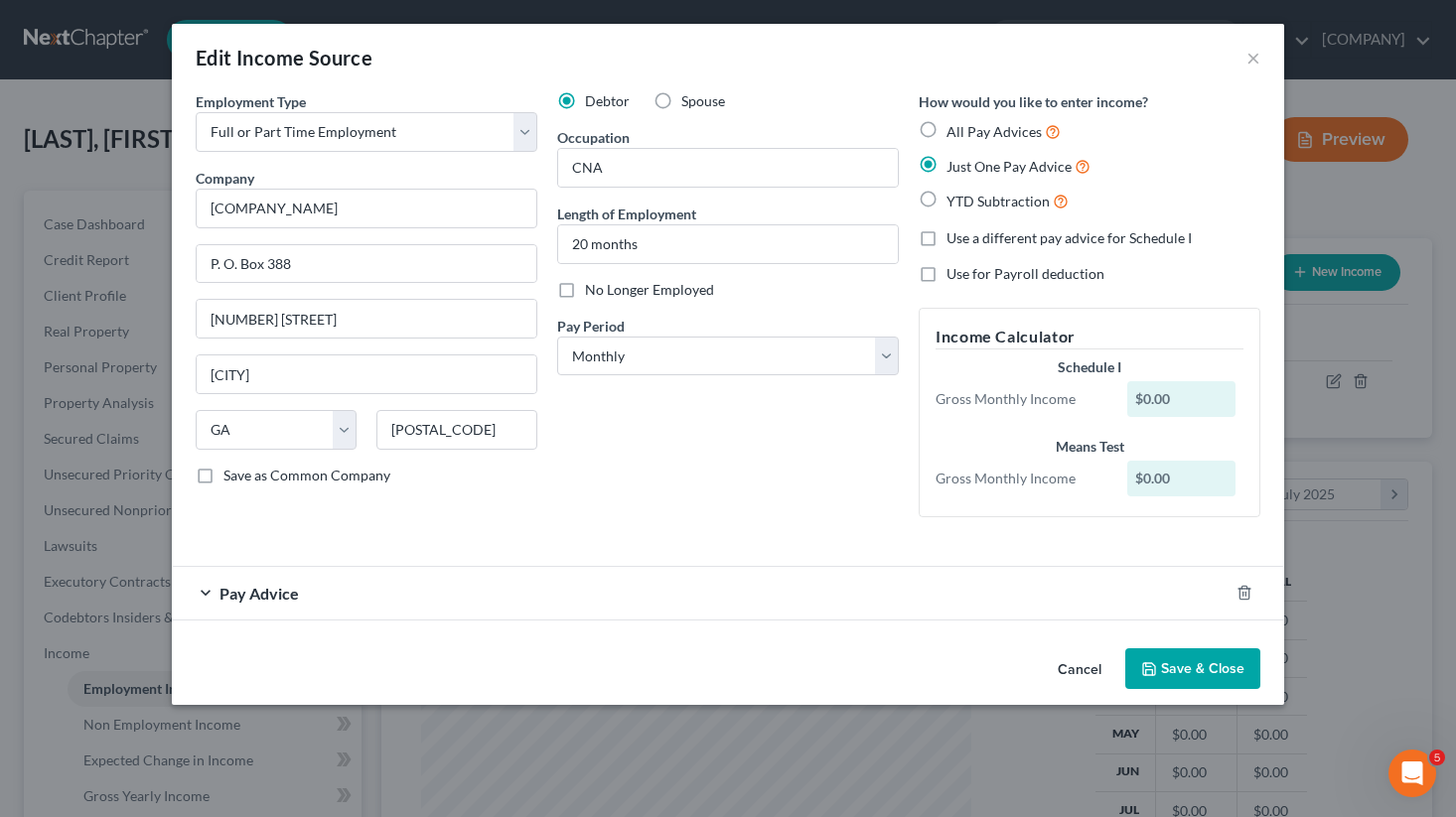 scroll, scrollTop: 0, scrollLeft: 0, axis: both 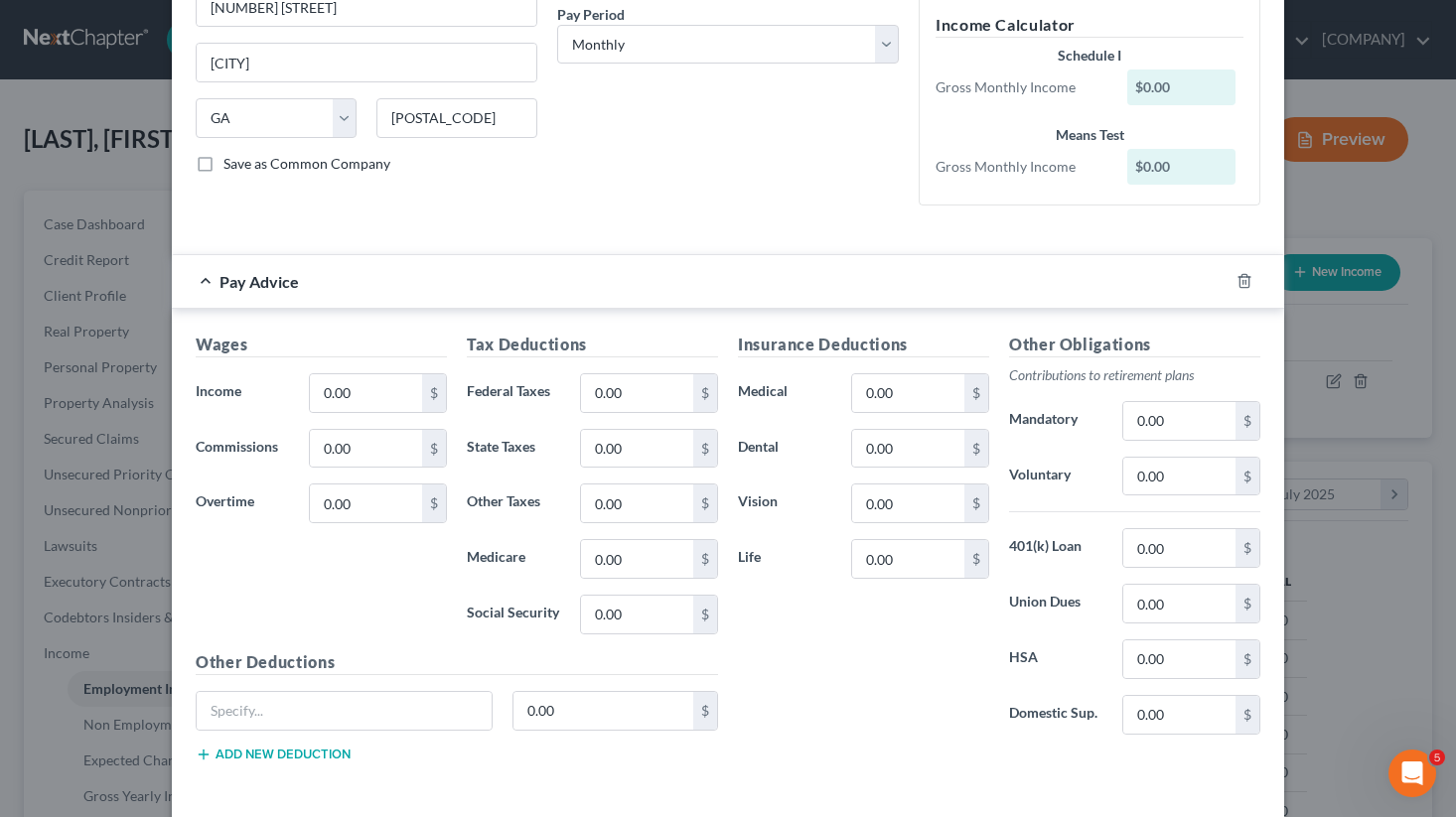 click on "Pay Advice" at bounding box center [700, 281] 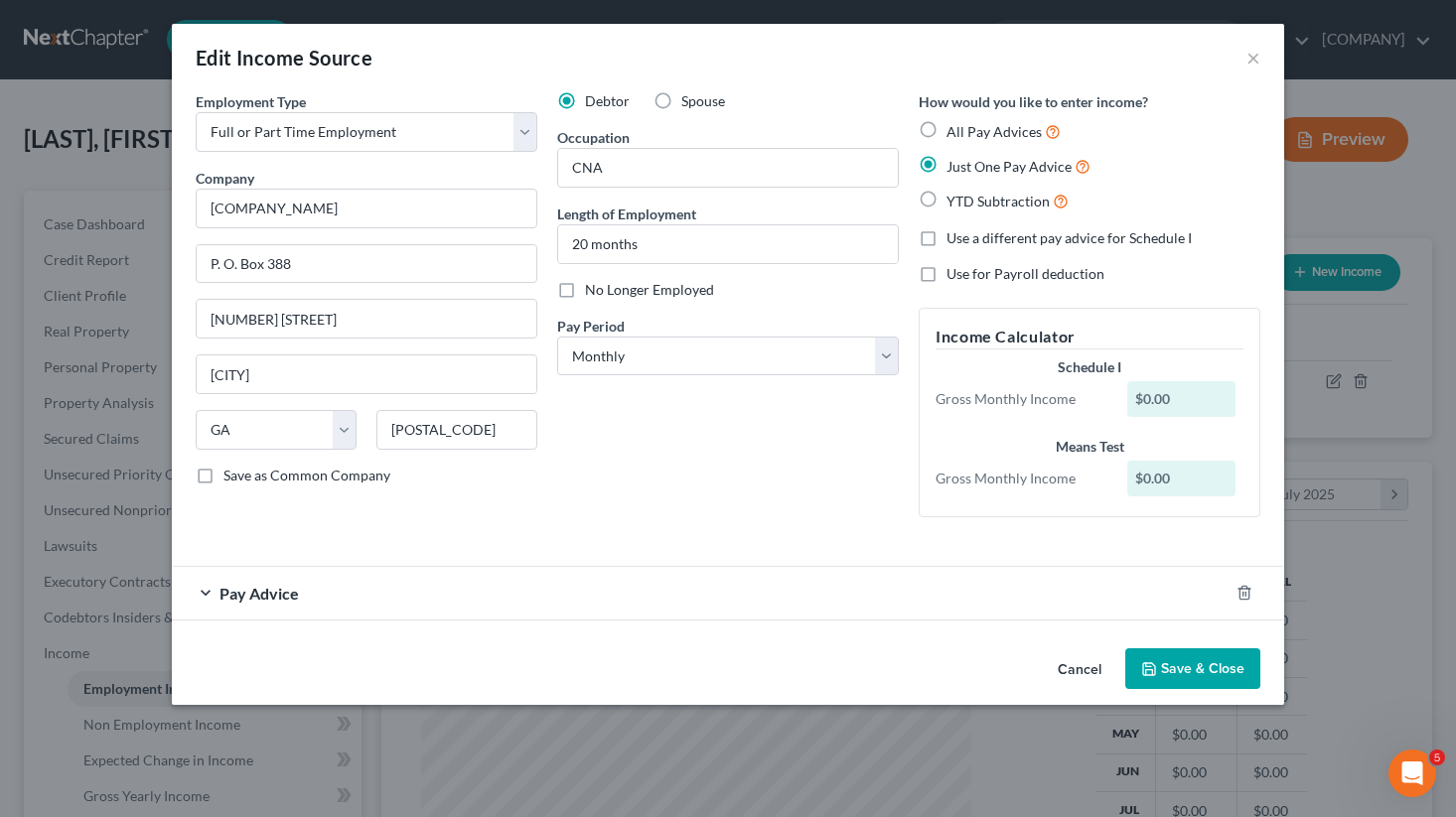 scroll, scrollTop: 0, scrollLeft: 0, axis: both 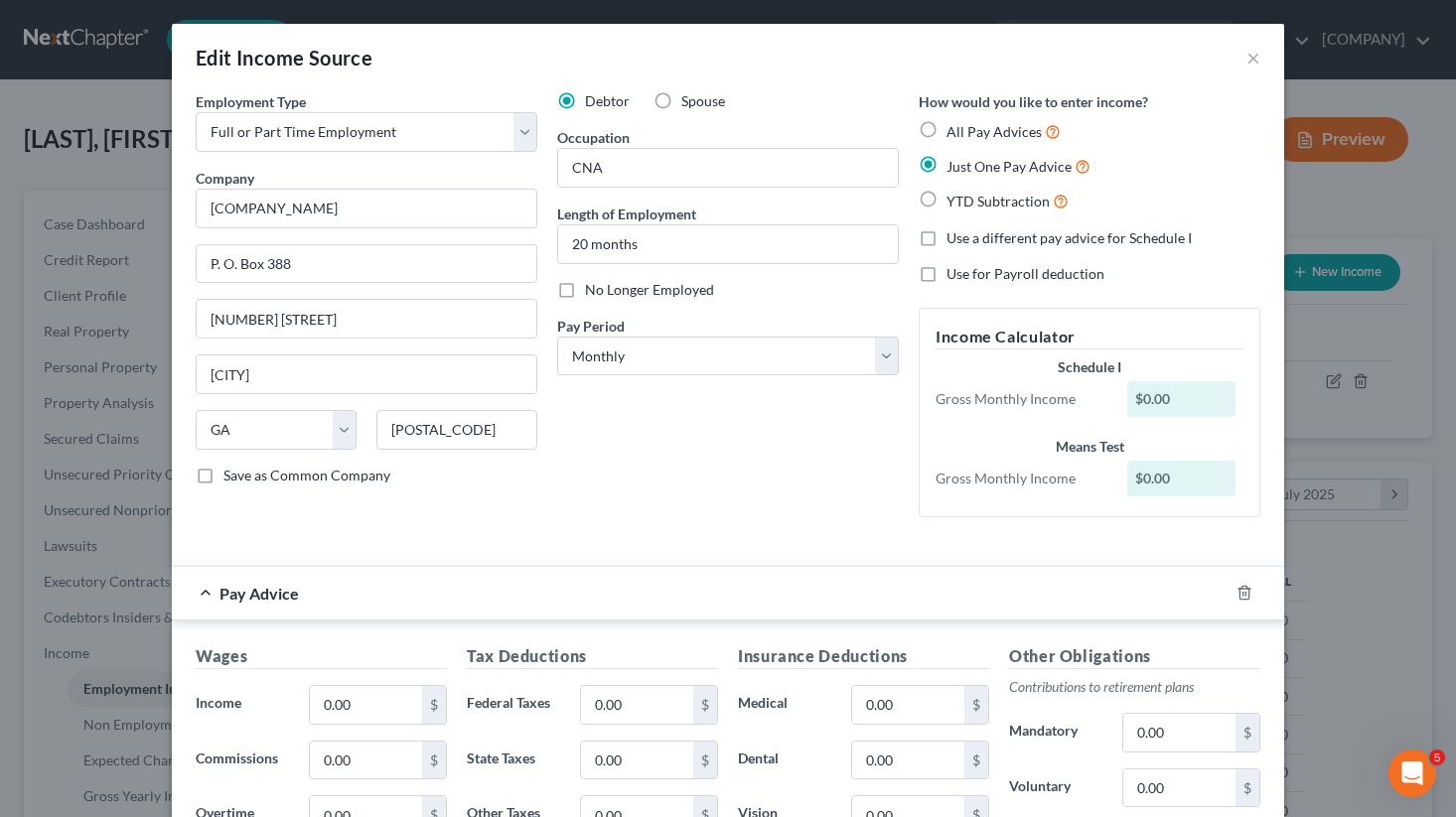 click on "Pay Advice" at bounding box center (700, 593) 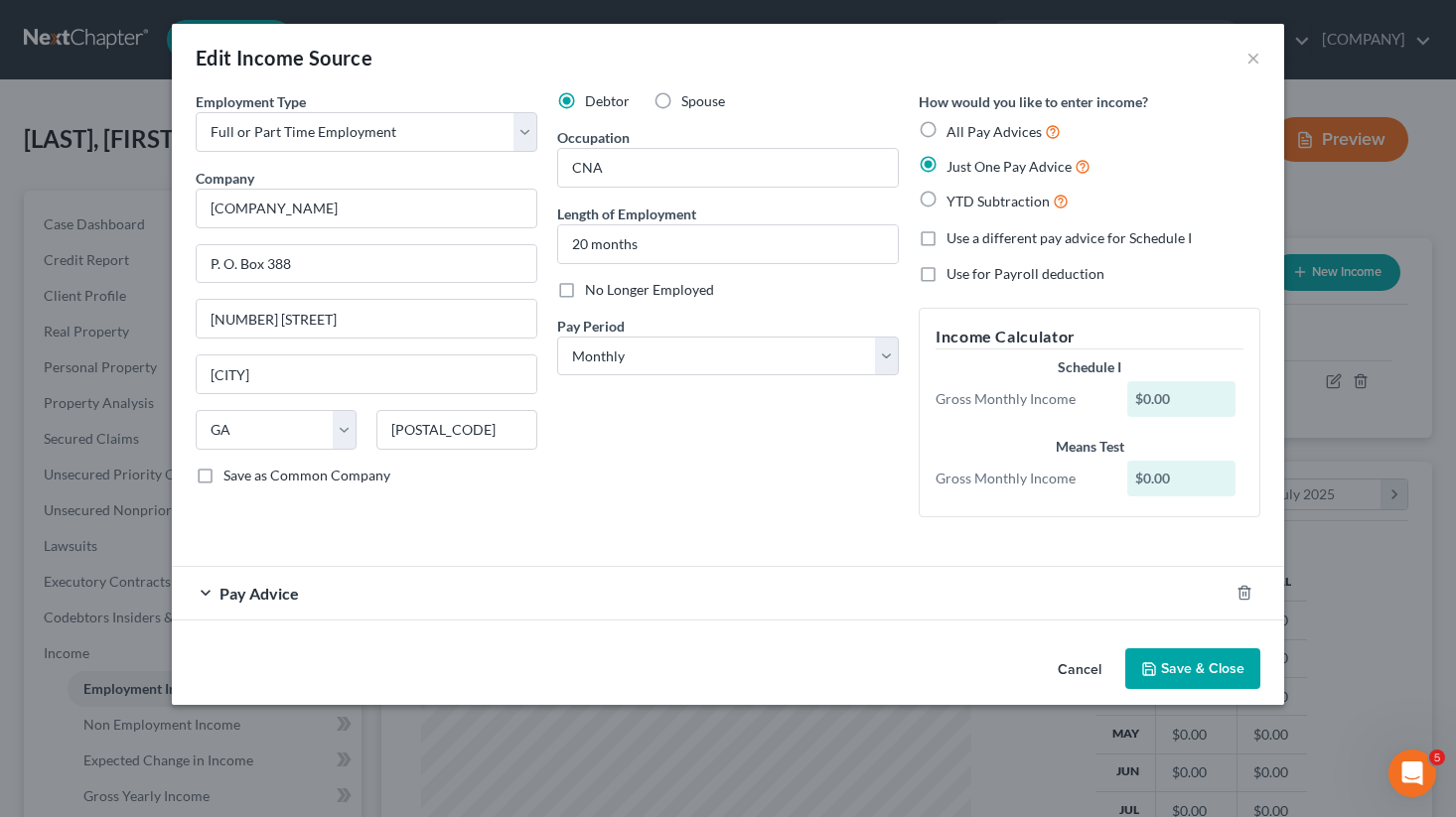 click on "Pay Advice" at bounding box center (700, 593) 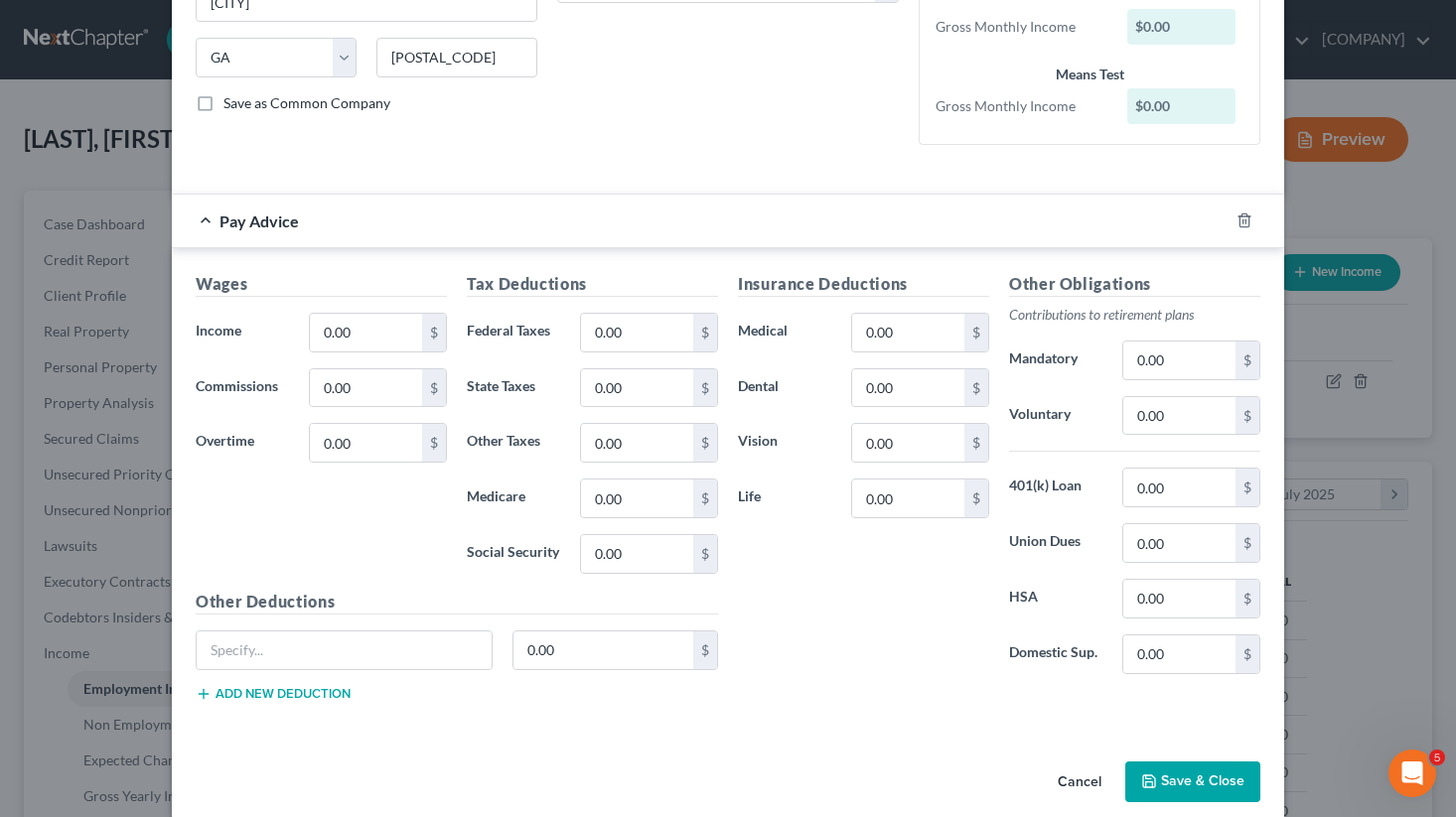 scroll, scrollTop: 388, scrollLeft: 0, axis: vertical 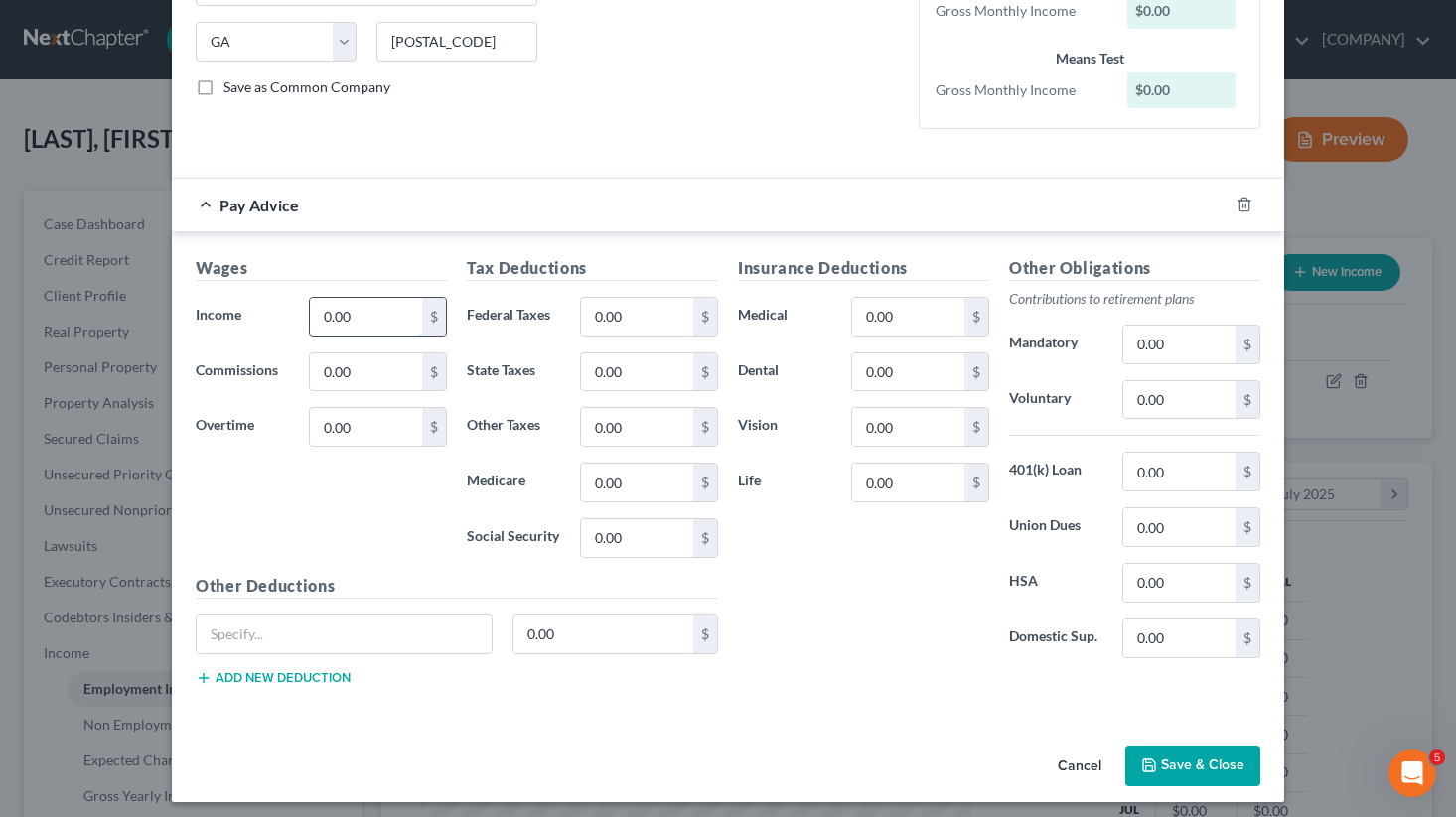 click on "0.00" at bounding box center [365, 317] 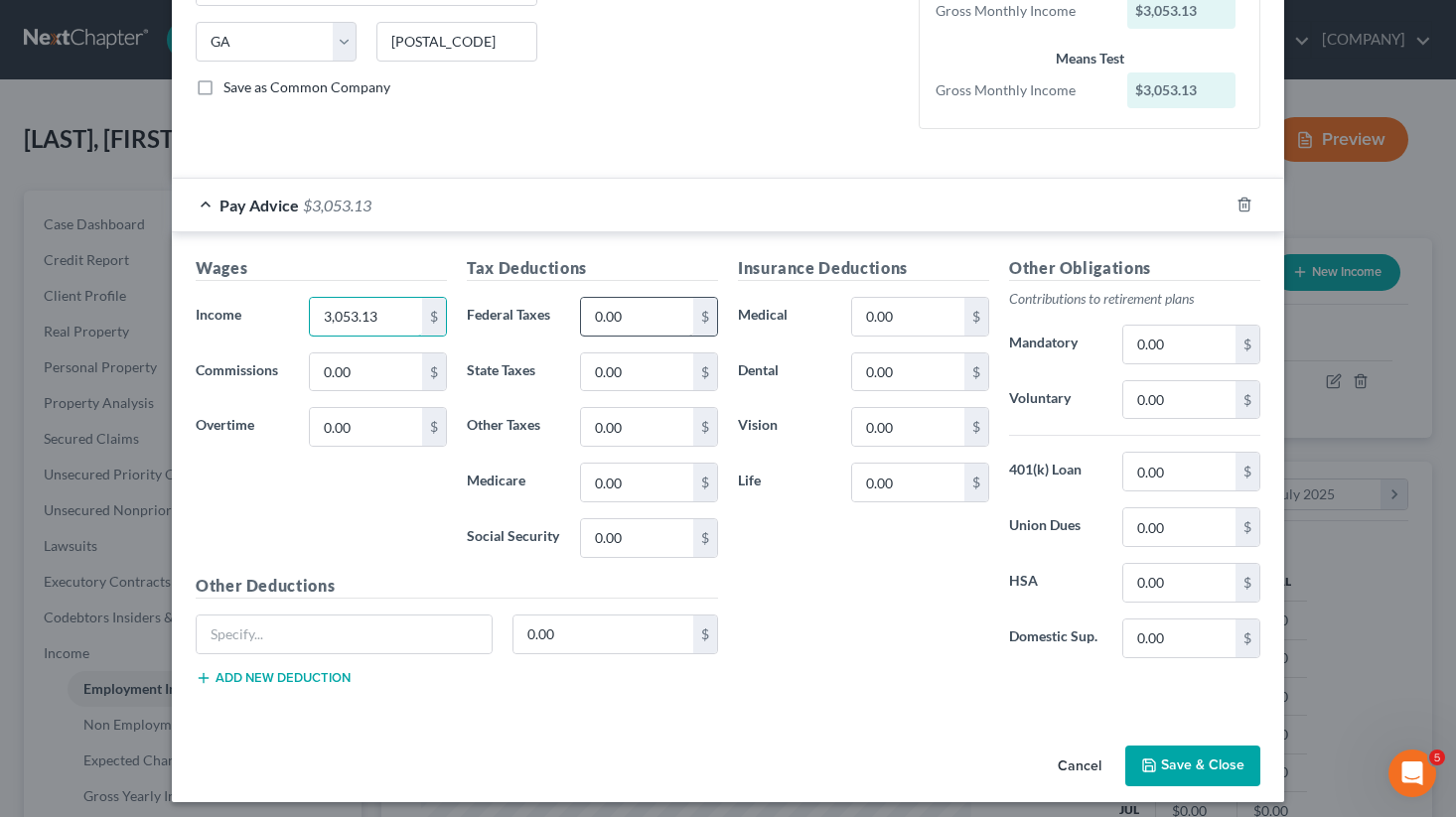 type on "3,053.13" 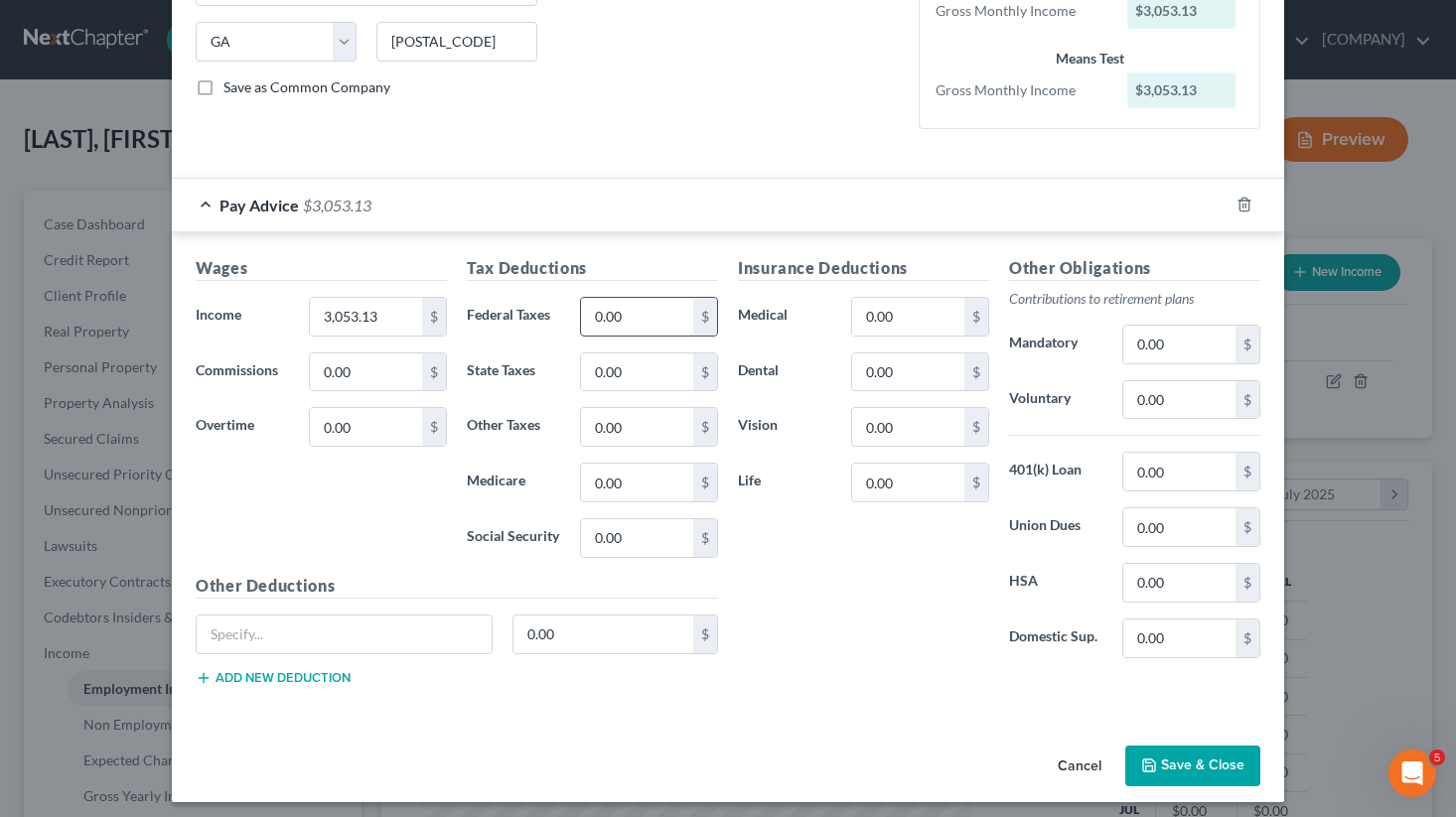 click on "0.00" at bounding box center [637, 317] 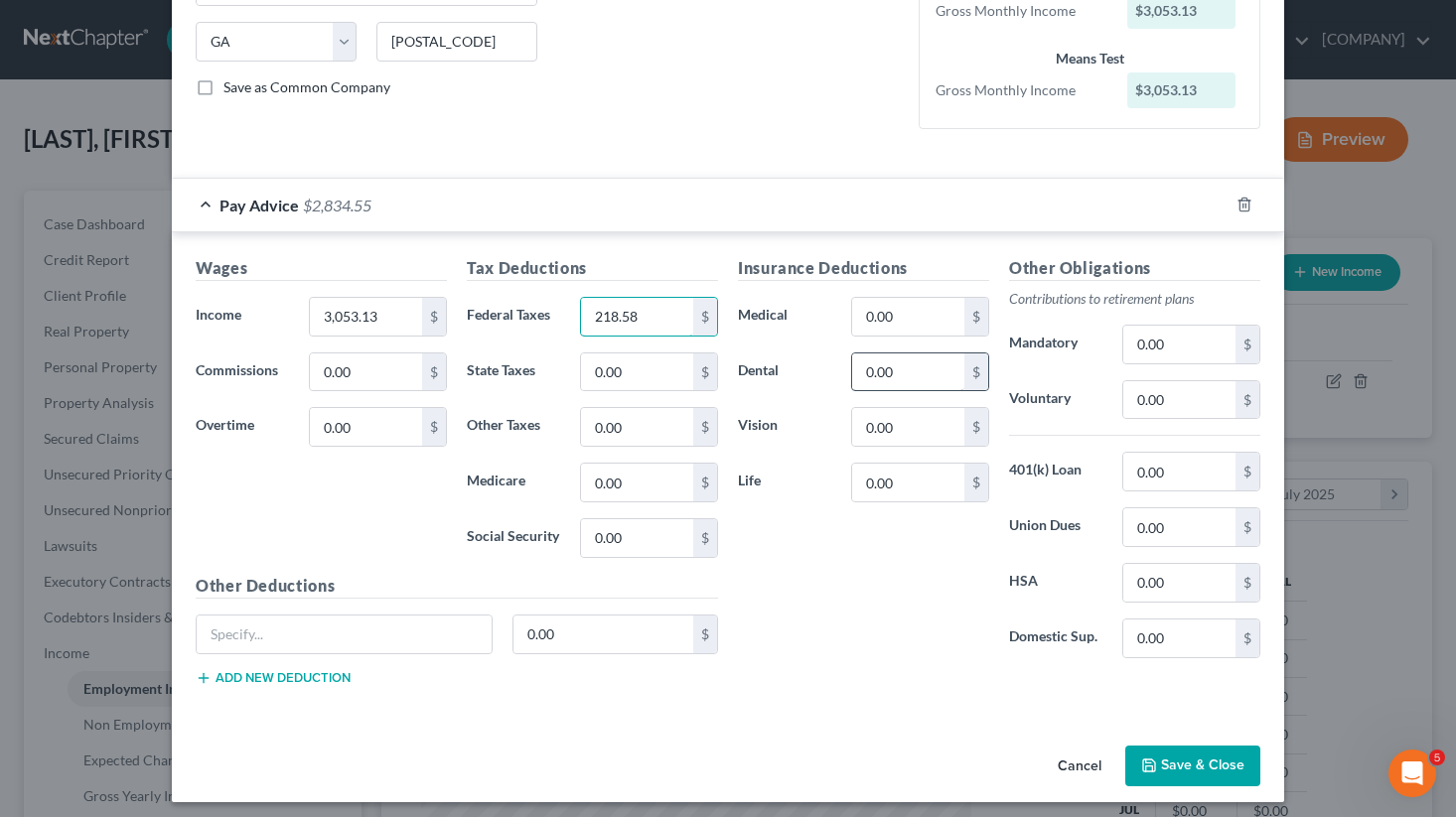 type on "218.58" 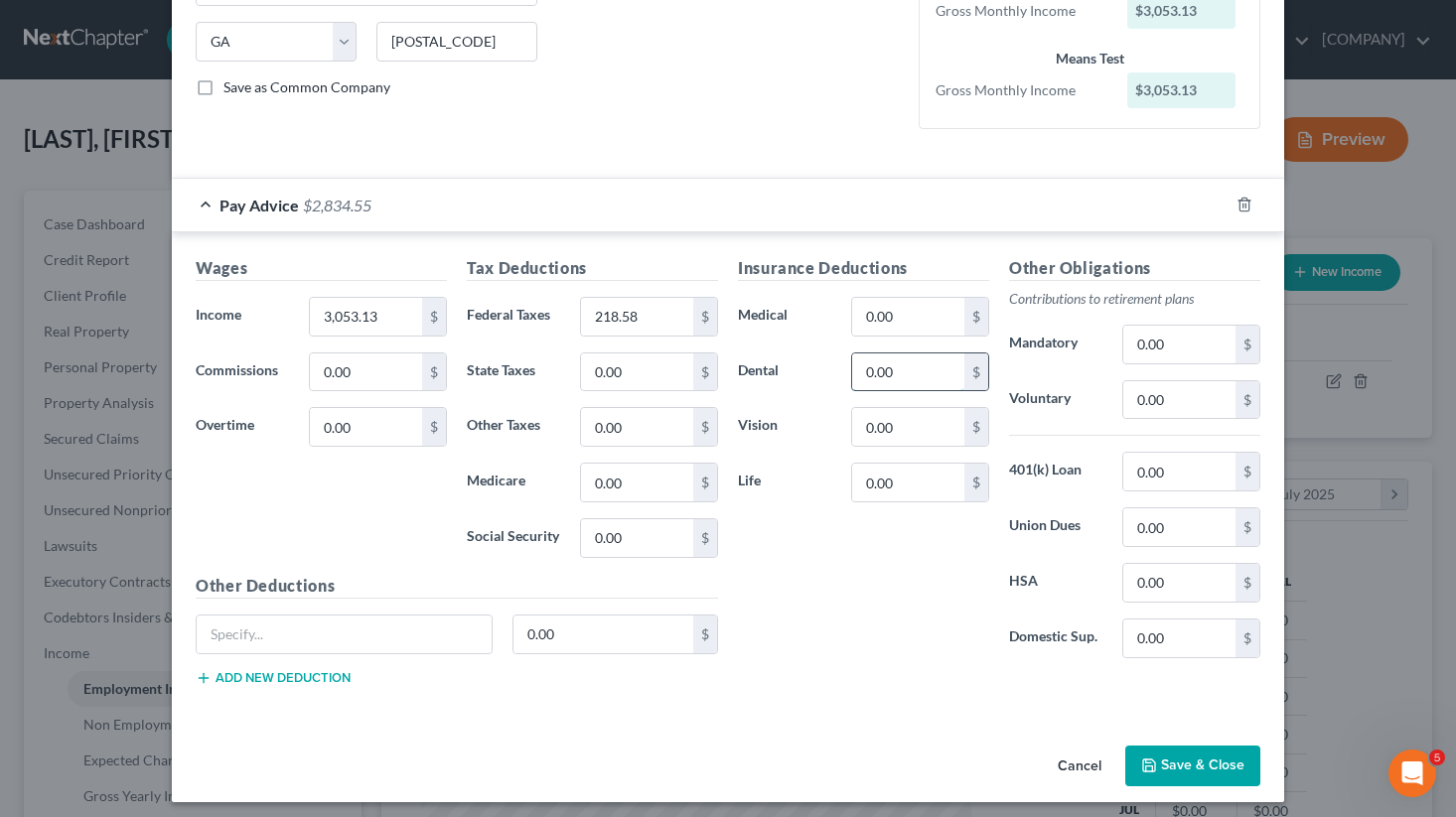 click on "0.00" at bounding box center (908, 372) 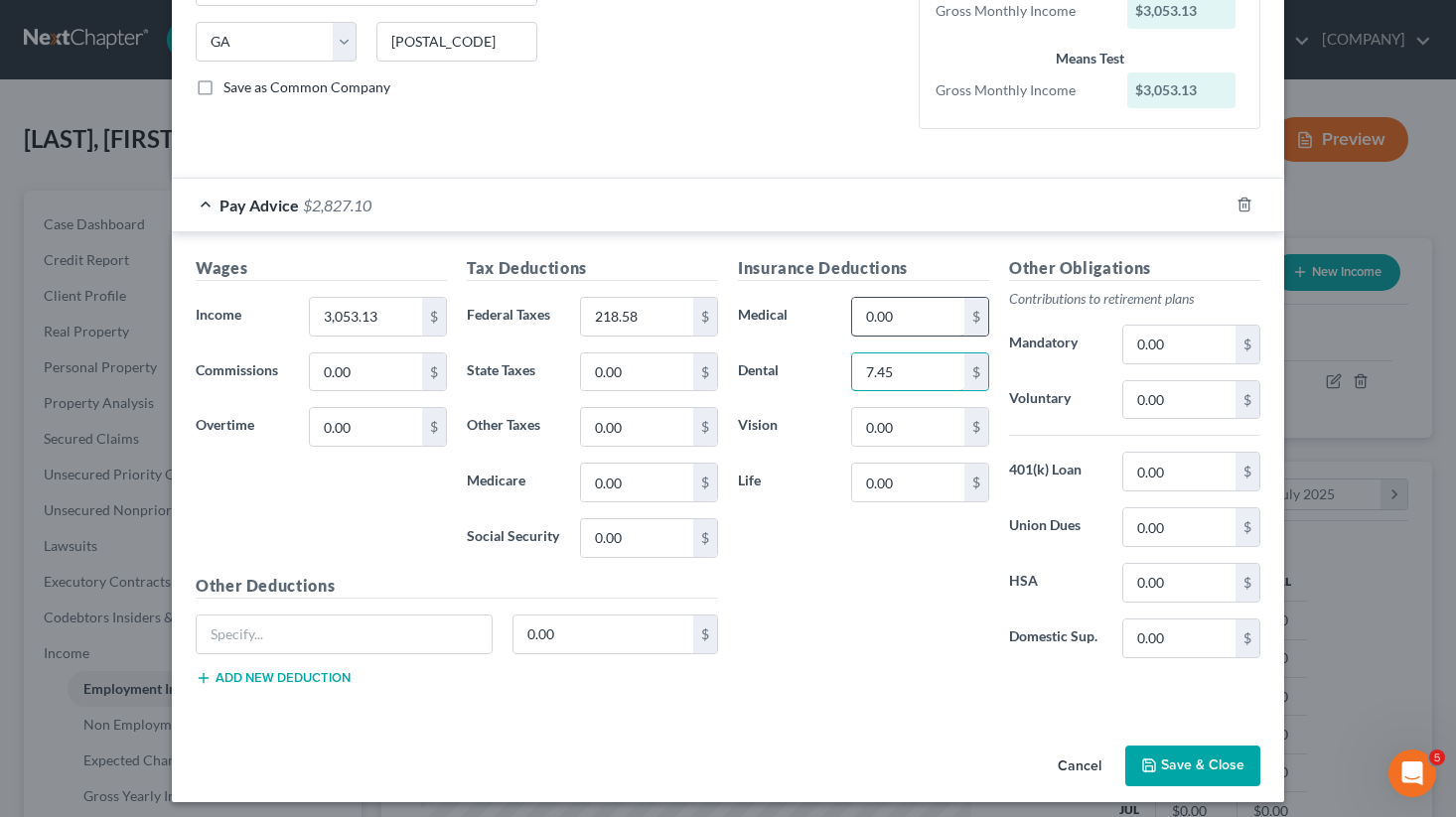 type on "7.45" 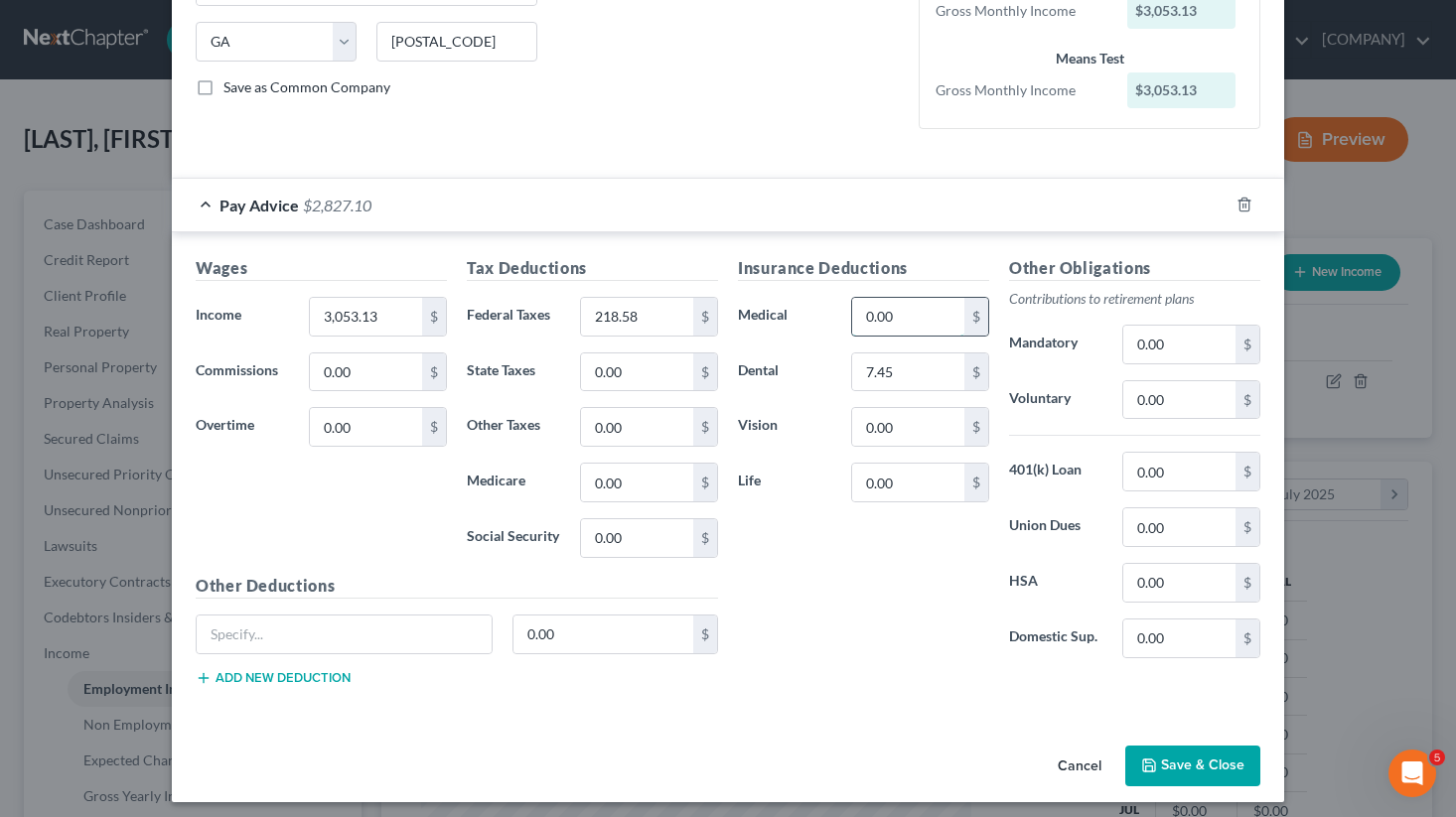 click on "0.00" at bounding box center (908, 317) 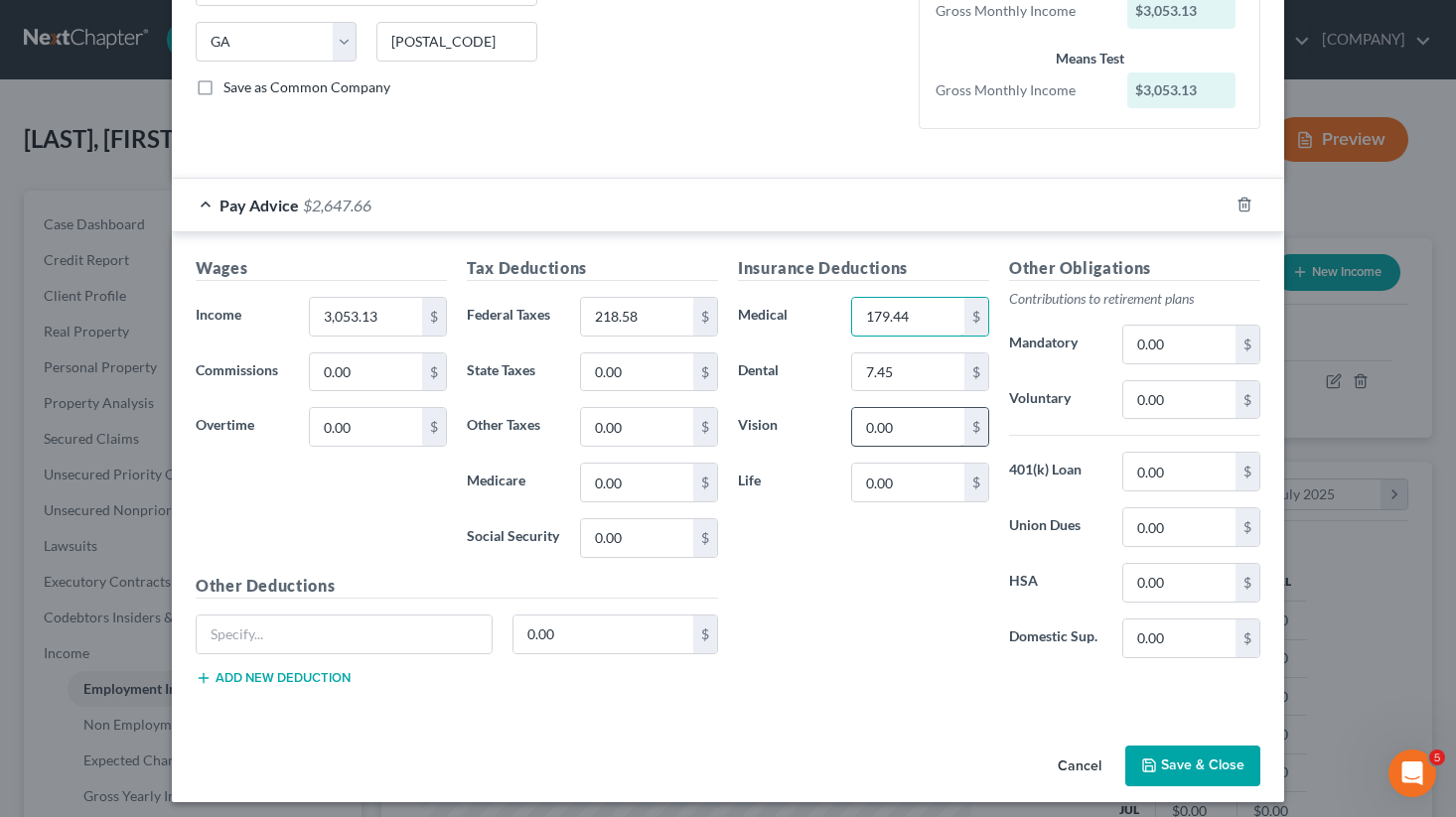 type on "179.44" 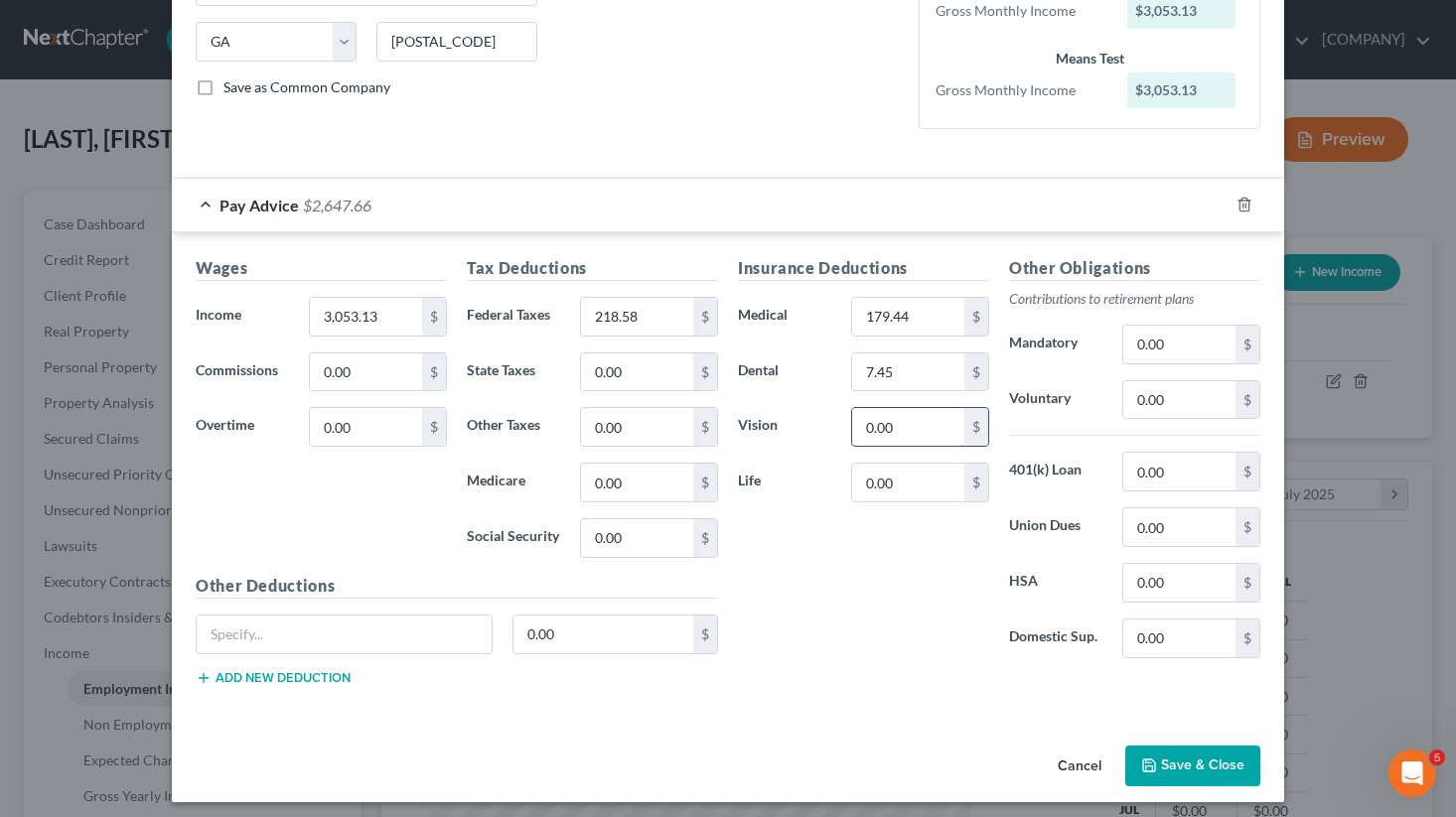 click on "0.00" at bounding box center [908, 427] 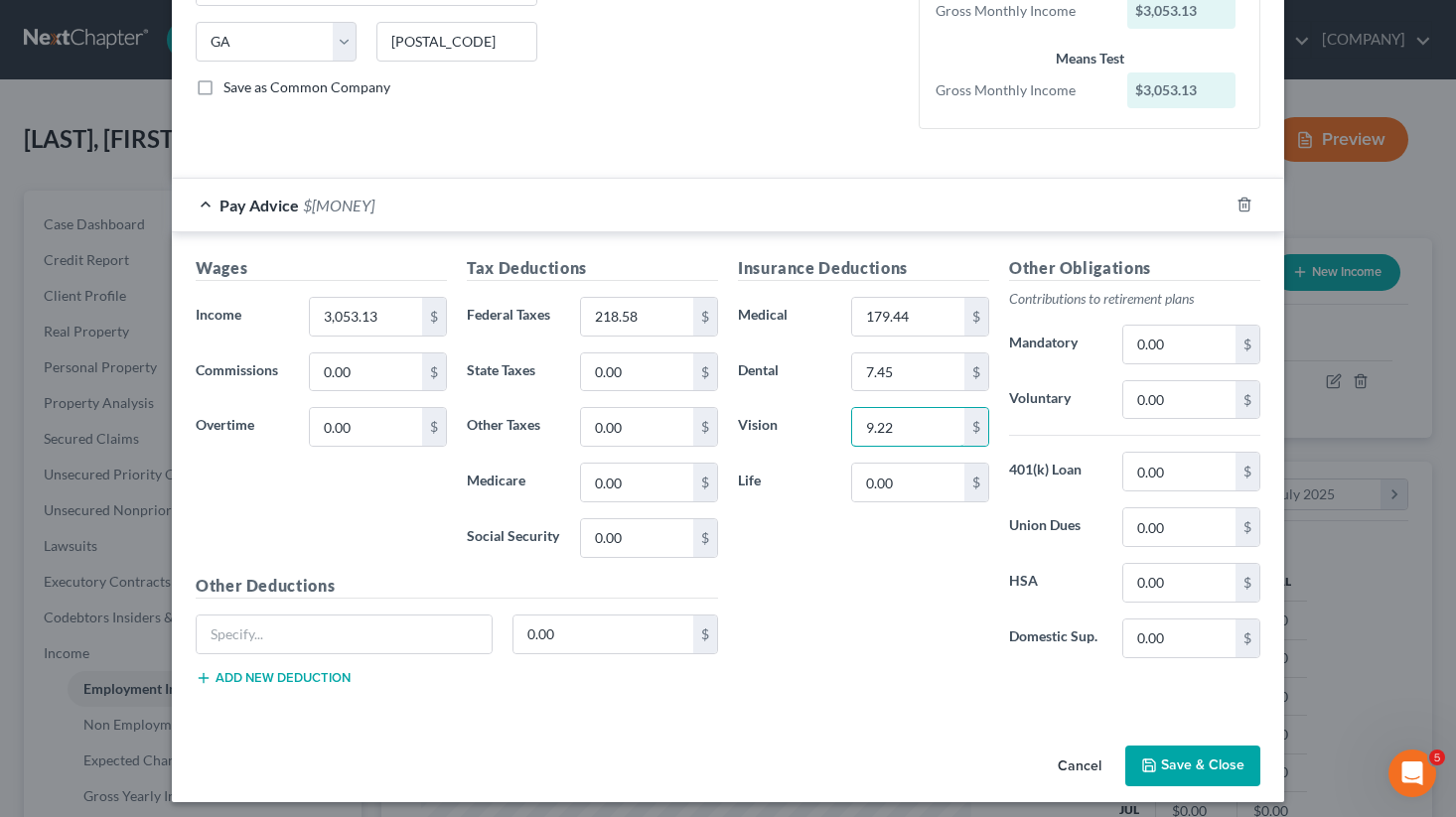 type on "9.22" 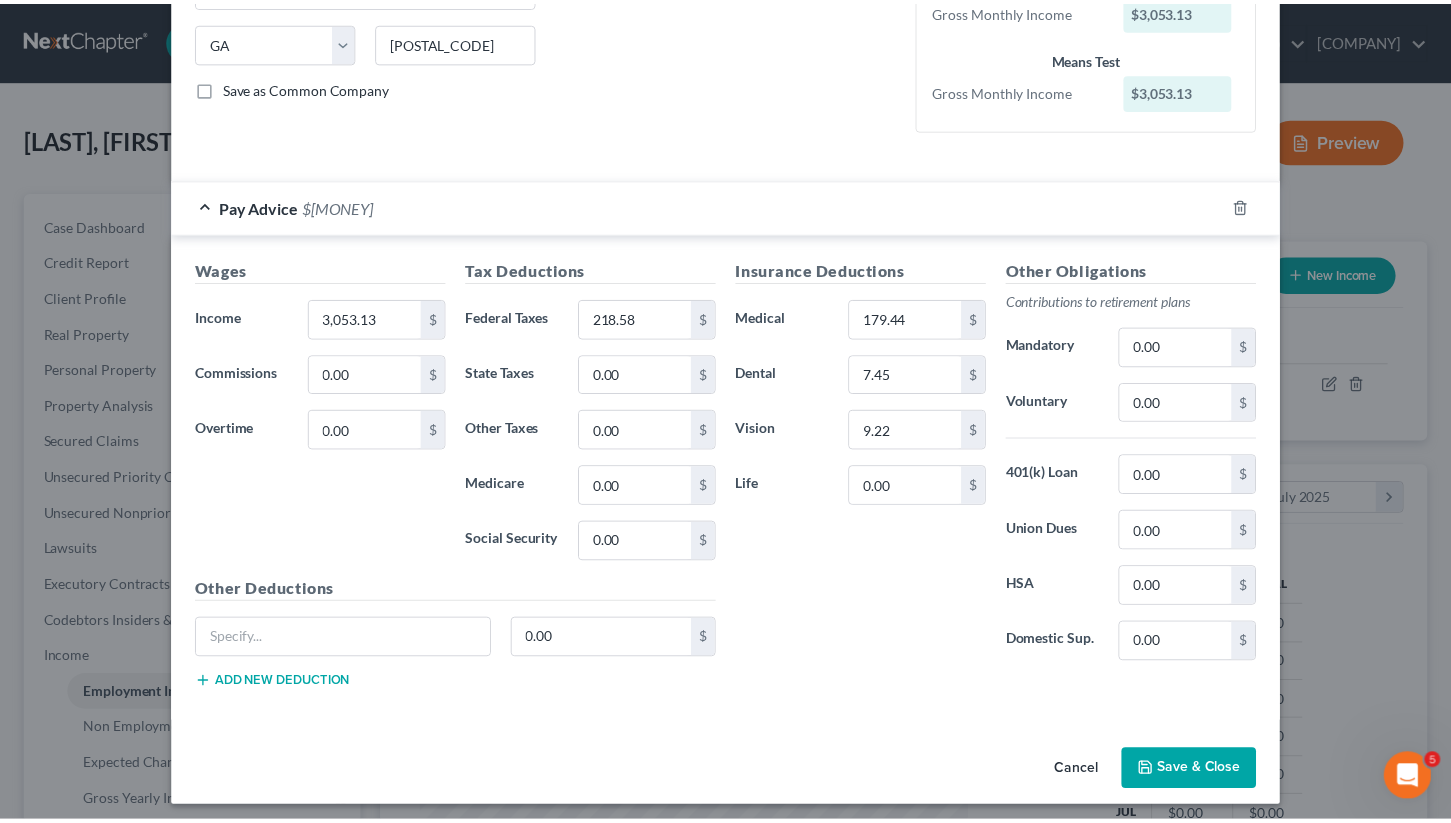 scroll, scrollTop: 400, scrollLeft: 0, axis: vertical 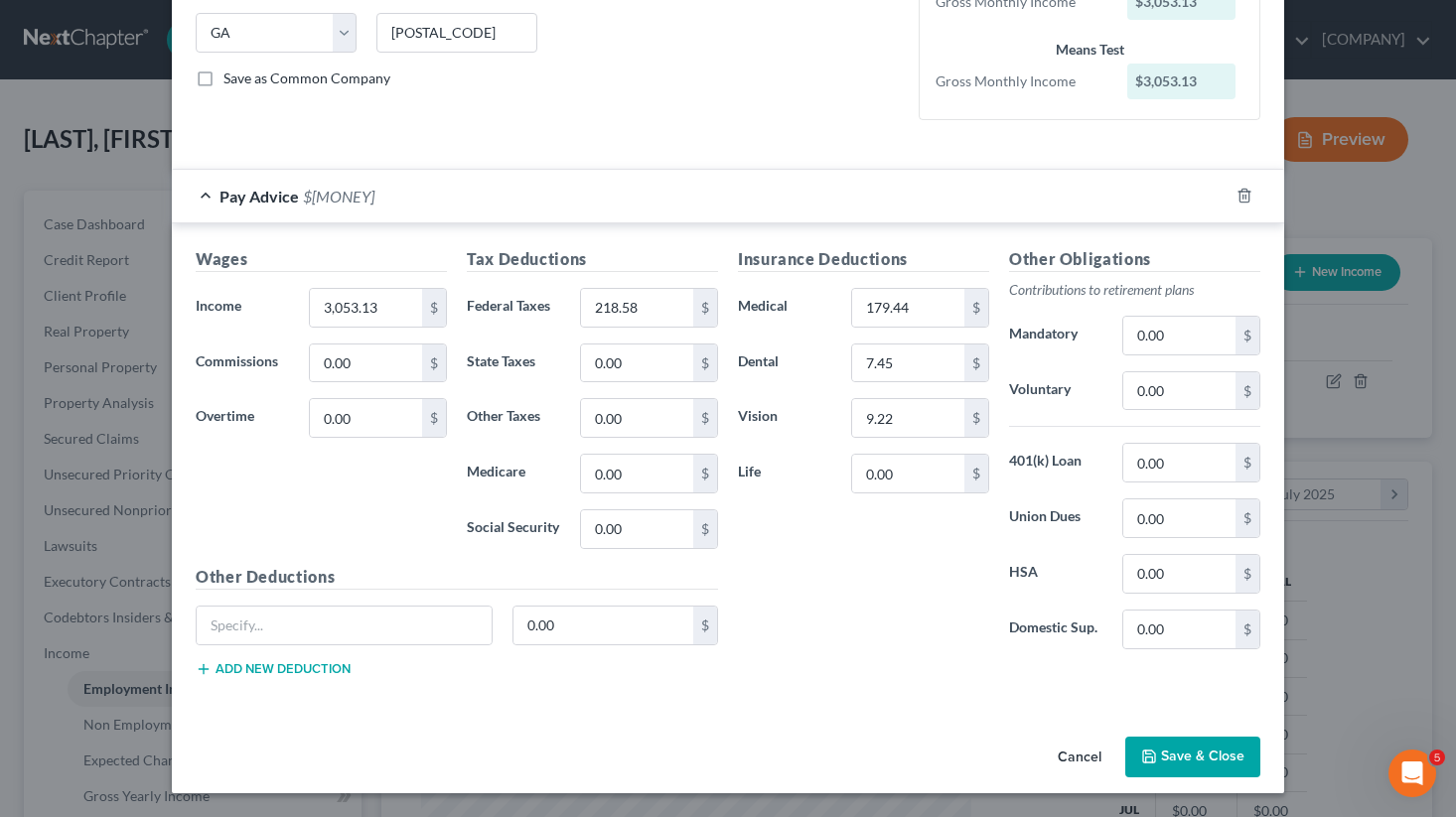 click on "Save & Close" at bounding box center (1193, 757) 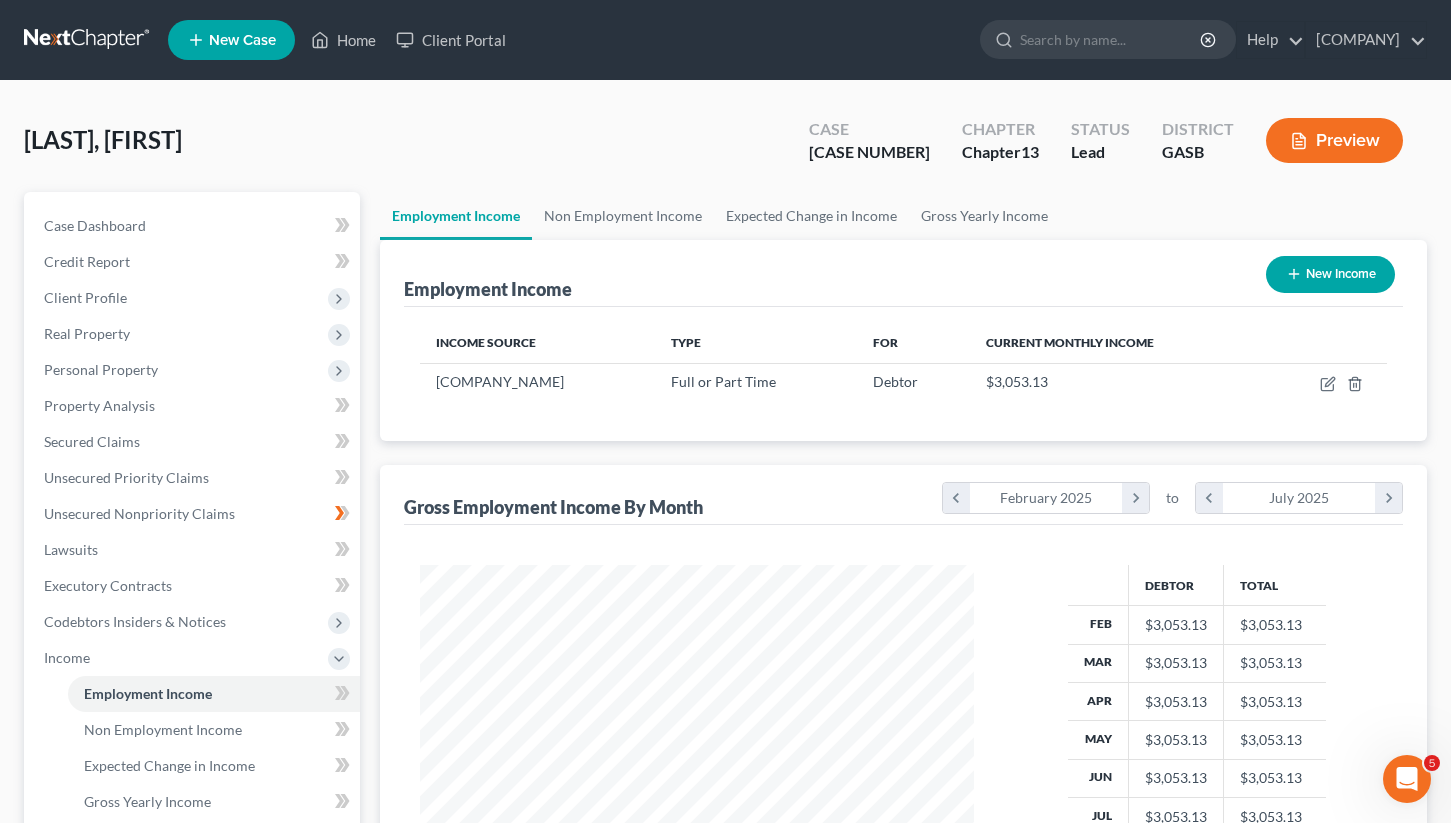 scroll, scrollTop: 359, scrollLeft: 587, axis: both 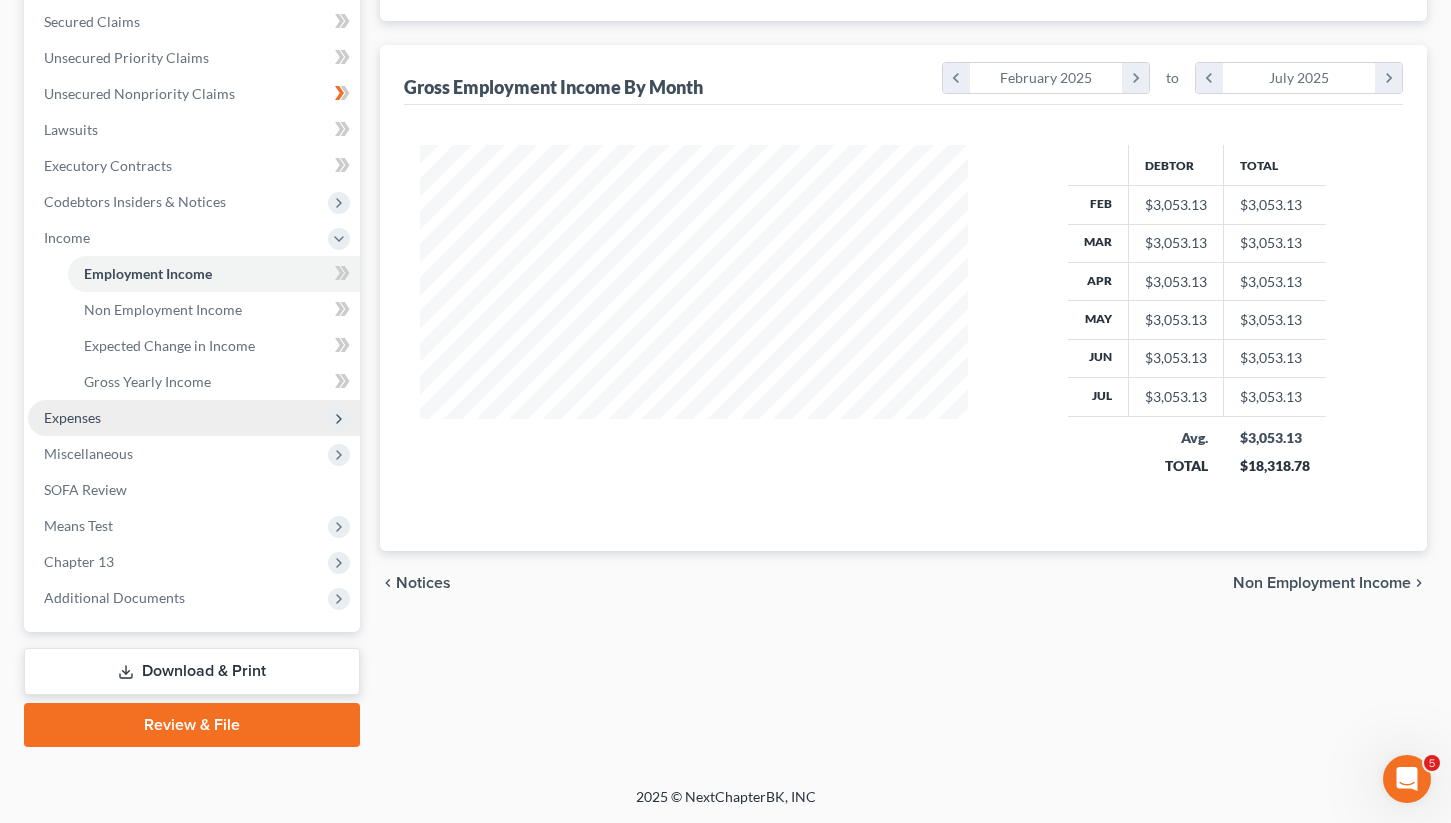 click on "Expenses" at bounding box center (72, 417) 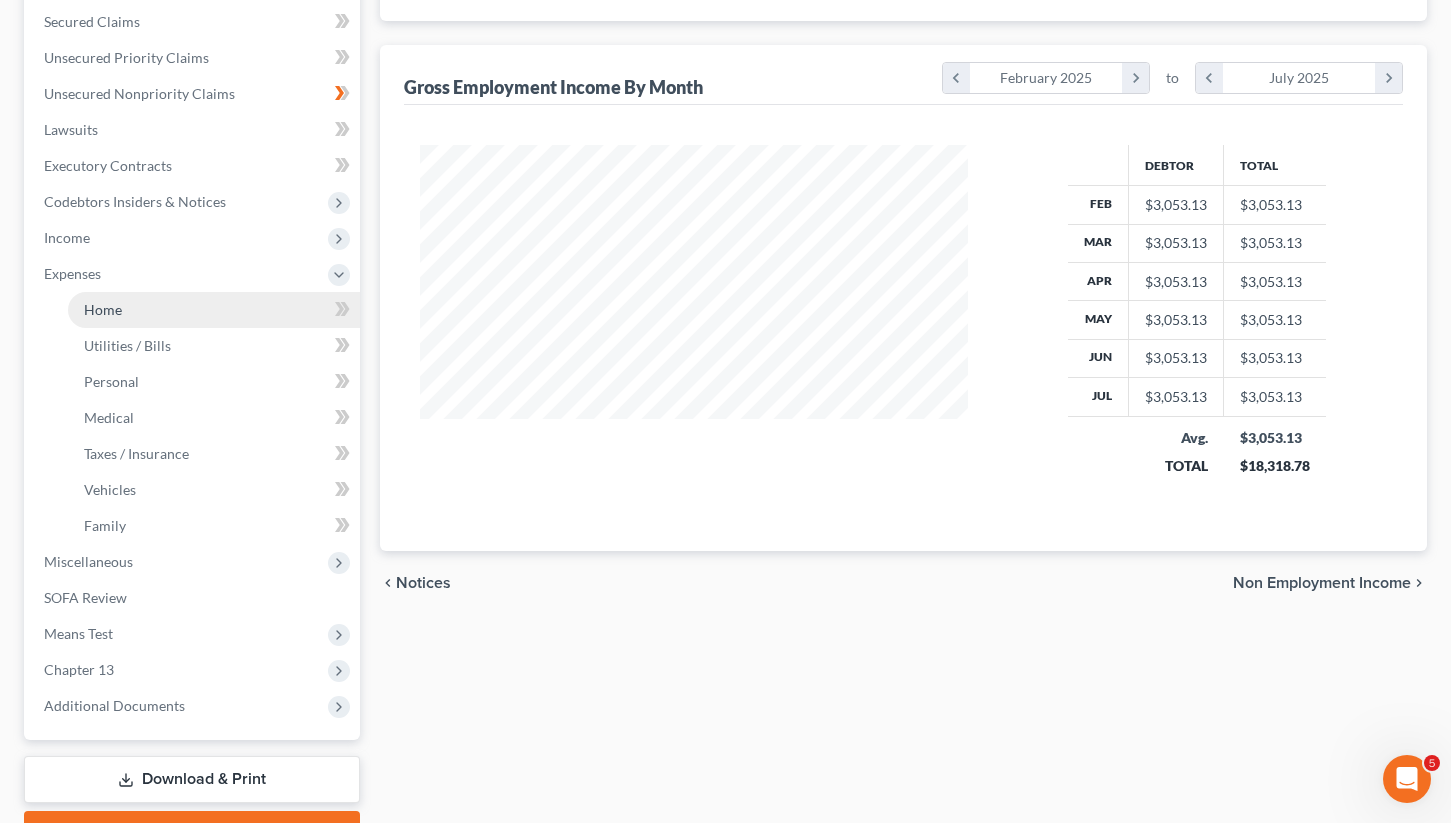 click on "Home" at bounding box center (103, 309) 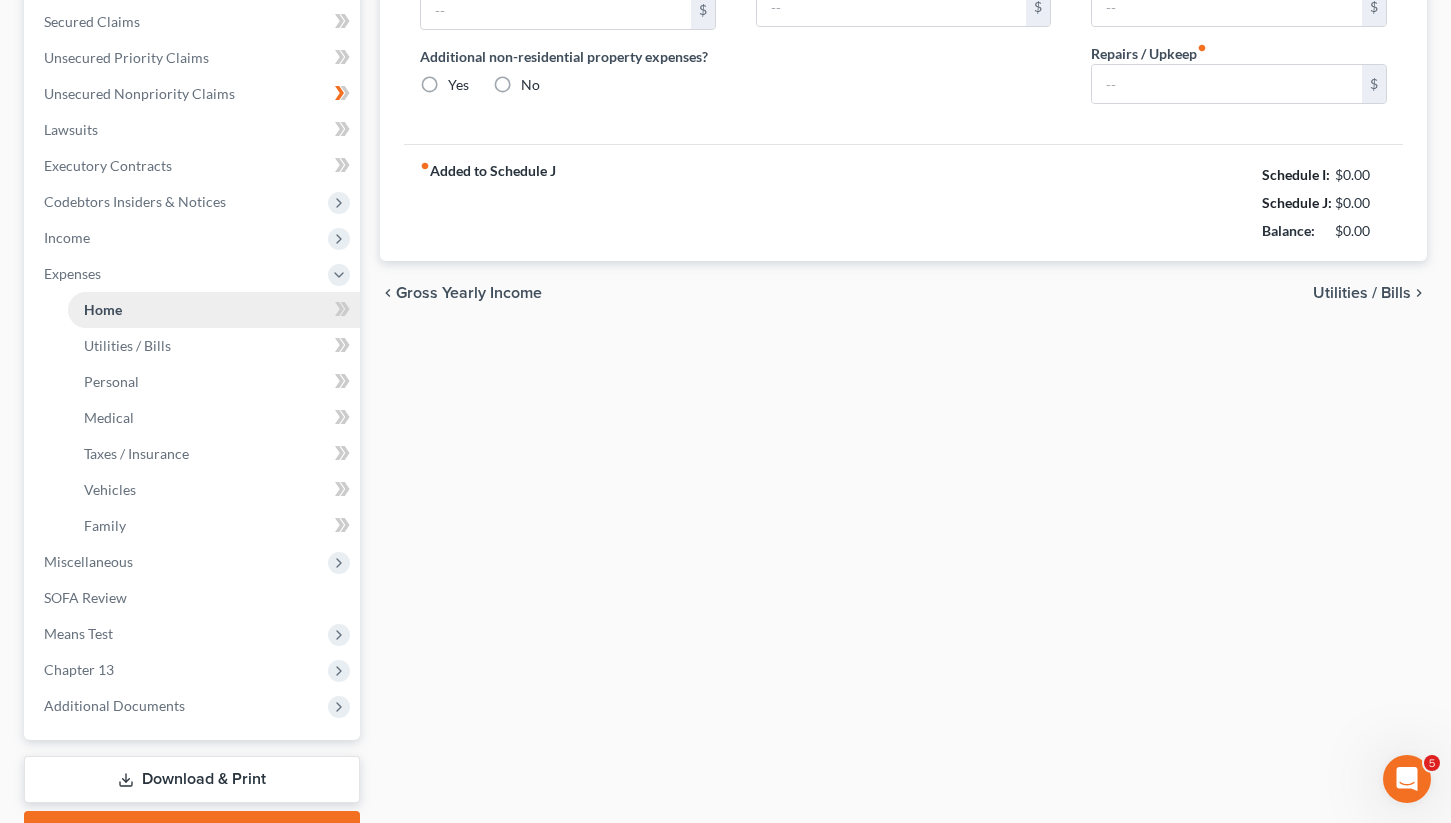 type on "0.00" 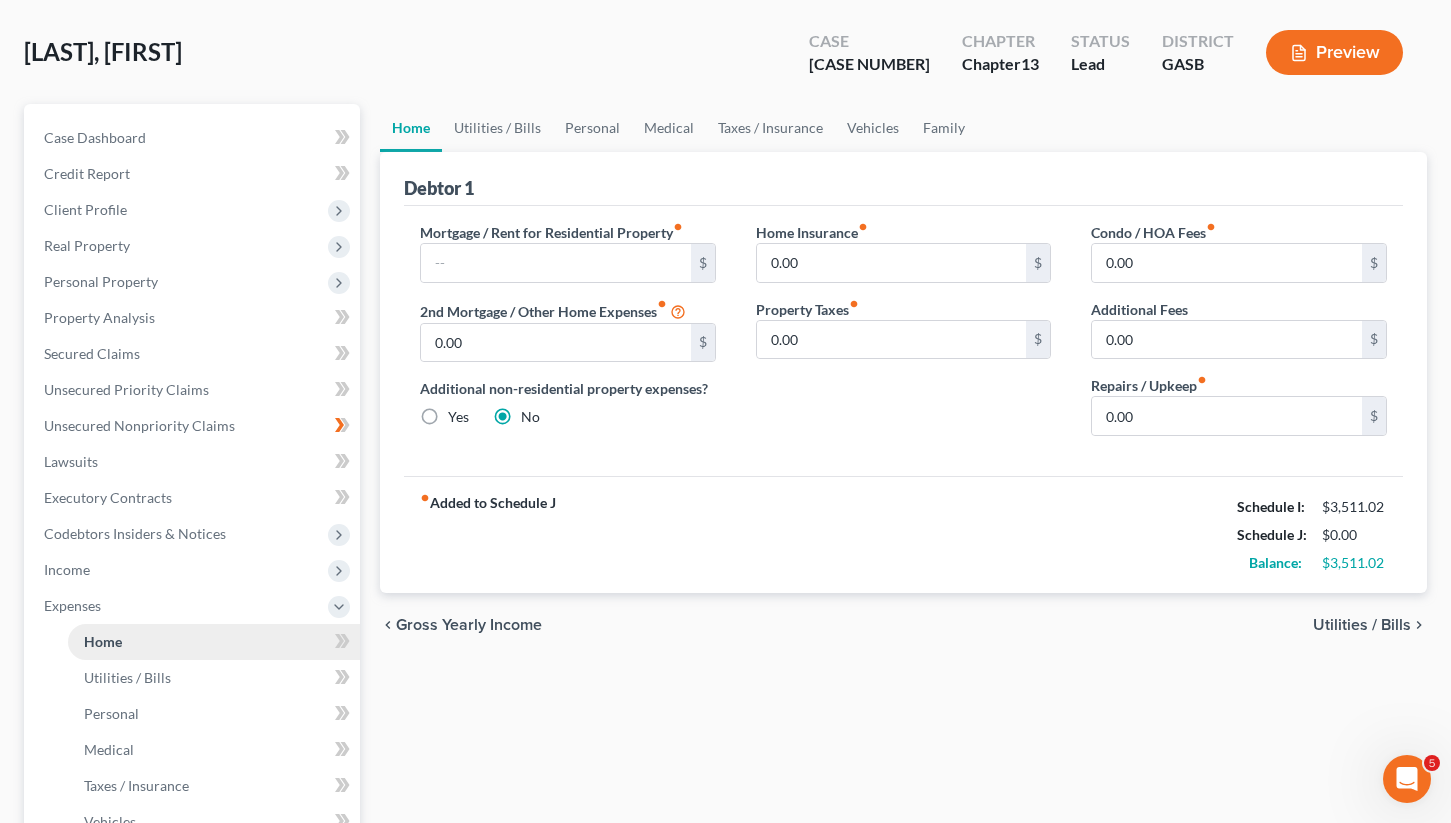 scroll, scrollTop: 0, scrollLeft: 0, axis: both 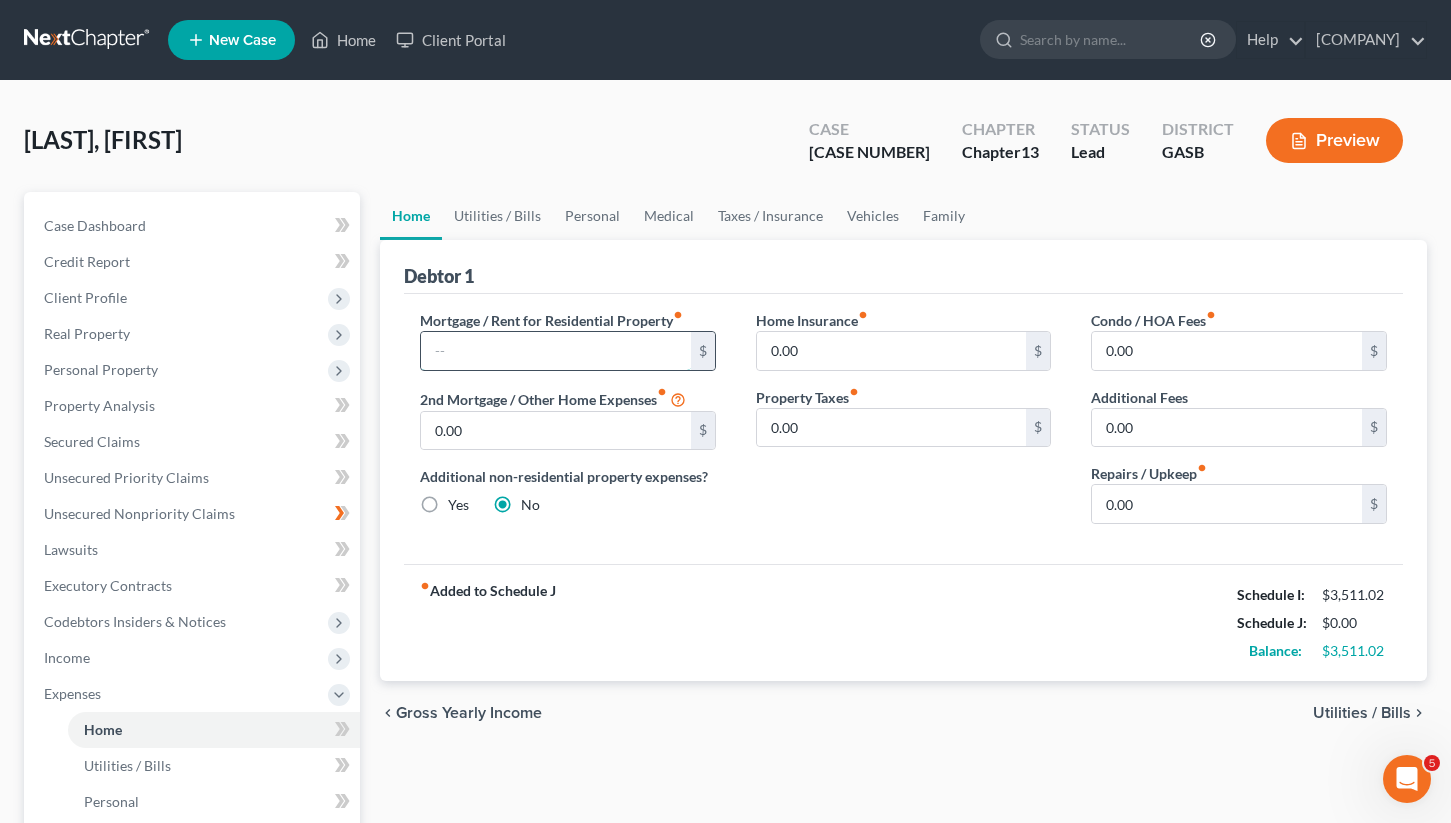 click at bounding box center (556, 351) 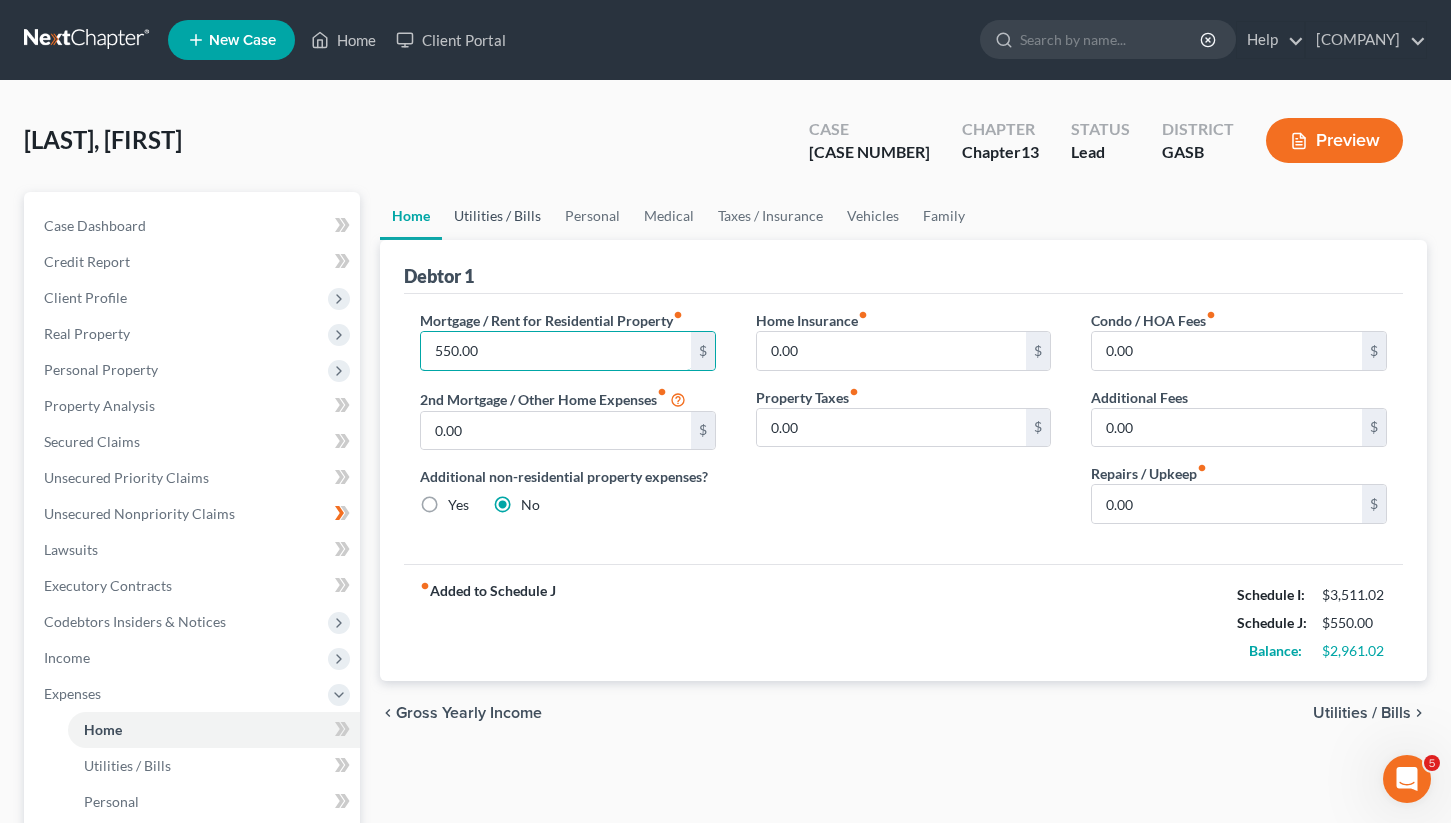 type on "550.00" 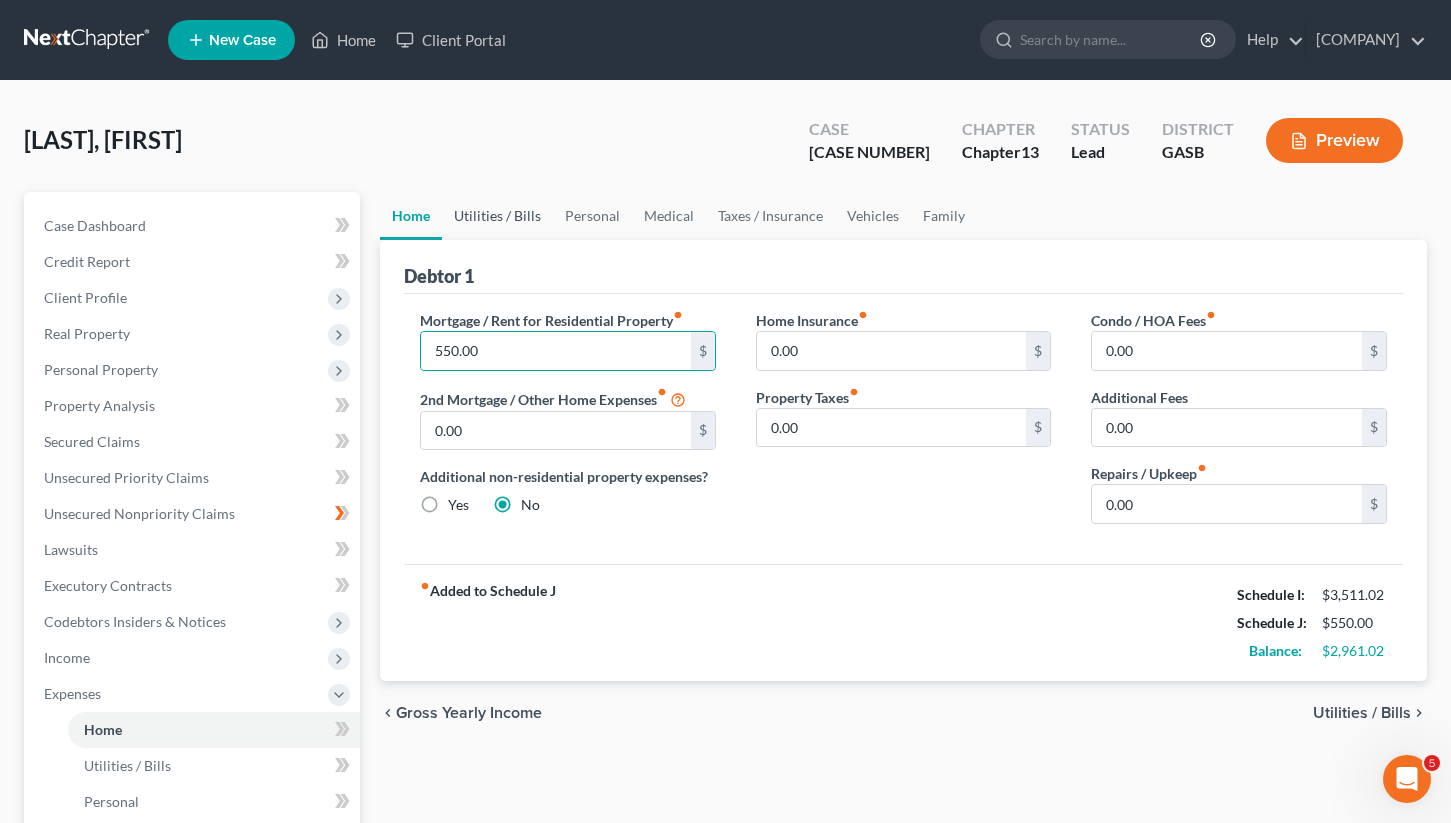 click on "Utilities / Bills" at bounding box center [497, 216] 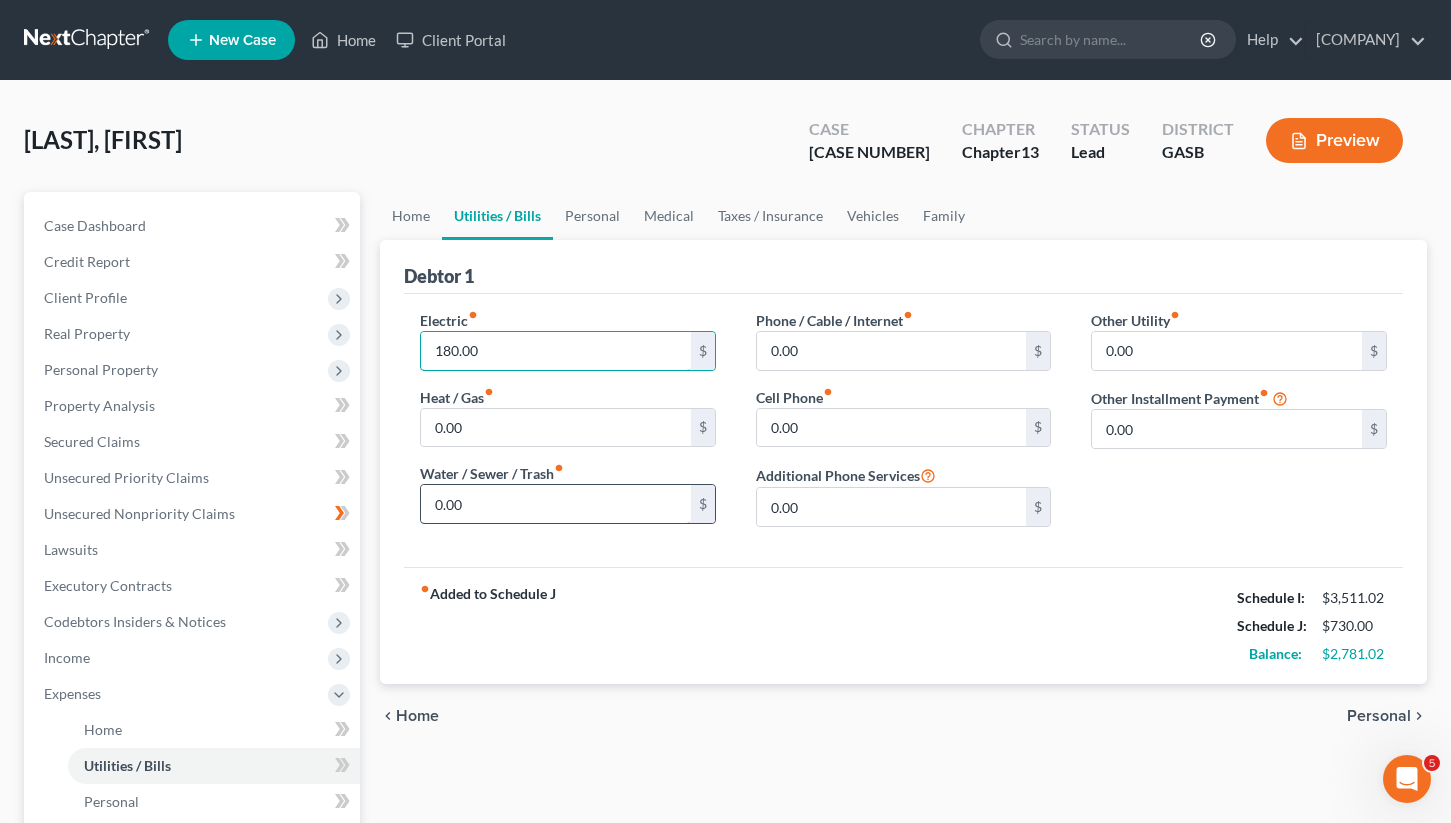 type on "180.00" 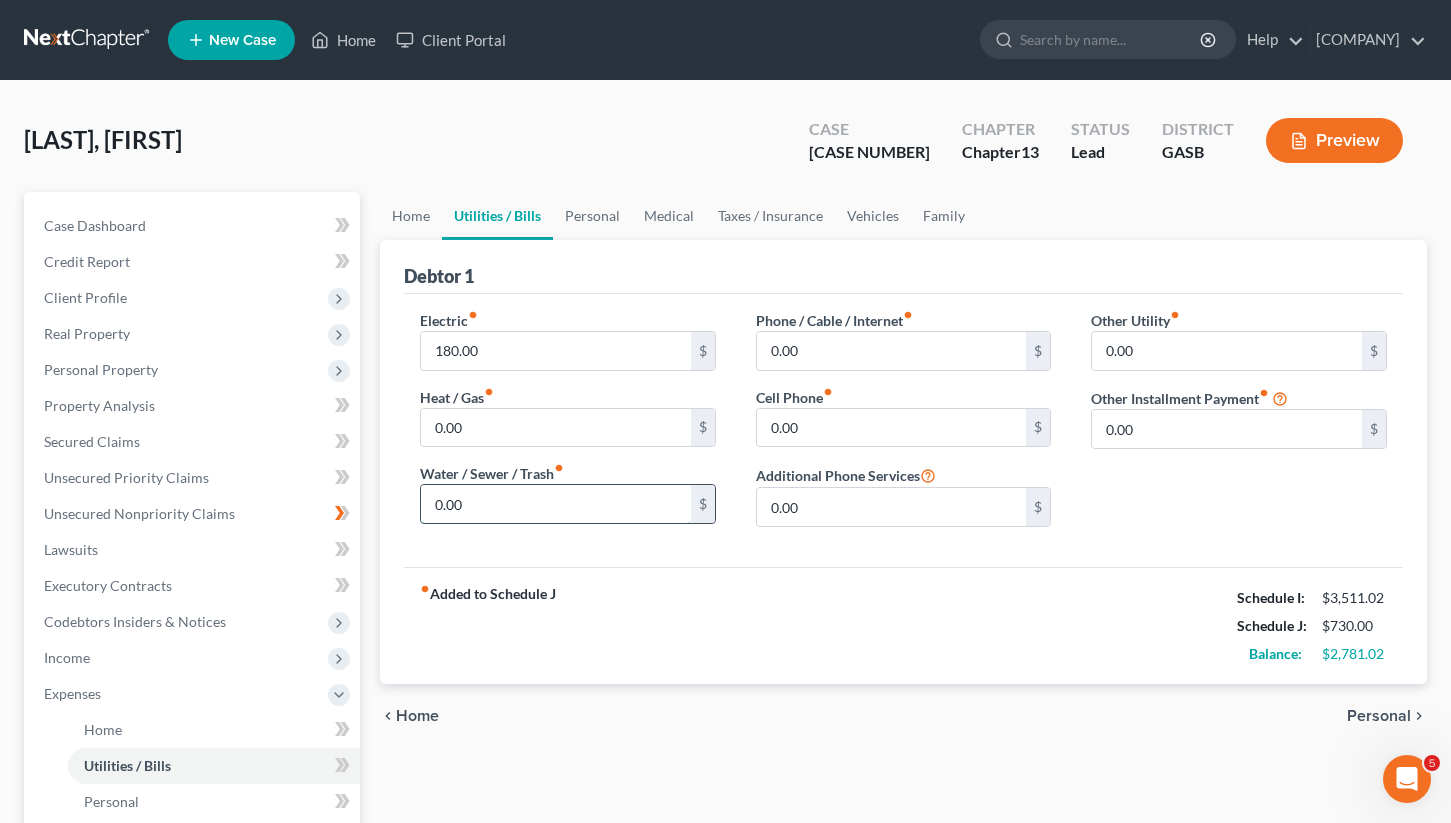 click on "0.00" at bounding box center (556, 504) 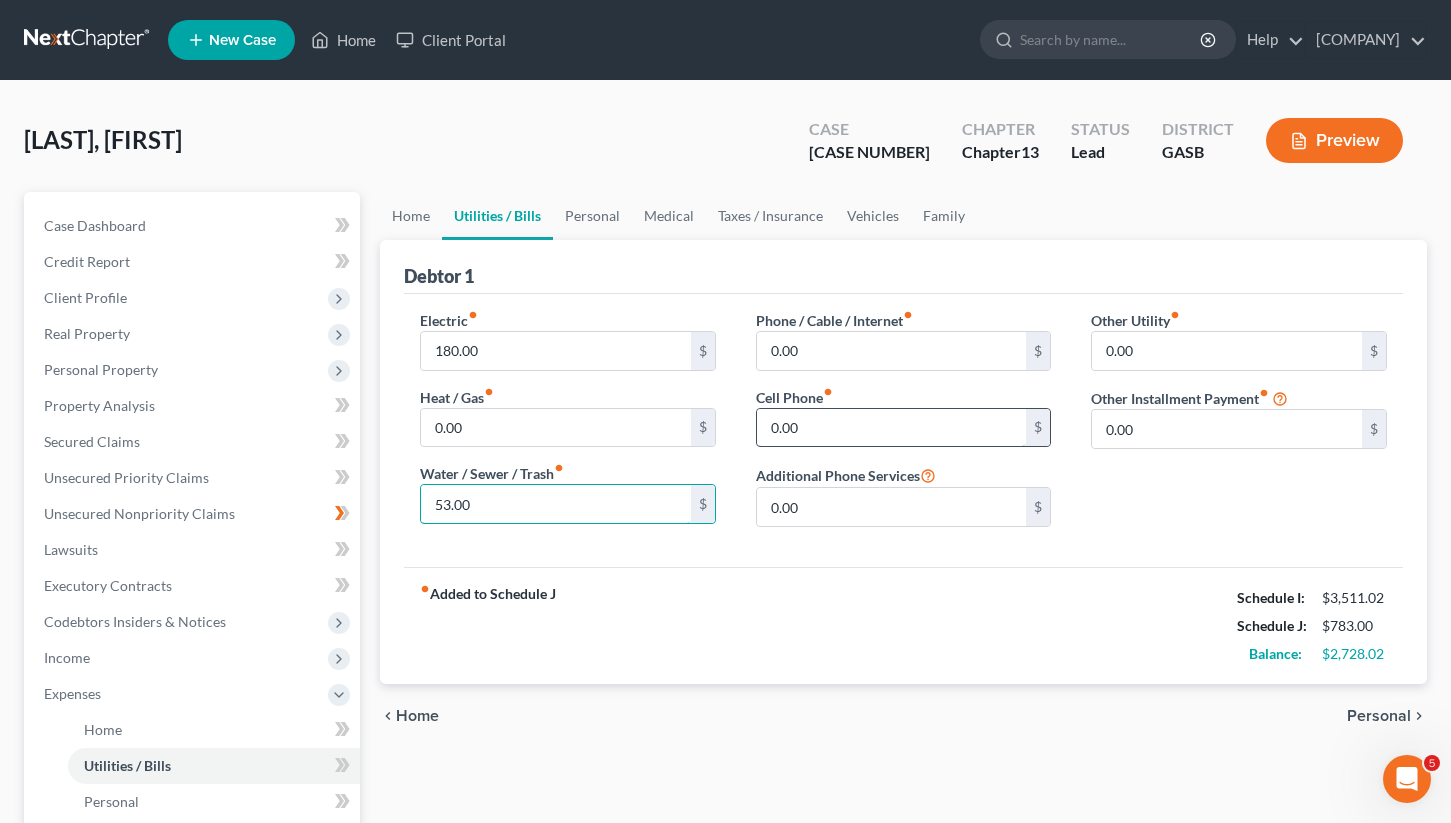 type on "53.00" 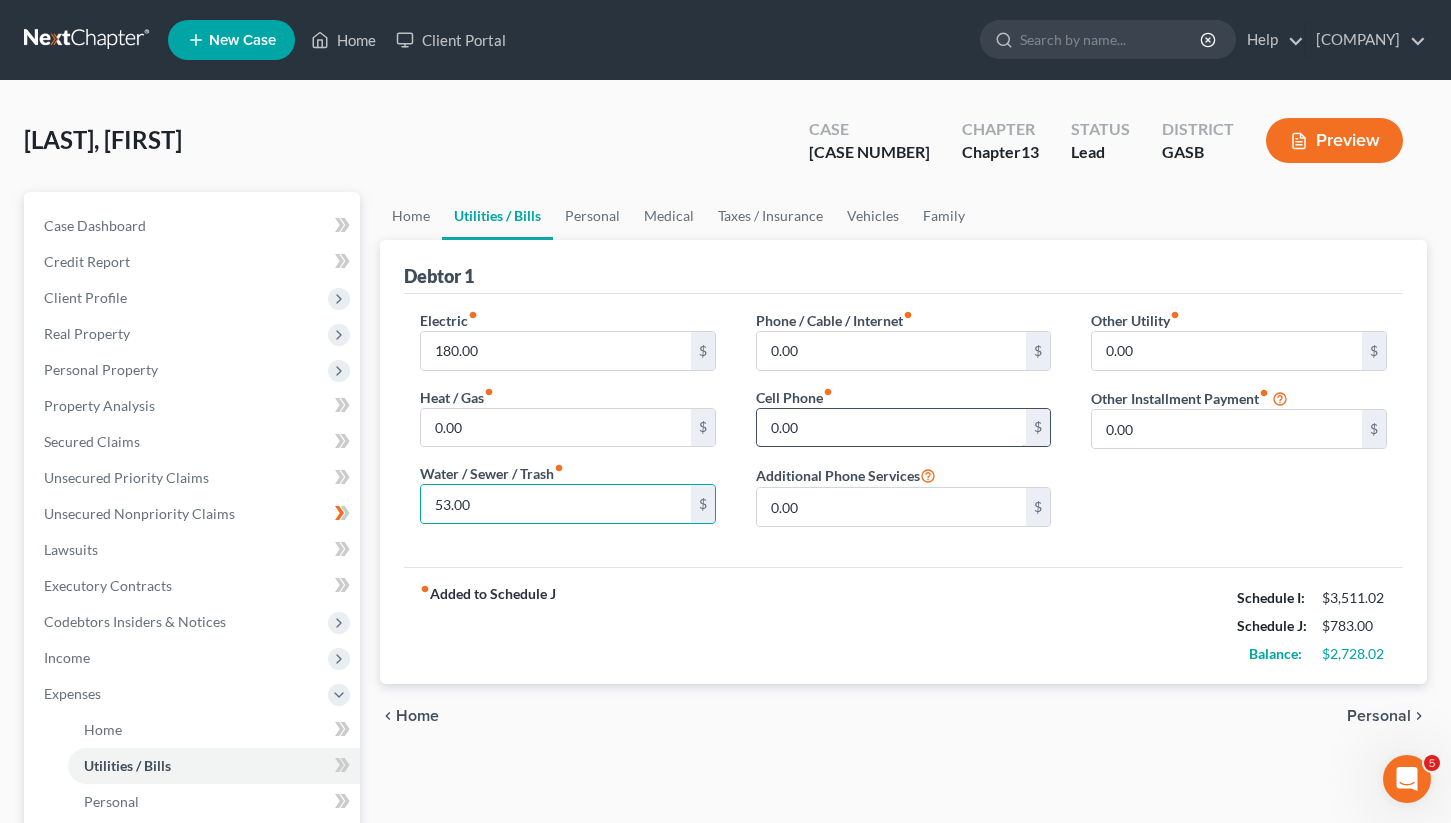 click on "0.00" at bounding box center [892, 428] 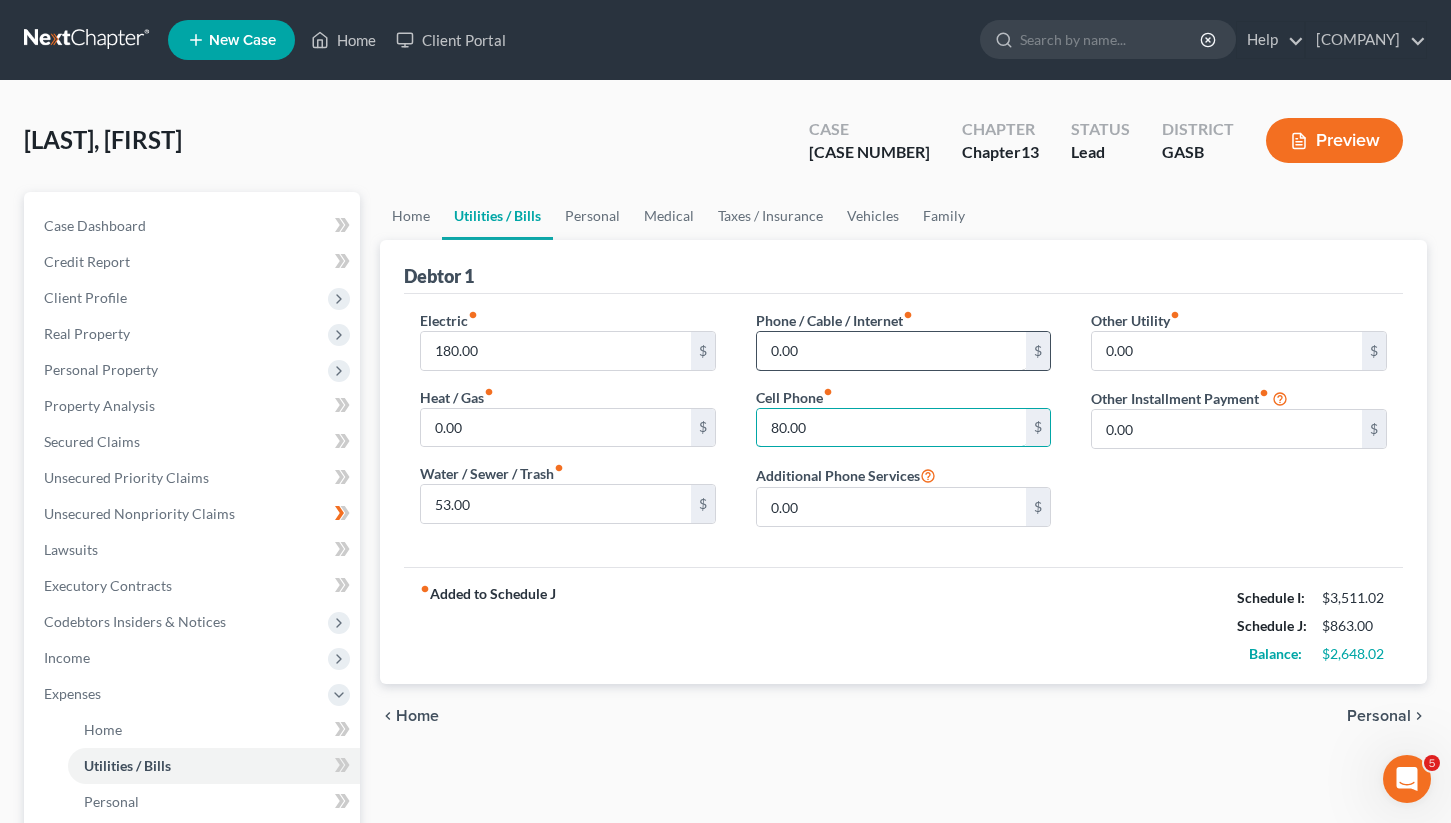 type on "80.00" 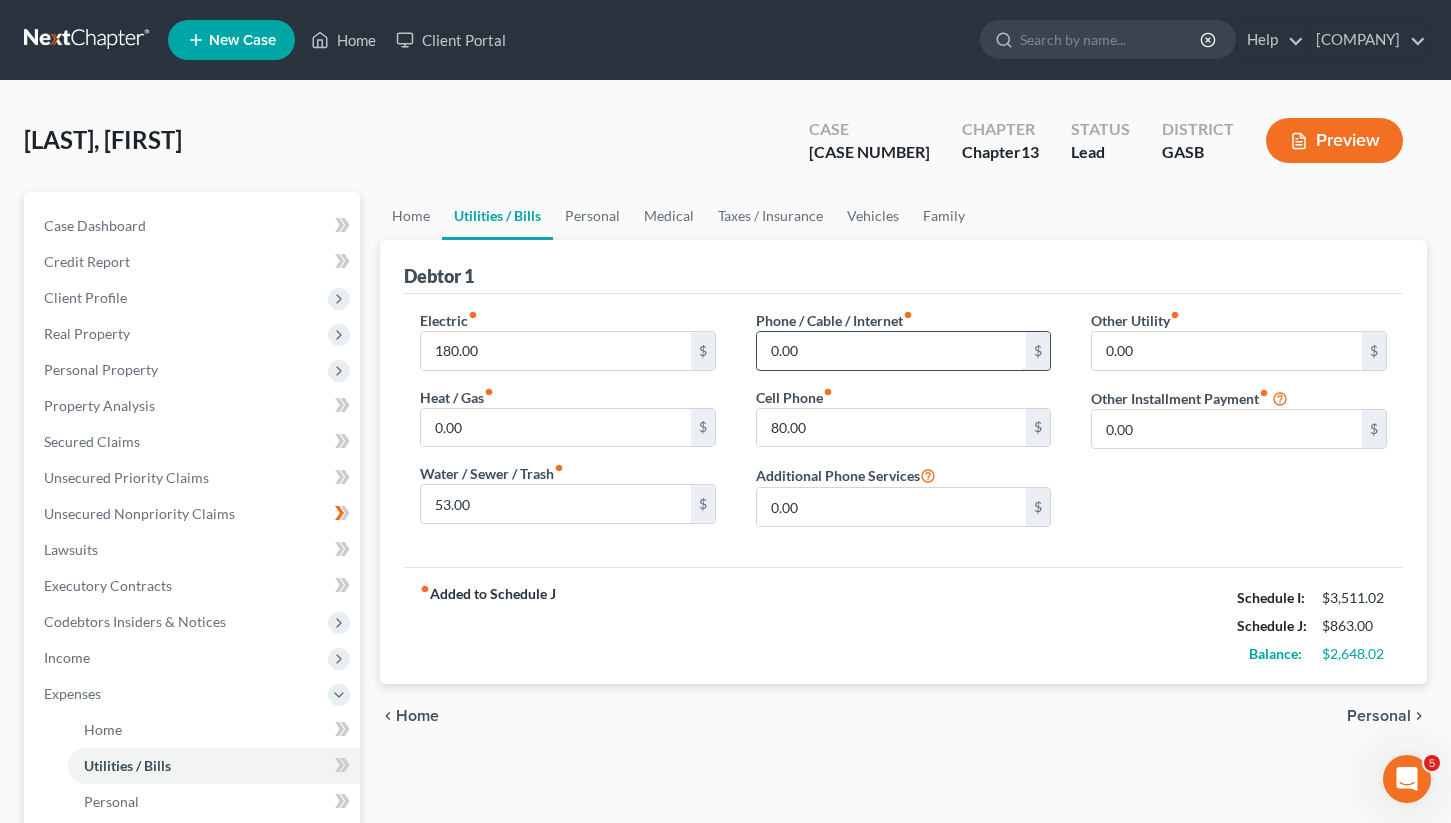 click on "0.00" at bounding box center (892, 351) 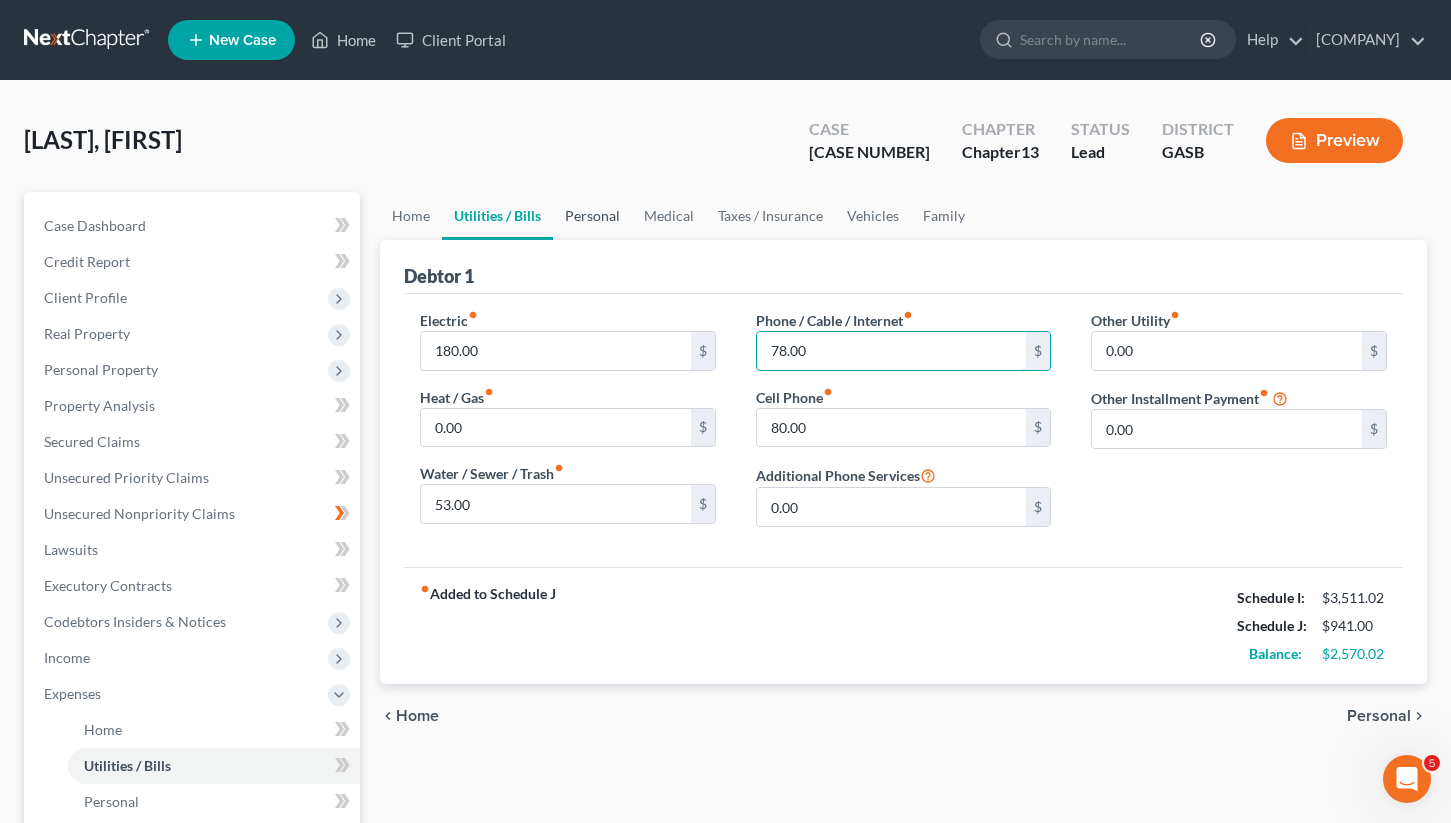 type on "78.00" 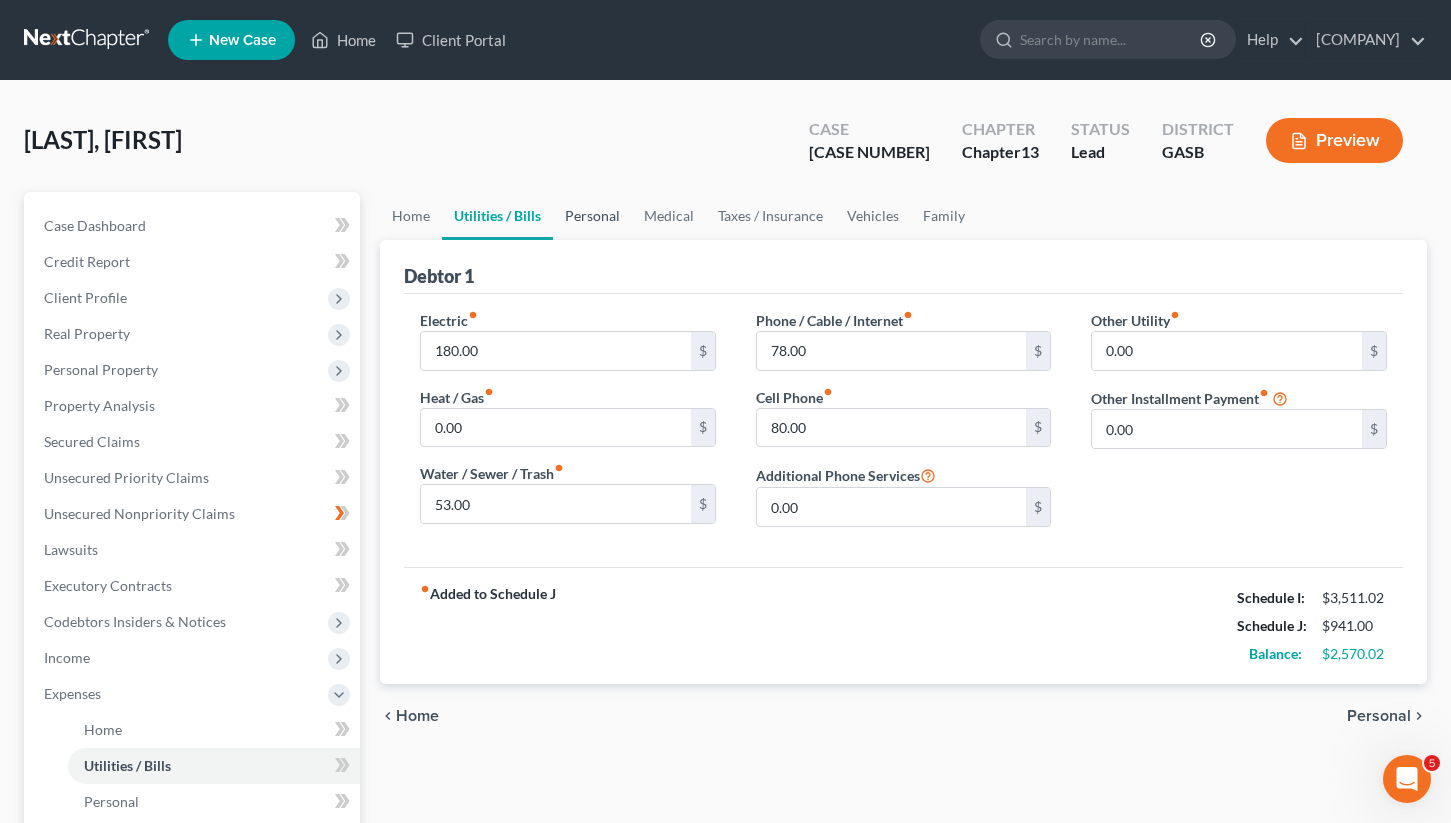 click on "Personal" at bounding box center [592, 216] 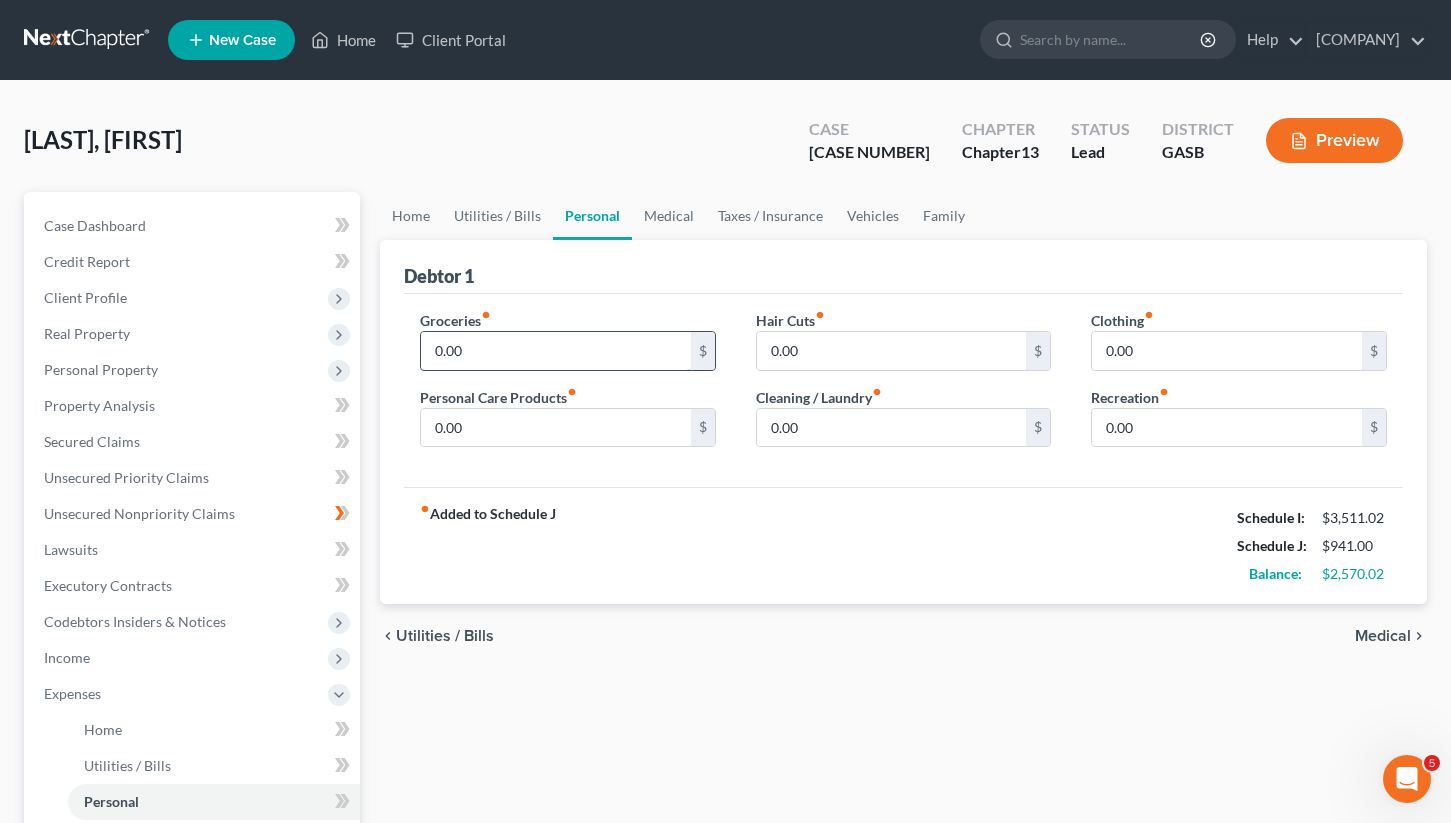 click on "0.00" at bounding box center (556, 351) 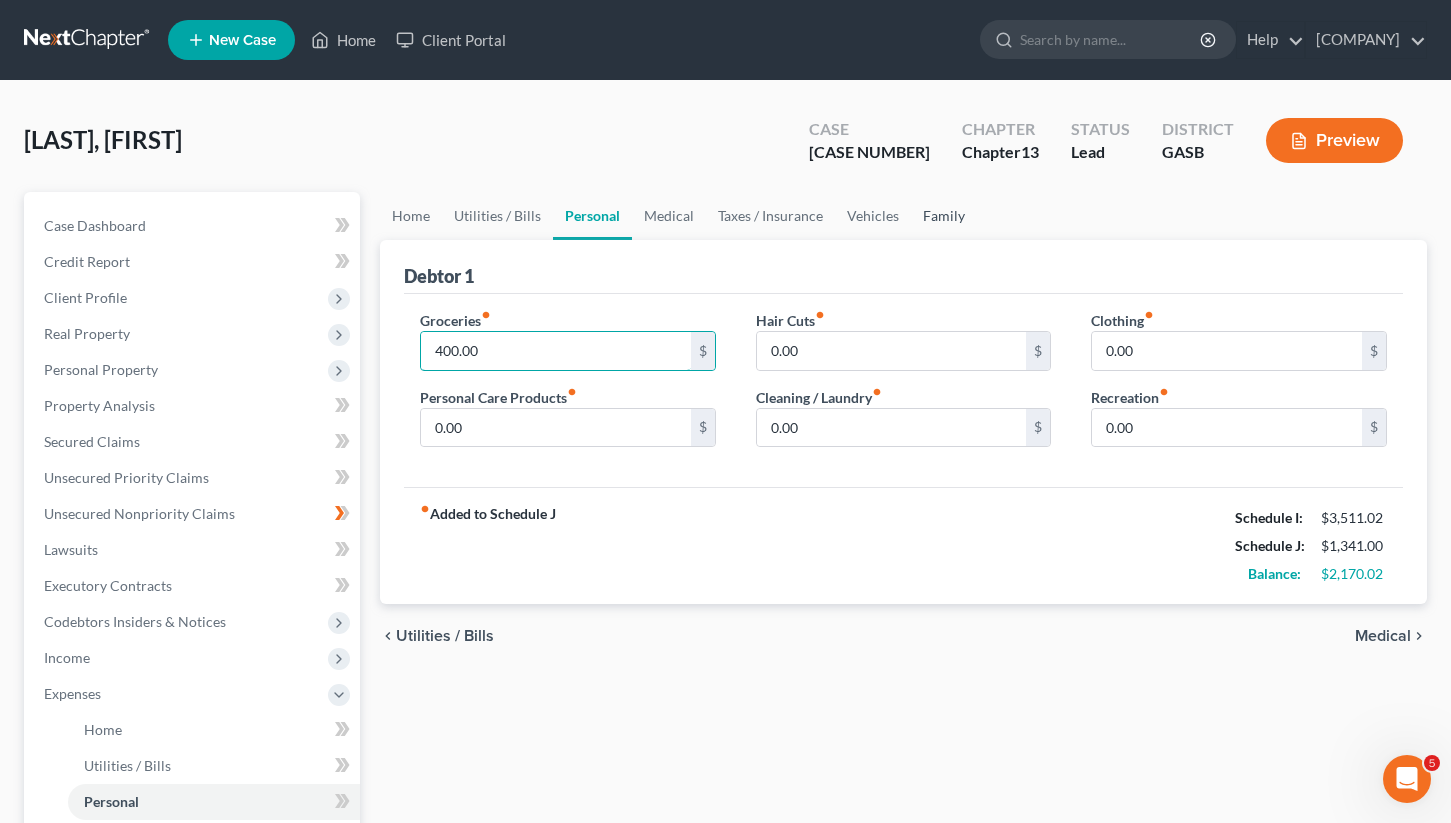 type on "400.00" 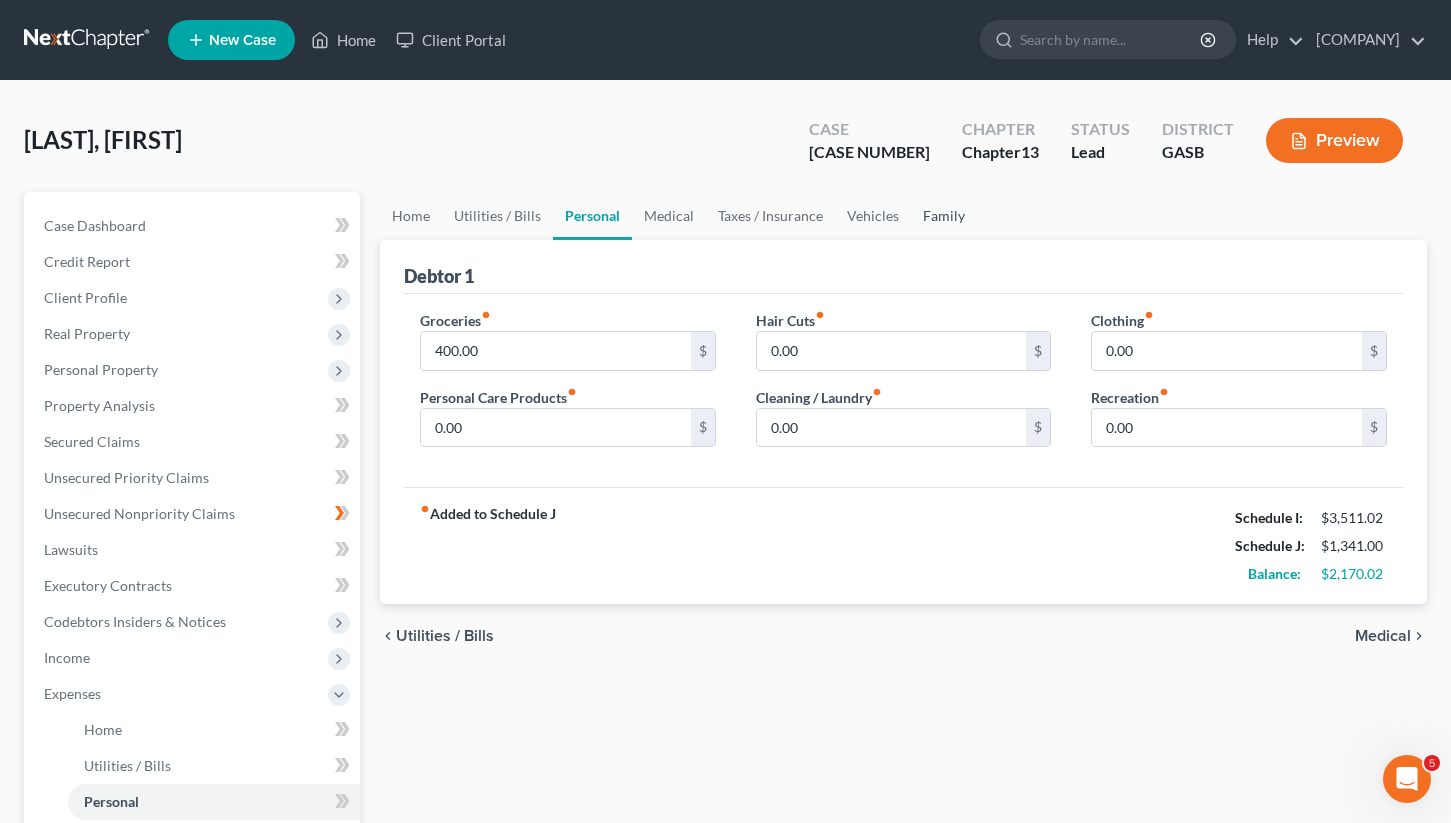 click on "Family" at bounding box center (944, 216) 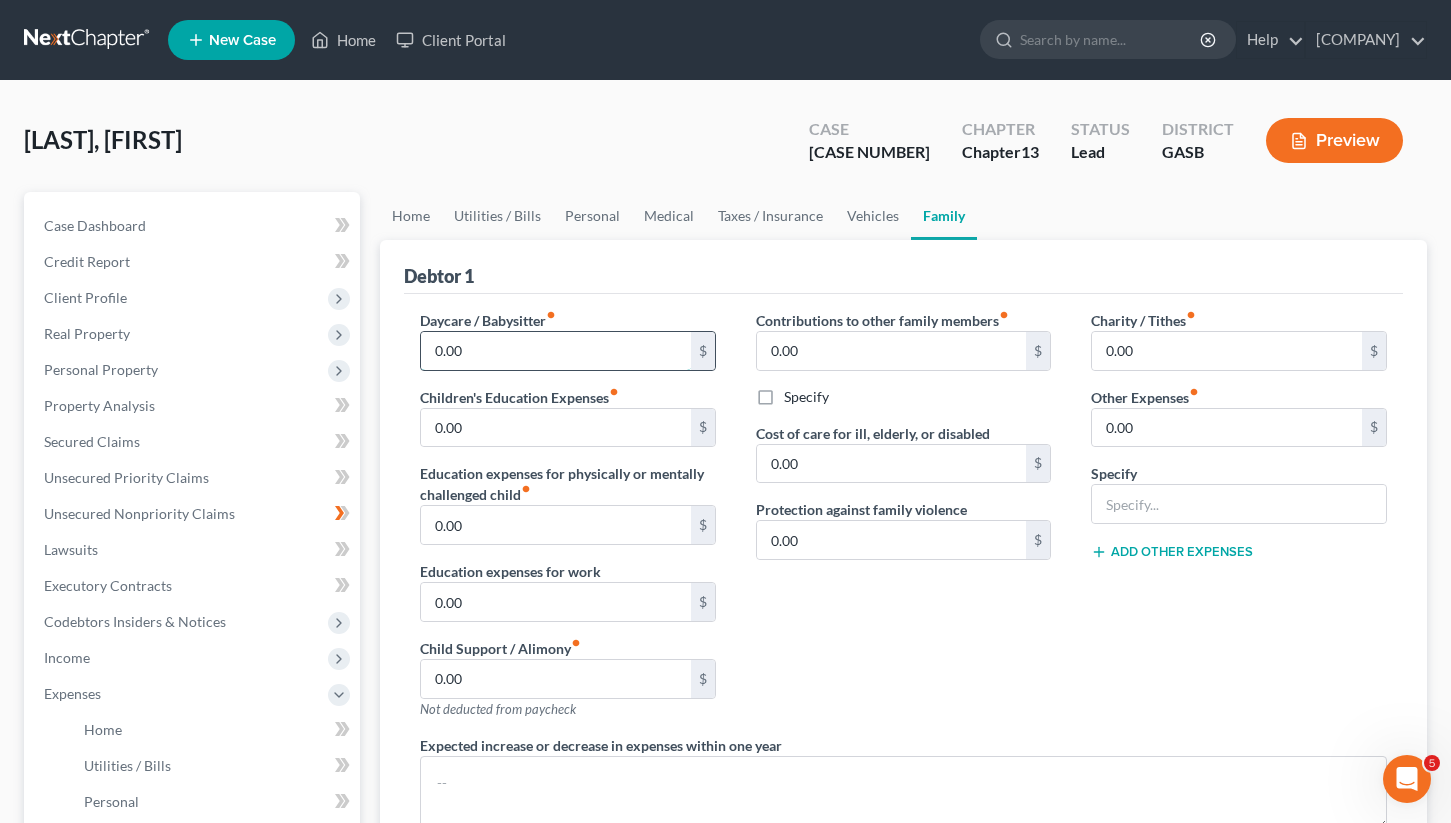 click on "0.00" at bounding box center (556, 351) 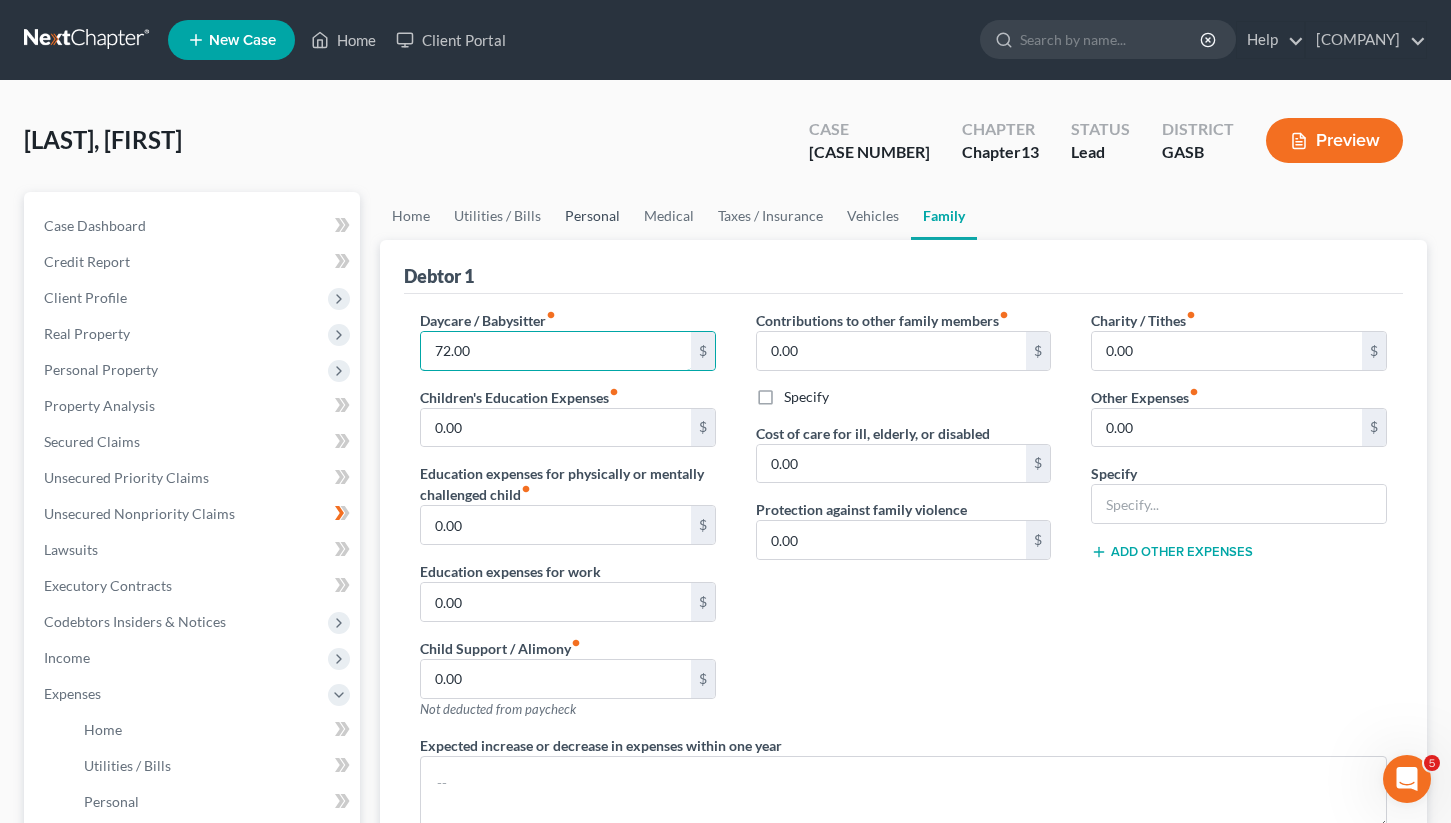 type on "72.00" 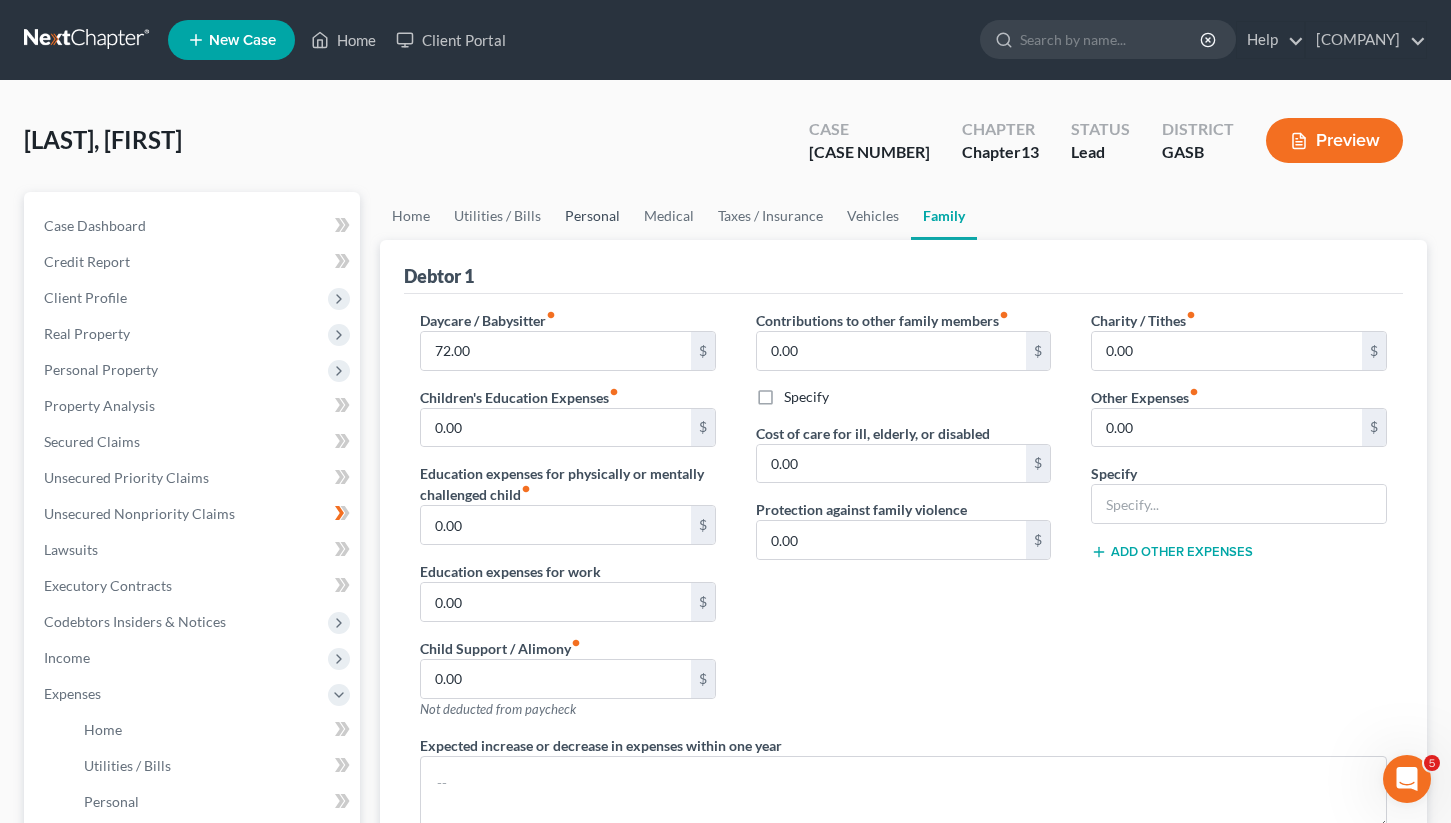 click on "Personal" at bounding box center [592, 216] 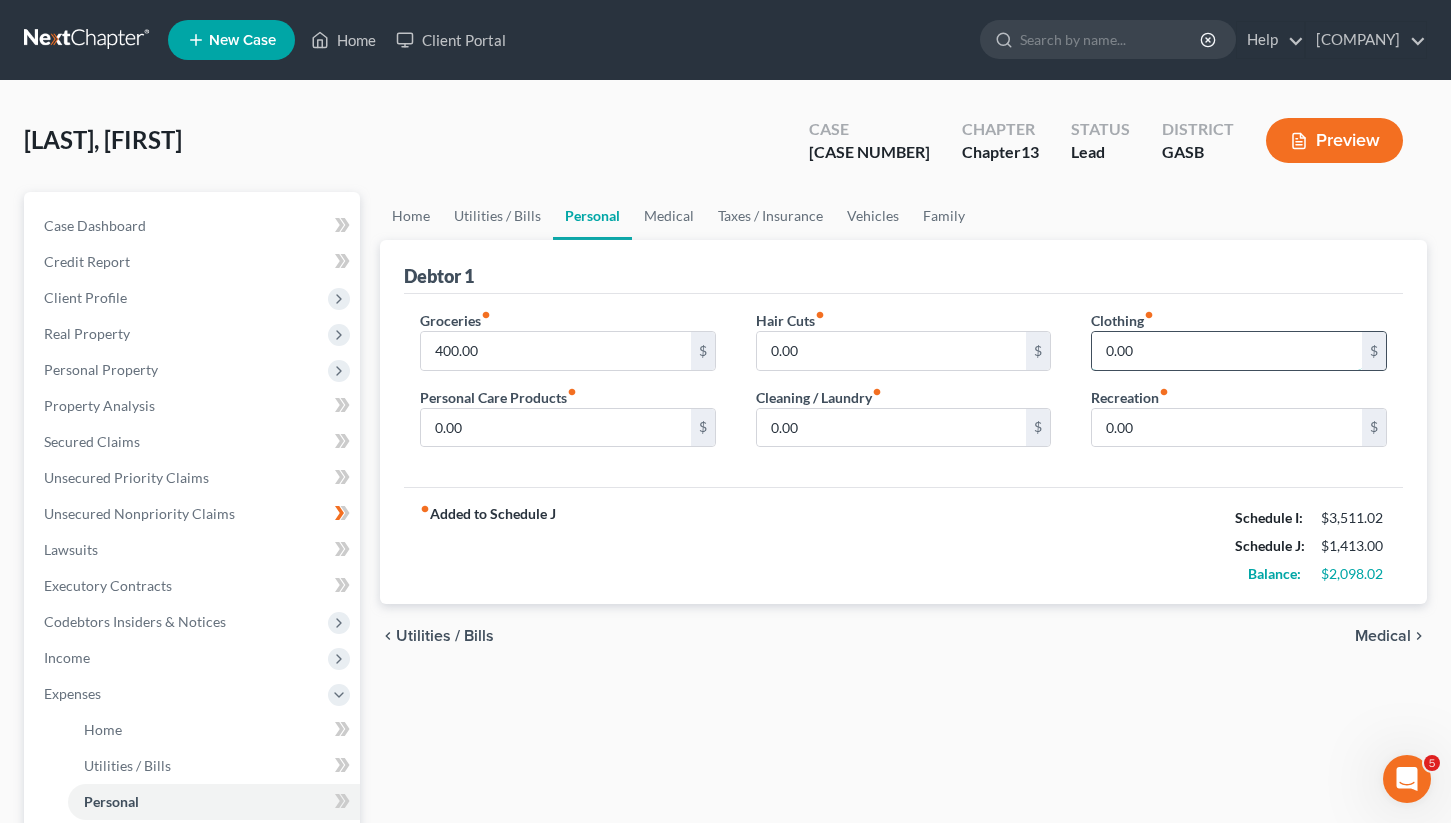 click on "0.00" at bounding box center [1227, 351] 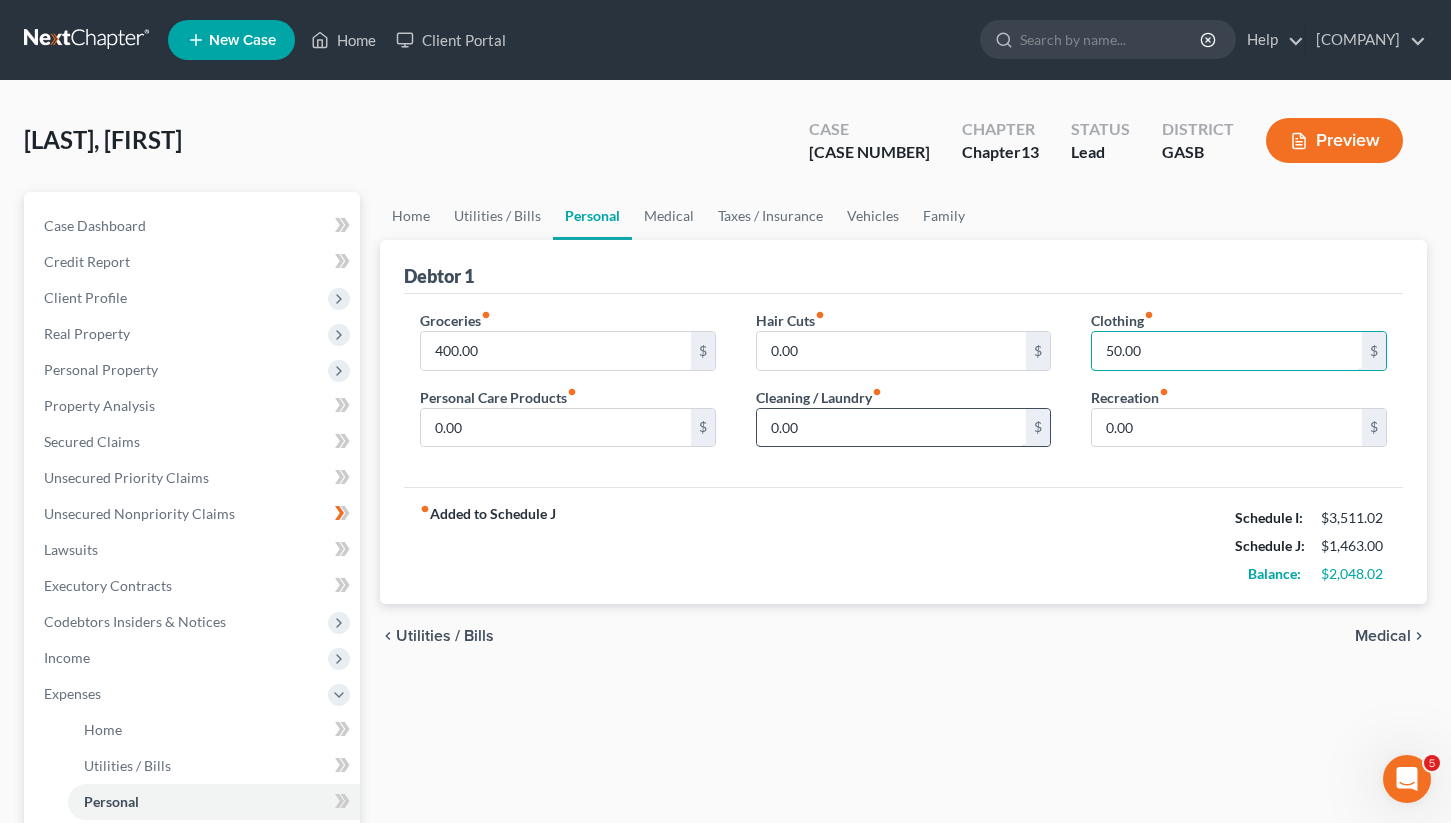 type on "50.00" 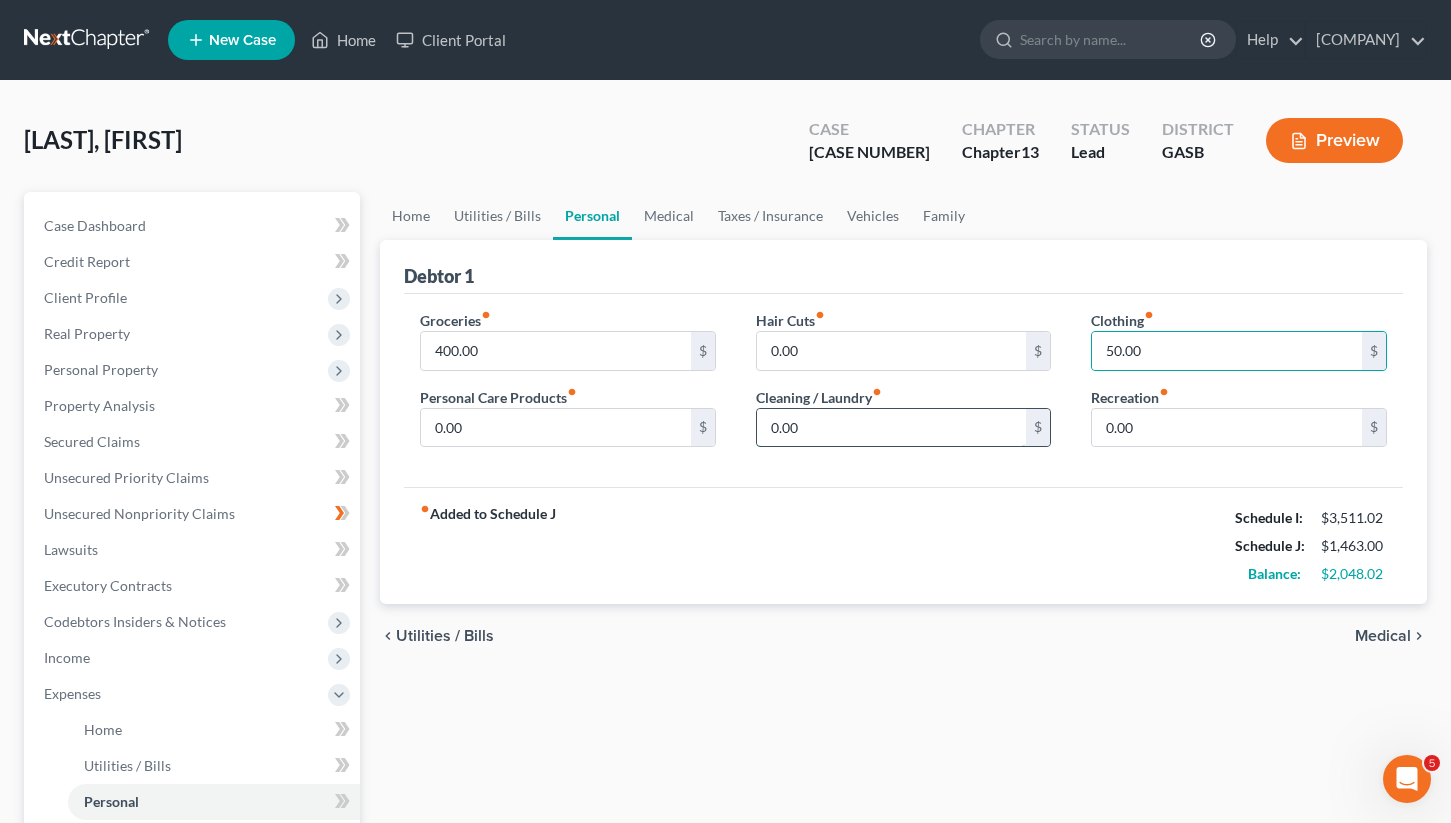 click on "0.00" at bounding box center [892, 428] 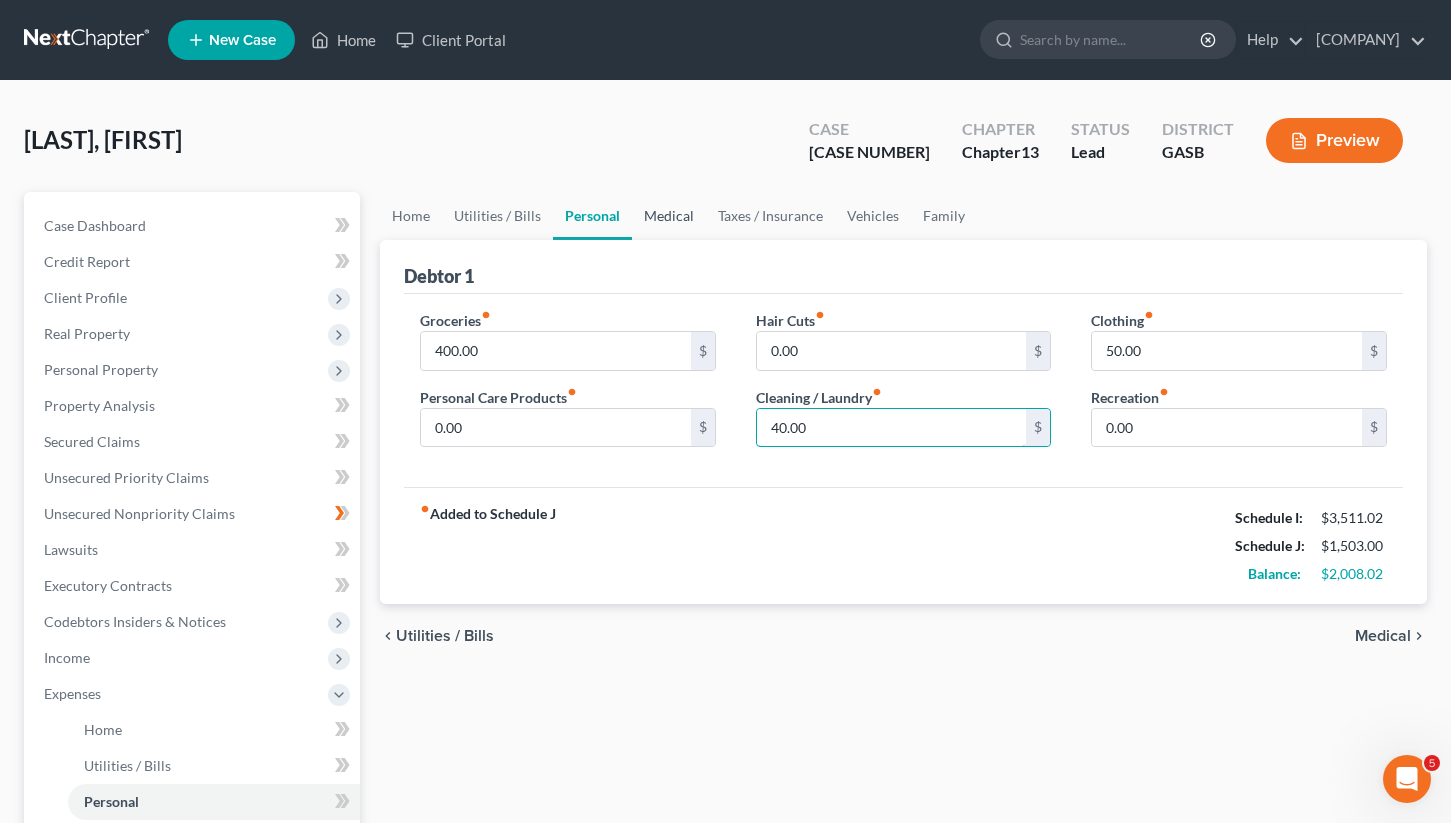 type on "40.00" 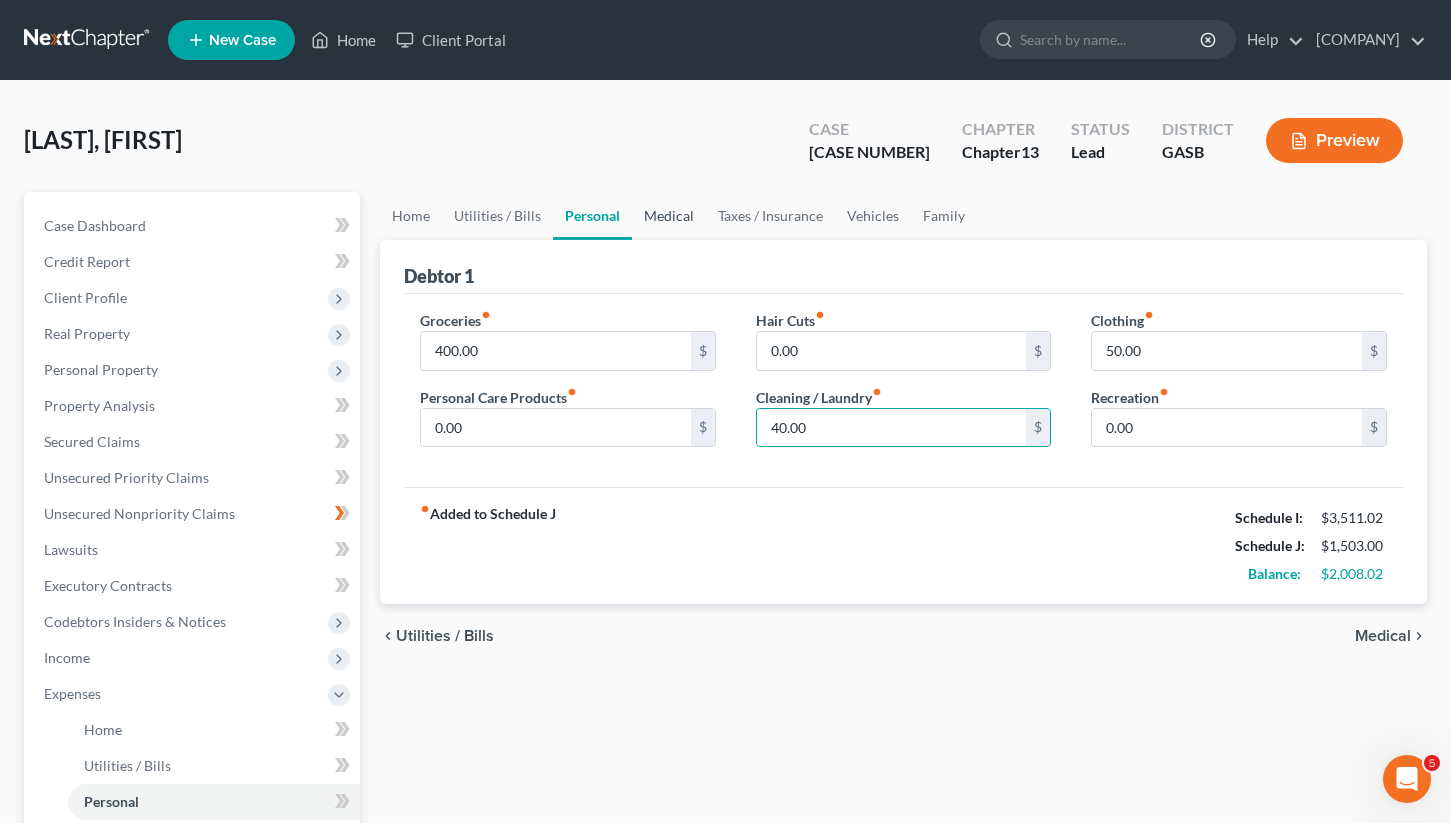 click on "Medical" at bounding box center [669, 216] 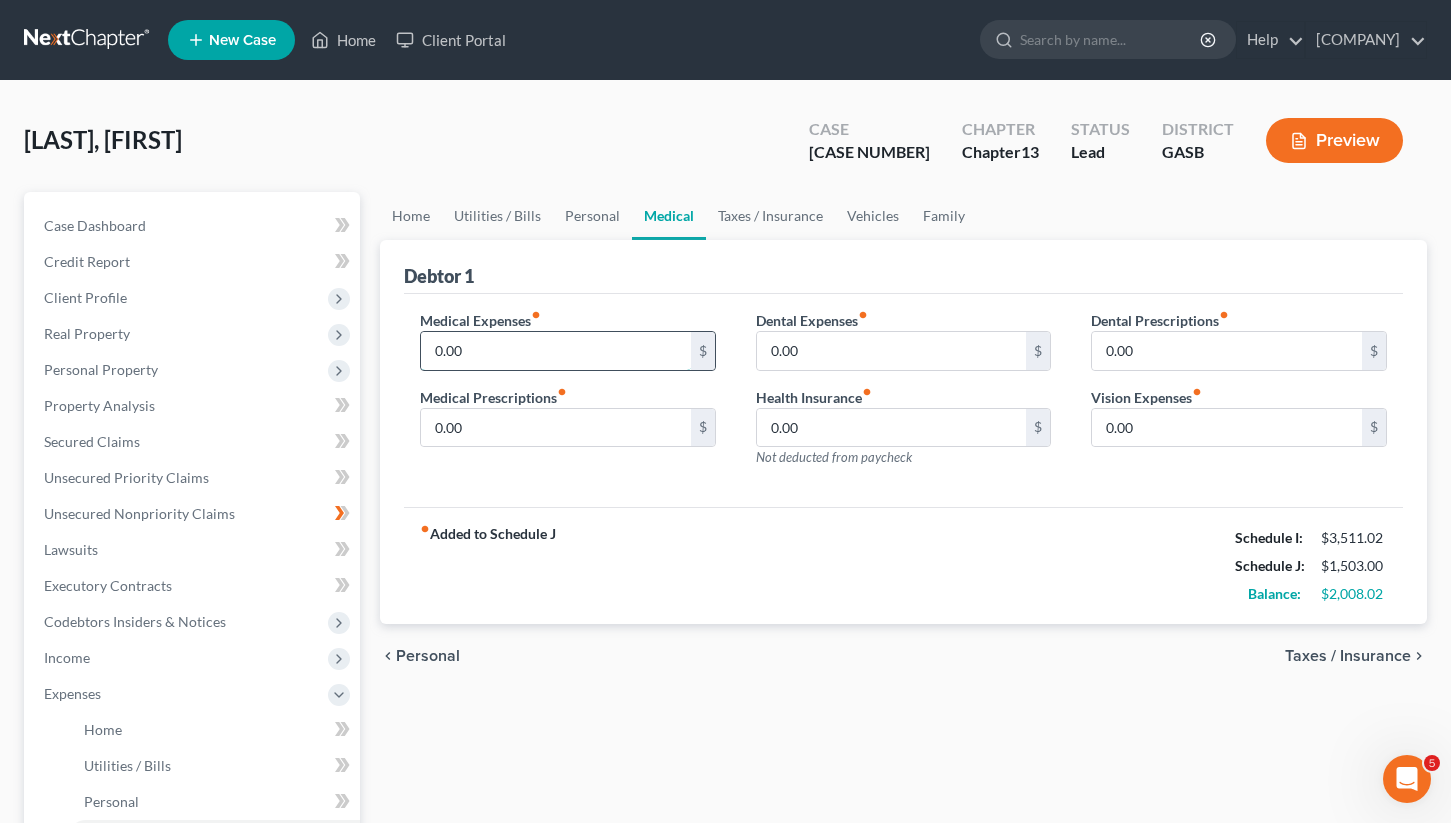 click on "0.00" at bounding box center [556, 351] 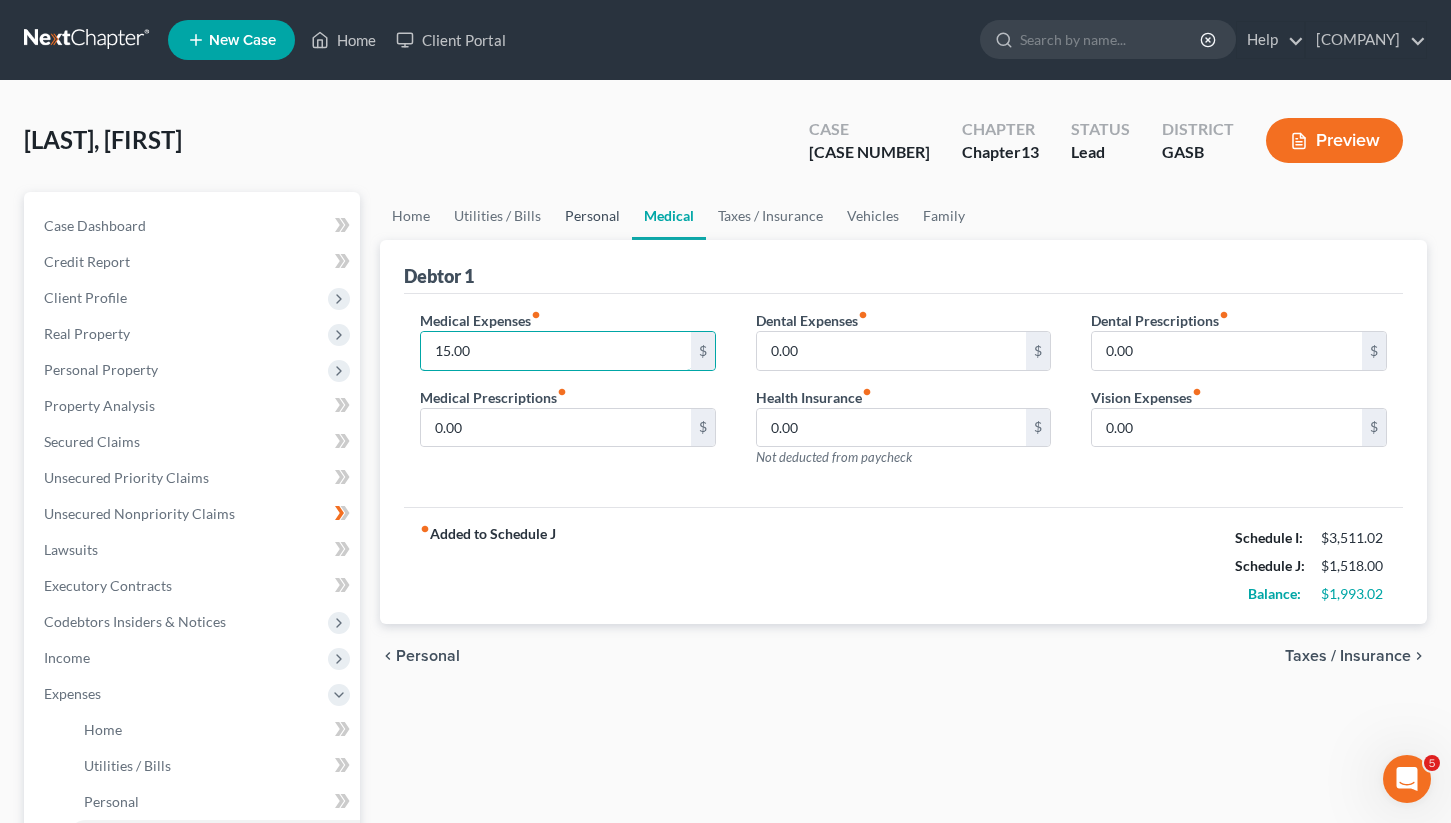 type on "15.00" 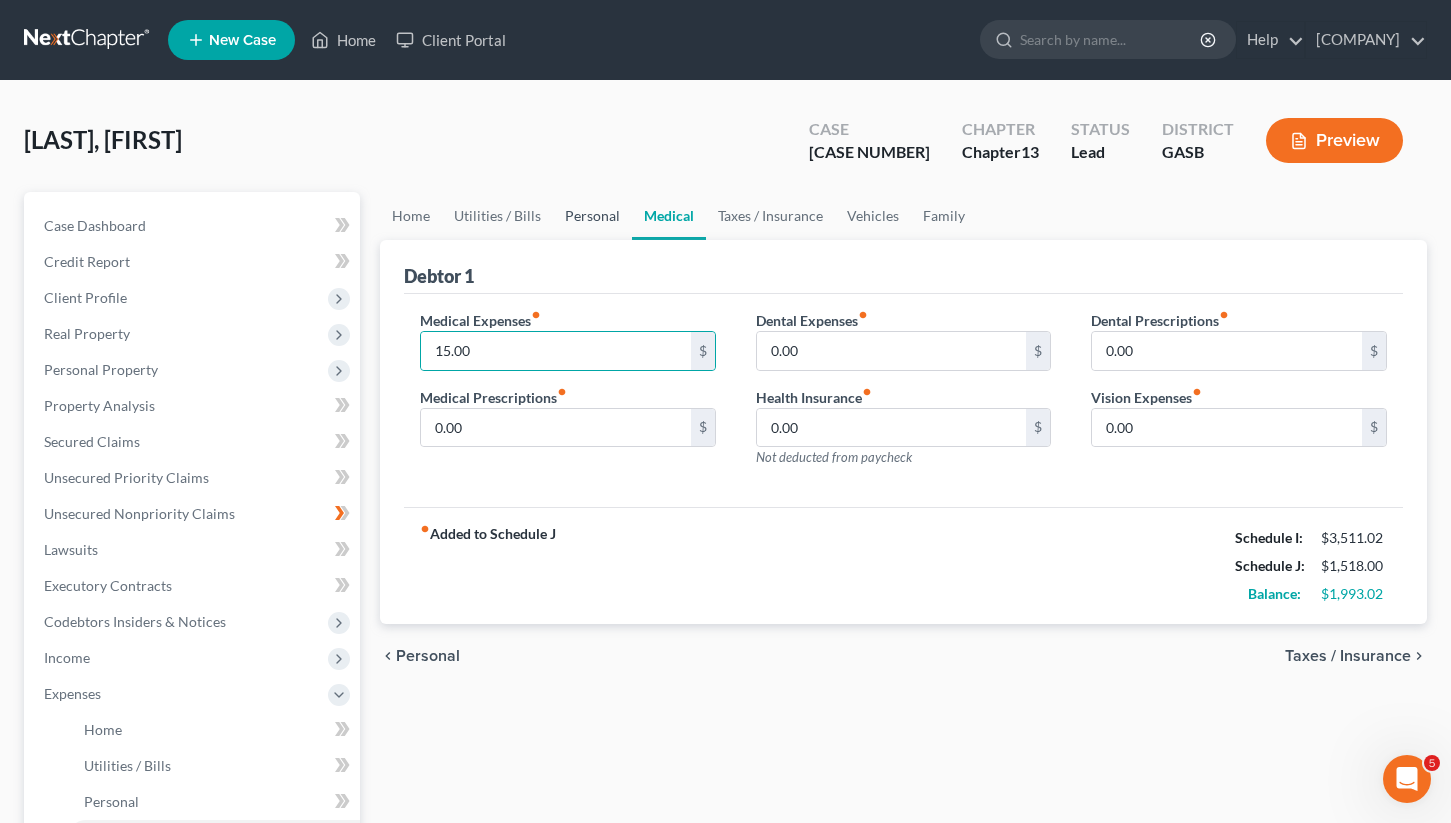 click on "Personal" at bounding box center [592, 216] 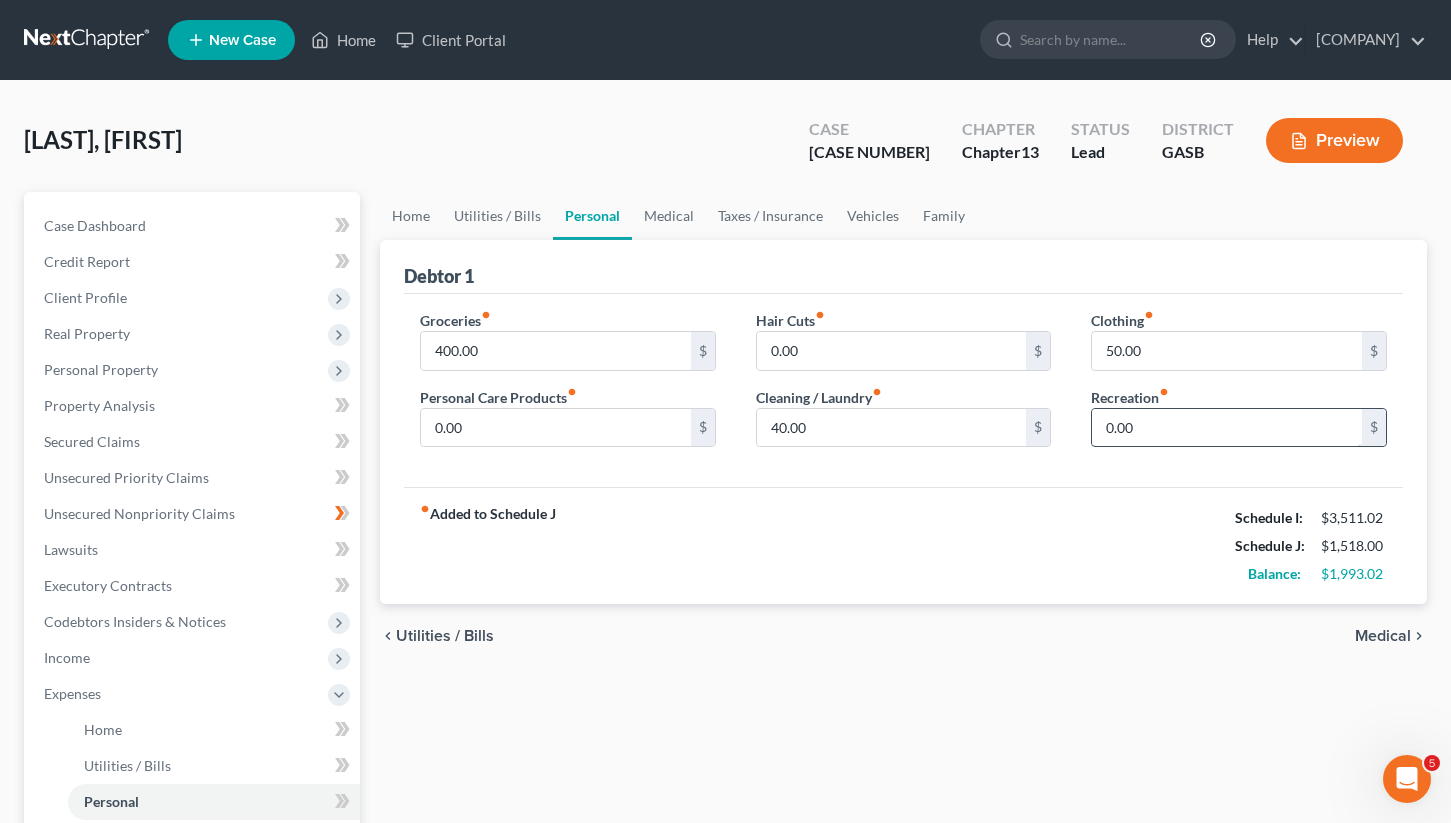 click on "0.00" at bounding box center (1227, 428) 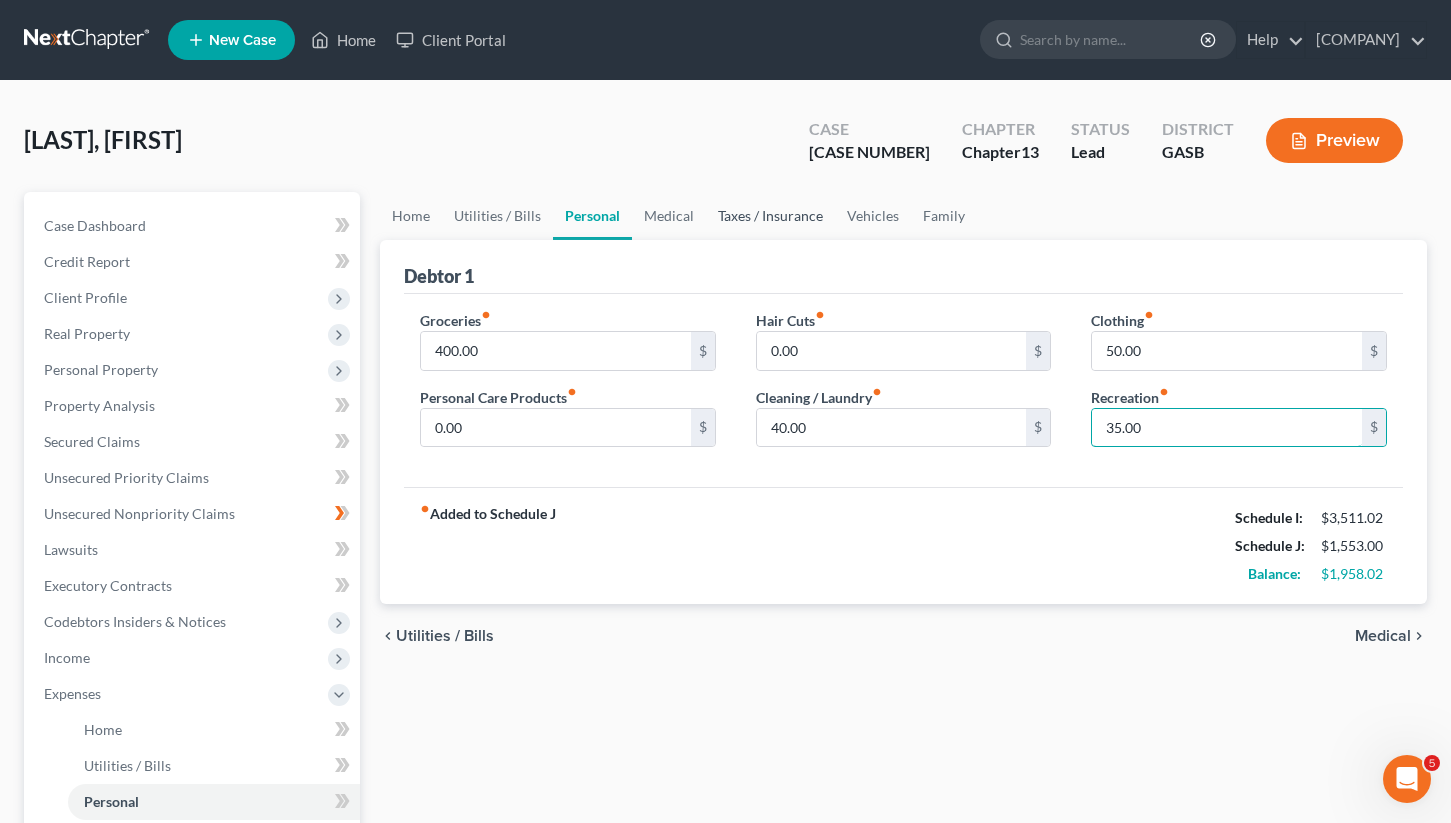 type on "35.00" 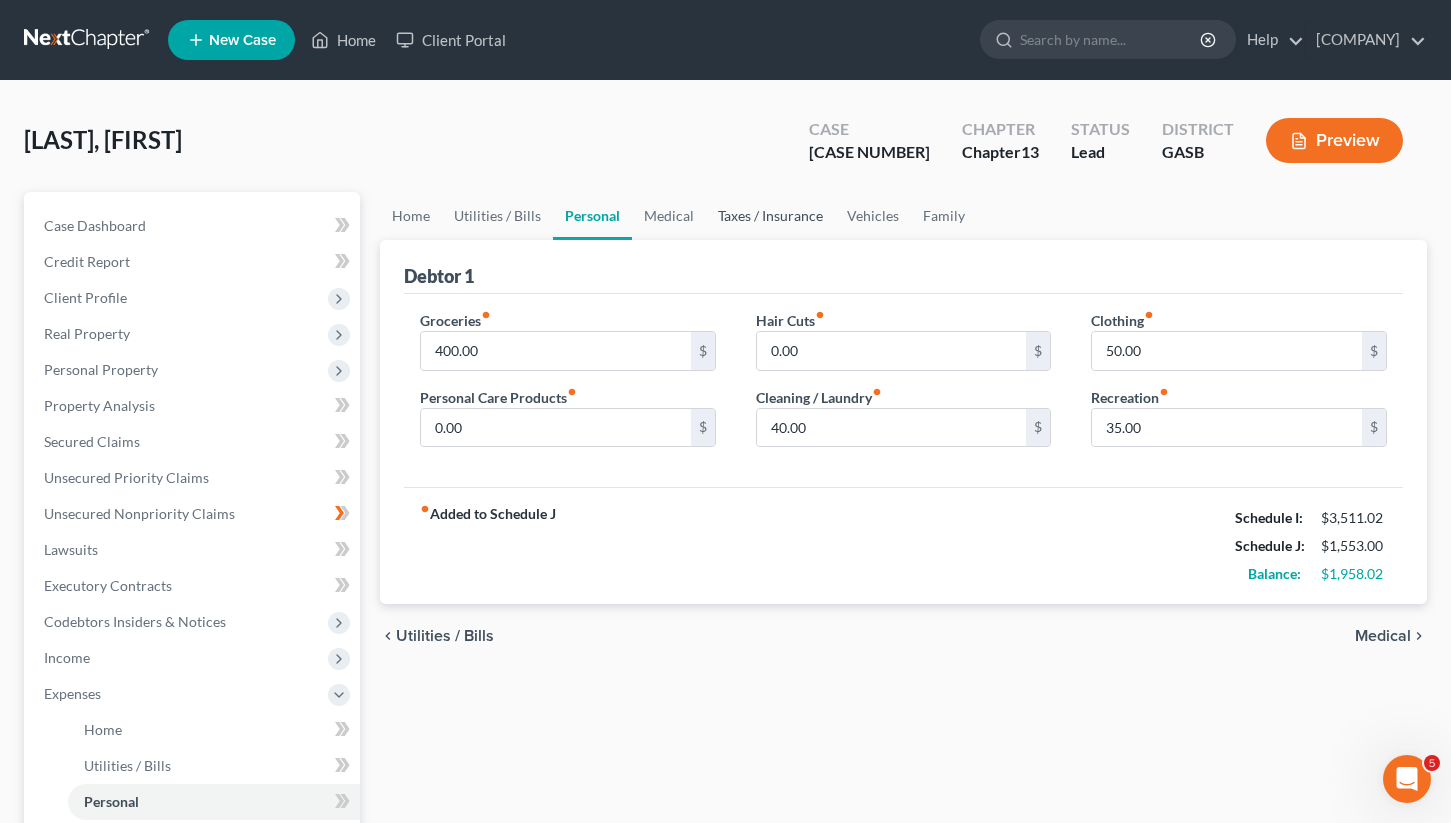 click on "Taxes / Insurance" at bounding box center [770, 216] 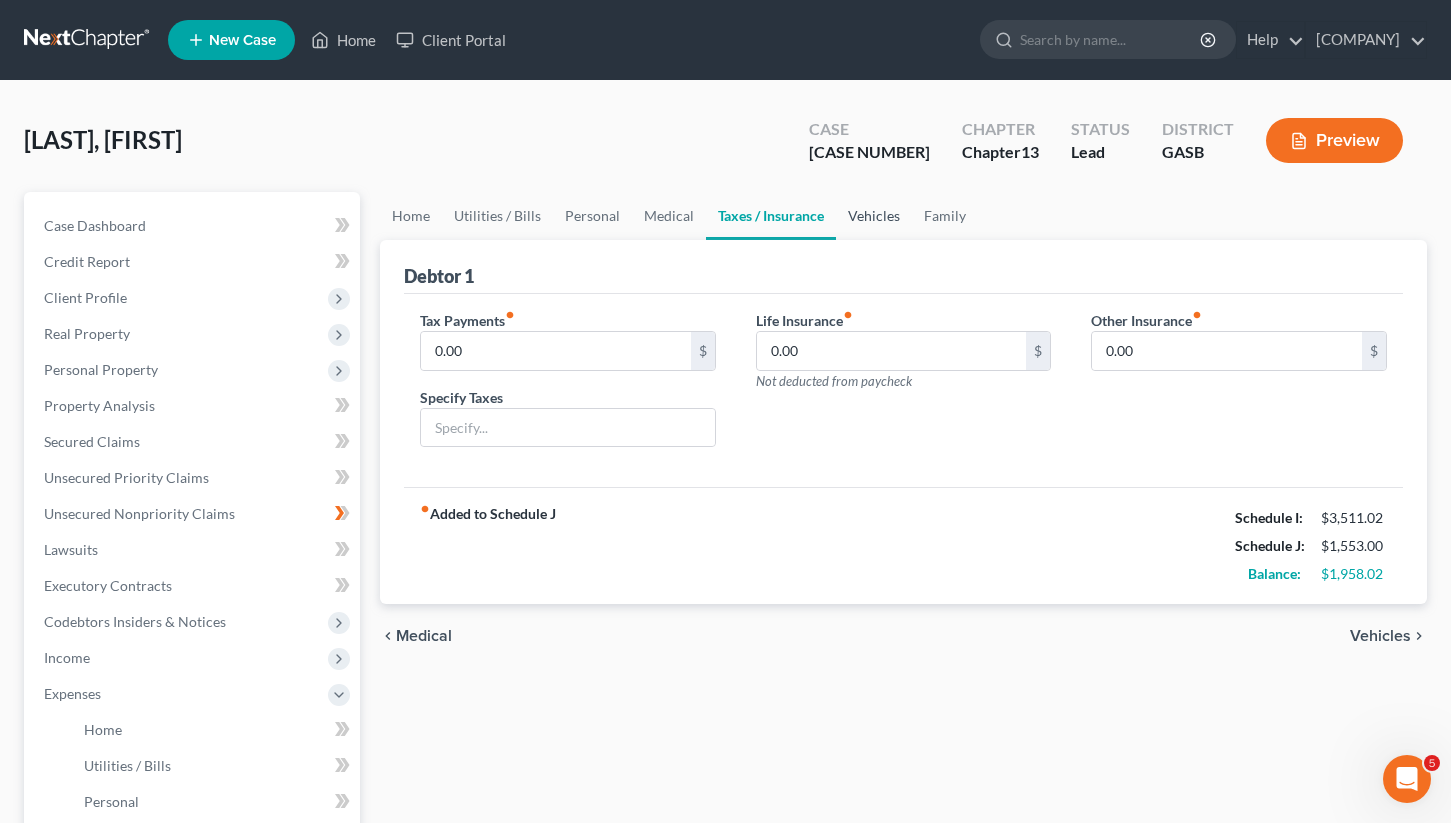 click on "Vehicles" at bounding box center (874, 216) 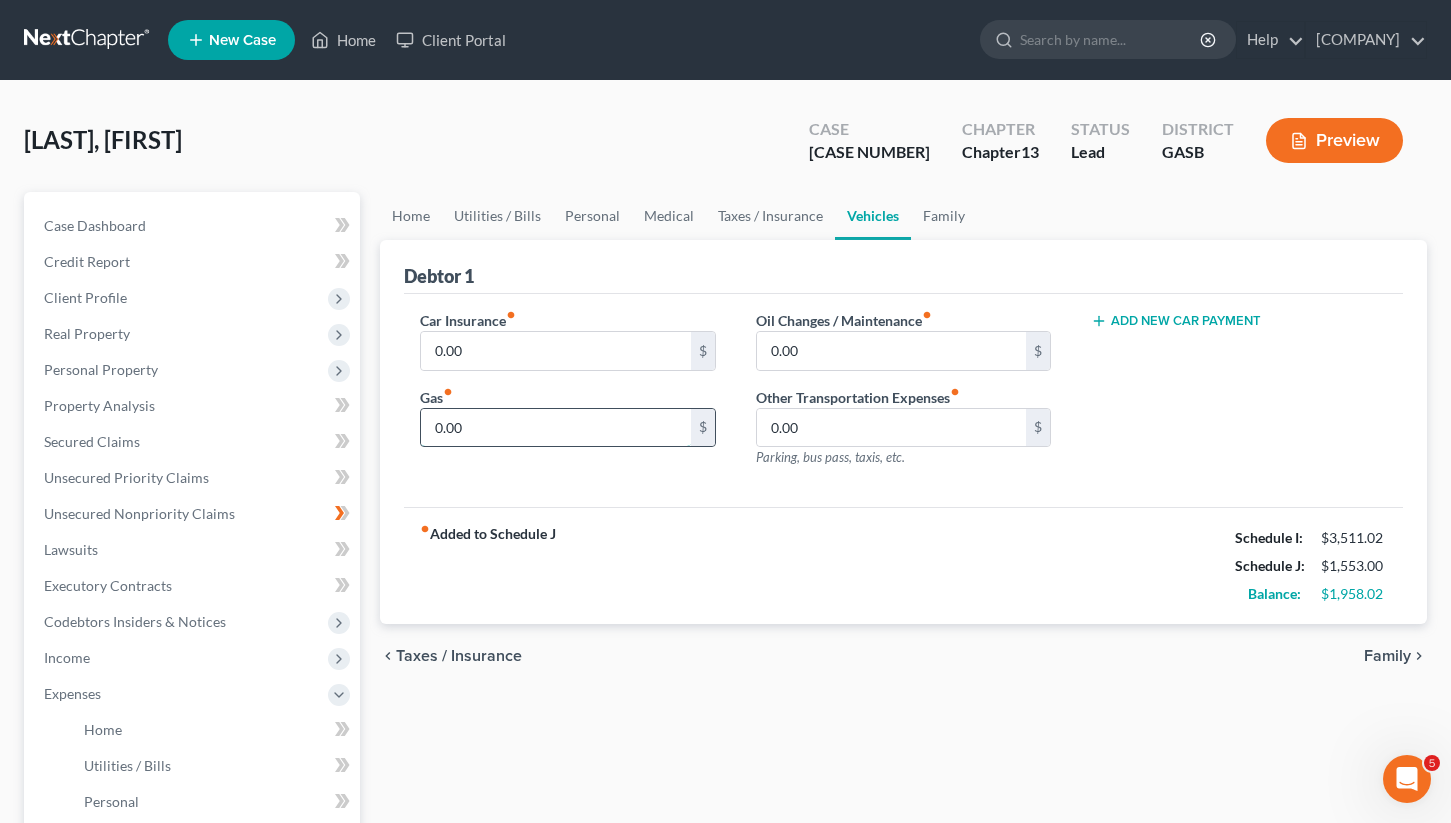 click on "0.00" at bounding box center (556, 428) 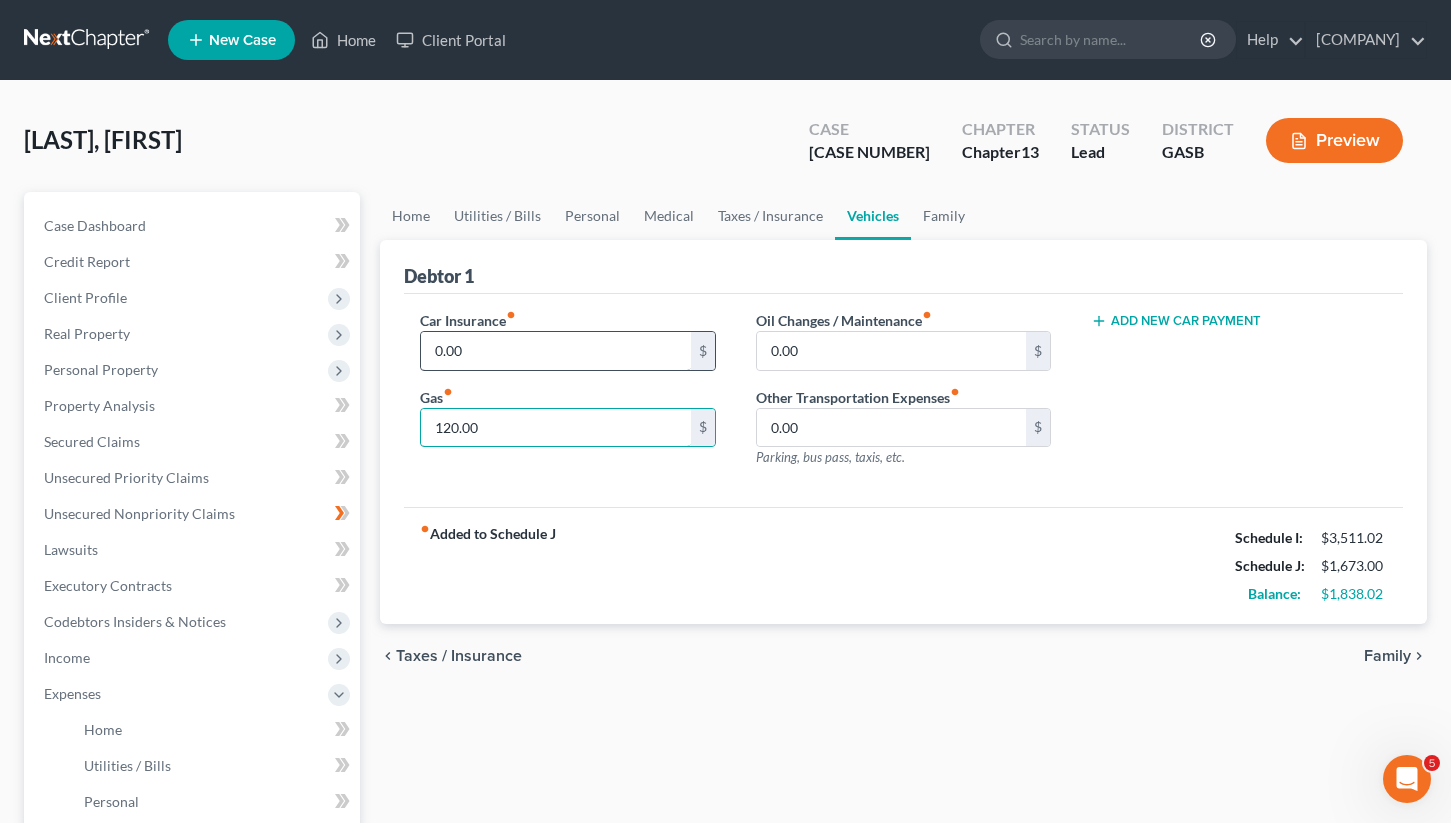 type on "120.00" 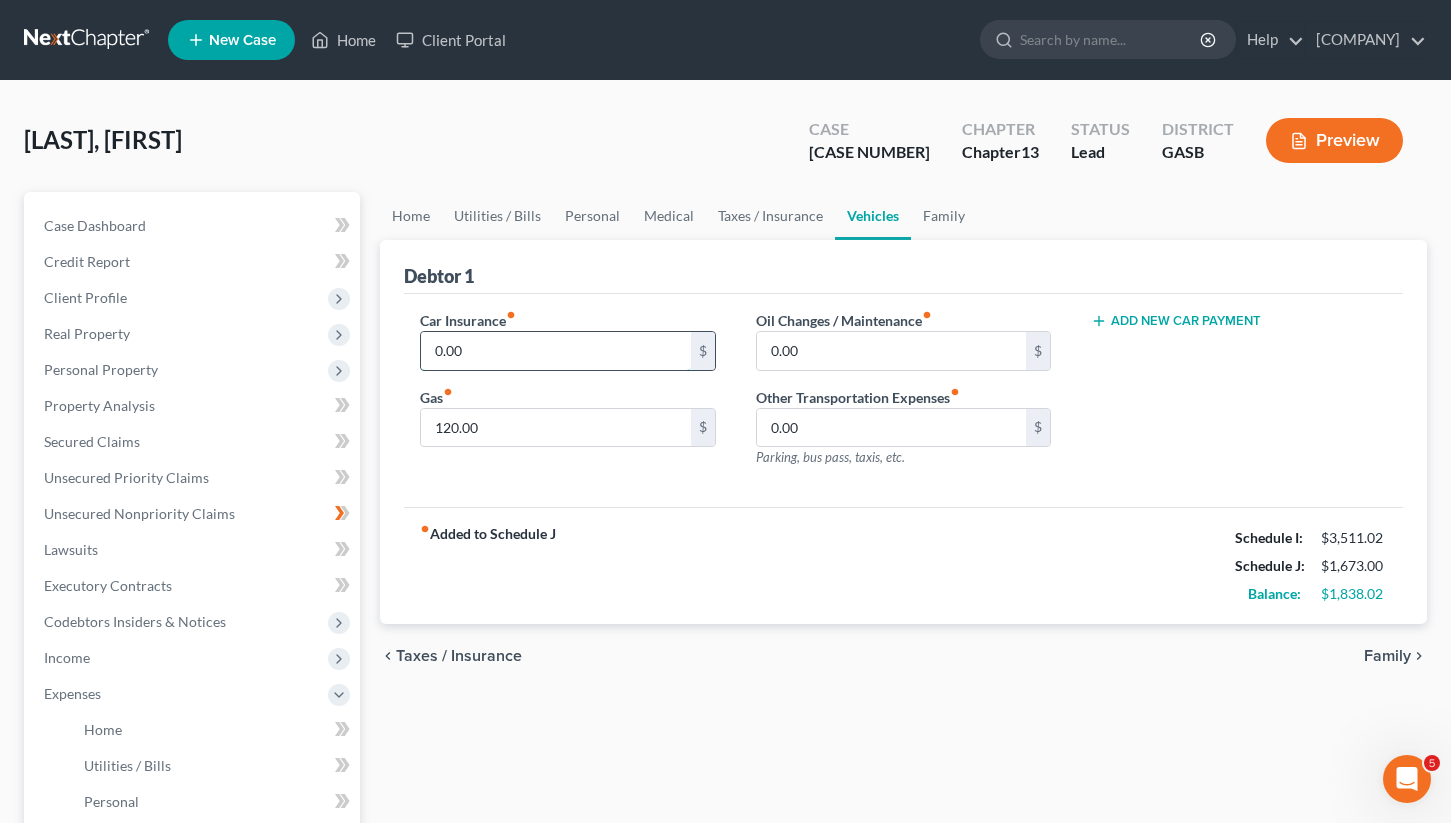 click on "0.00" at bounding box center (556, 351) 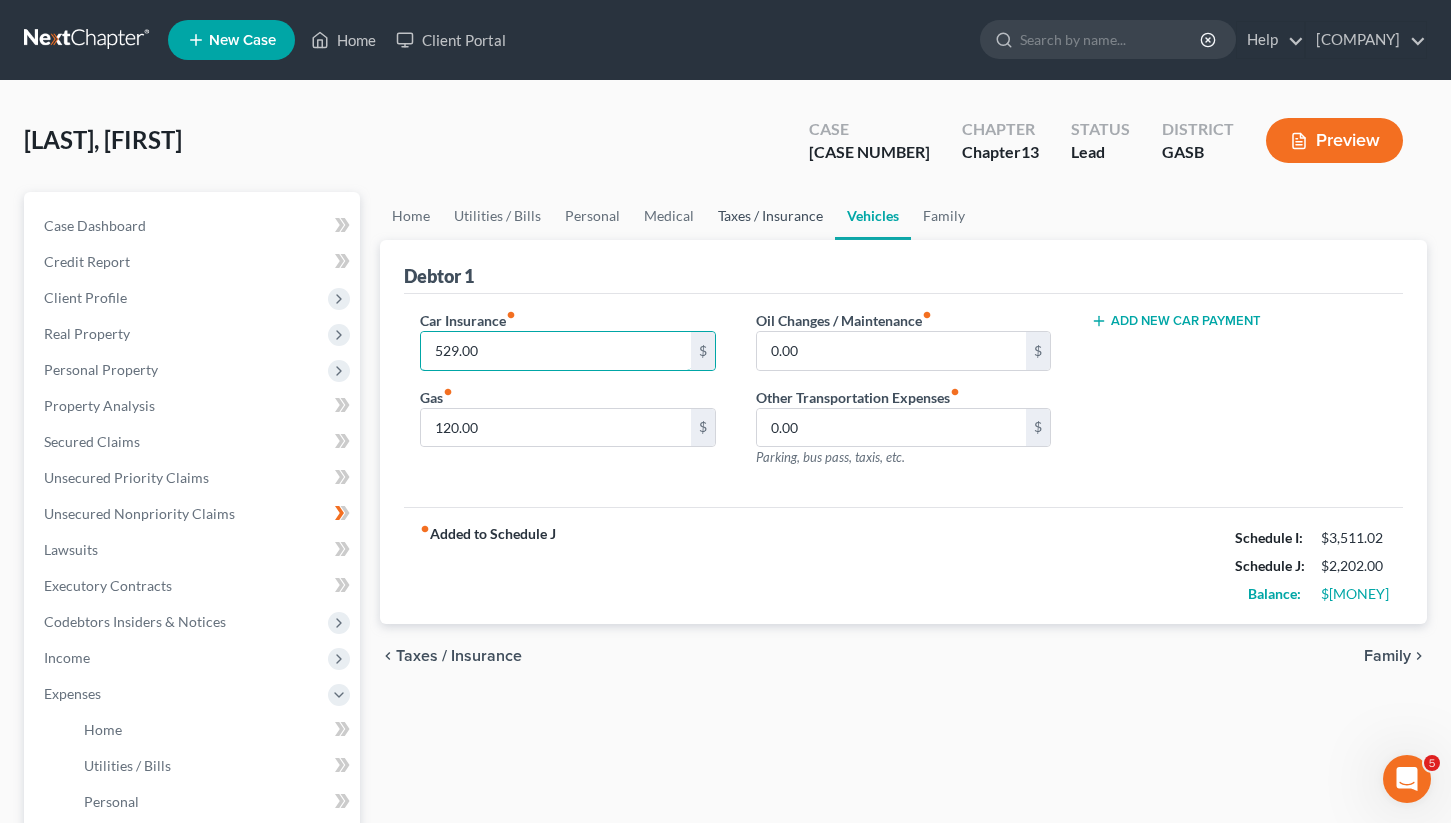 type on "529.00" 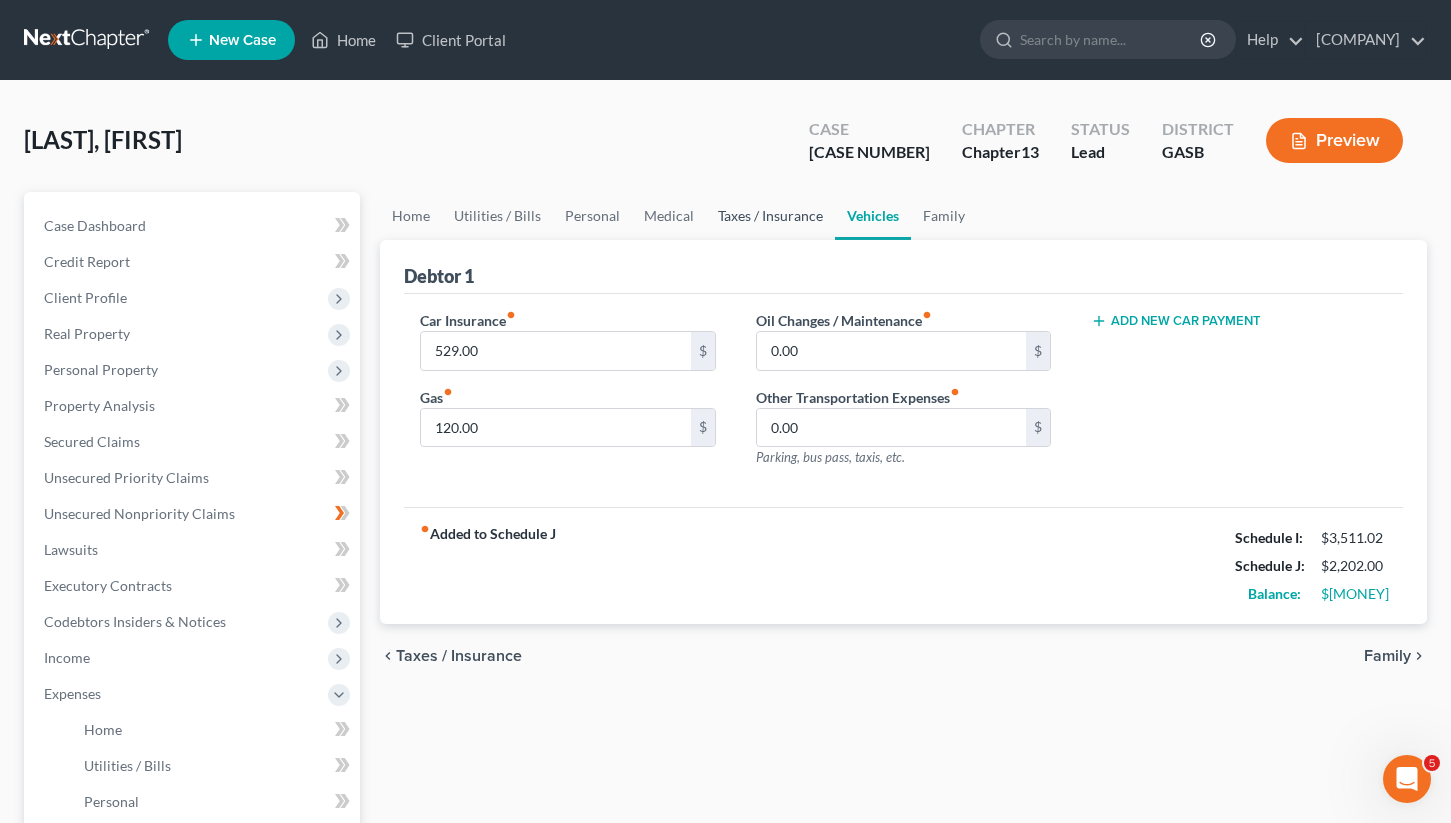 click on "Taxes / Insurance" at bounding box center [770, 216] 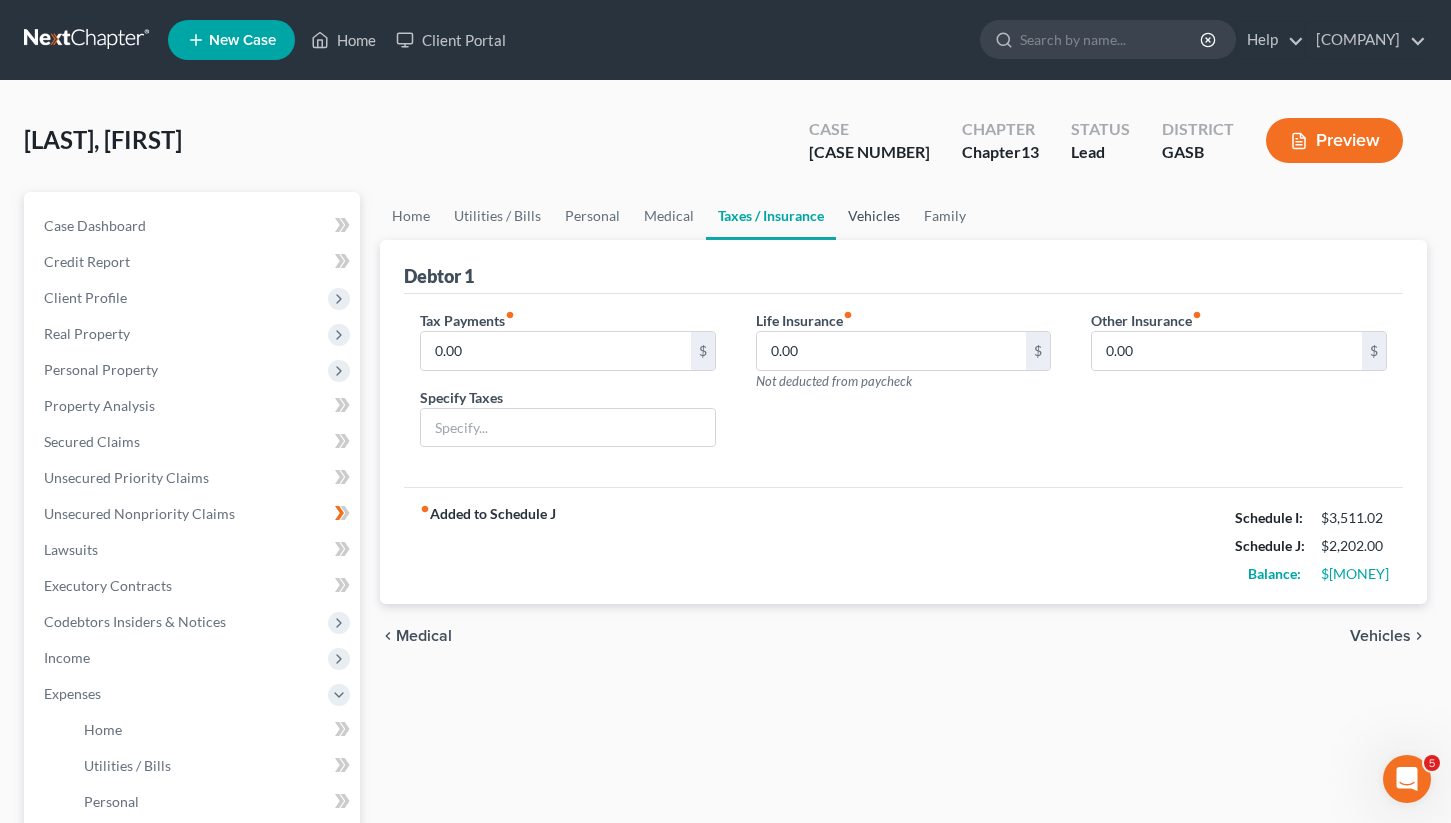click on "Vehicles" at bounding box center (874, 216) 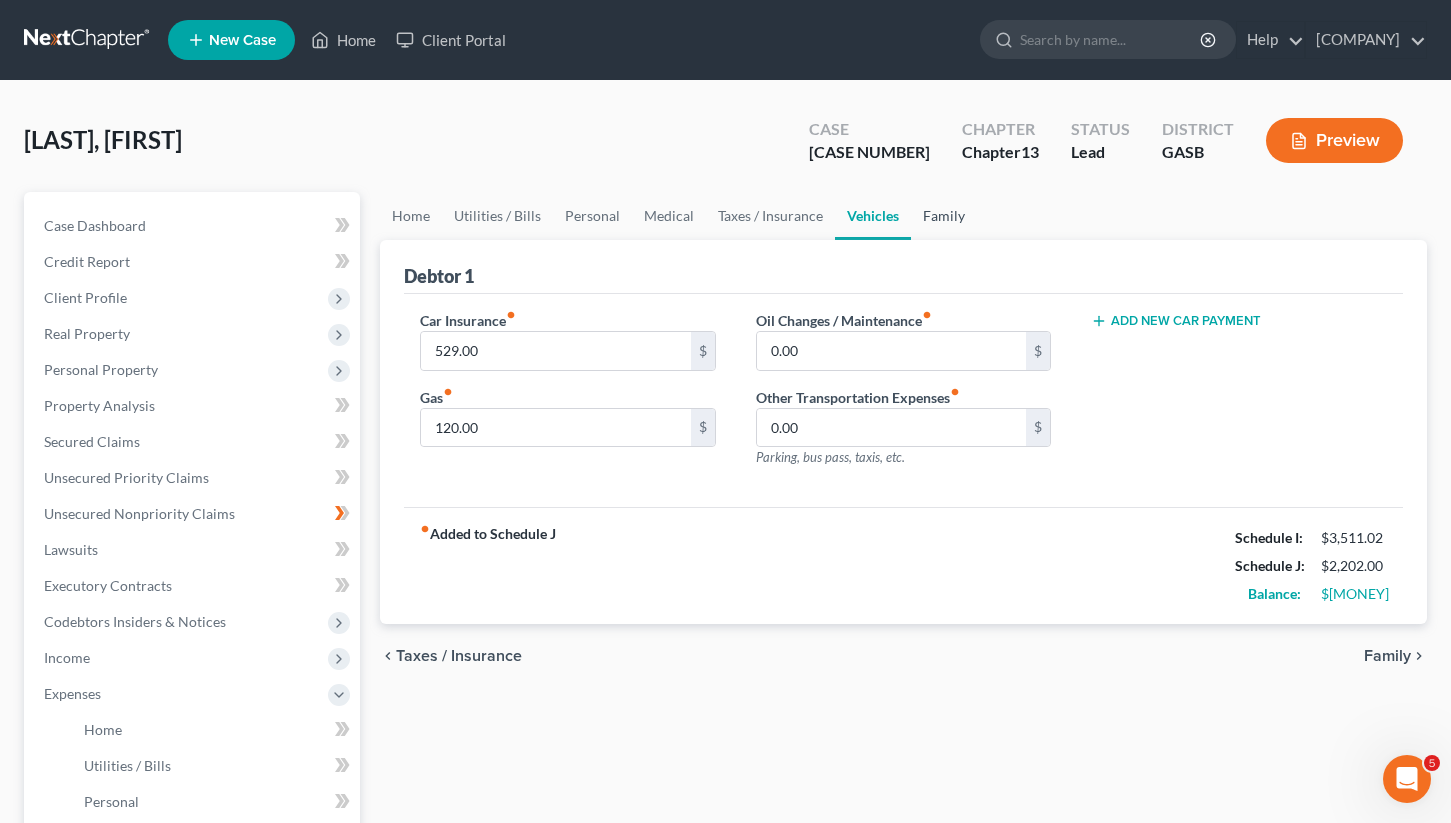 click on "Family" at bounding box center [944, 216] 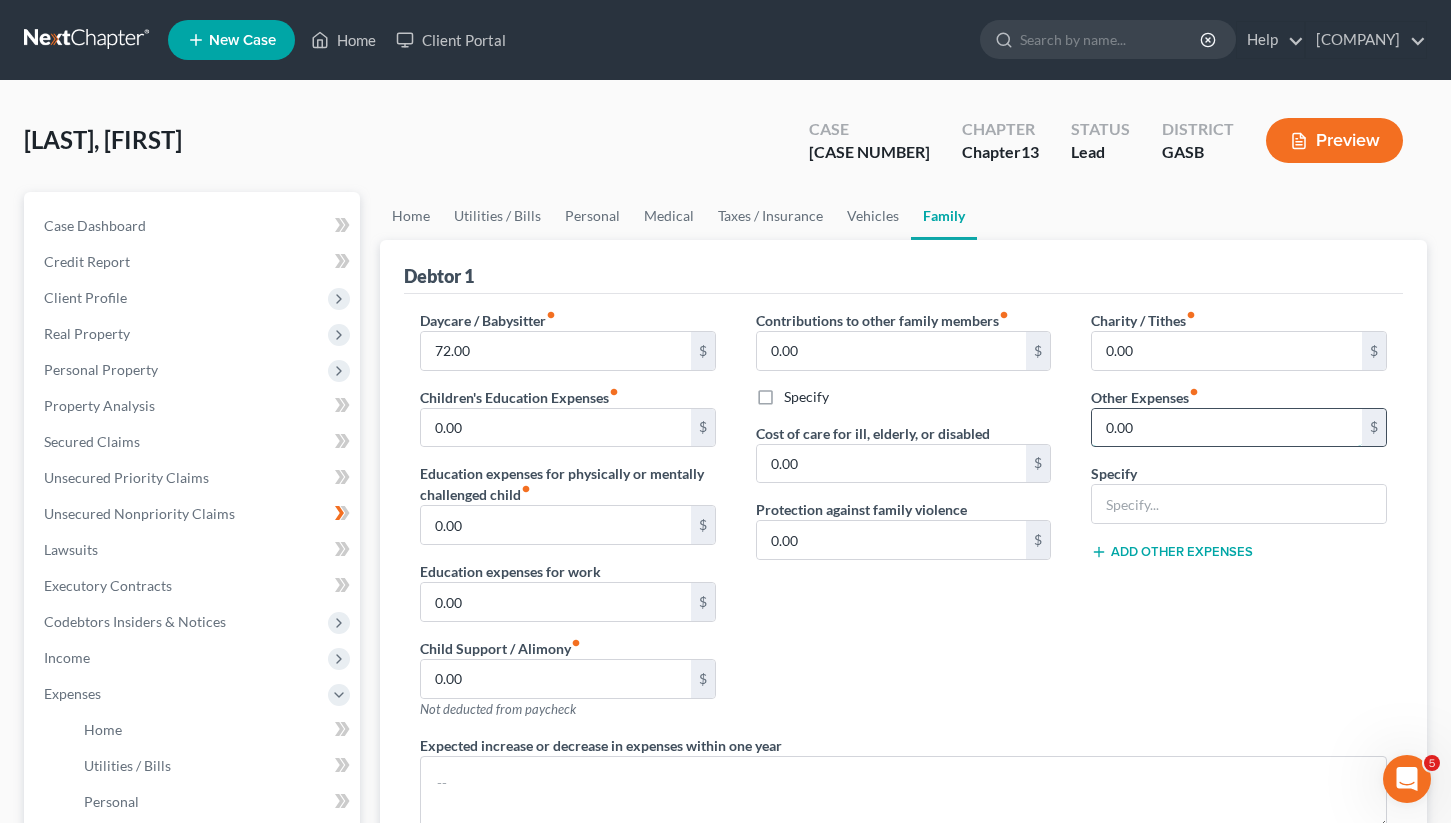click on "0.00" at bounding box center [1227, 428] 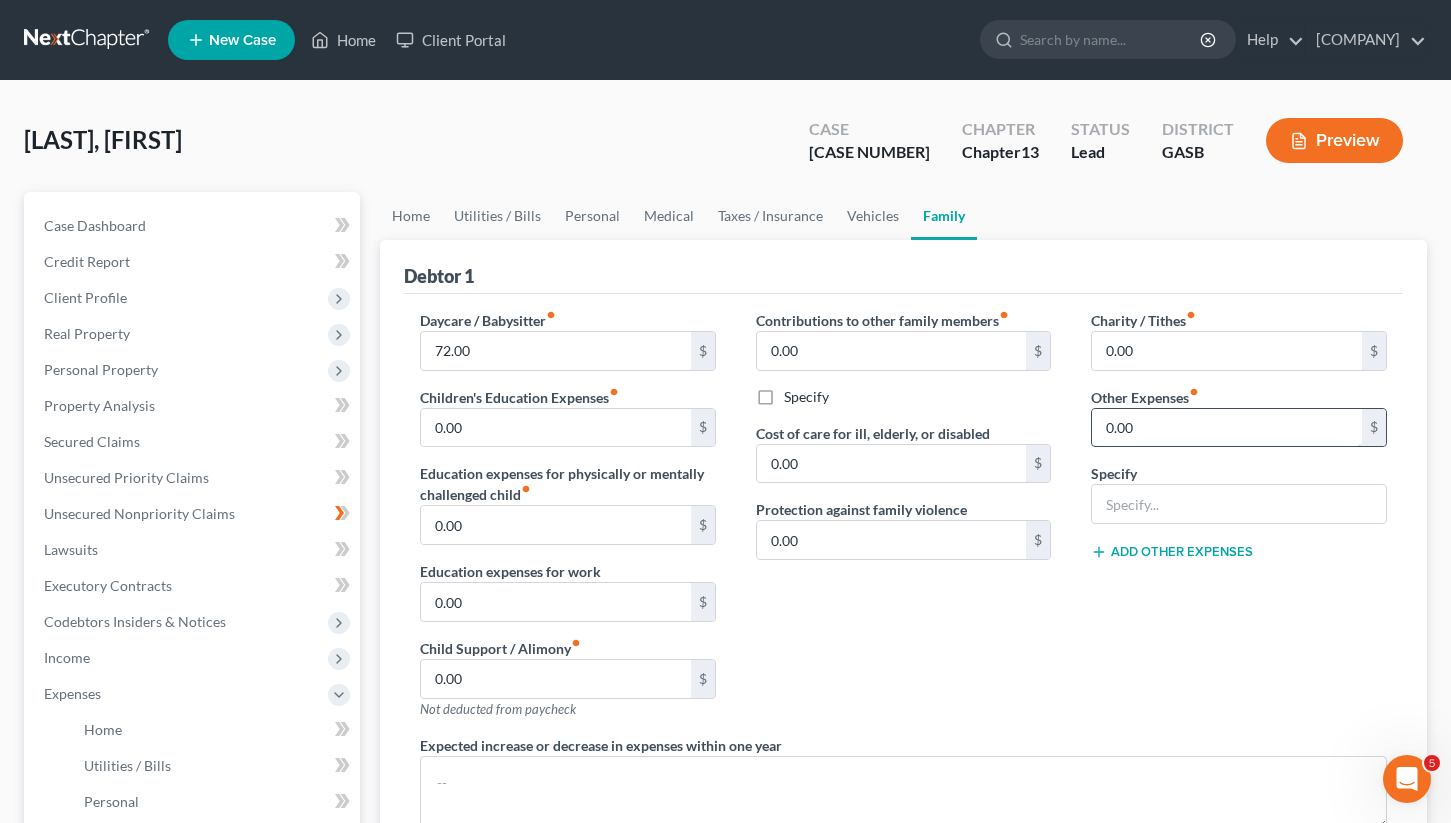 click on "0.00" at bounding box center (1227, 428) 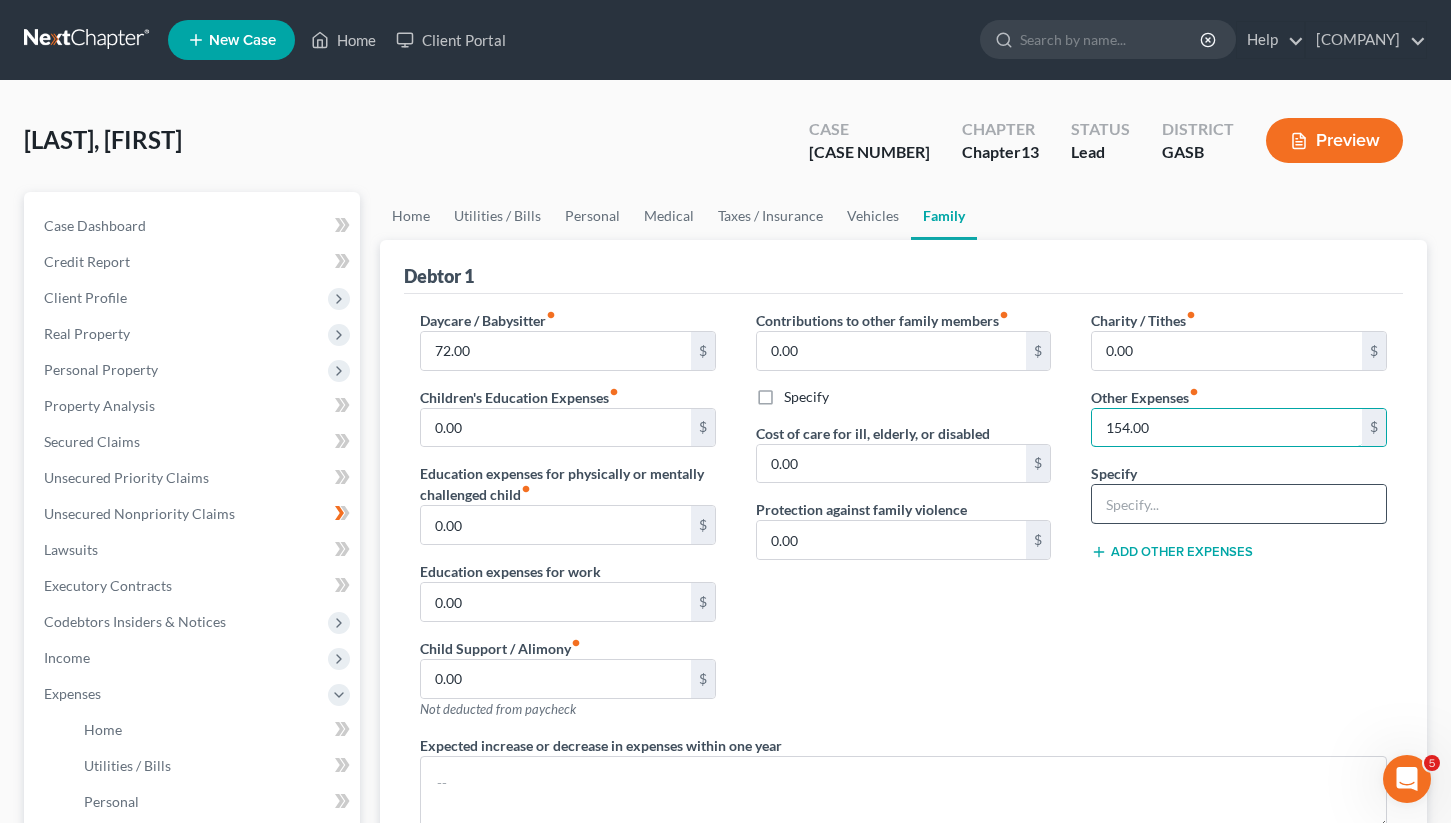 type on "154.00" 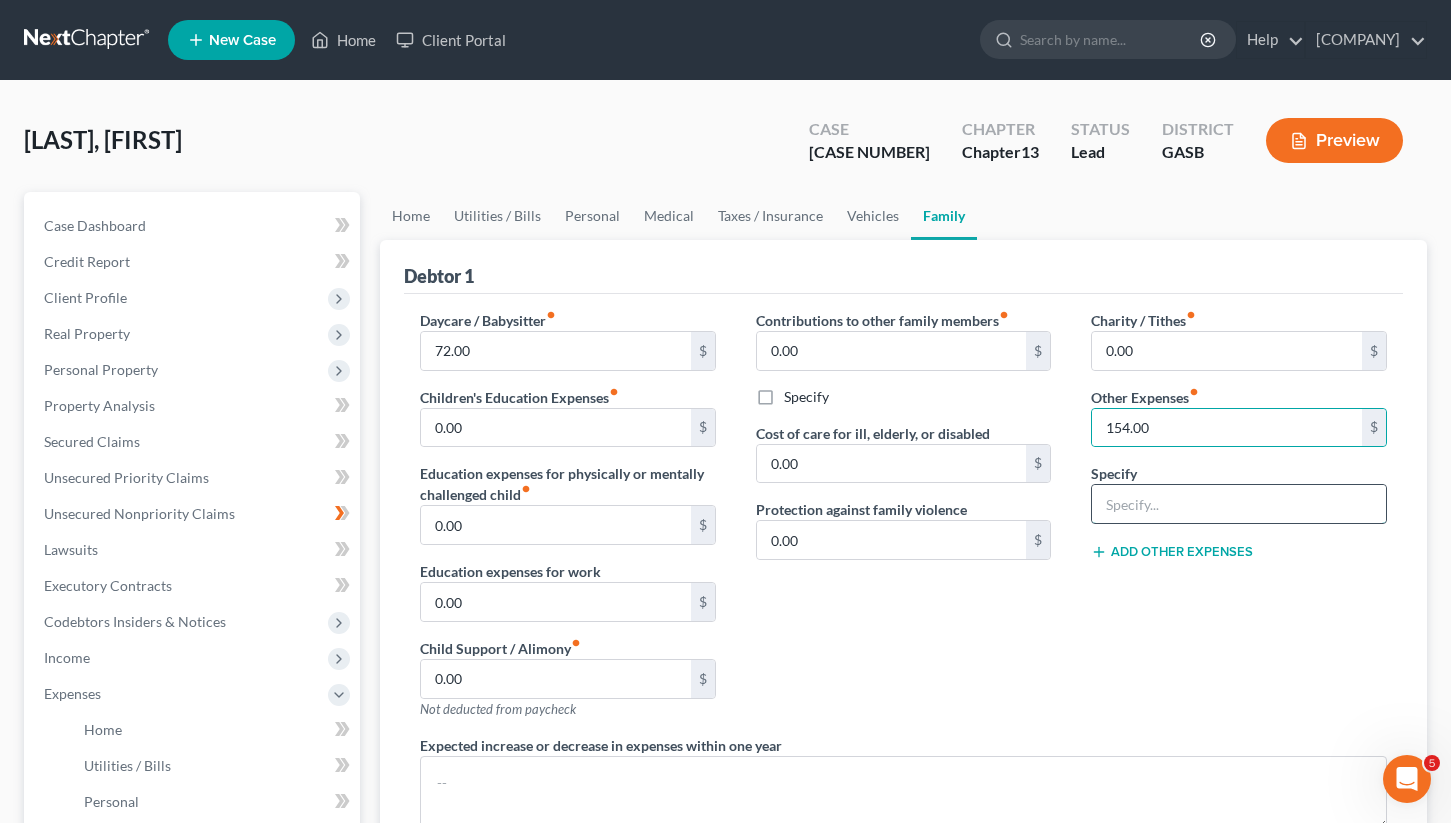 click at bounding box center [1239, 504] 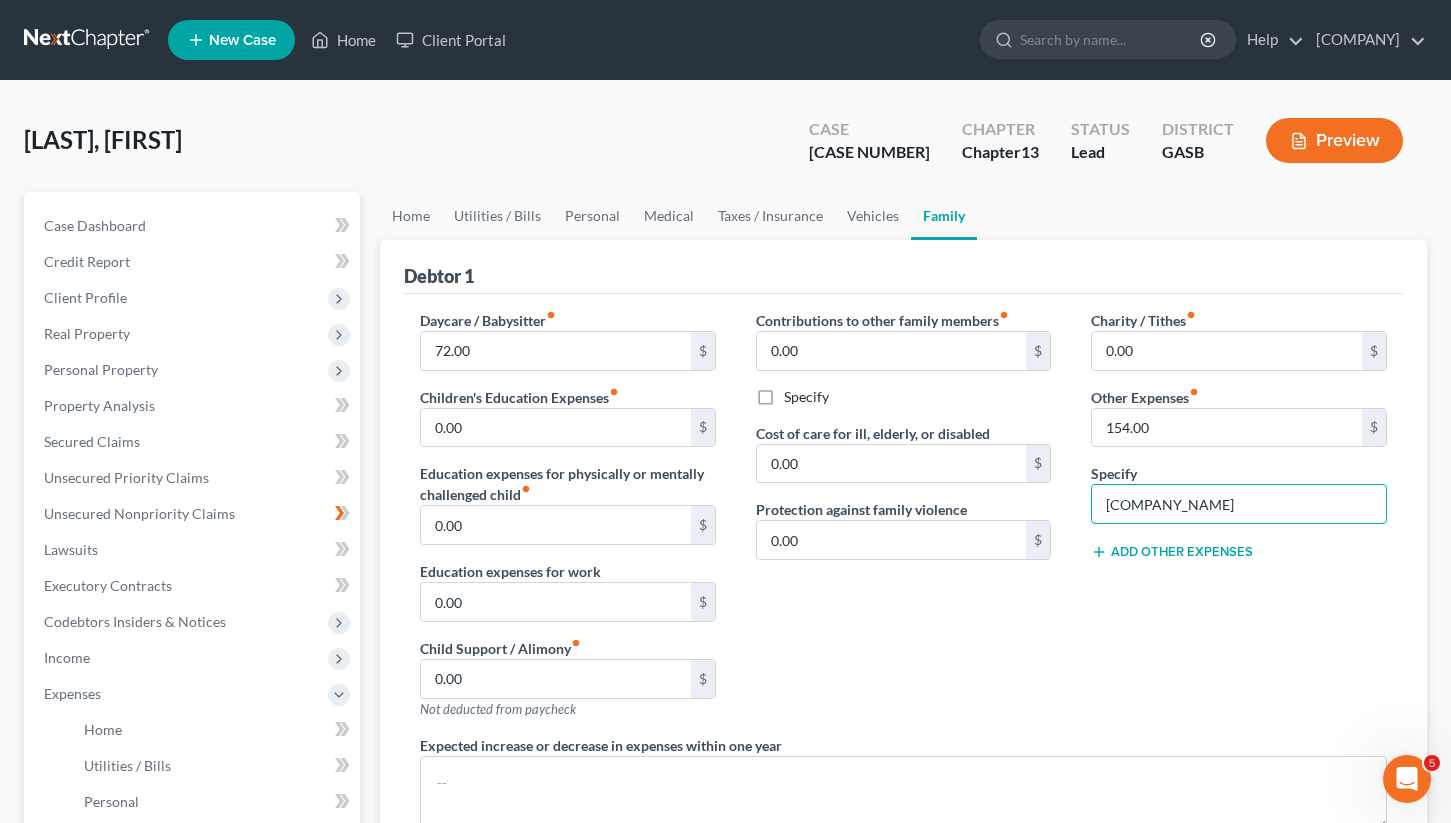 drag, startPoint x: 1274, startPoint y: 502, endPoint x: 1070, endPoint y: 510, distance: 204.1568 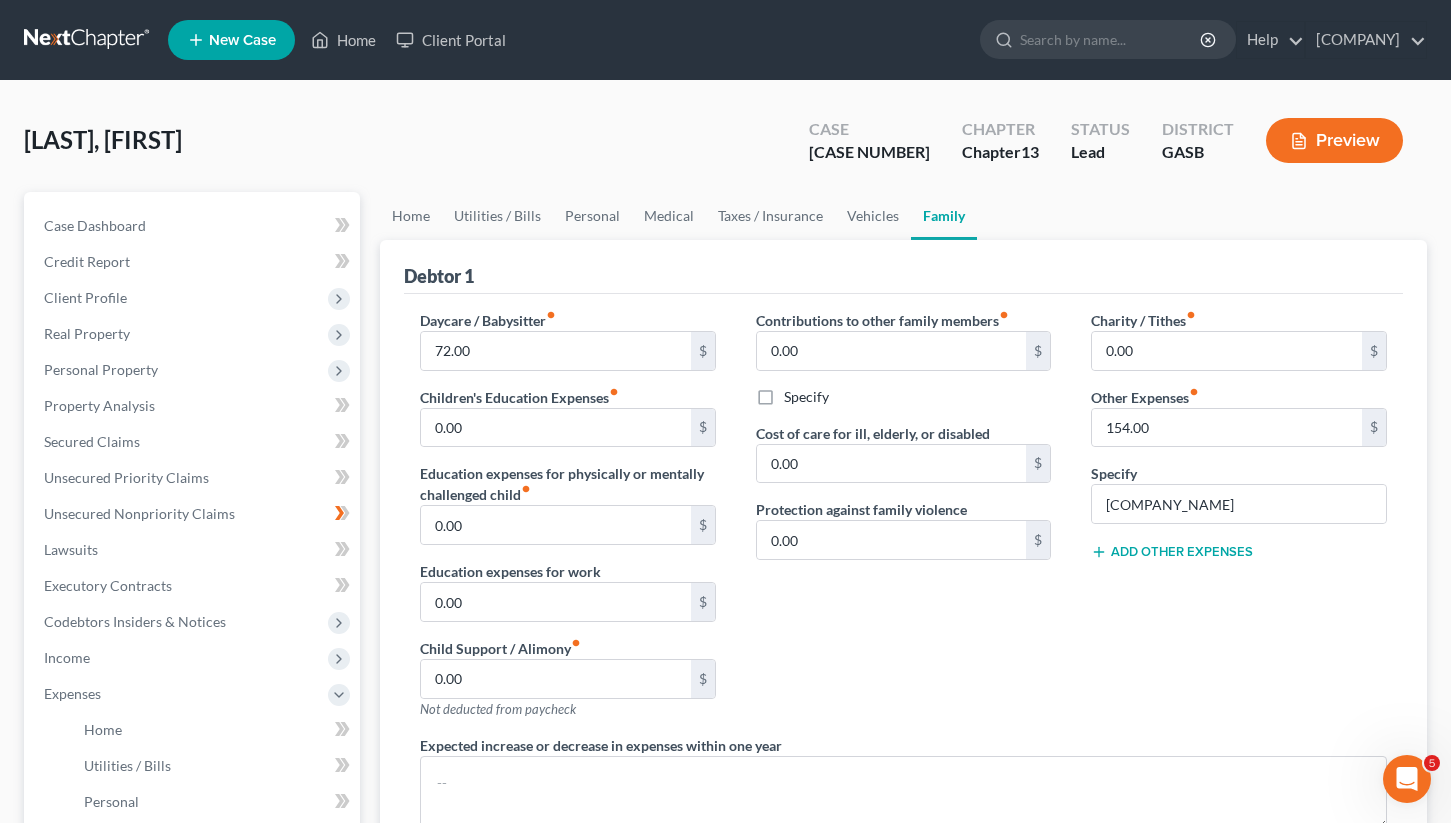 click 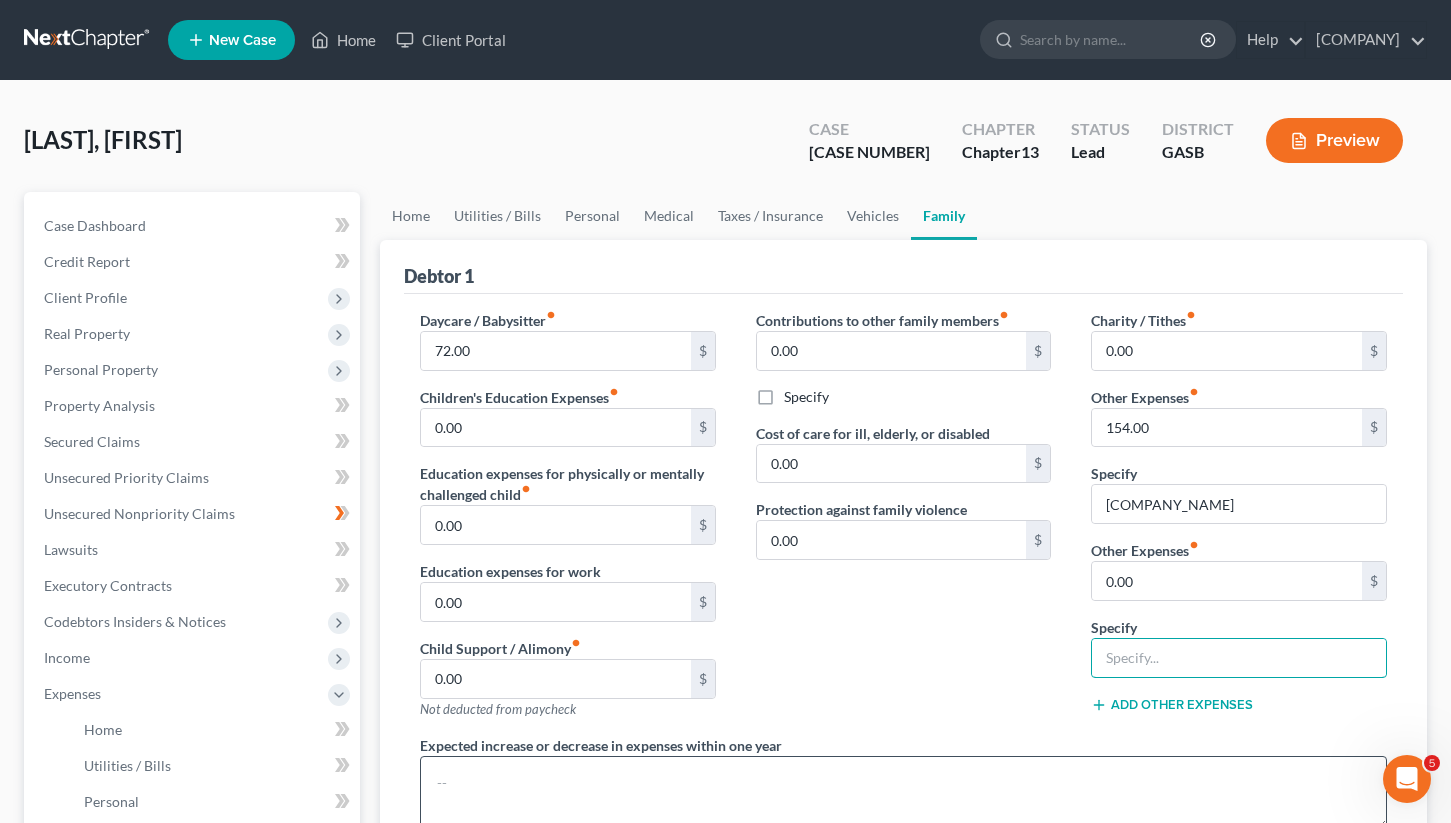 drag, startPoint x: 1098, startPoint y: 660, endPoint x: 1111, endPoint y: 802, distance: 142.59383 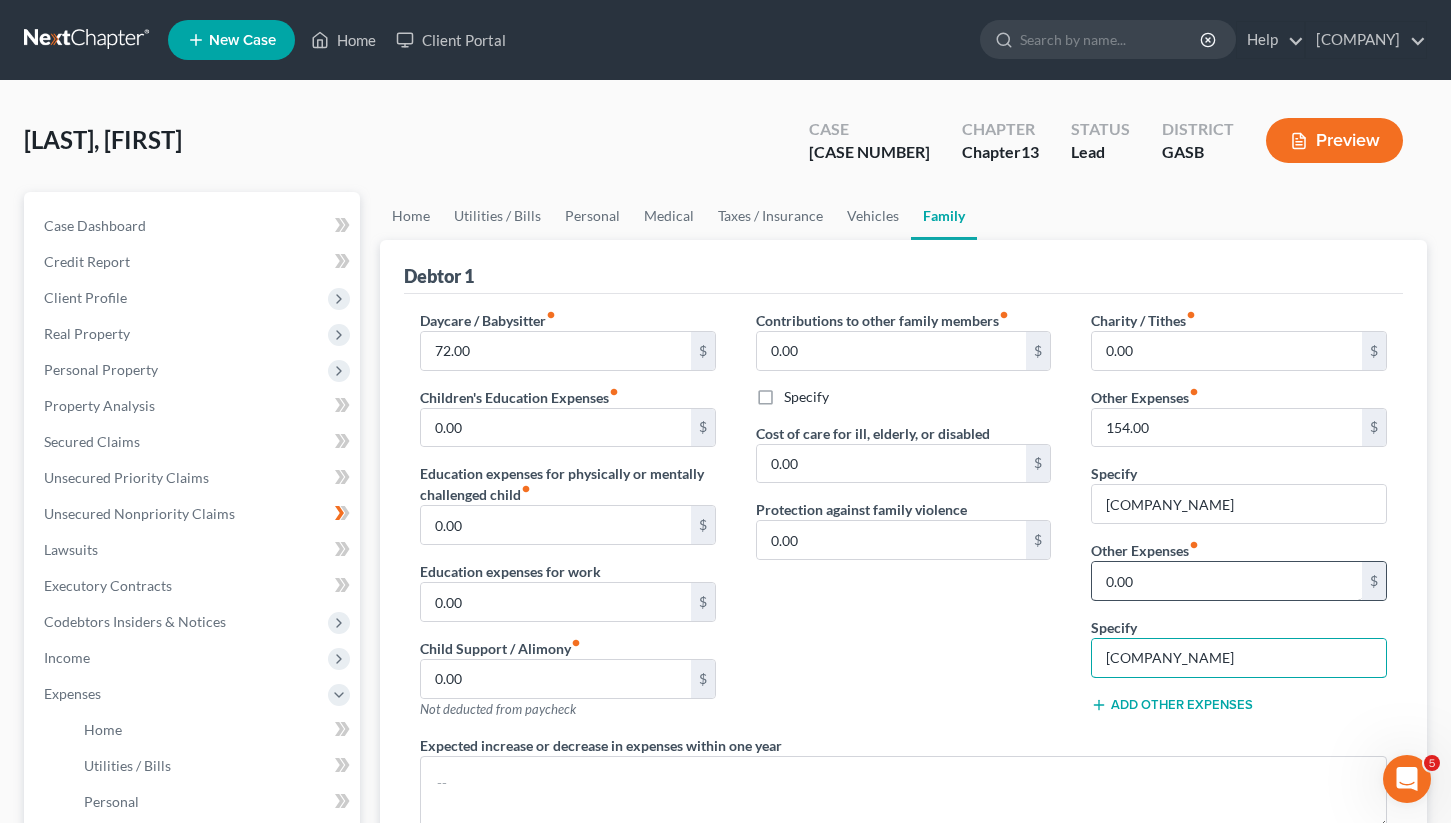 type on "[COMPANY_NAME]" 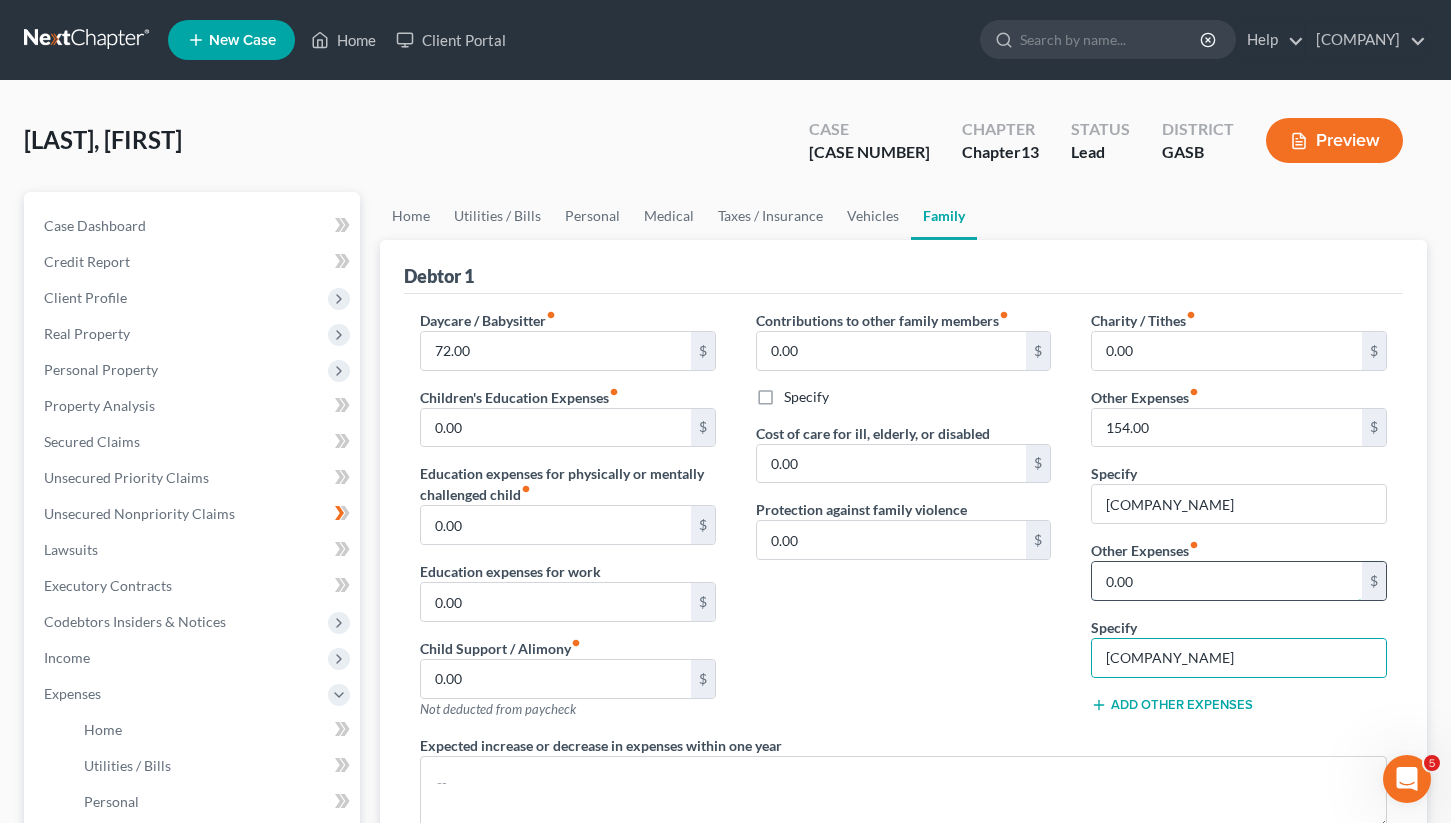 click on "0.00" at bounding box center (1227, 581) 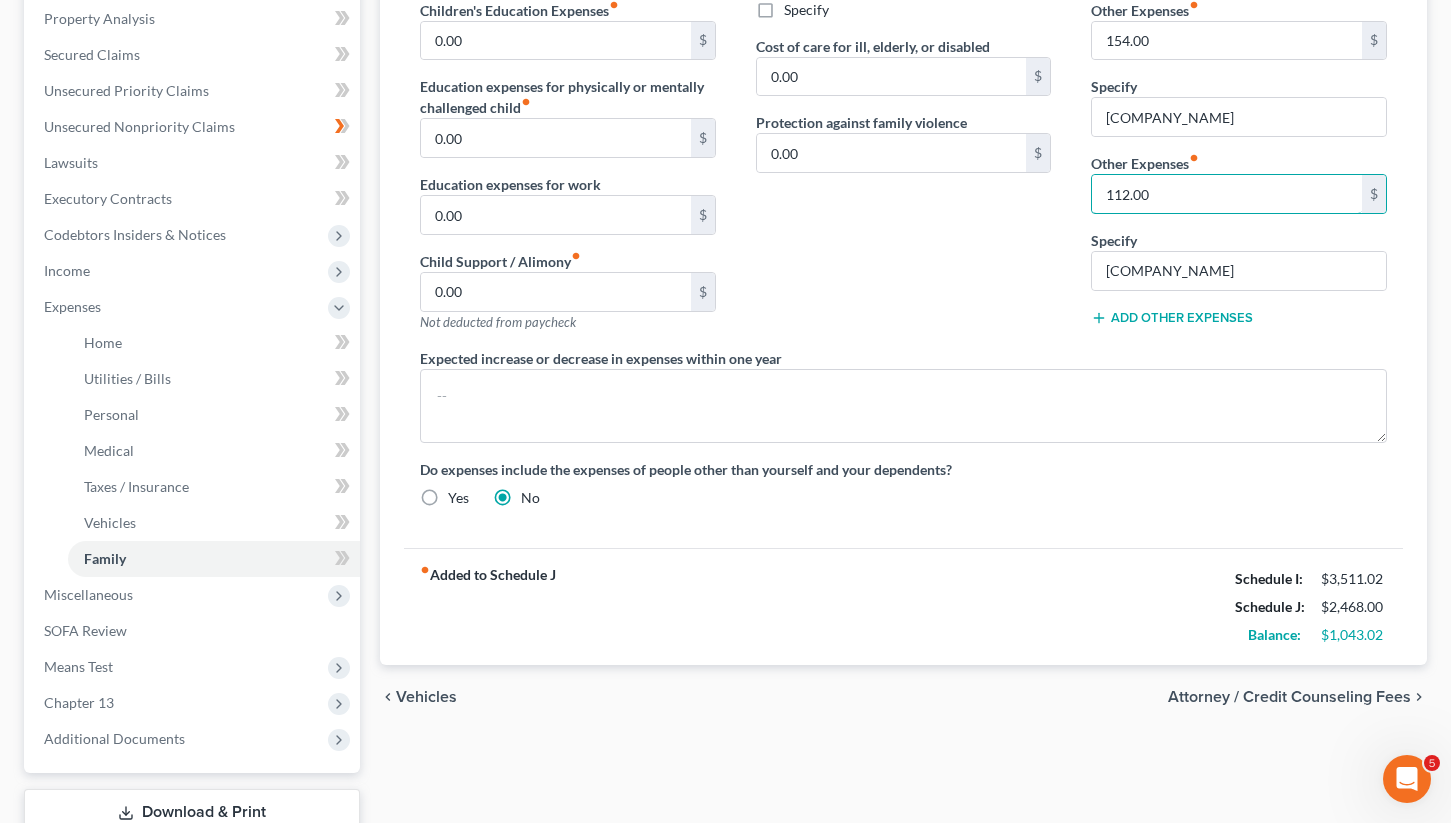 scroll, scrollTop: 393, scrollLeft: 0, axis: vertical 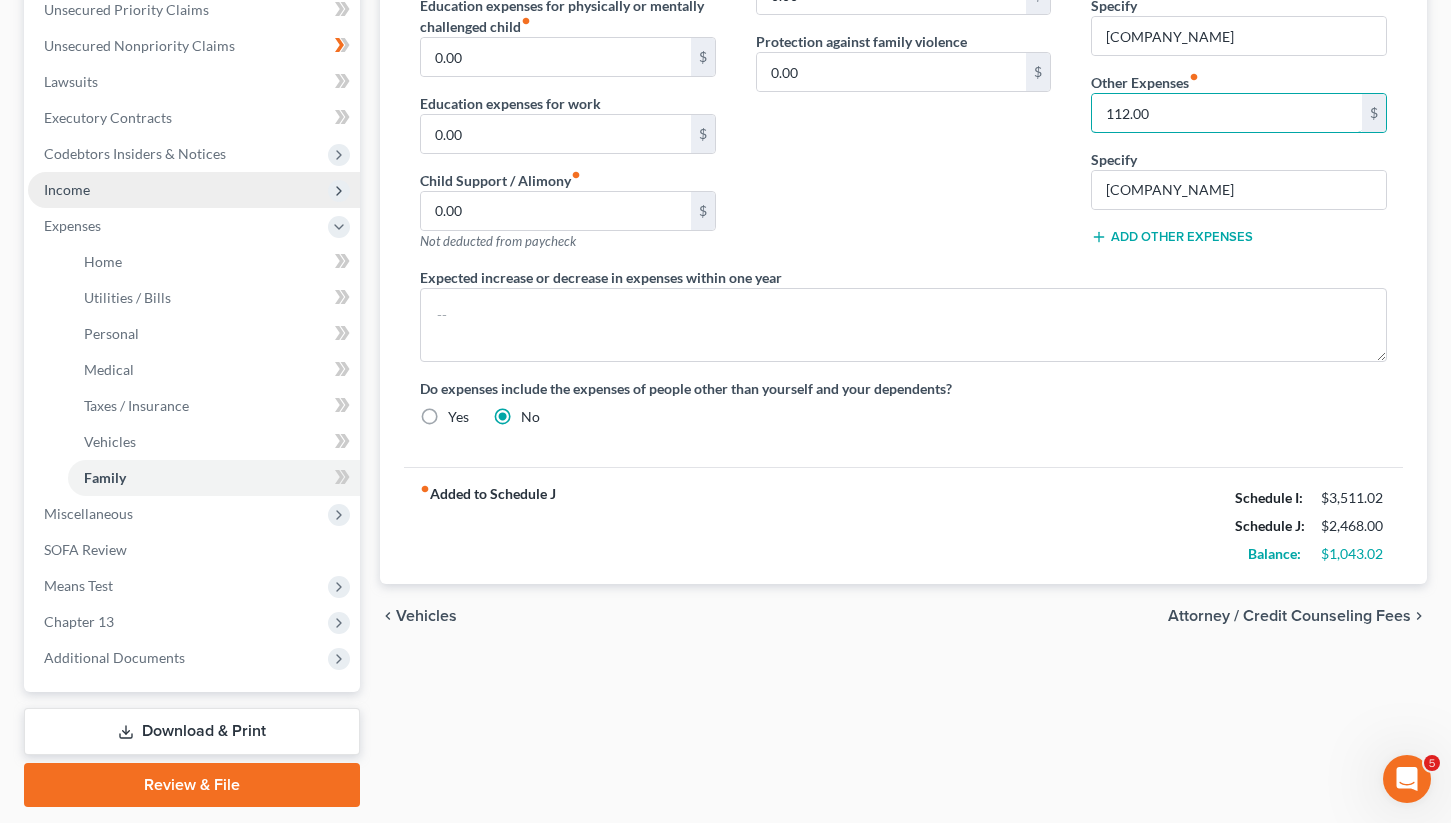 type on "112.00" 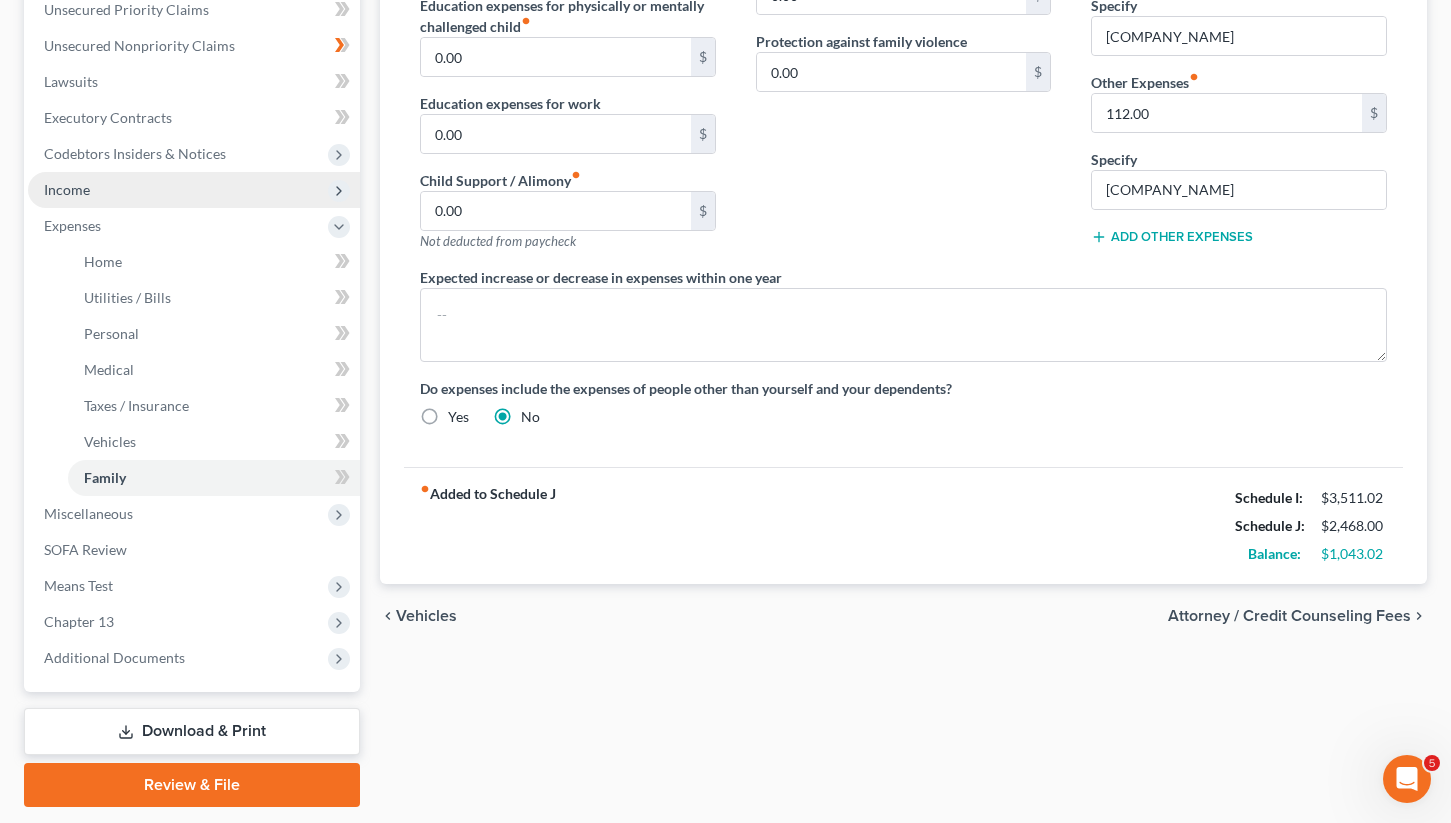 click on "Income" at bounding box center (67, 189) 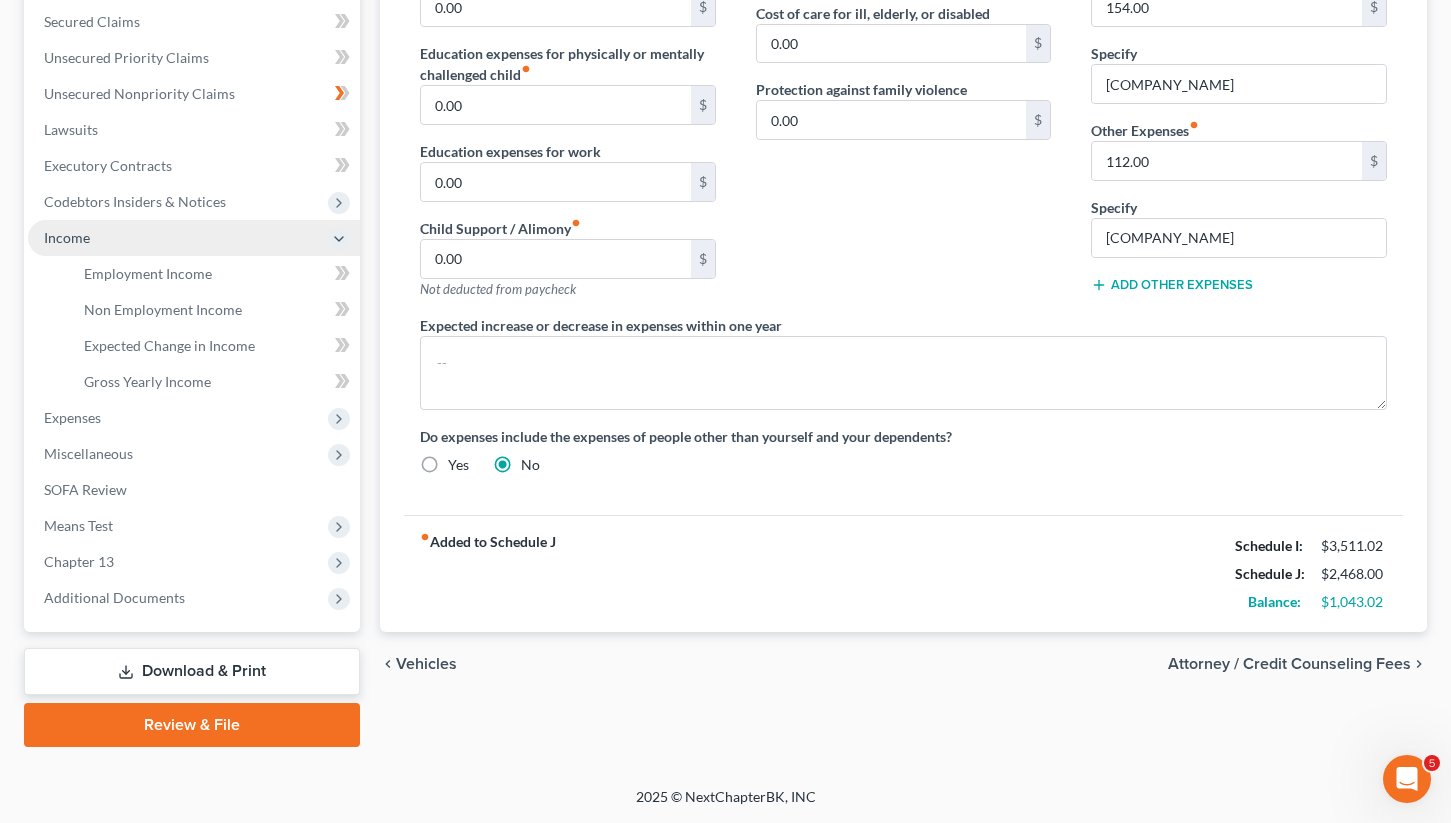scroll, scrollTop: 420, scrollLeft: 0, axis: vertical 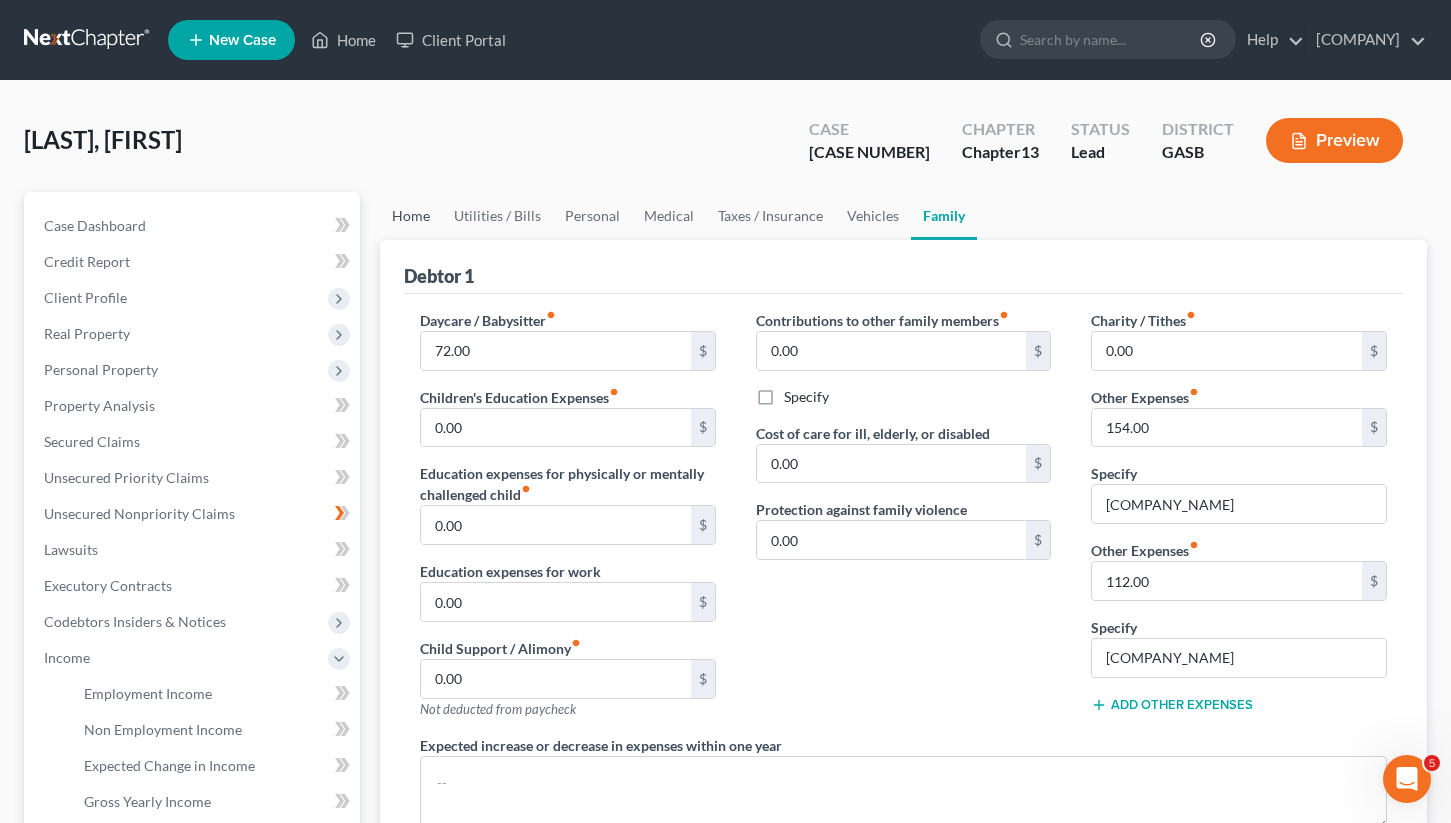click on "Home" at bounding box center [411, 216] 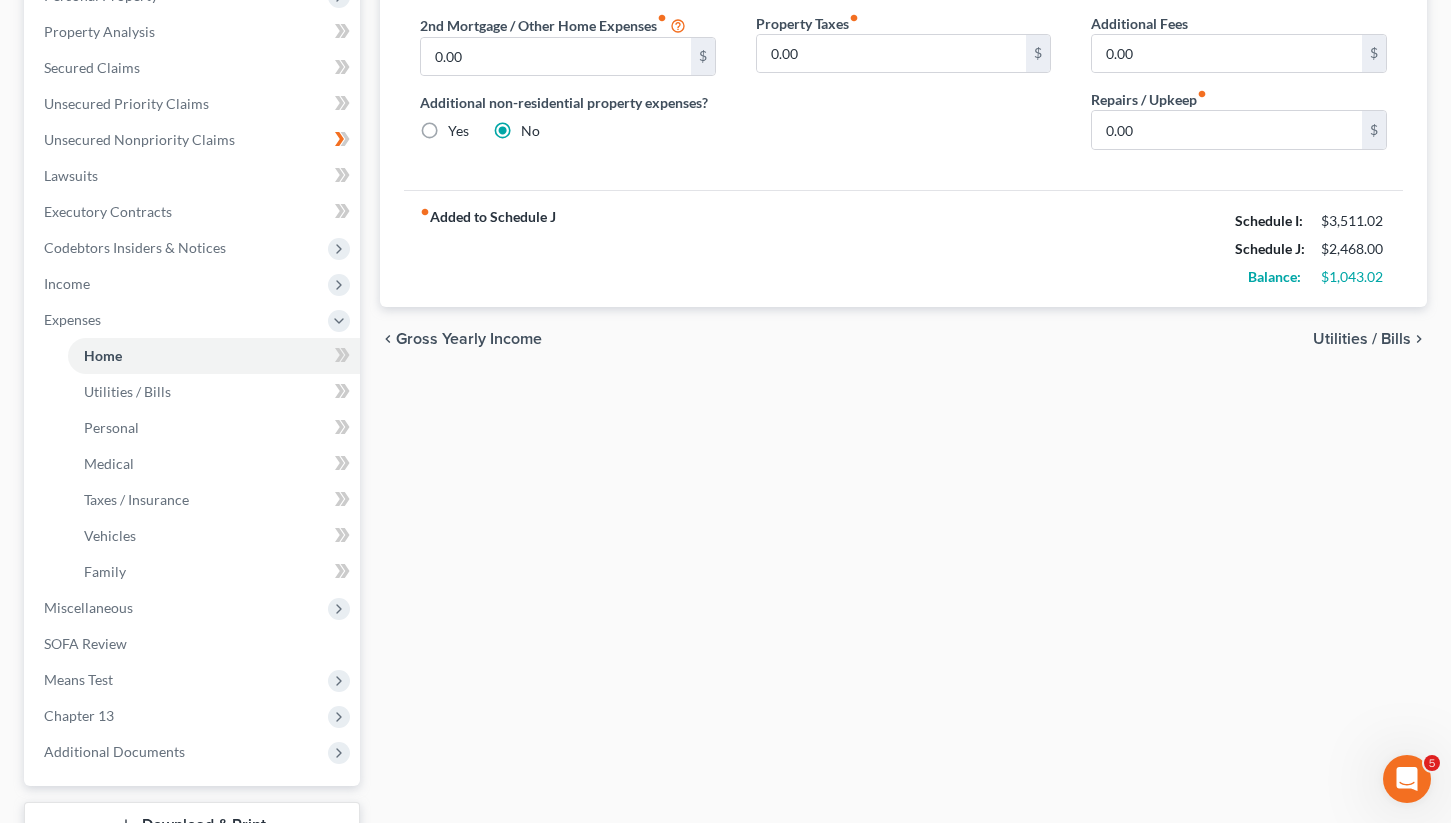 scroll, scrollTop: 375, scrollLeft: 0, axis: vertical 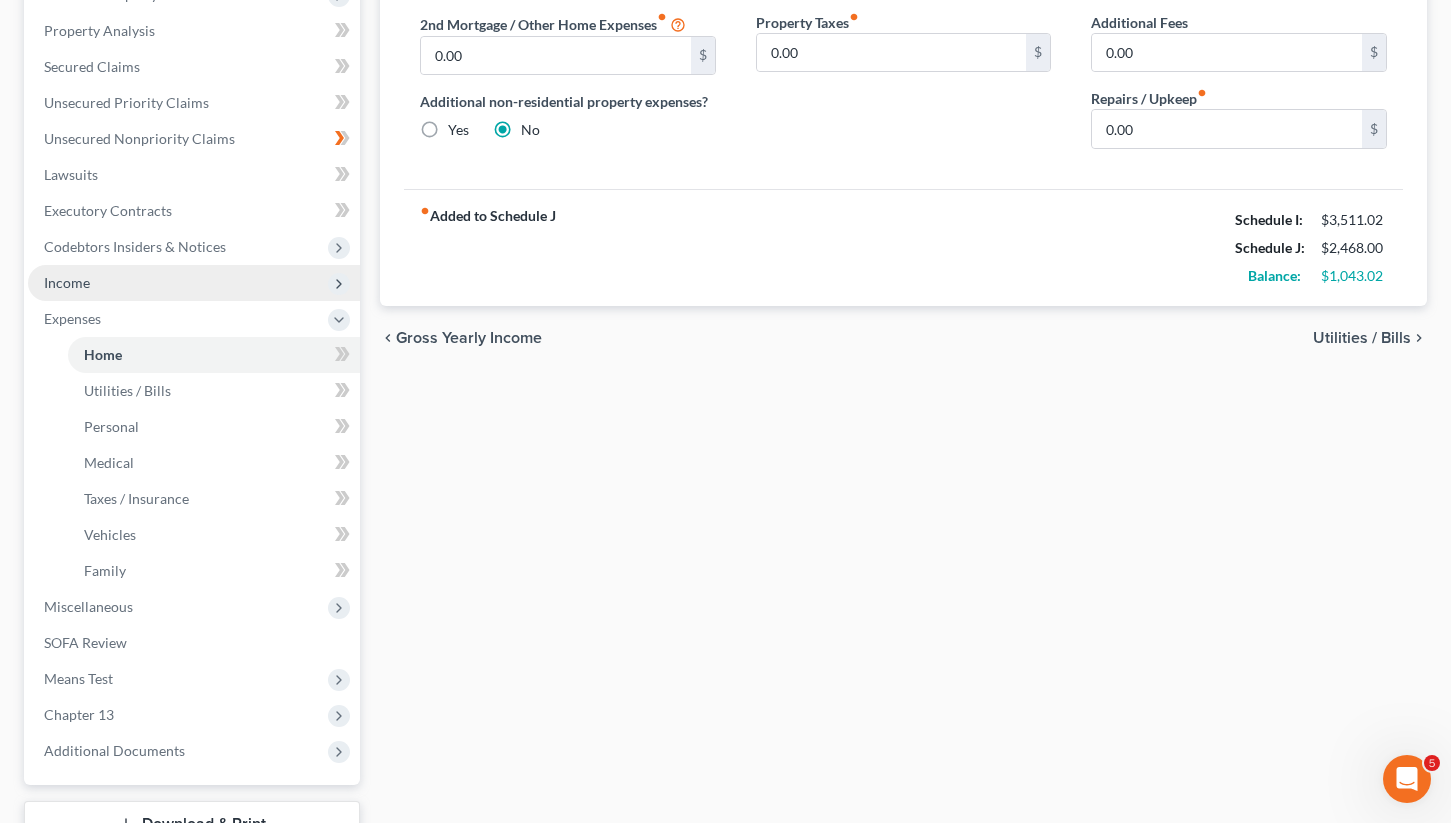 click on "Income" at bounding box center [67, 282] 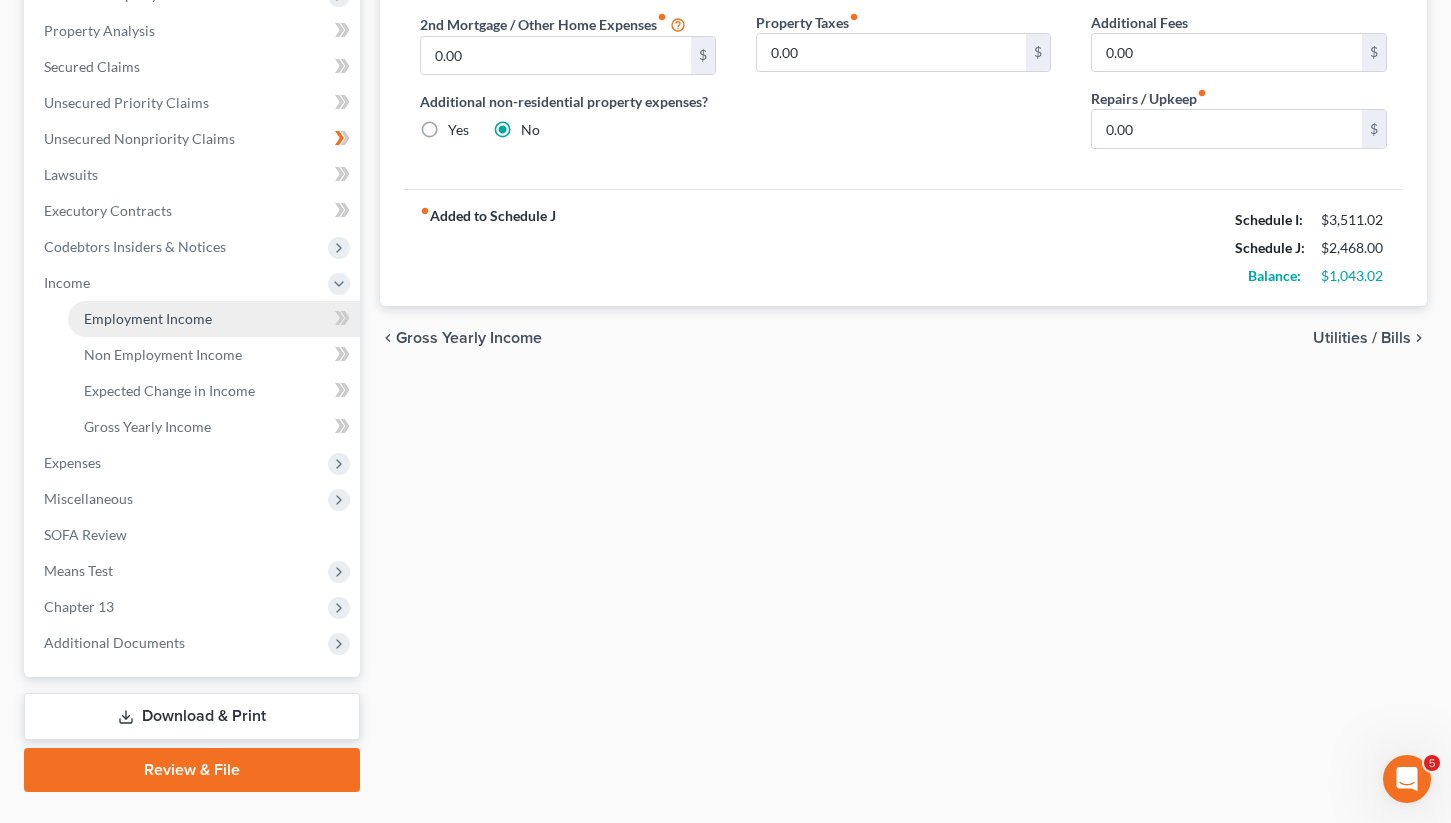 click on "Employment Income" at bounding box center [148, 318] 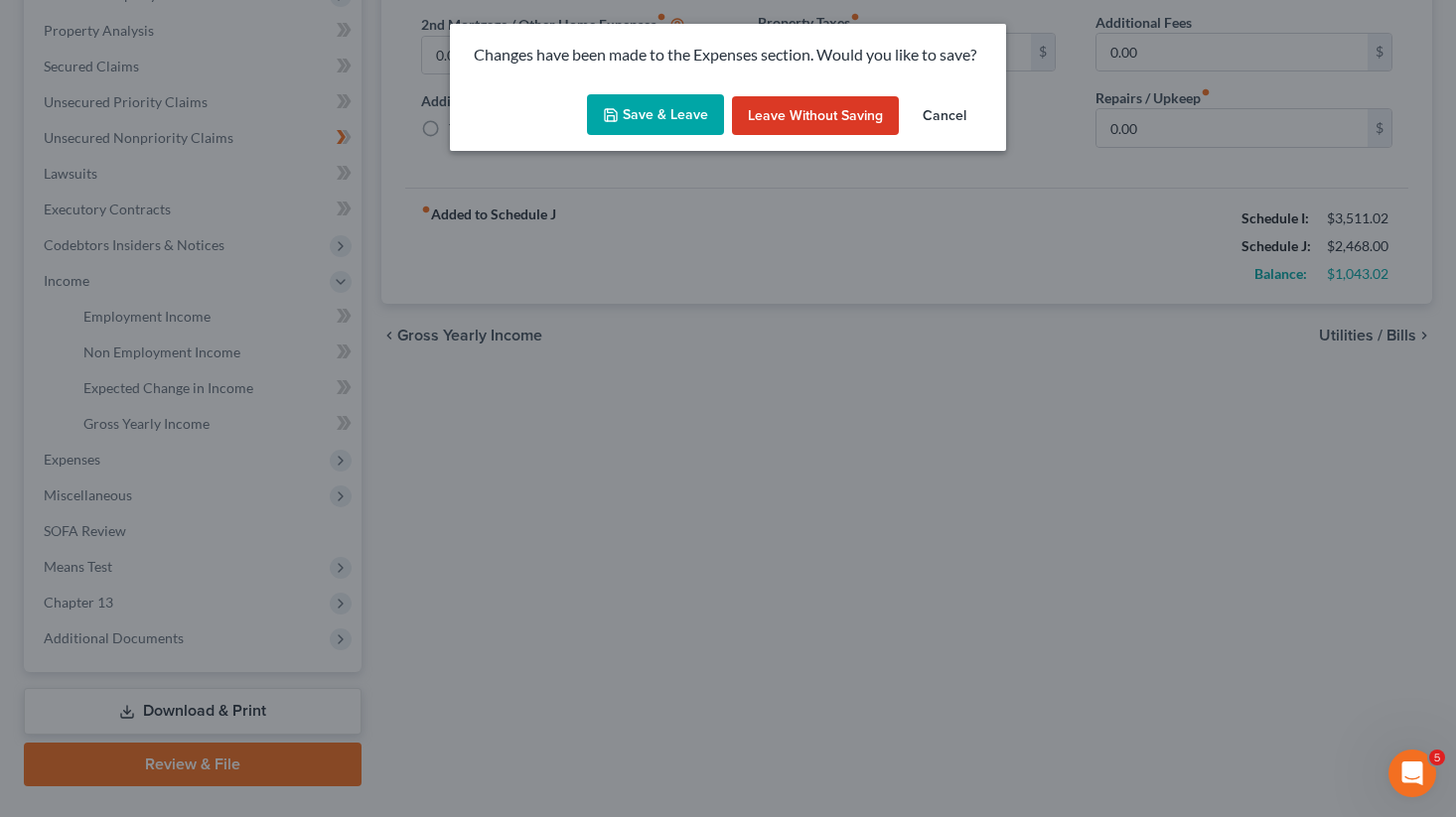 click on "Save & Leave" at bounding box center [655, 115] 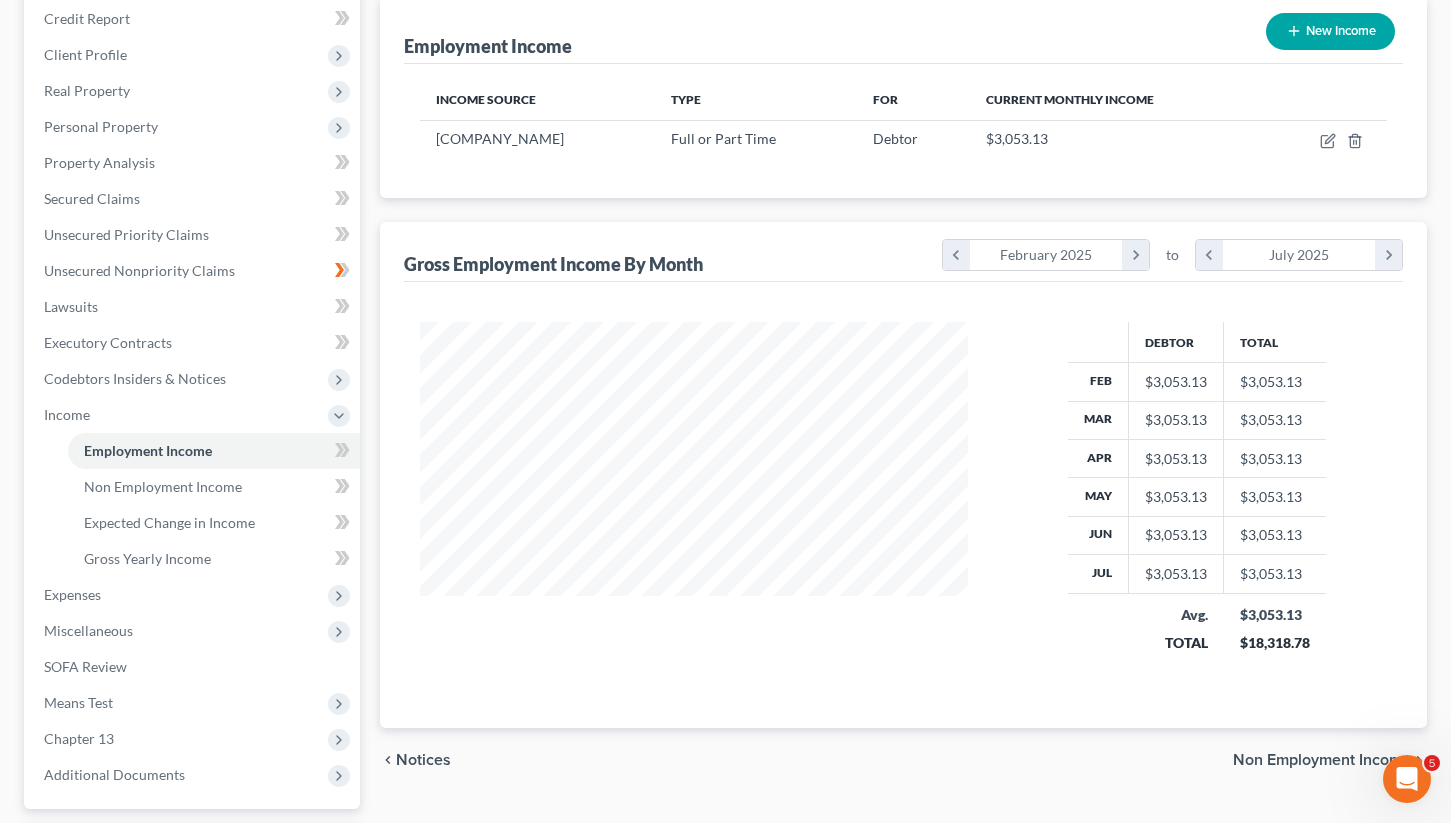 scroll, scrollTop: 0, scrollLeft: 0, axis: both 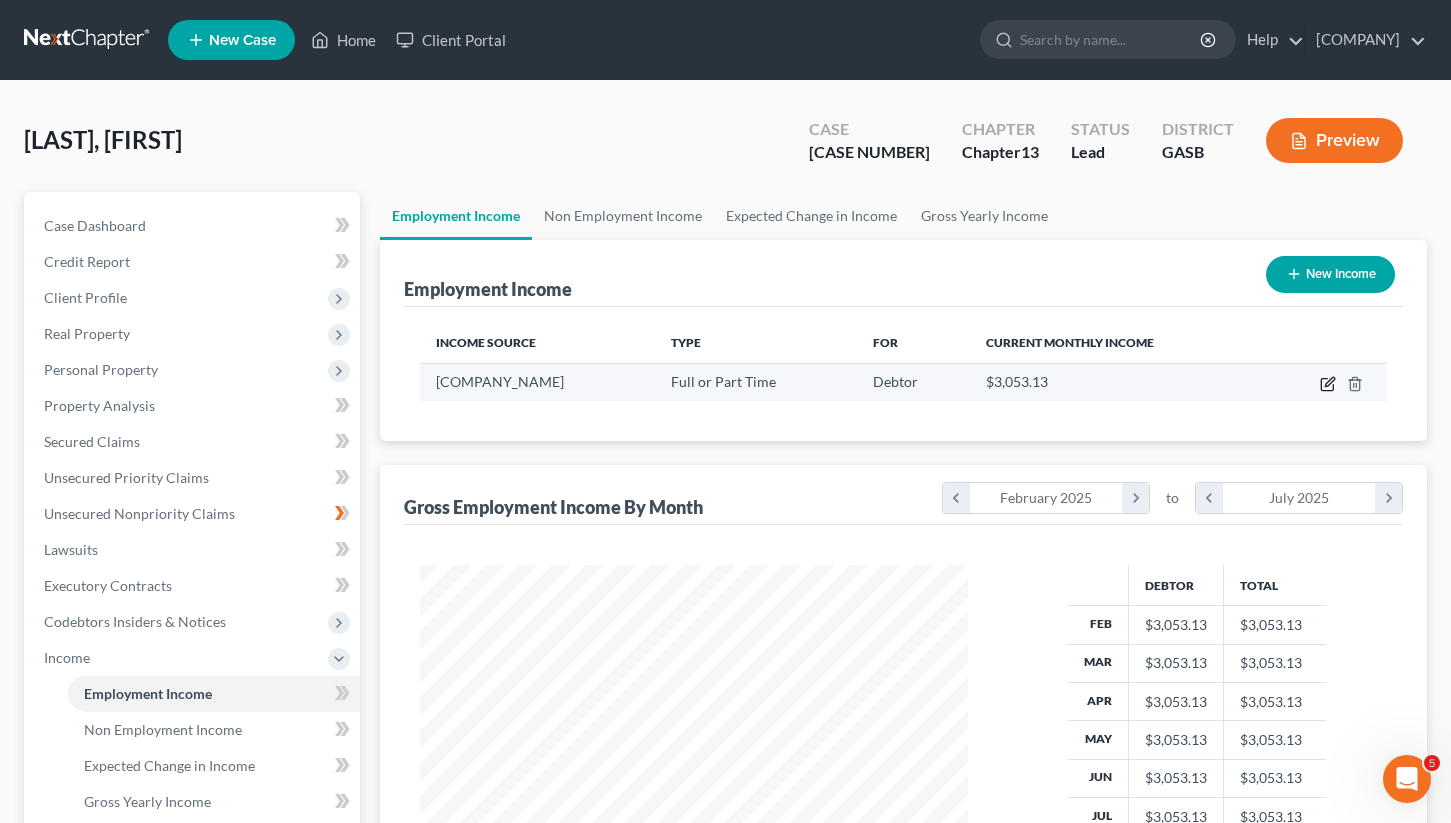 click 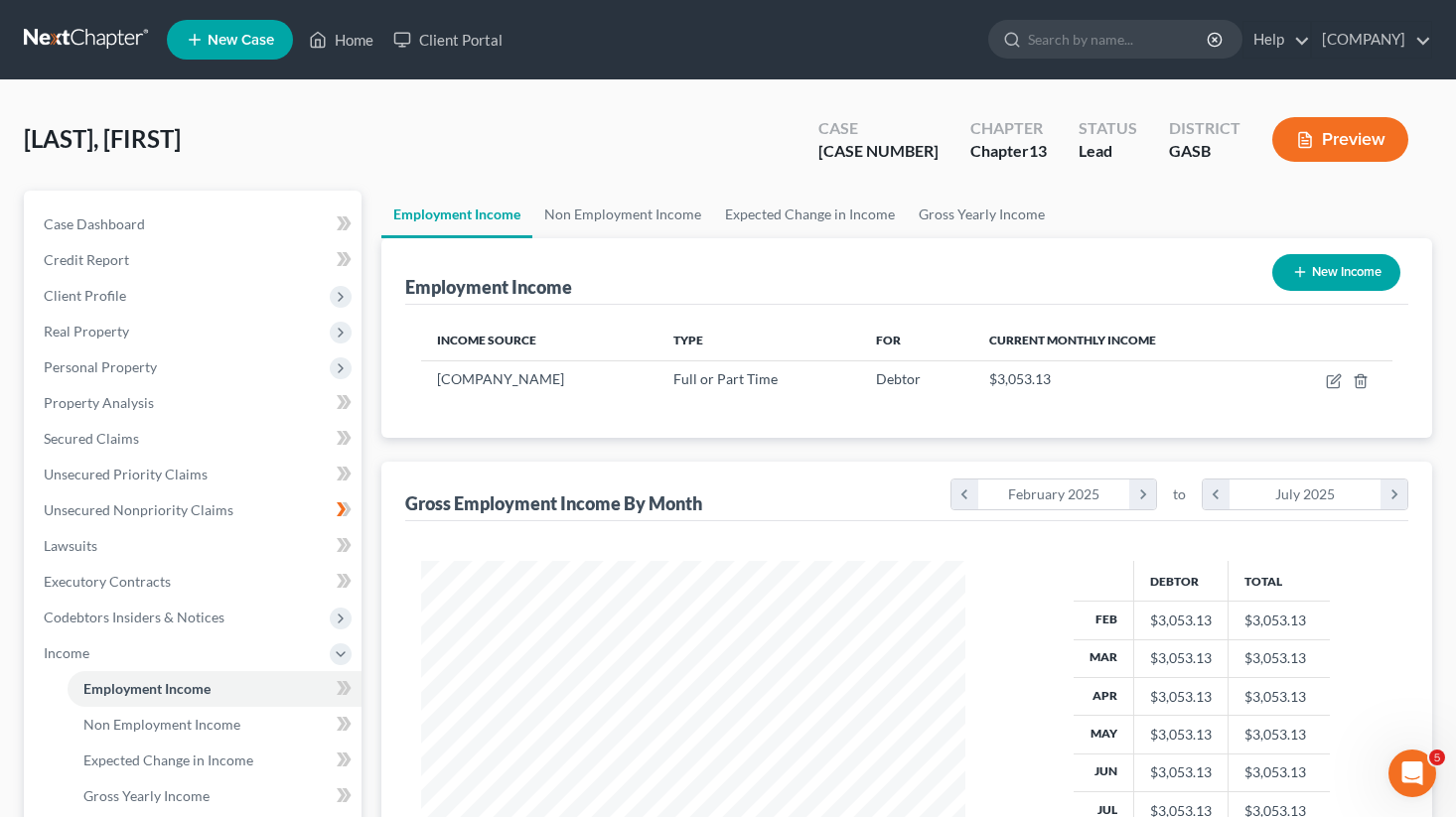 scroll, scrollTop: 992354, scrollLeft: 992589, axis: both 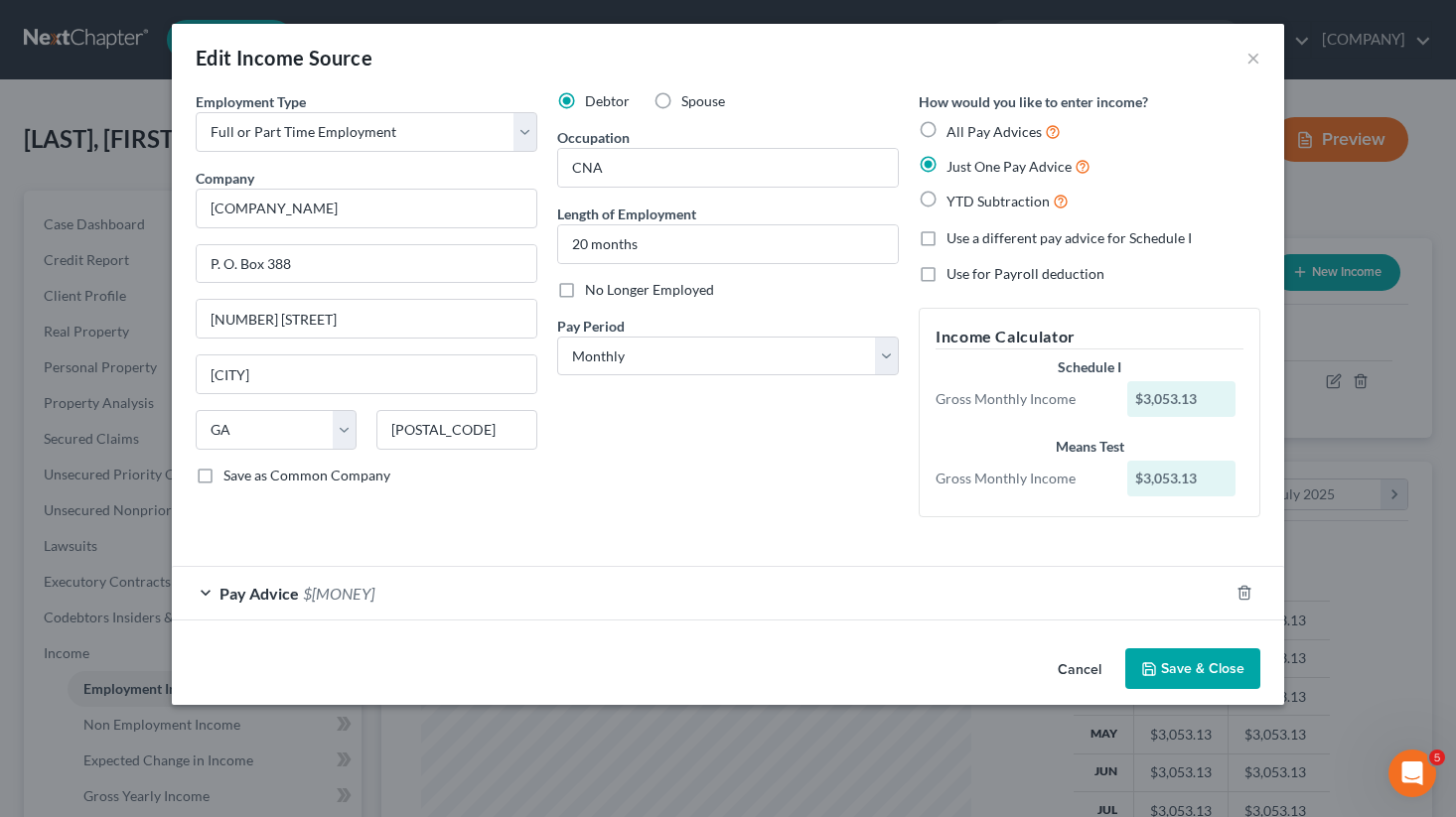 click on "Use a different pay advice for Schedule I" at bounding box center (1069, 238) 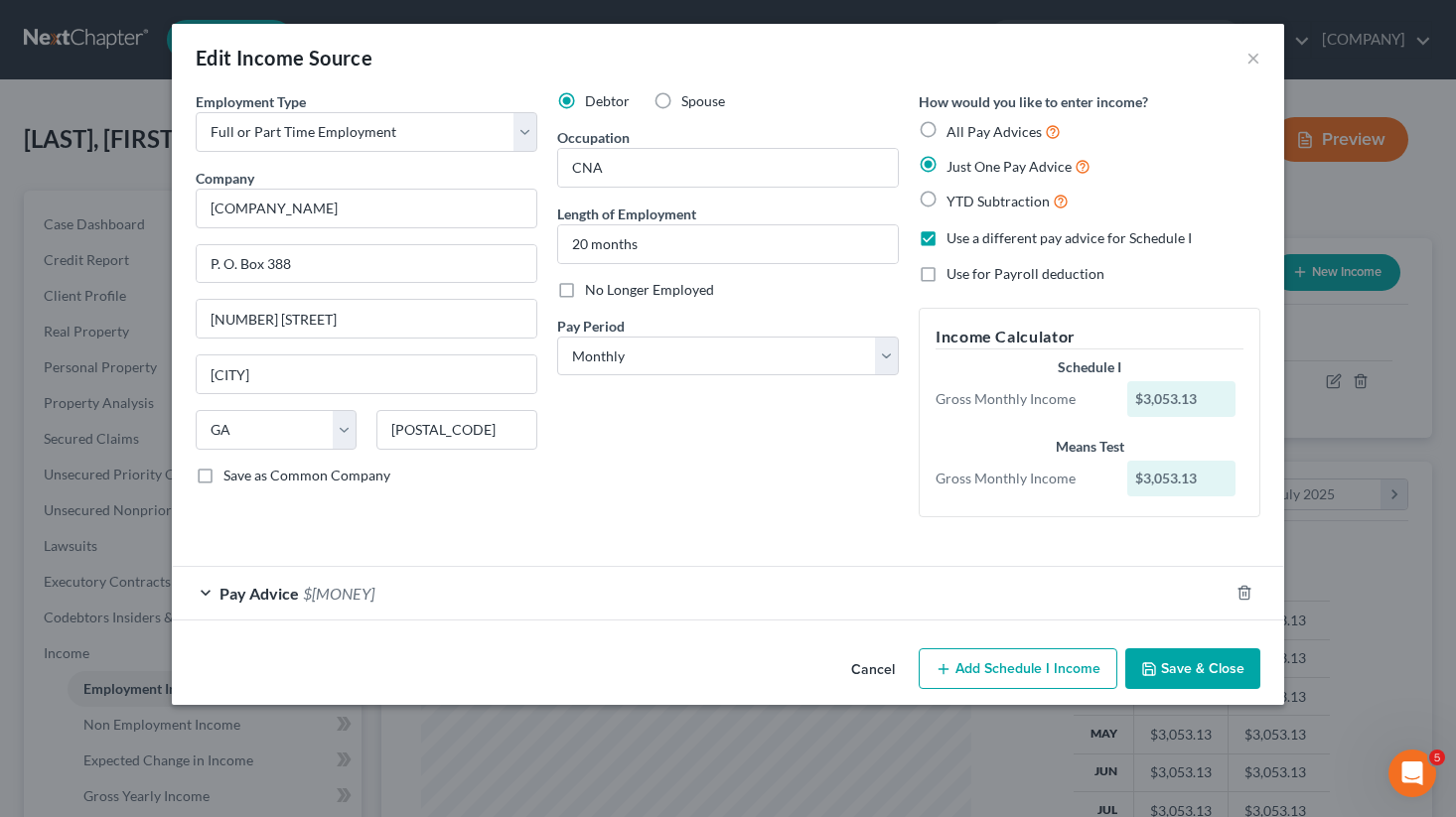 click on "Add Schedule I Income" at bounding box center [1018, 669] 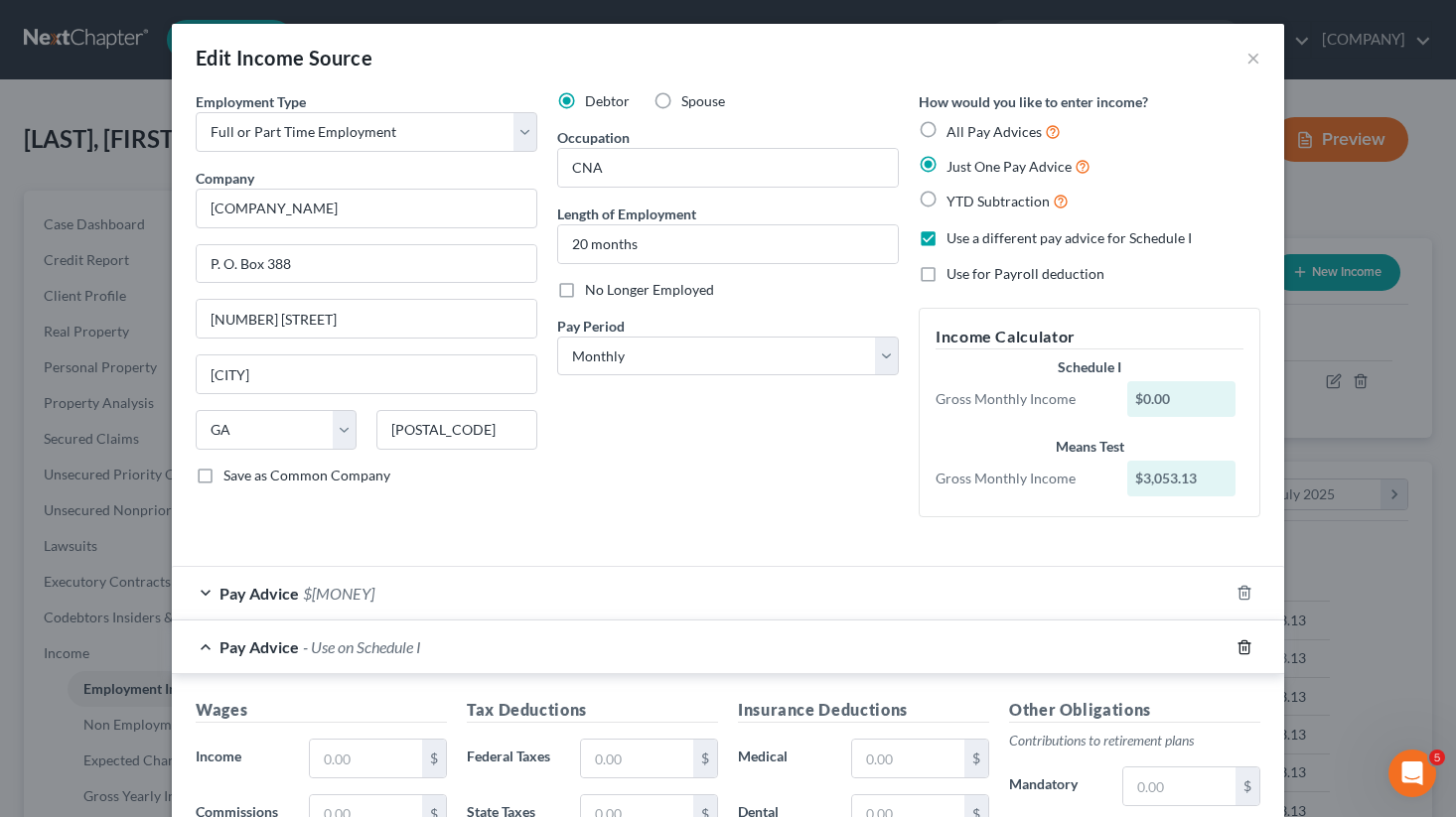click 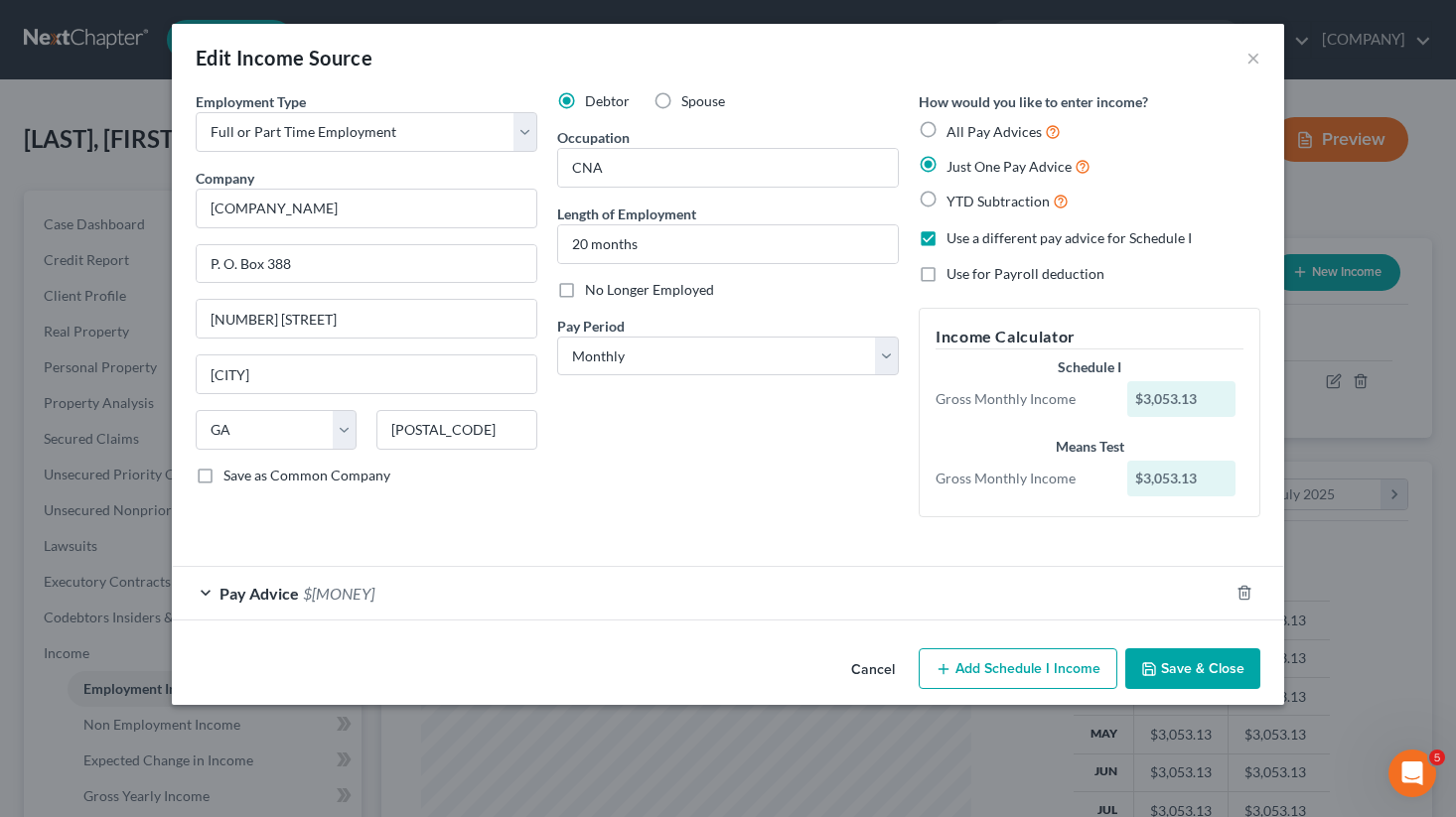click on "Use a different pay advice for Schedule I" at bounding box center (1069, 238) 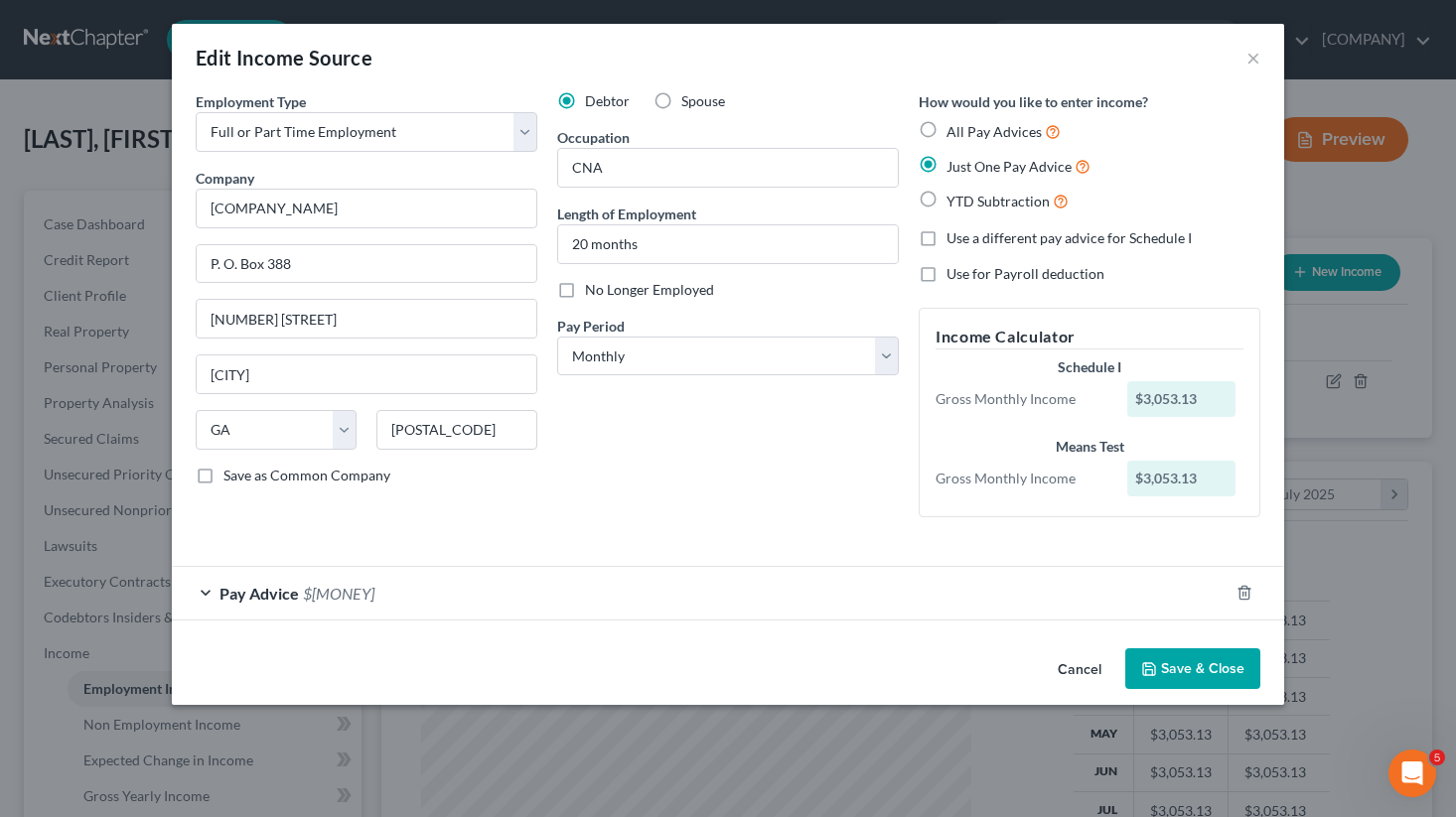 click on "All Pay Advices" at bounding box center (1003, 131) 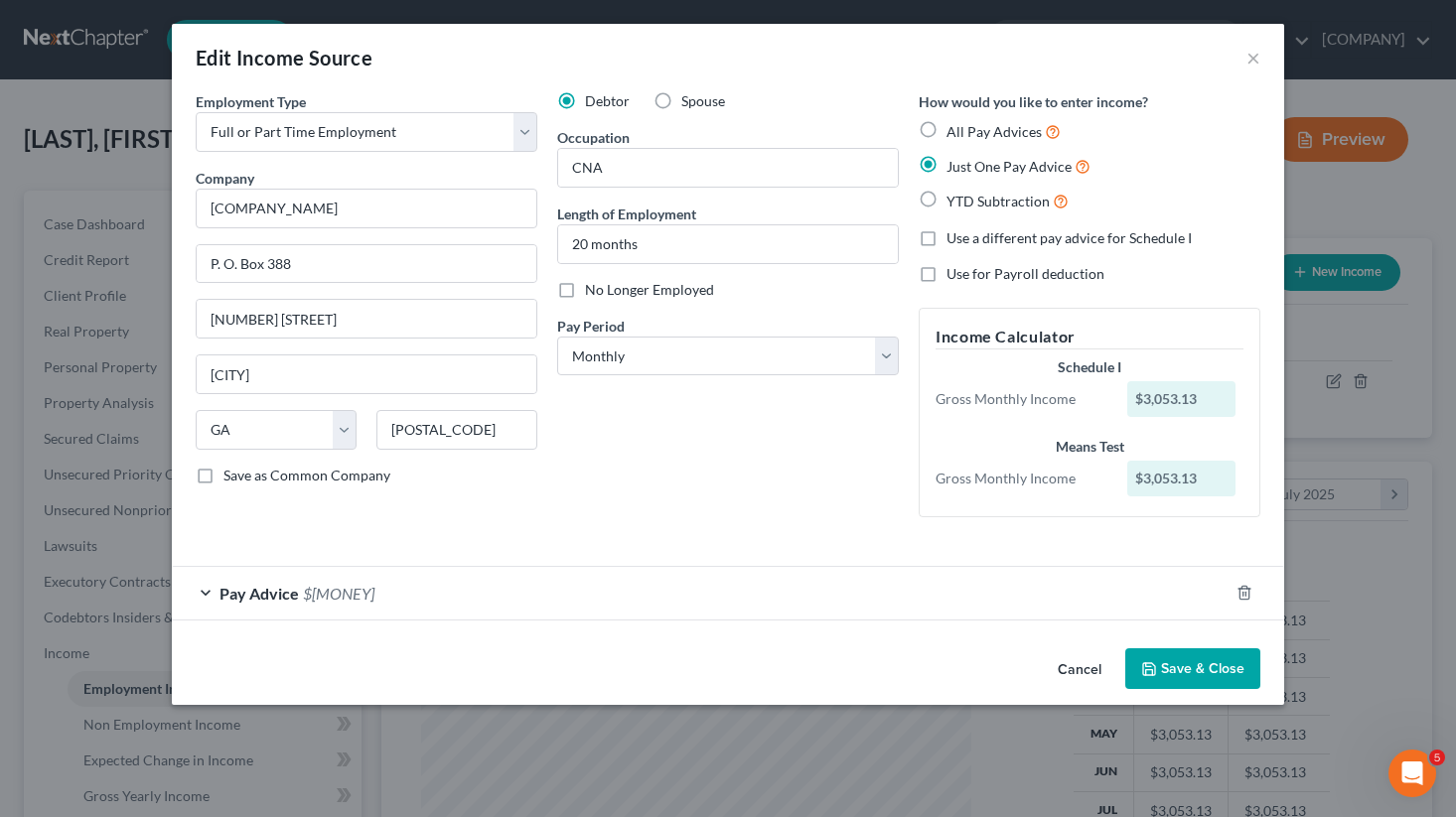 click on "All Pay Advices" at bounding box center [960, 126] 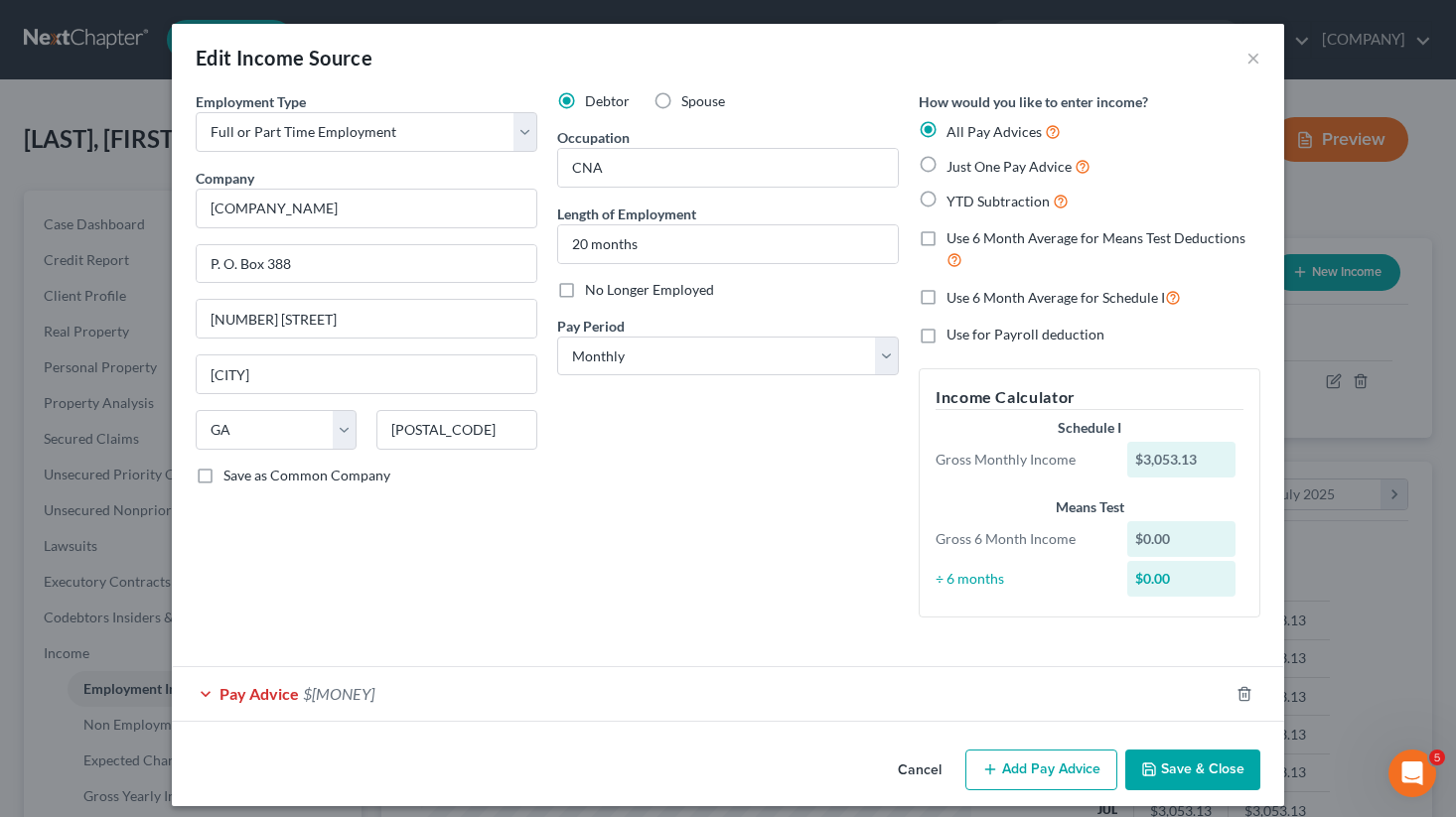 click on "Save & Close" at bounding box center [1193, 770] 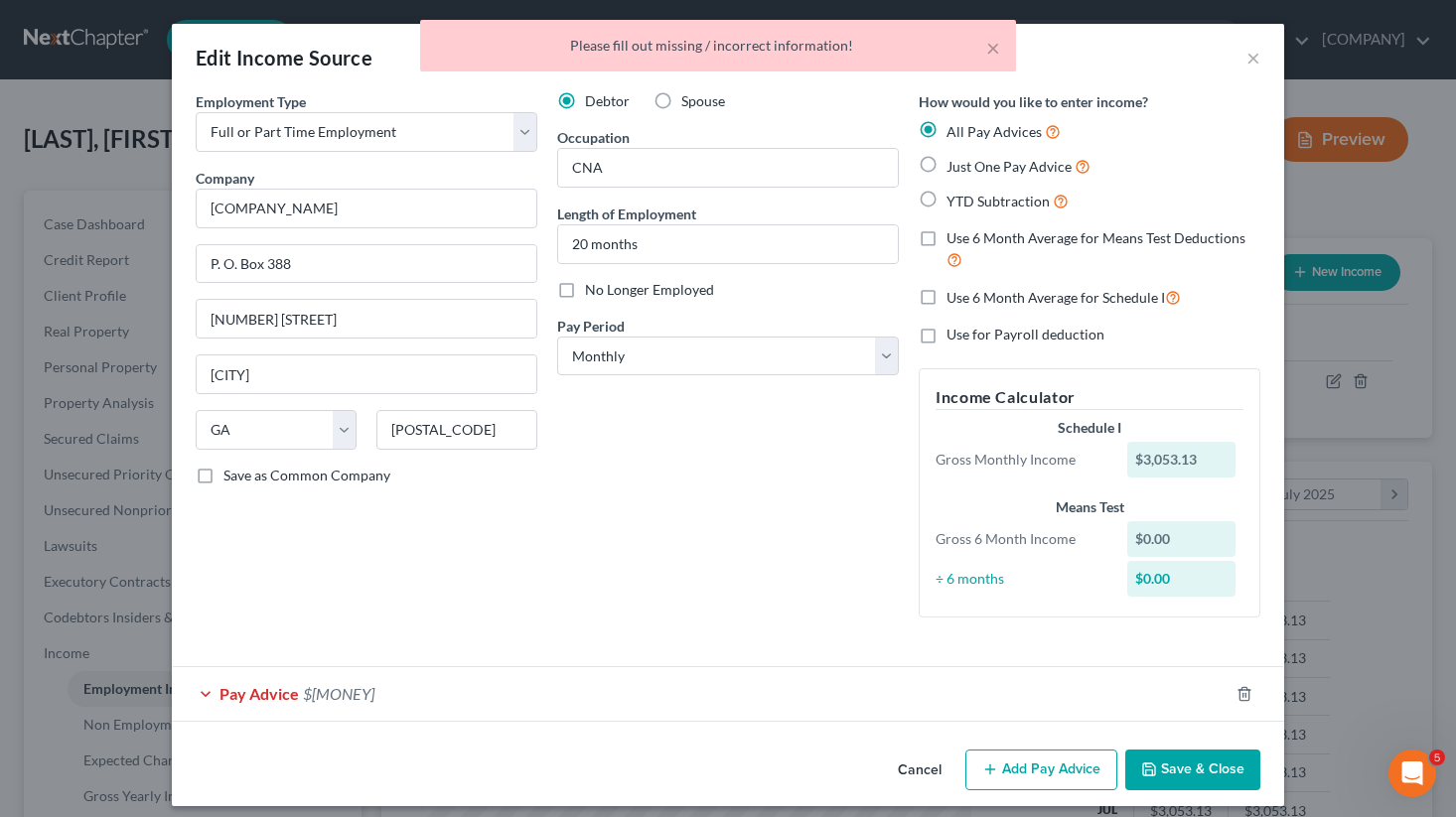 click on "Save & Close" at bounding box center [1193, 770] 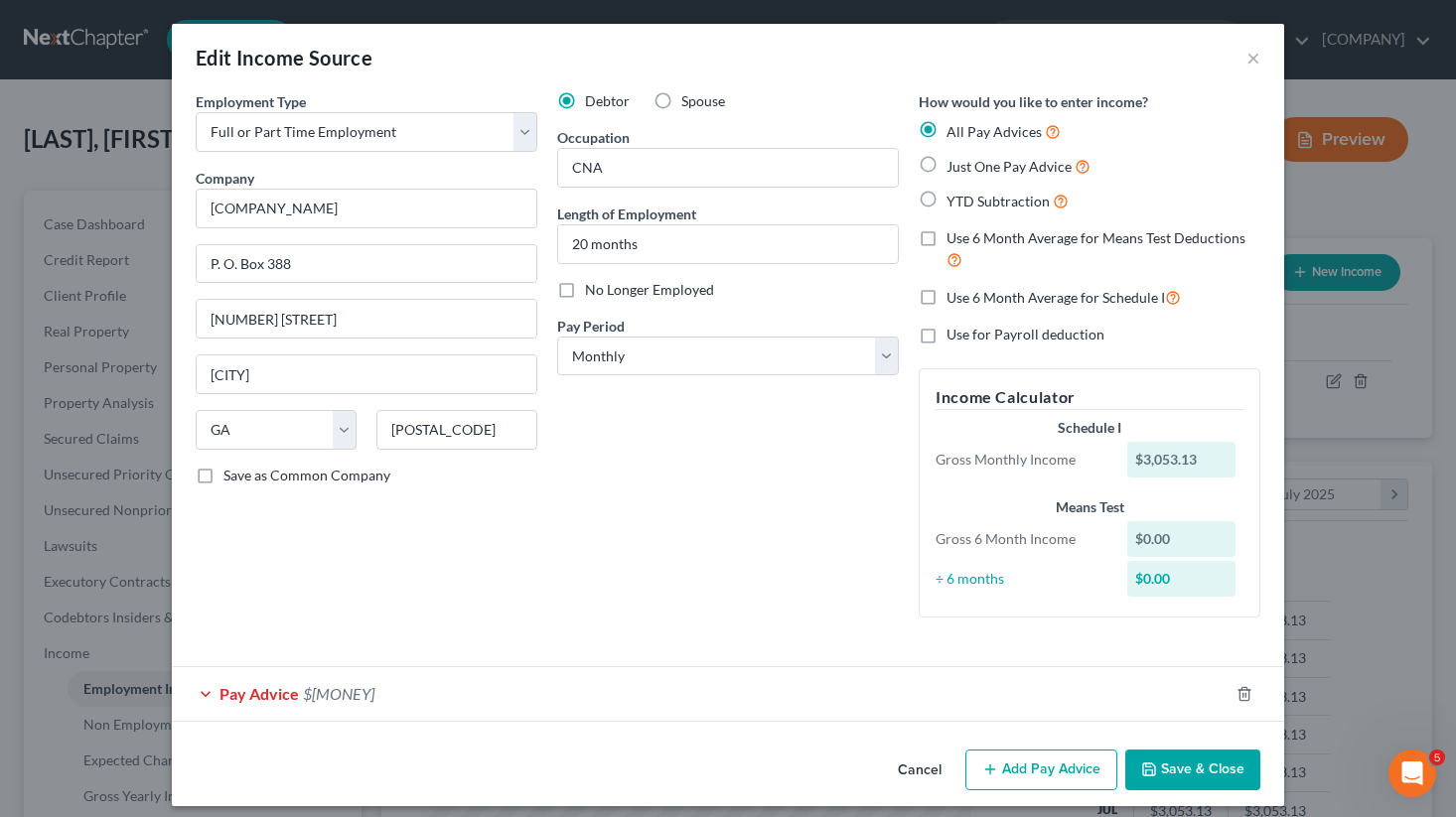 click on "Add Pay Advice" at bounding box center (1041, 770) 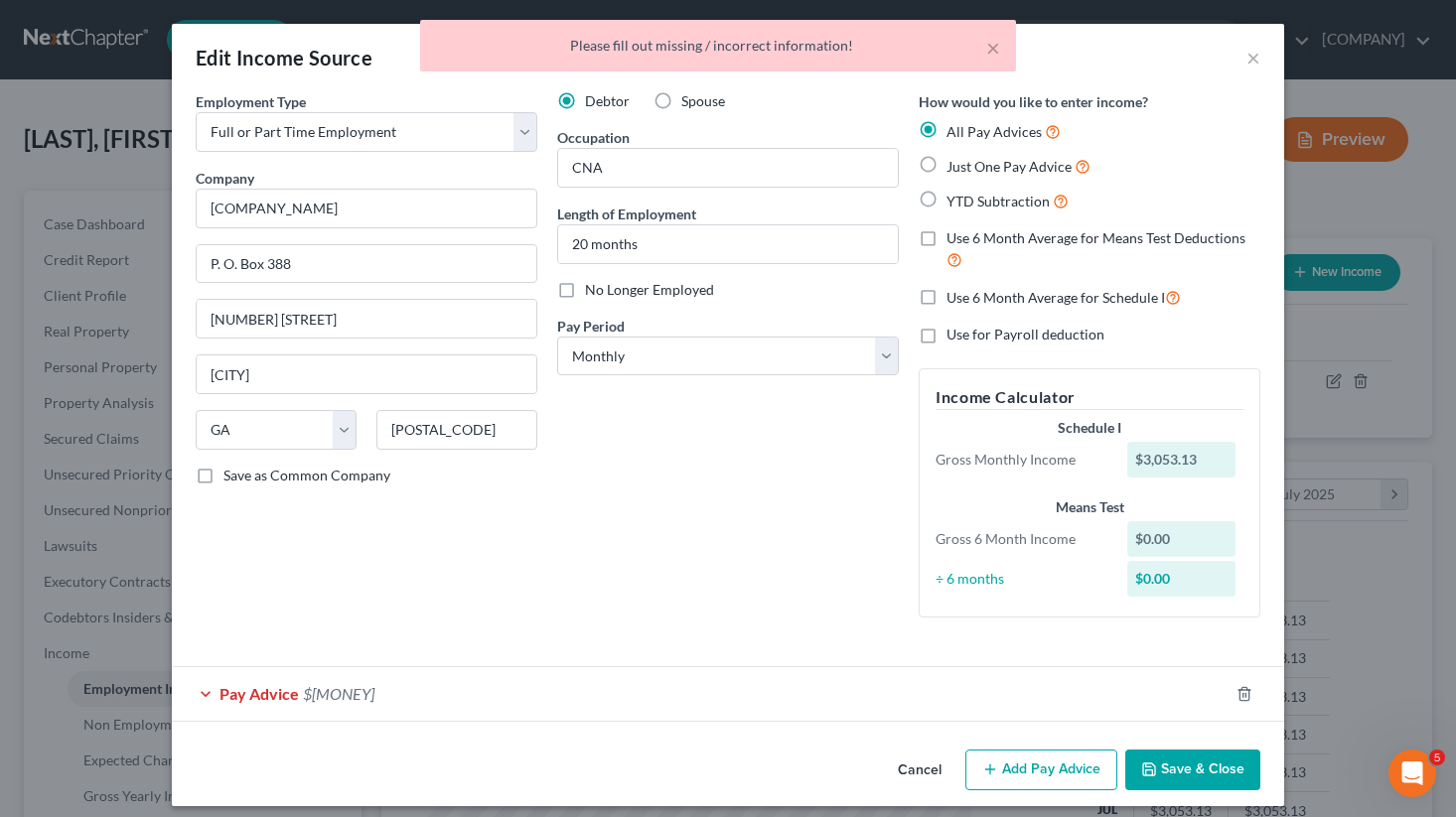 click on "Edit Income Source ×
Employment Type
*
Select Full or Part Time Employment Self Employment
Company
*
[COMPANY_NAME]                      P. O. Box [NUMBER] [NUMBER] [CITY] State [STATES] [POSTAL_CODE] Save as Common Company Debtor Spouse Occupation CNA Length of Employment [MONTHS] months No Longer Employed
Pay Period
*
Select Monthly Twice Monthly Every Other Week Weekly How would you like to enter income?
All Pay Advices
Just One Pay Advice
YTD Subtraction
Use 6 Month Average for Means Test Deductions  Use 6 Month Average for Schedule I  Use for Payroll deduction Income Calculator
Schedule I Gross Monthly Income $[MONEY] Means Test Gross 6 Month Income $0.00 ÷ 6 months
*" at bounding box center [728, 408] 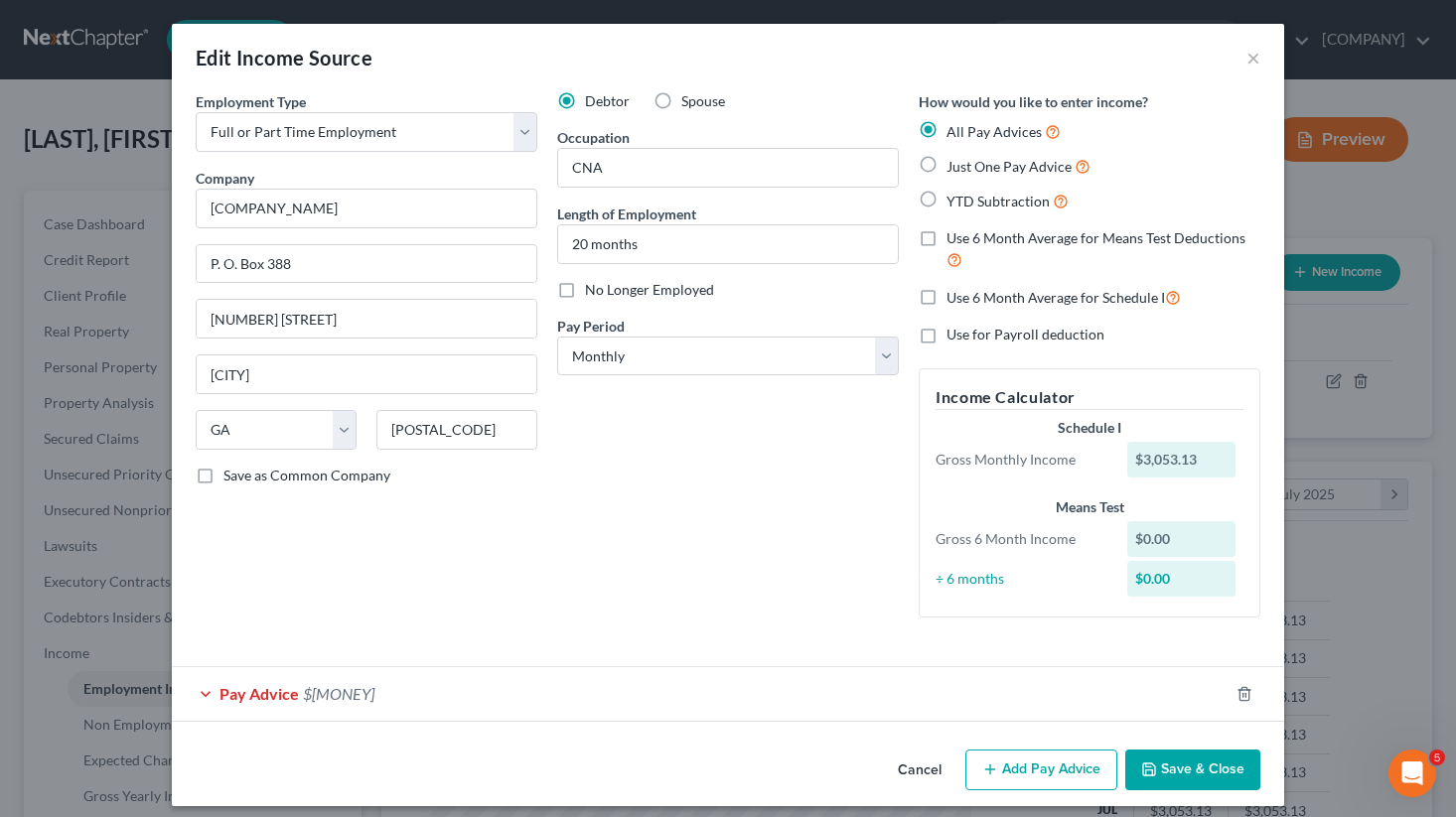 click on "Save & Close" at bounding box center [1193, 770] 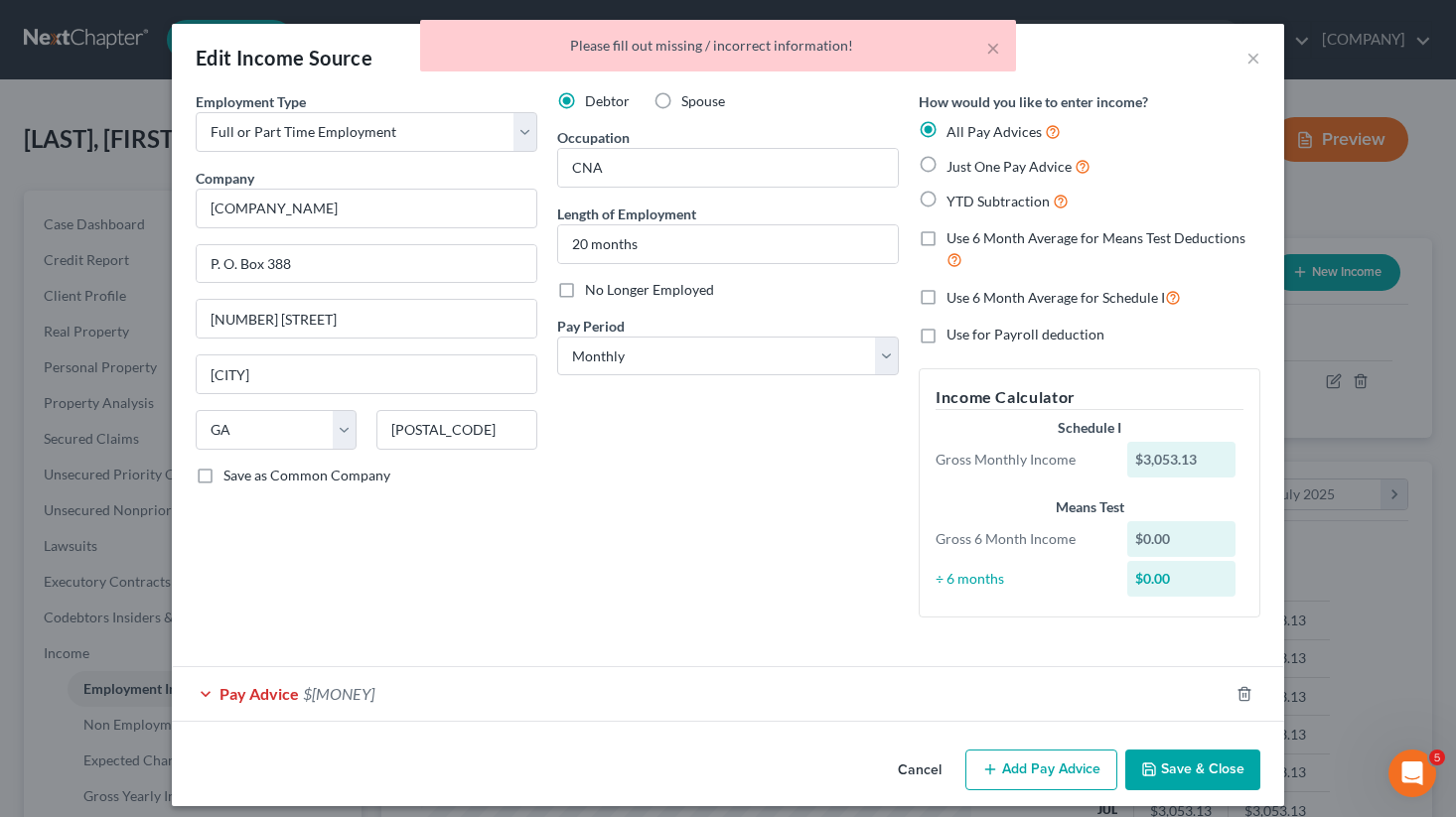 click on "Save & Close" at bounding box center [1193, 770] 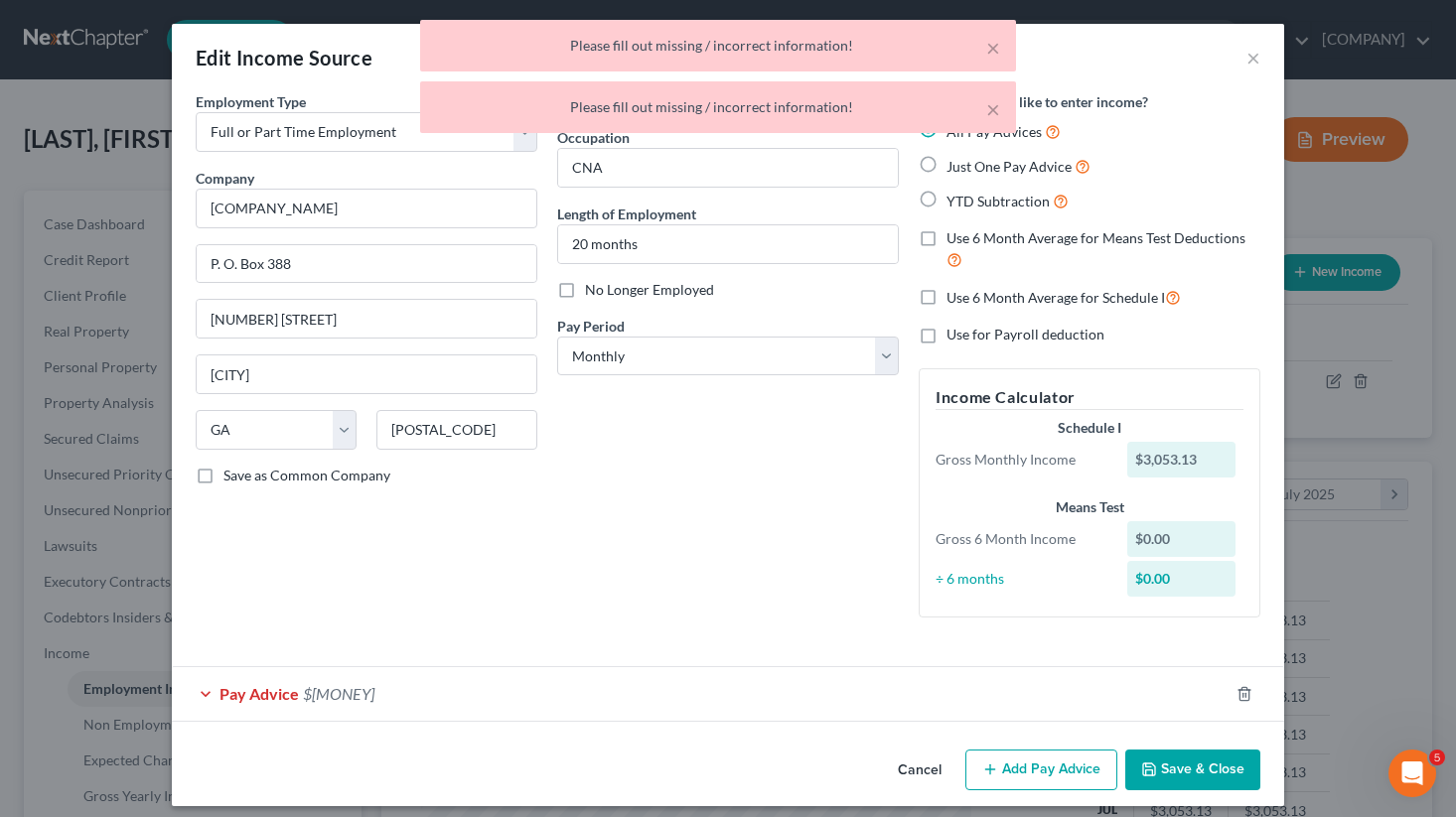 scroll, scrollTop: 13, scrollLeft: 0, axis: vertical 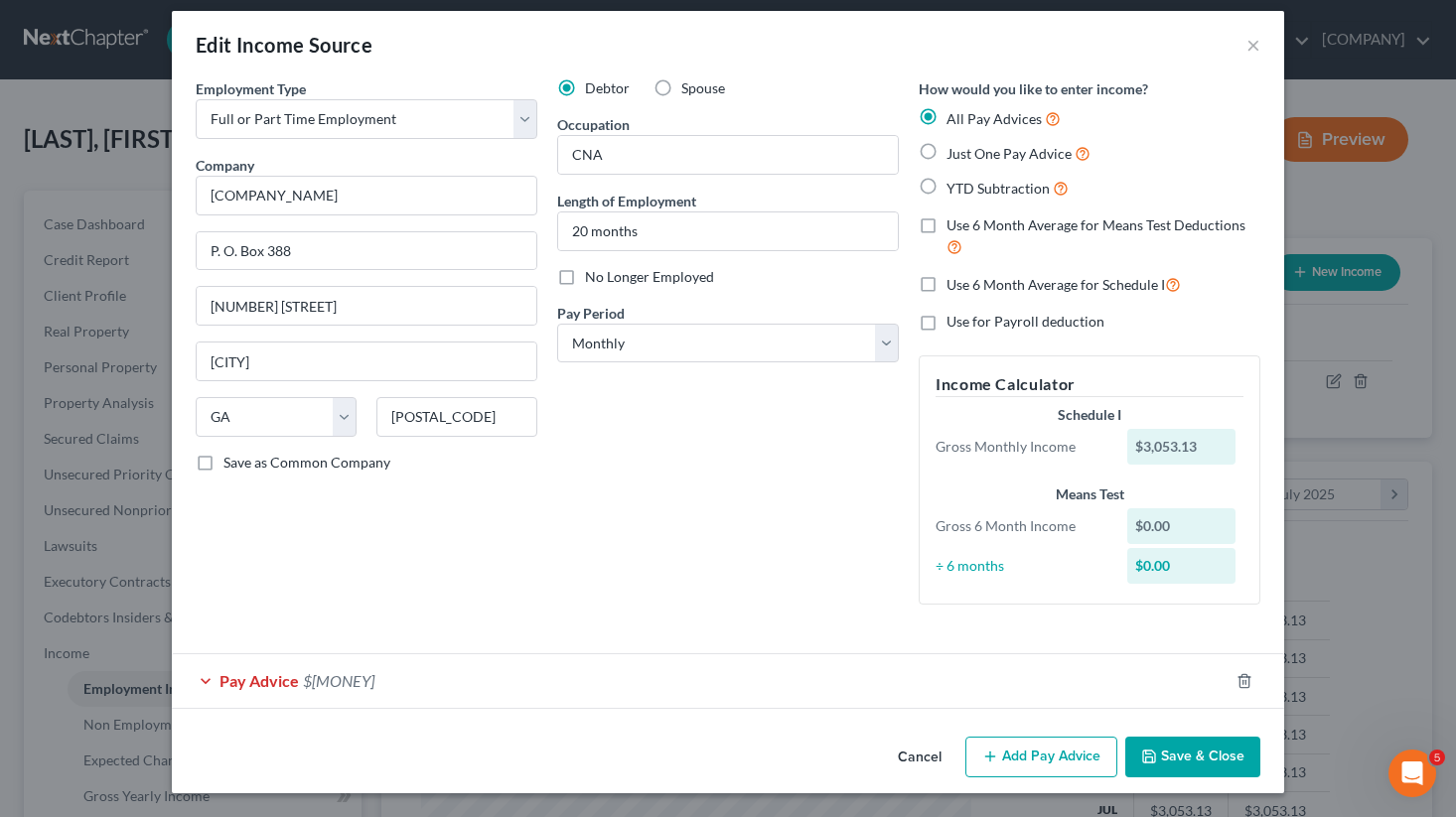 click on "Just One Pay Advice" at bounding box center (1018, 153) 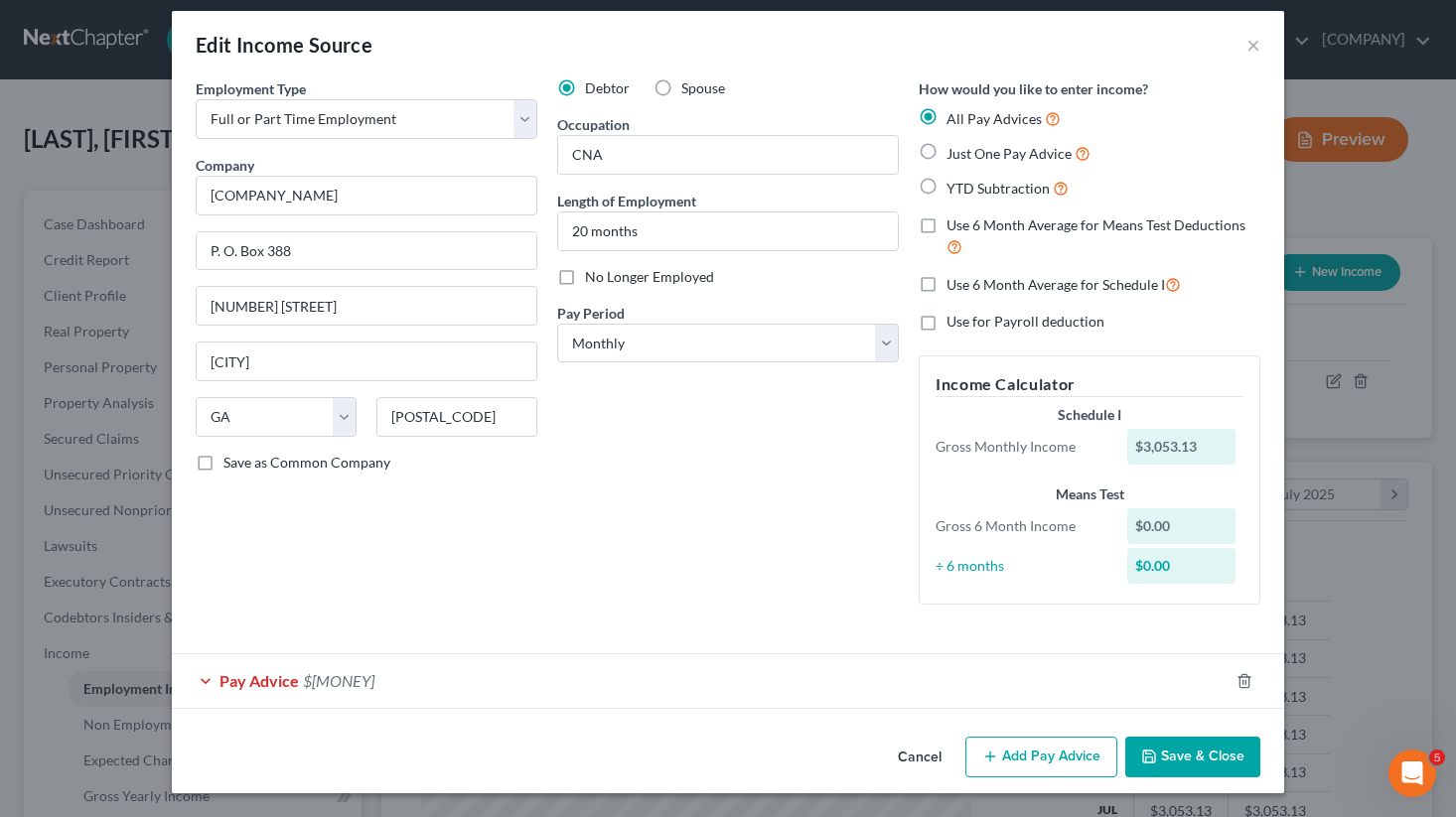 click on "Just One Pay Advice" at bounding box center (960, 148) 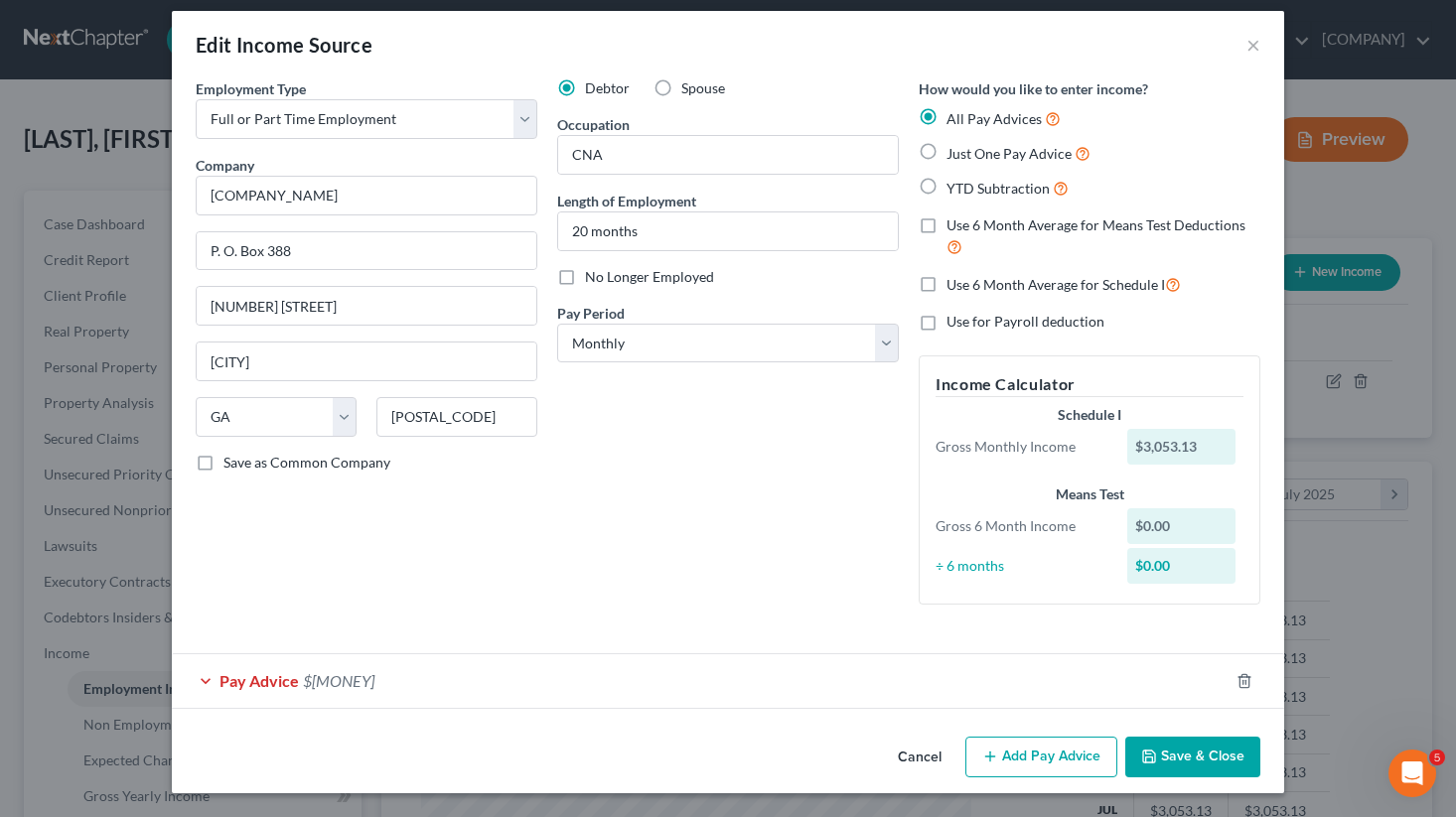 radio on "true" 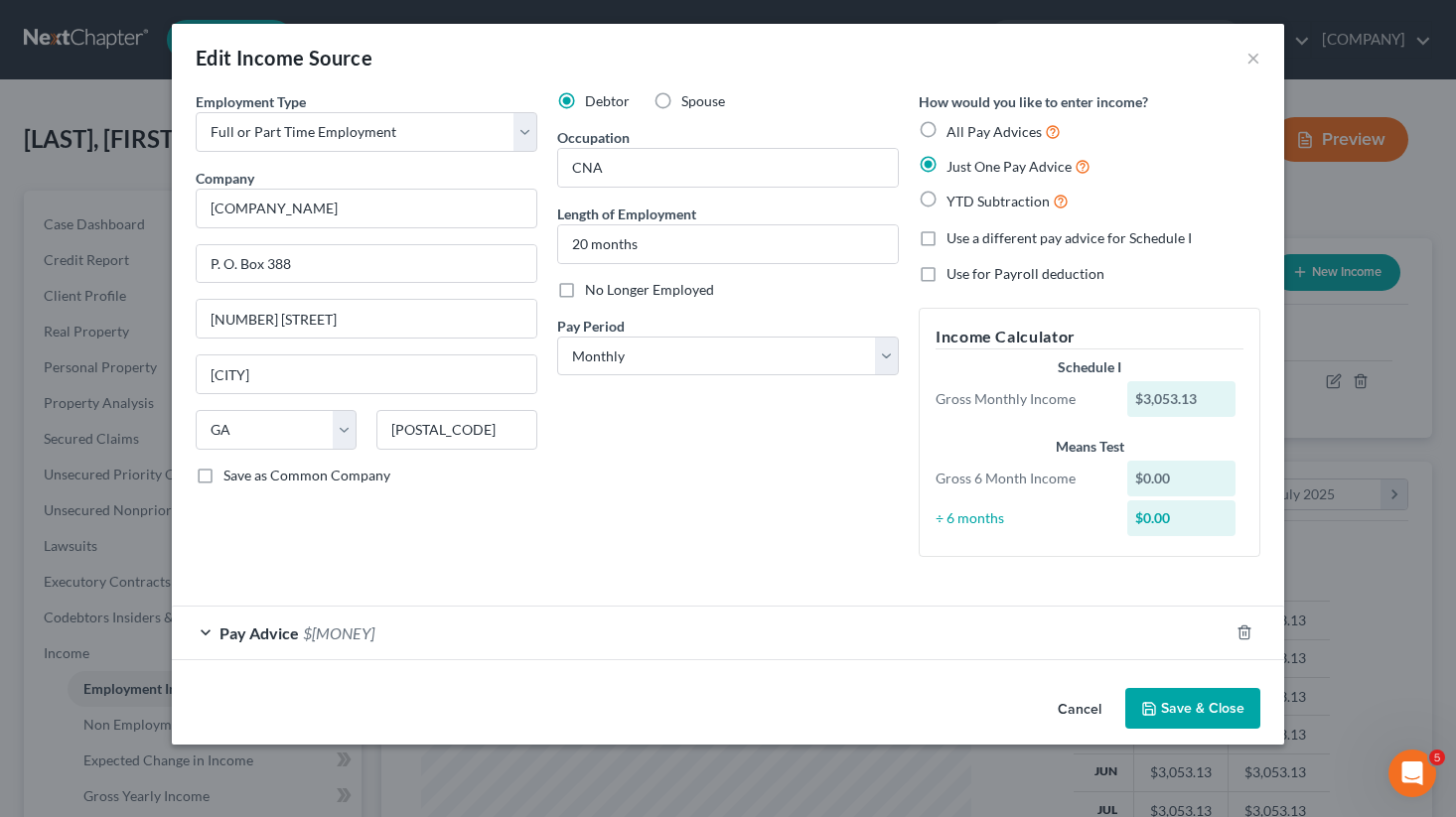 scroll, scrollTop: 0, scrollLeft: 0, axis: both 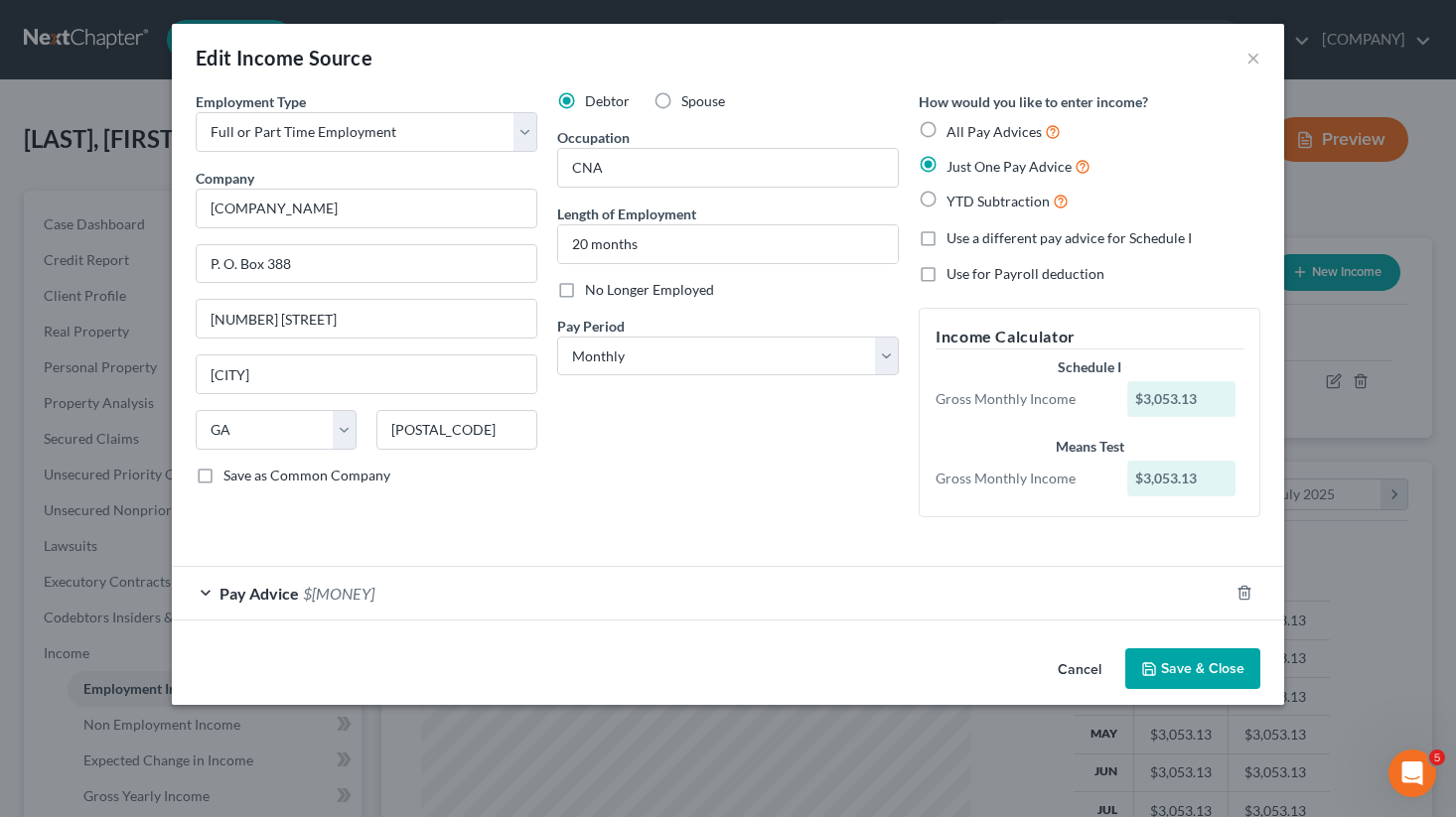 click on "YTD Subtraction" at bounding box center [1007, 201] 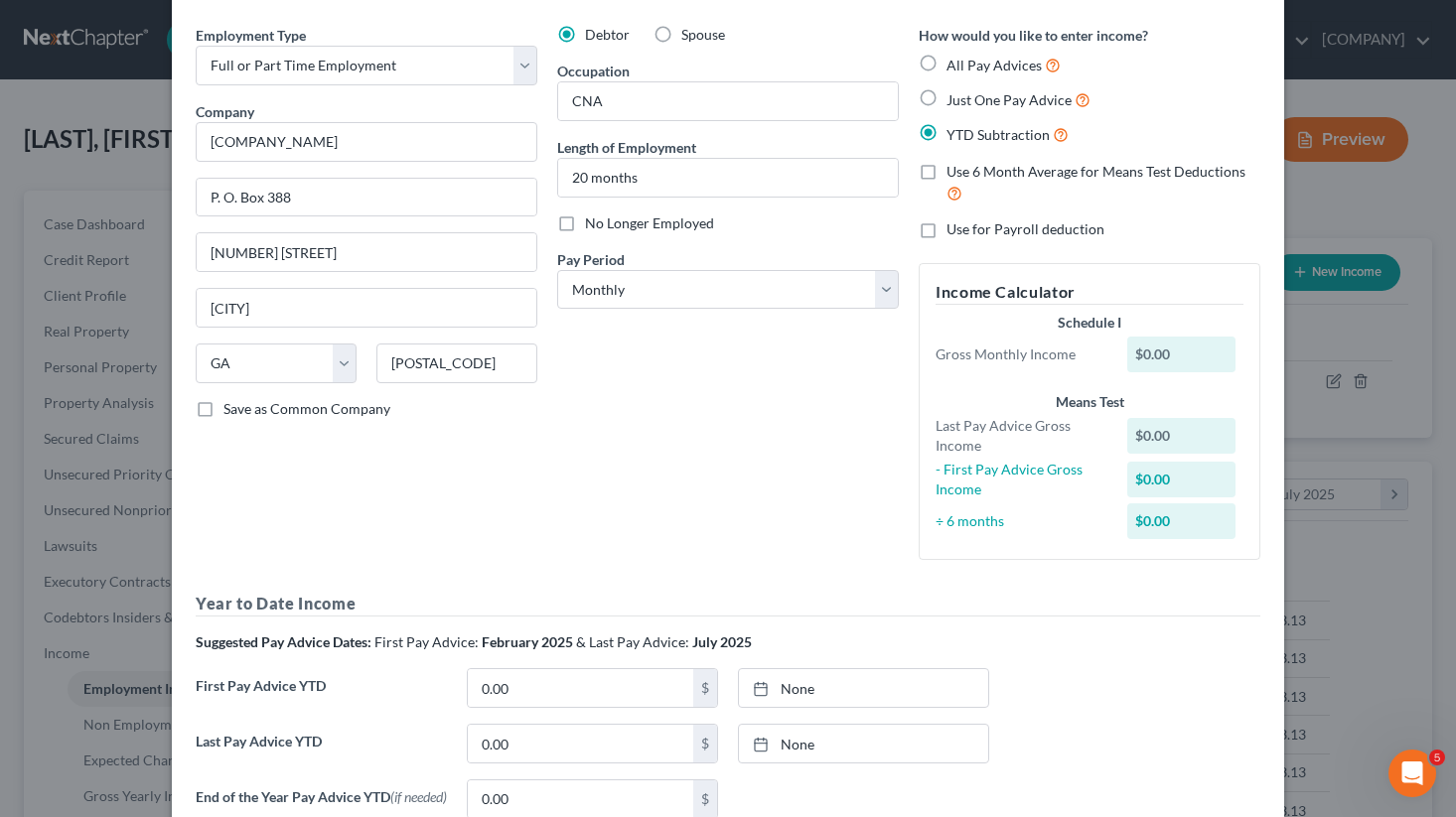 scroll, scrollTop: 60, scrollLeft: 0, axis: vertical 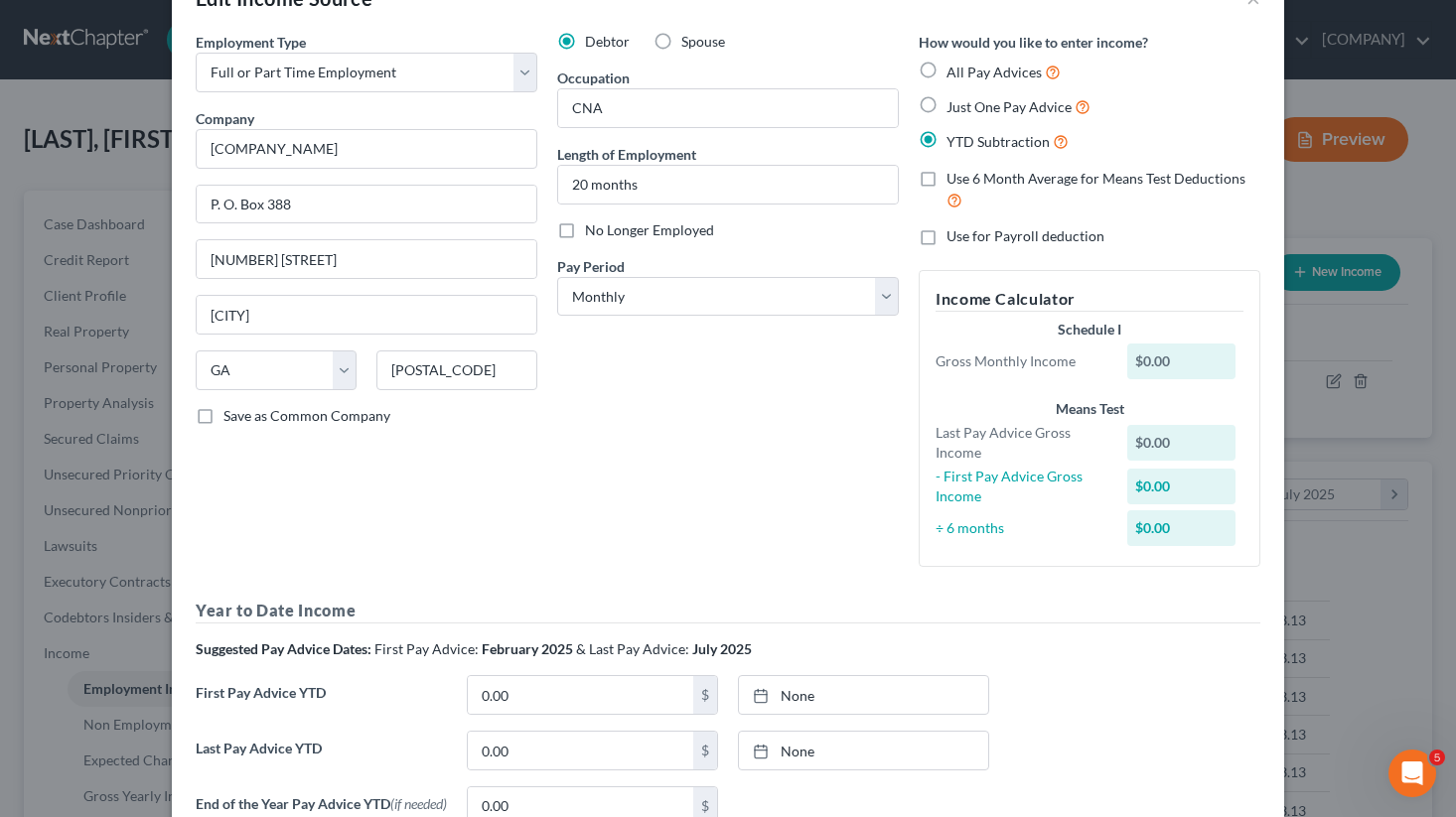 click on "YTD Subtraction" at bounding box center (1007, 141) 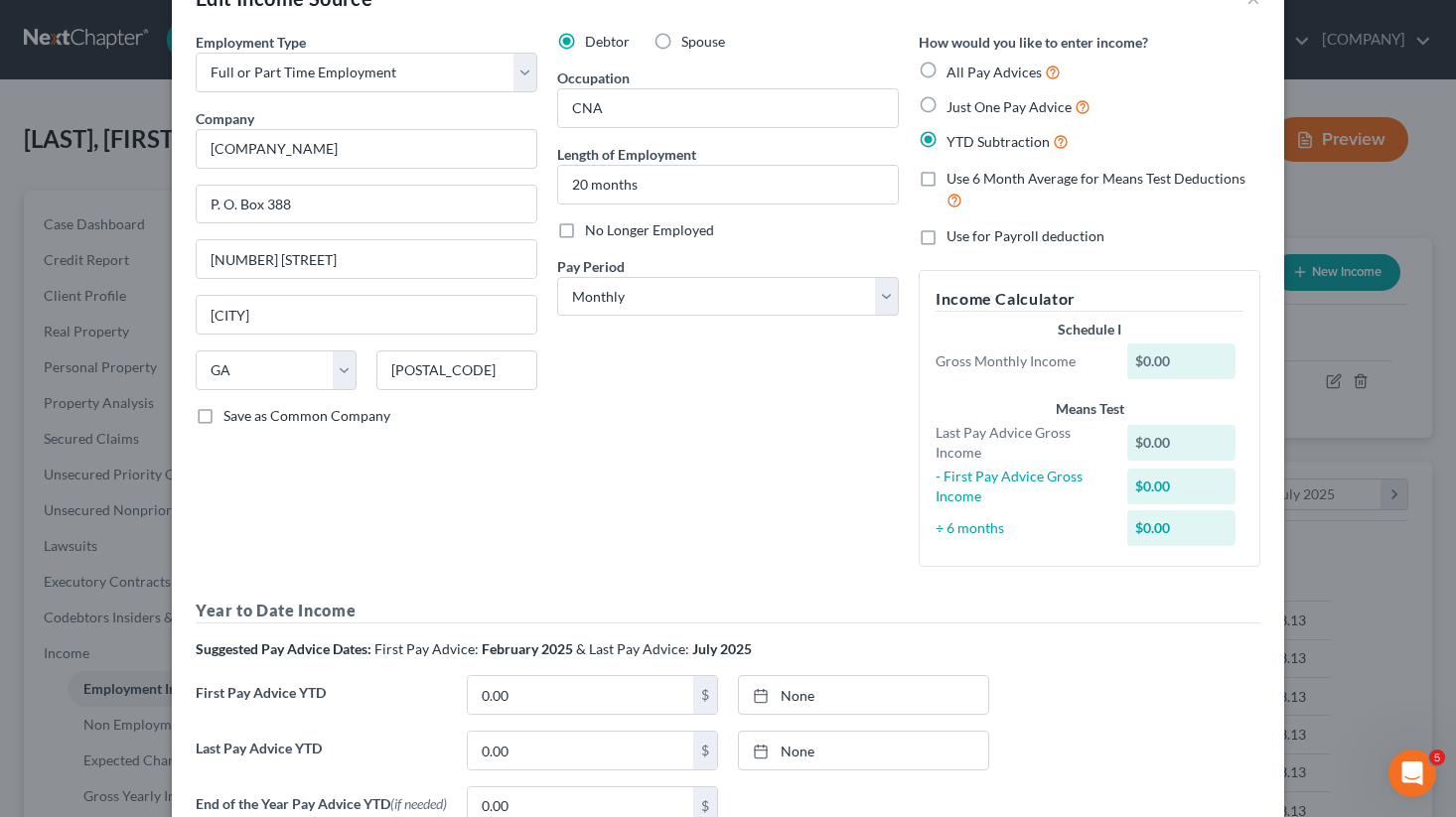 click on "YTD Subtraction" at bounding box center [960, 136] 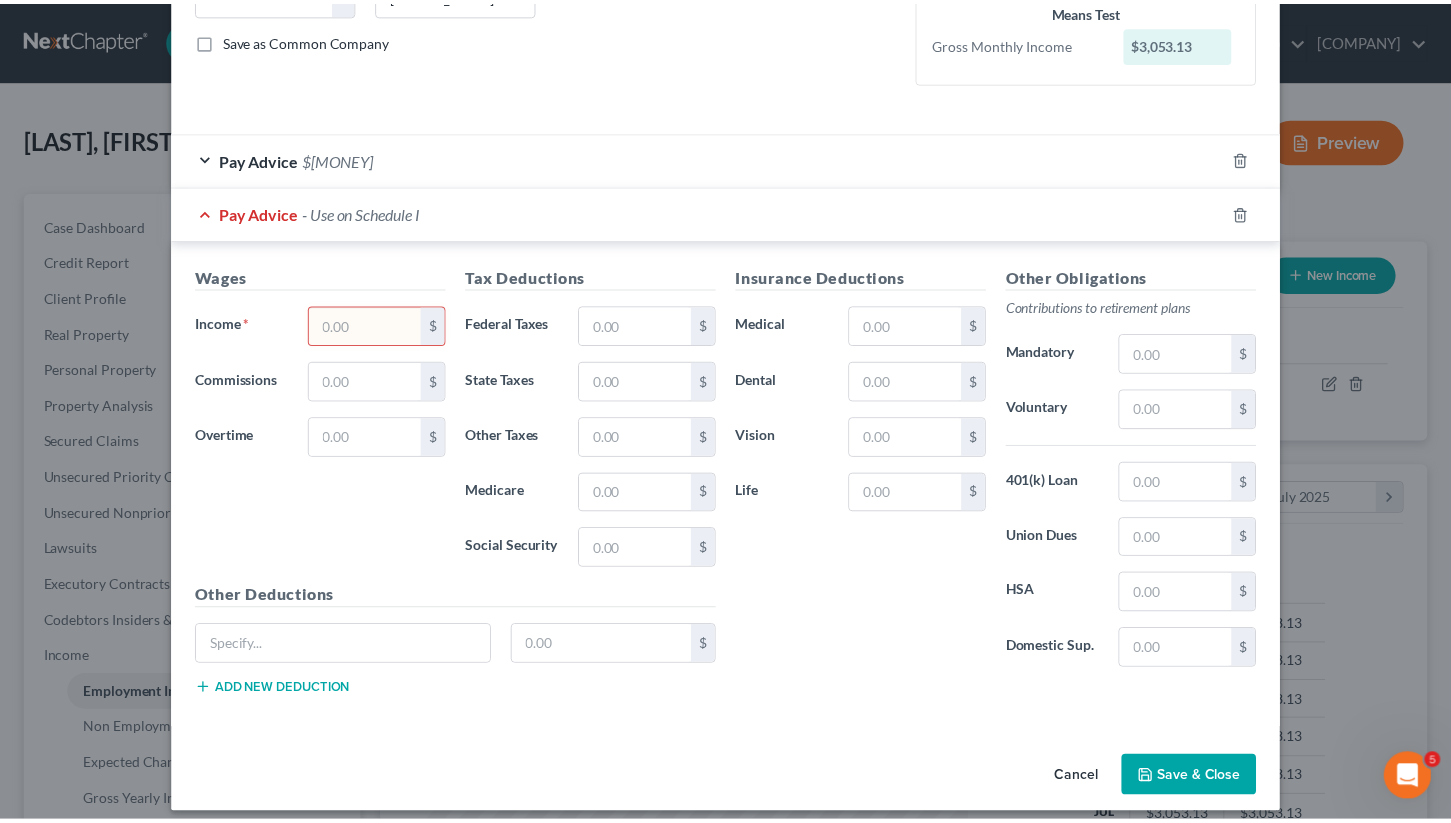 scroll, scrollTop: 454, scrollLeft: 0, axis: vertical 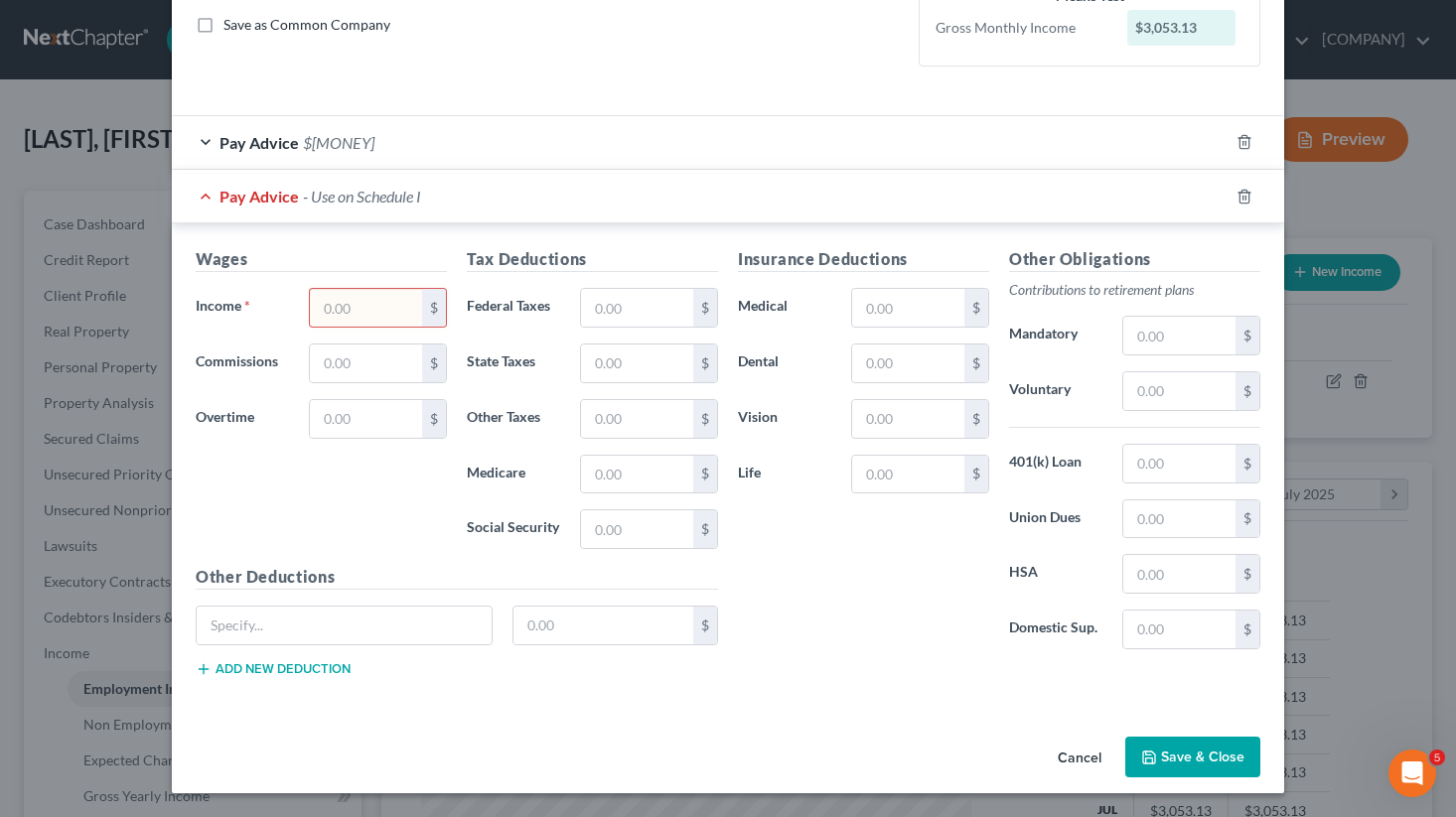 click on "Cancel" at bounding box center [1080, 758] 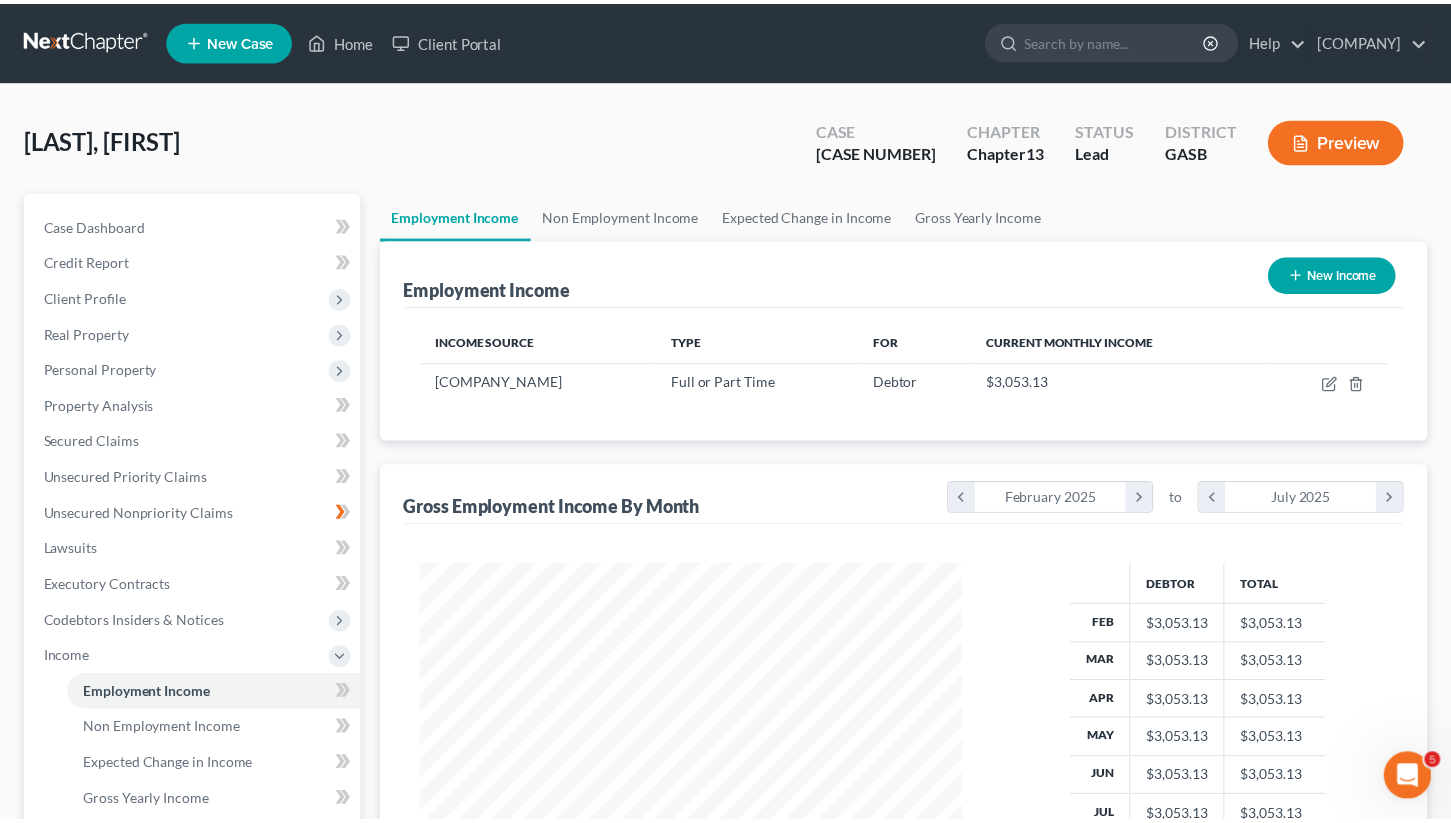 scroll, scrollTop: 359, scrollLeft: 587, axis: both 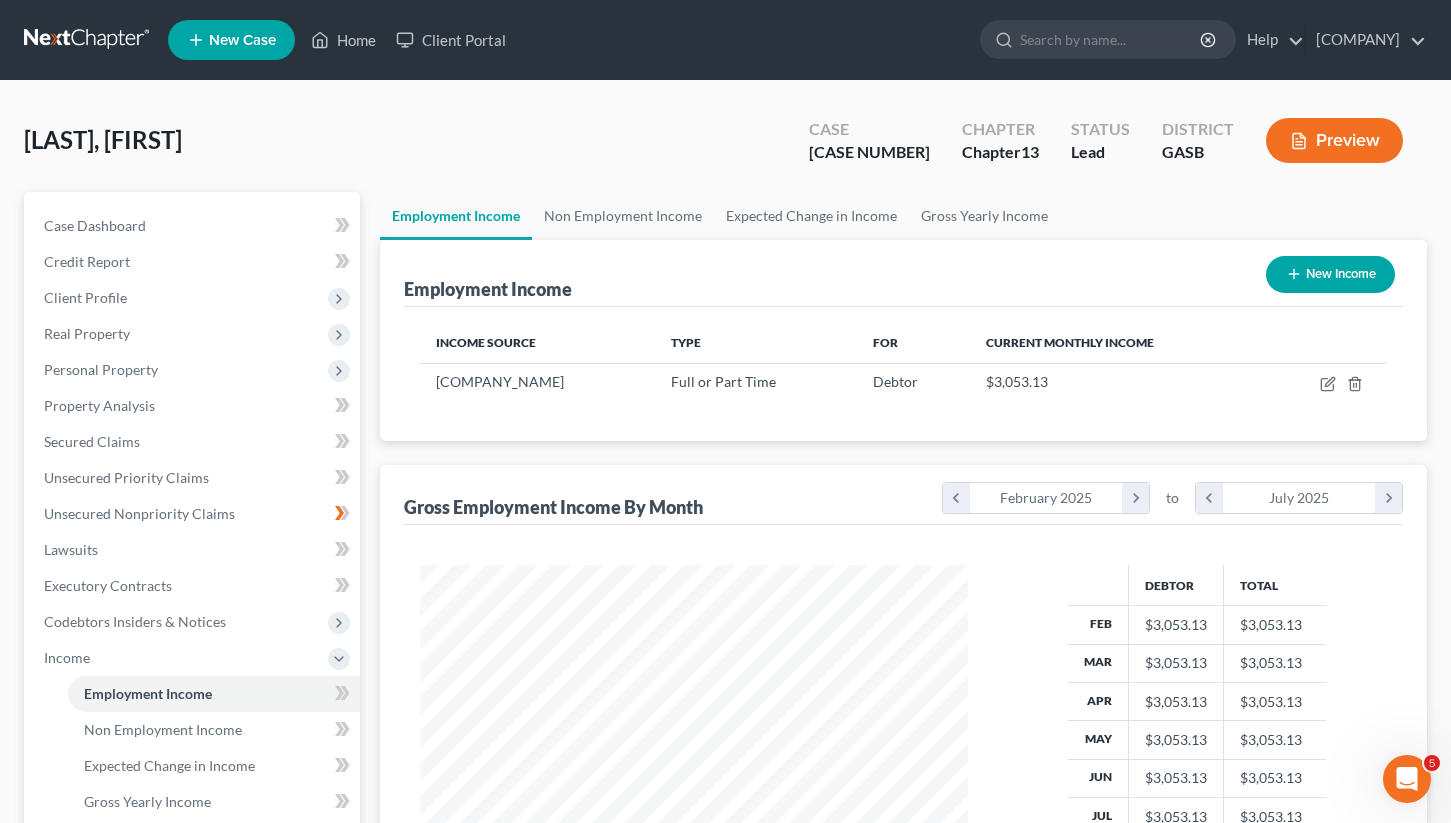 click on "Preview" at bounding box center (1334, 140) 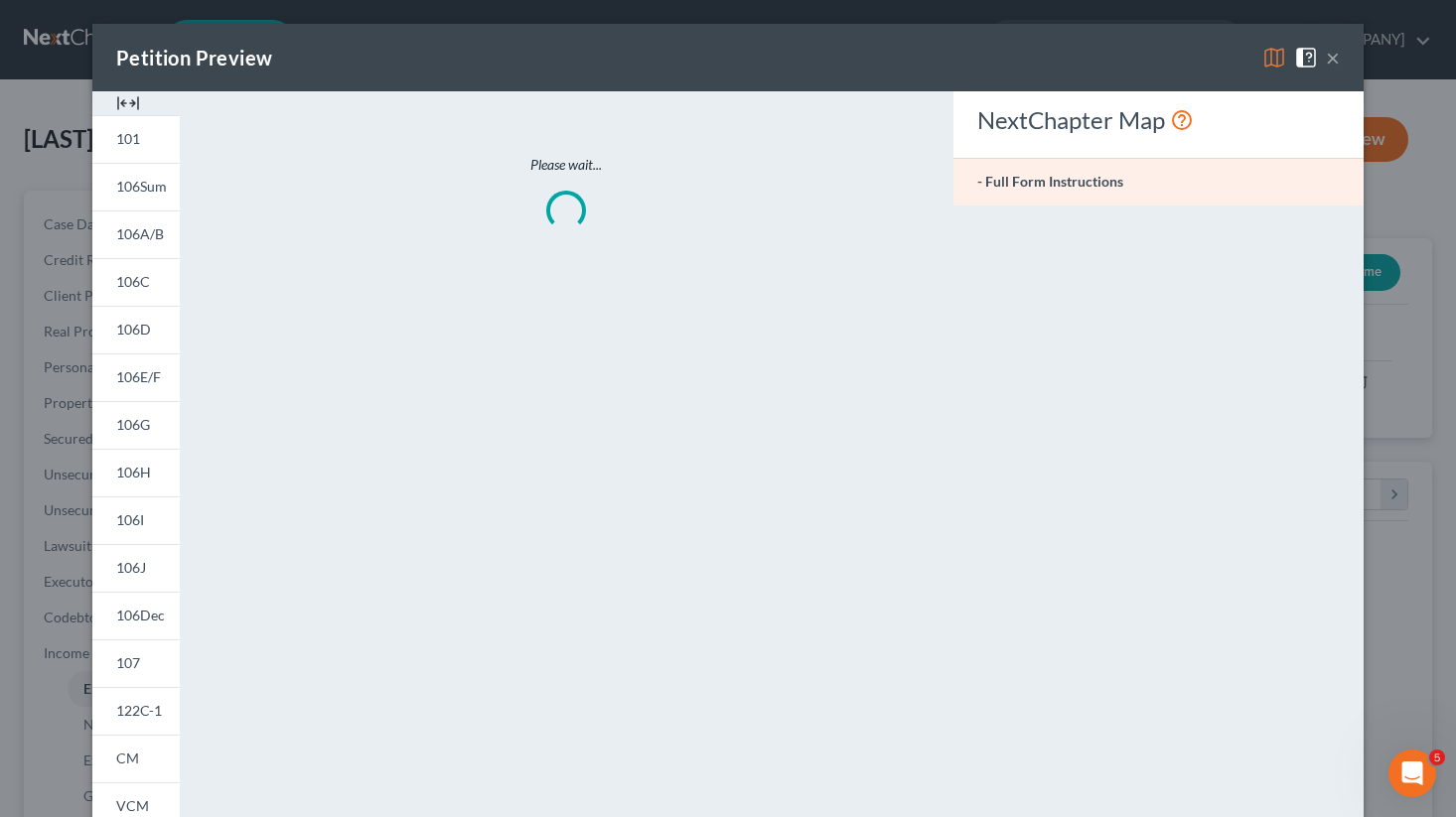 scroll, scrollTop: 992354, scrollLeft: 992589, axis: both 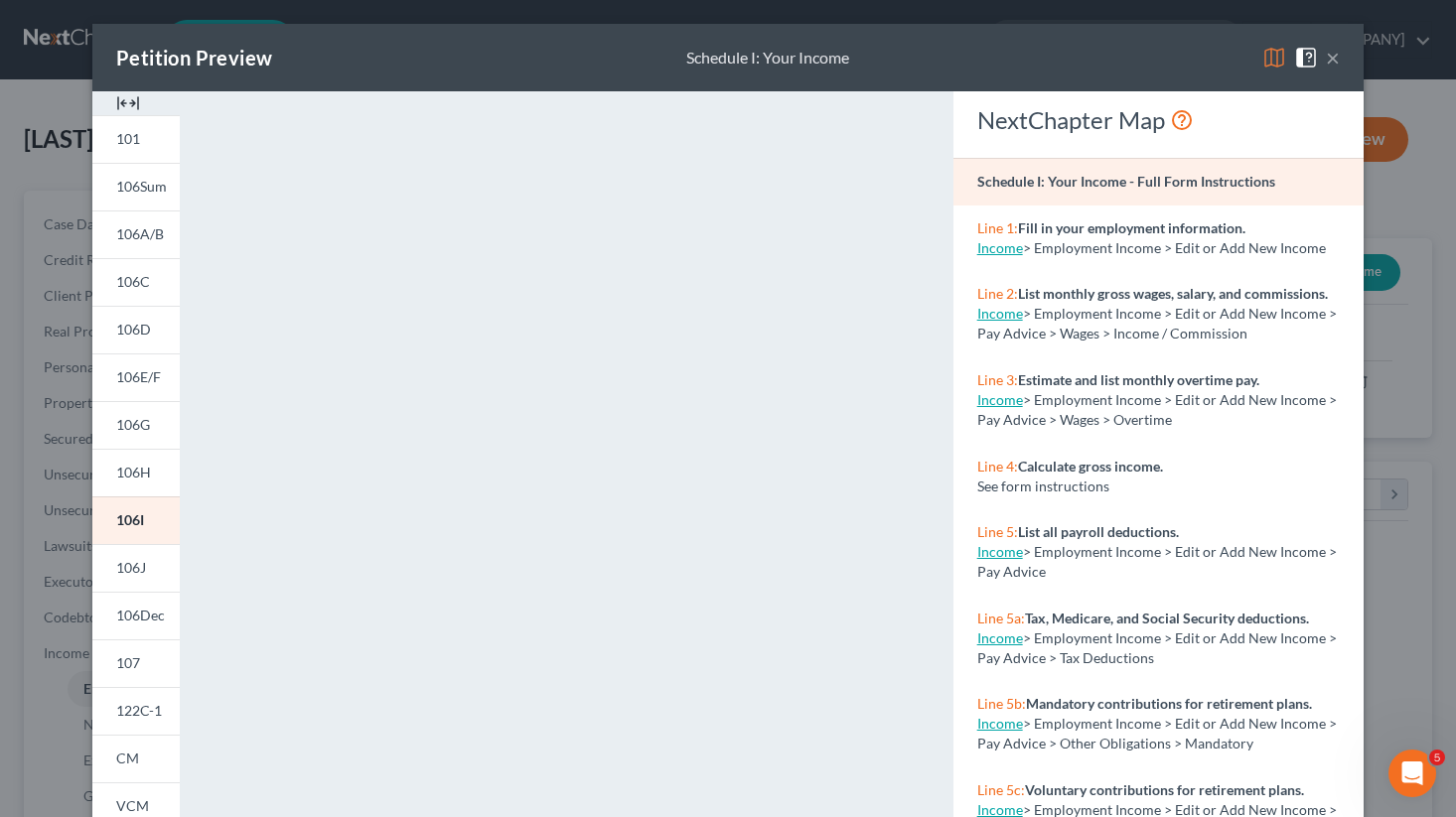 click on "×" at bounding box center (1333, 58) 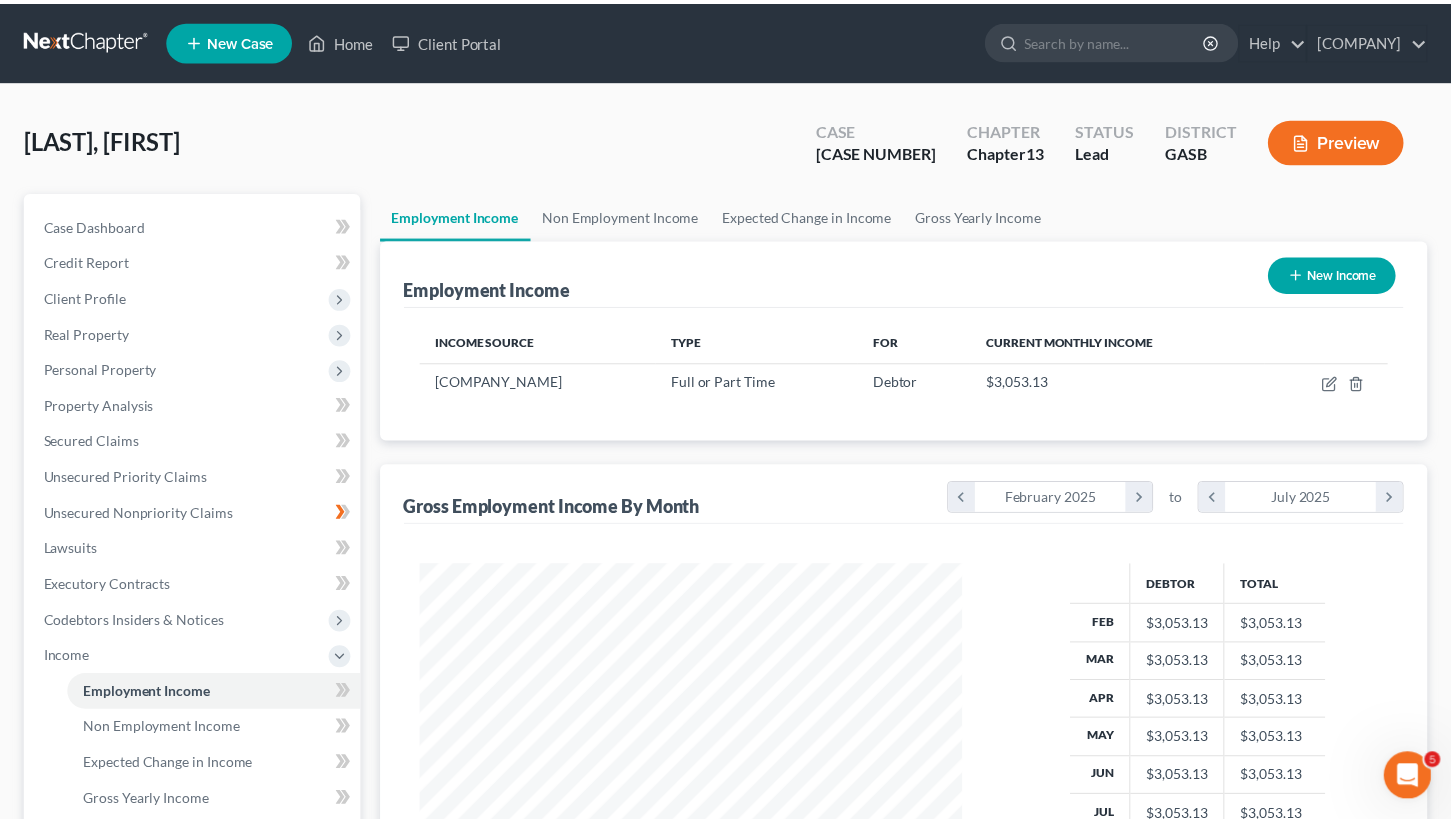 scroll, scrollTop: 359, scrollLeft: 587, axis: both 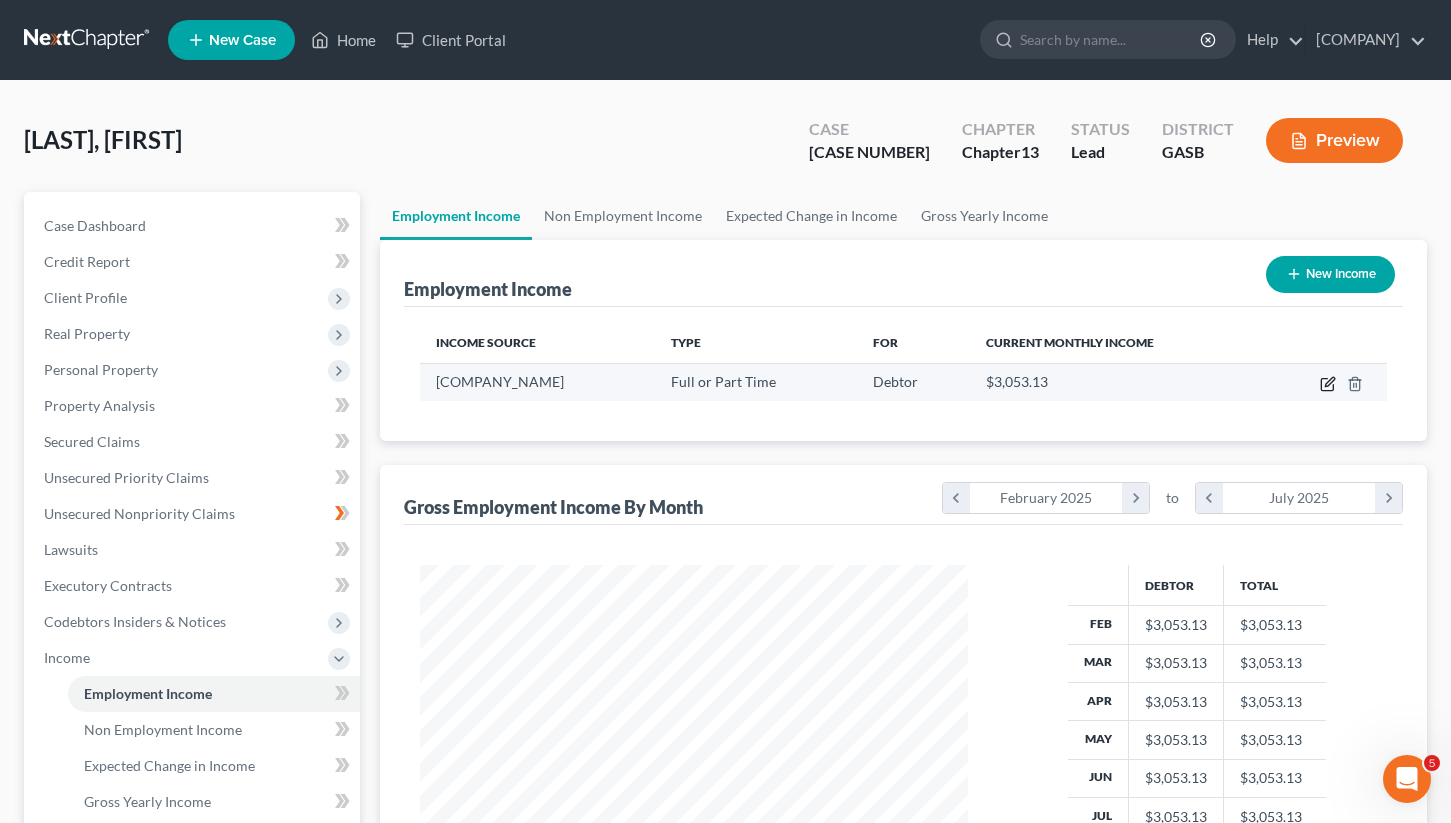click 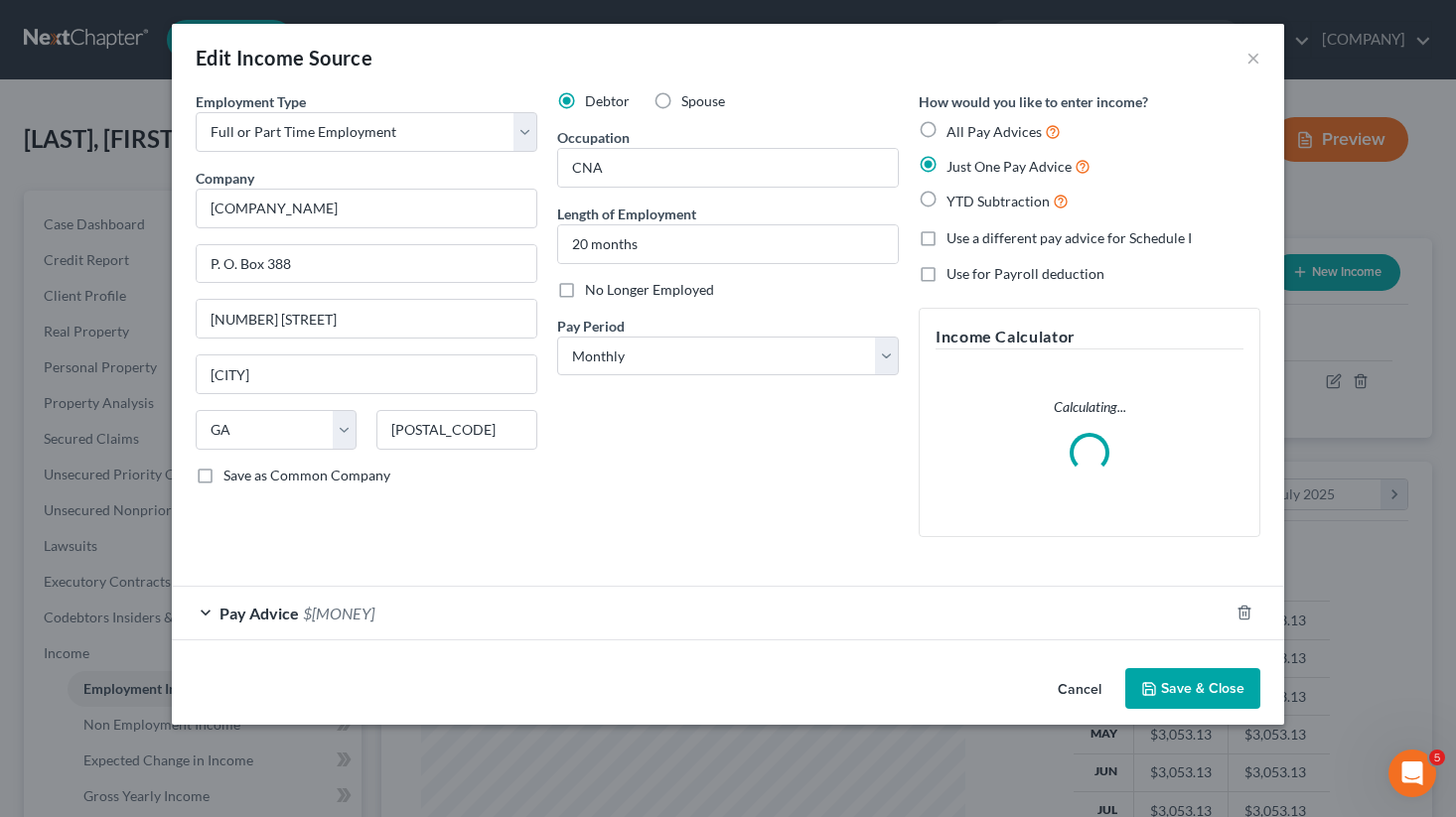 scroll, scrollTop: 992354, scrollLeft: 992589, axis: both 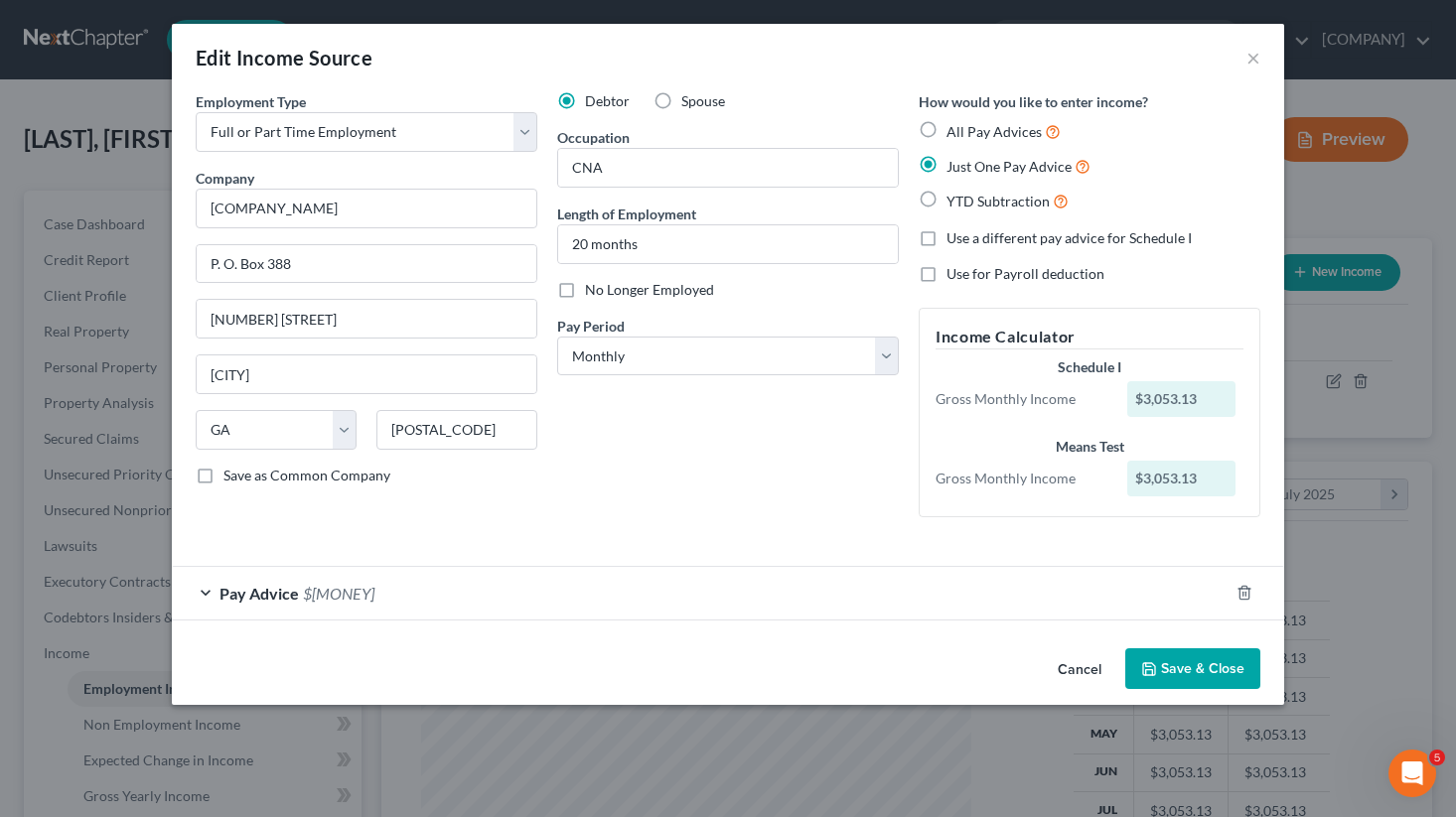 click on "Save & Close" at bounding box center (1193, 669) 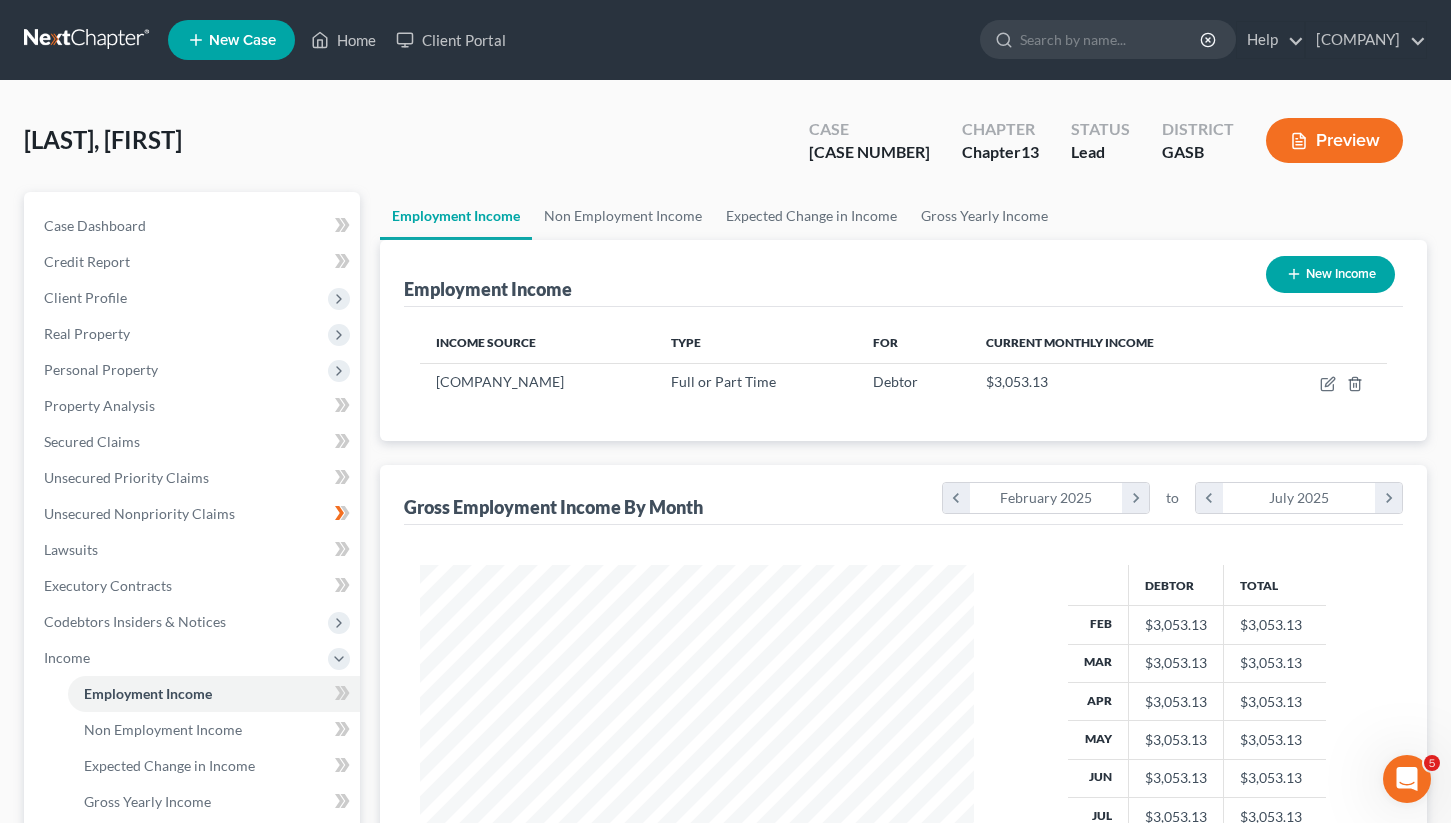 scroll, scrollTop: 359, scrollLeft: 587, axis: both 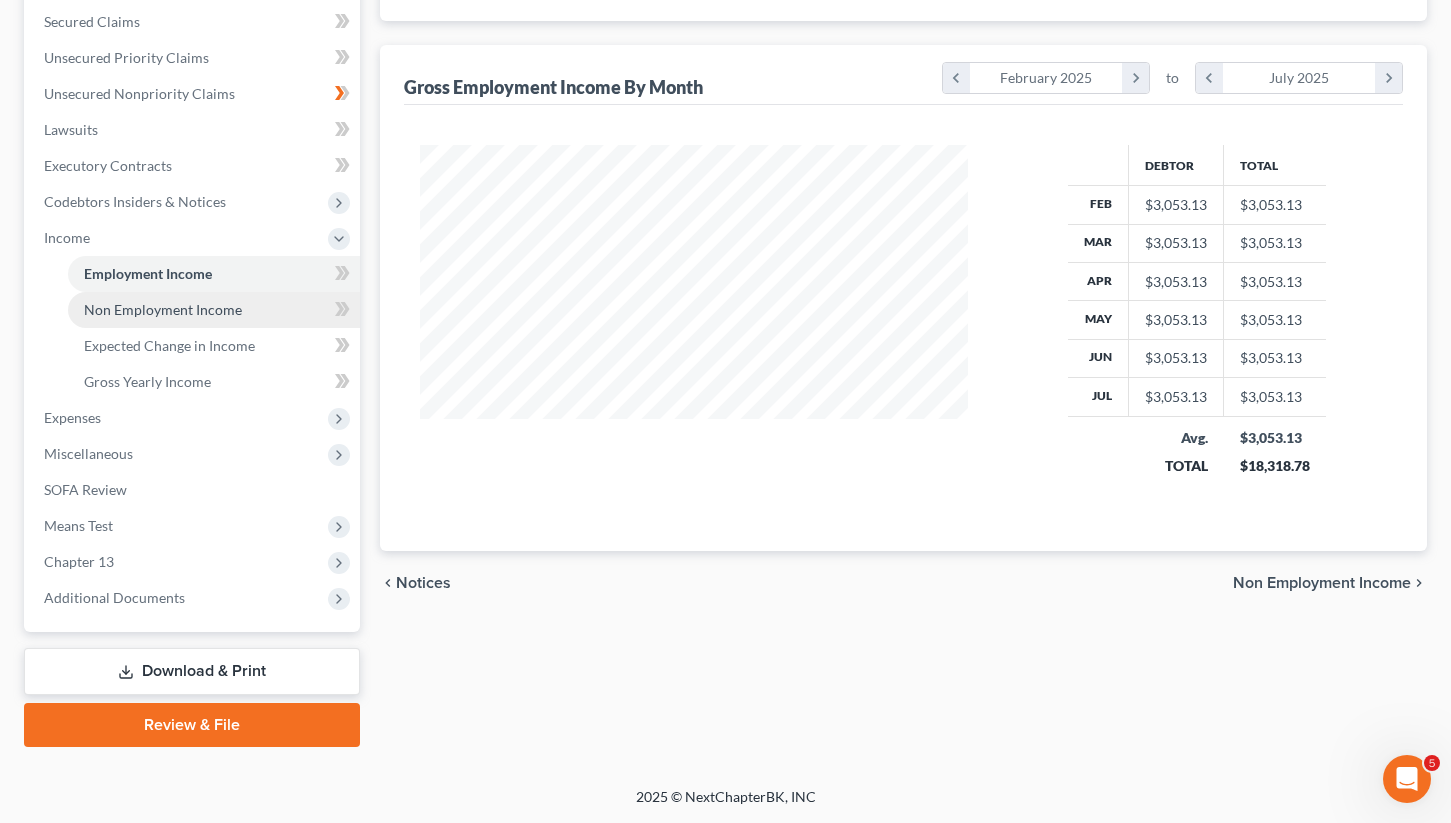 click on "Non Employment Income" at bounding box center (163, 309) 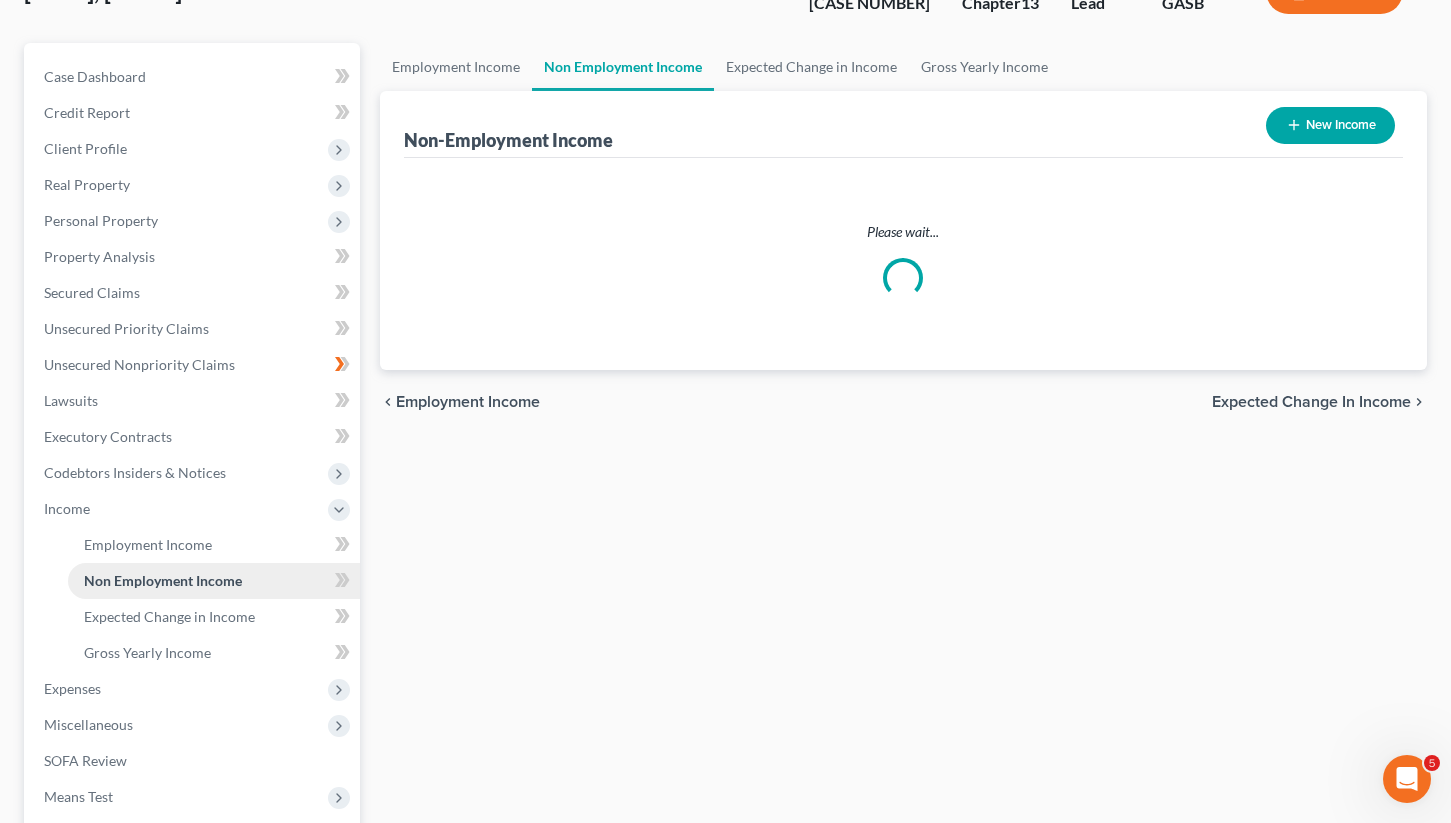 scroll, scrollTop: 0, scrollLeft: 0, axis: both 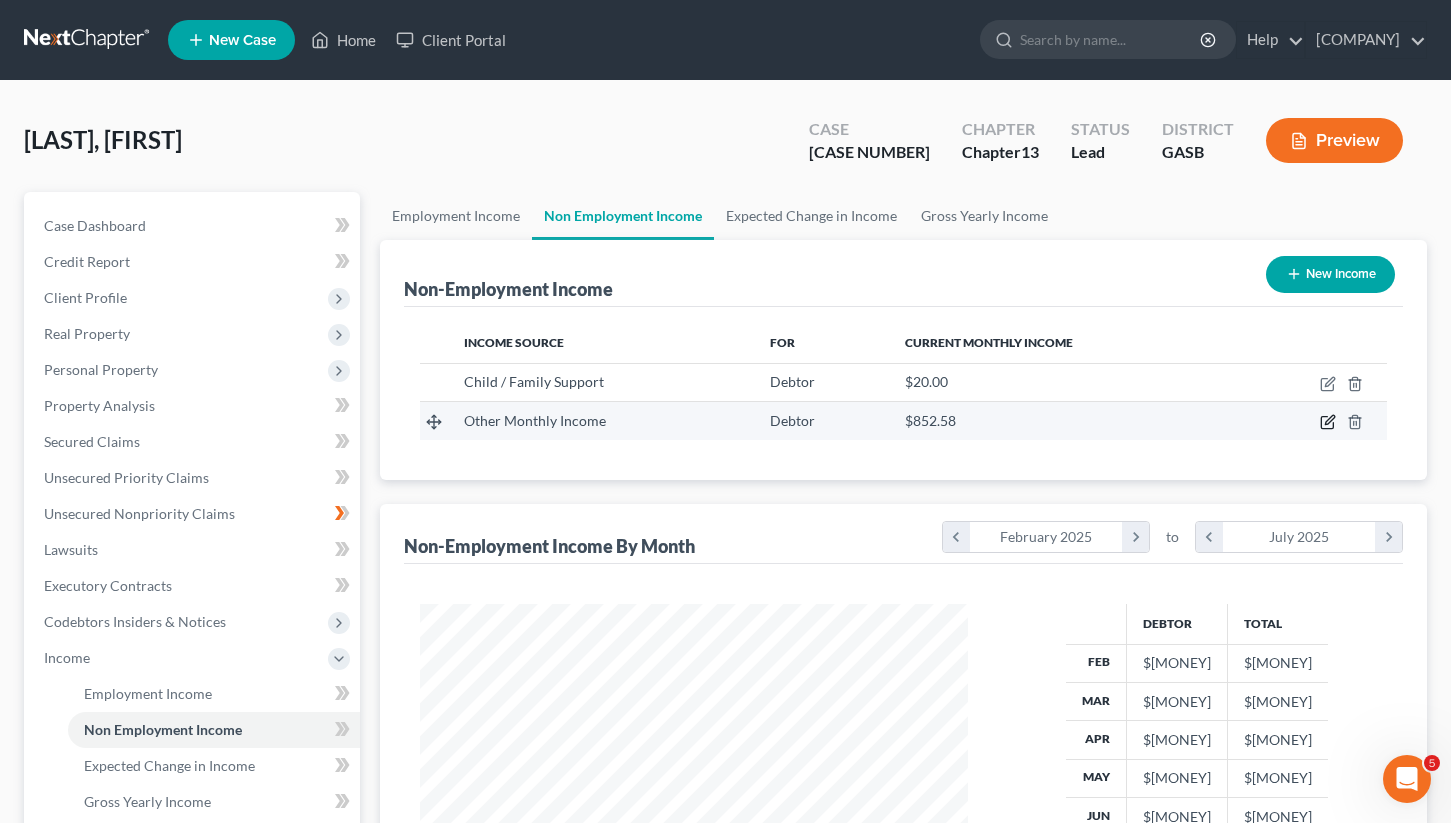 click 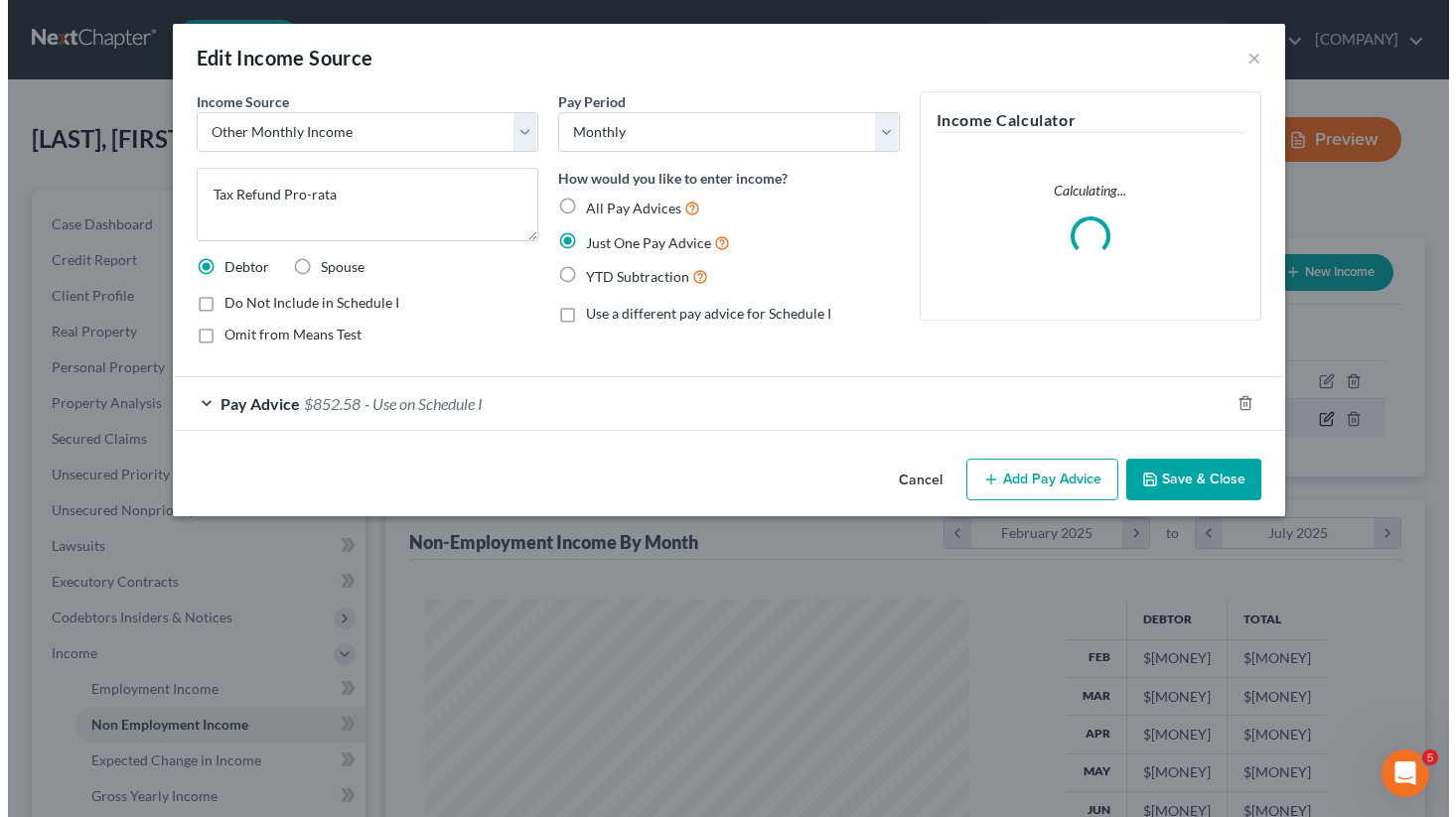 scroll, scrollTop: 992354, scrollLeft: 992589, axis: both 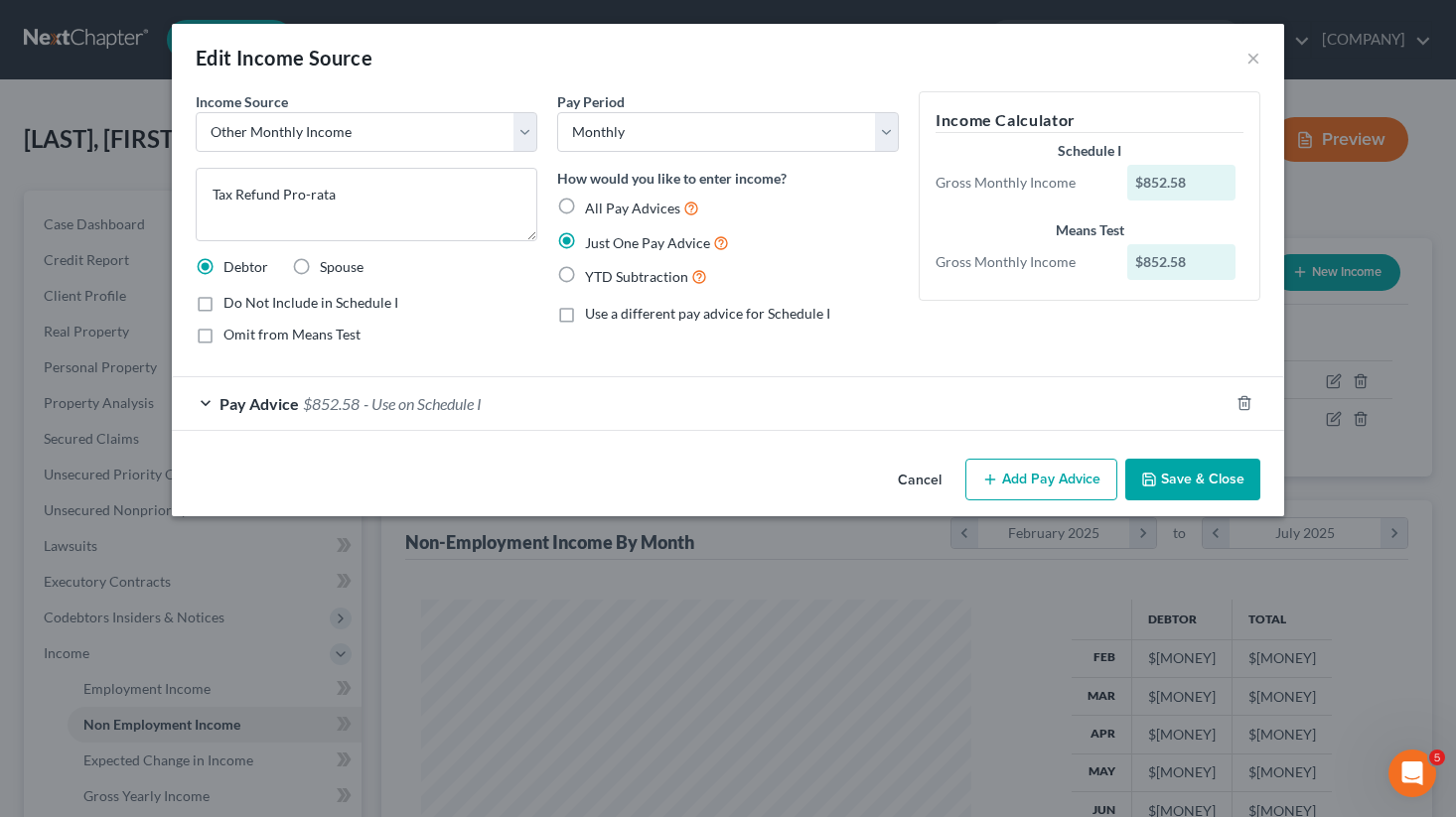 click on "$852.58" at bounding box center (1182, 262) 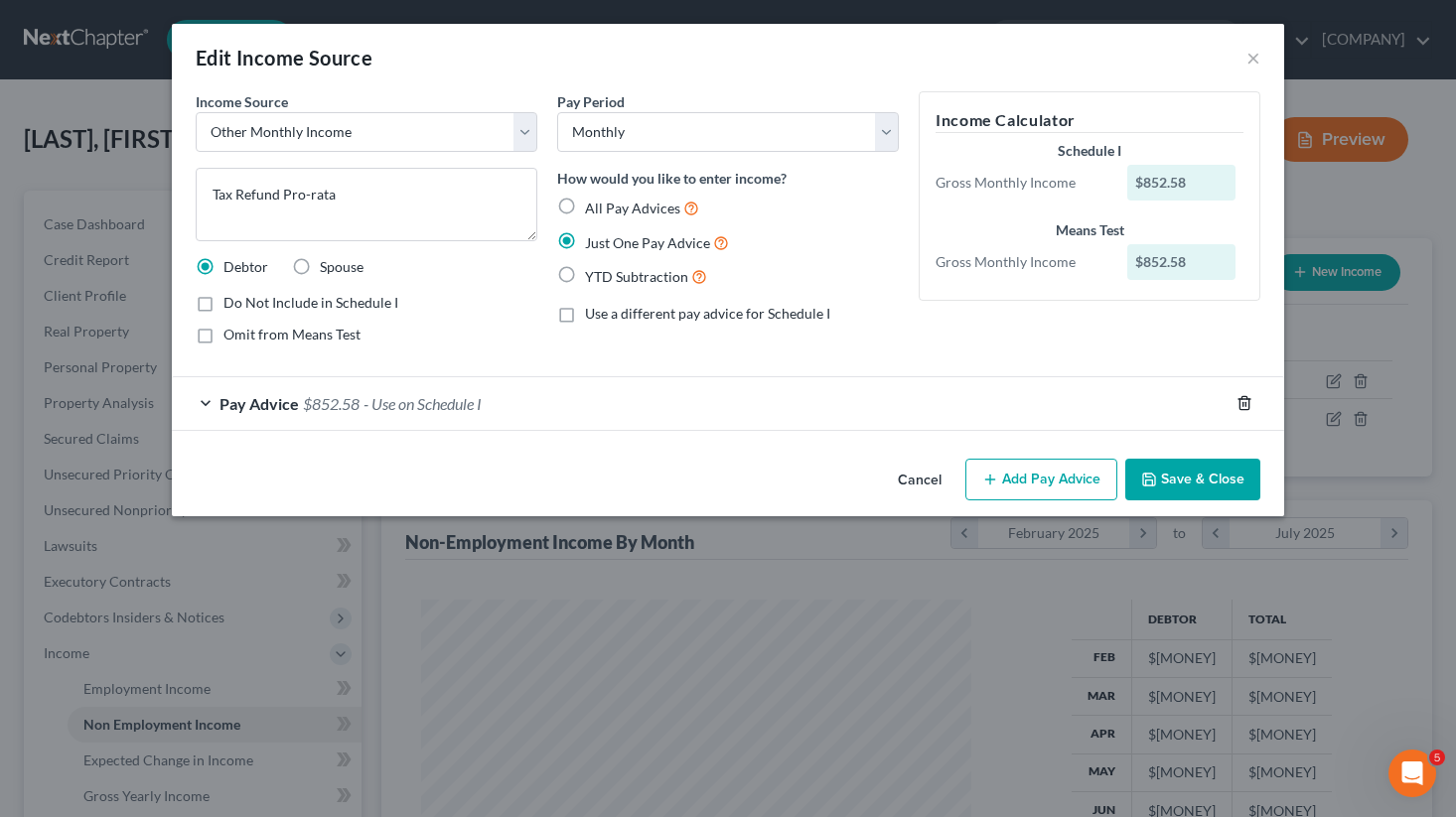 click 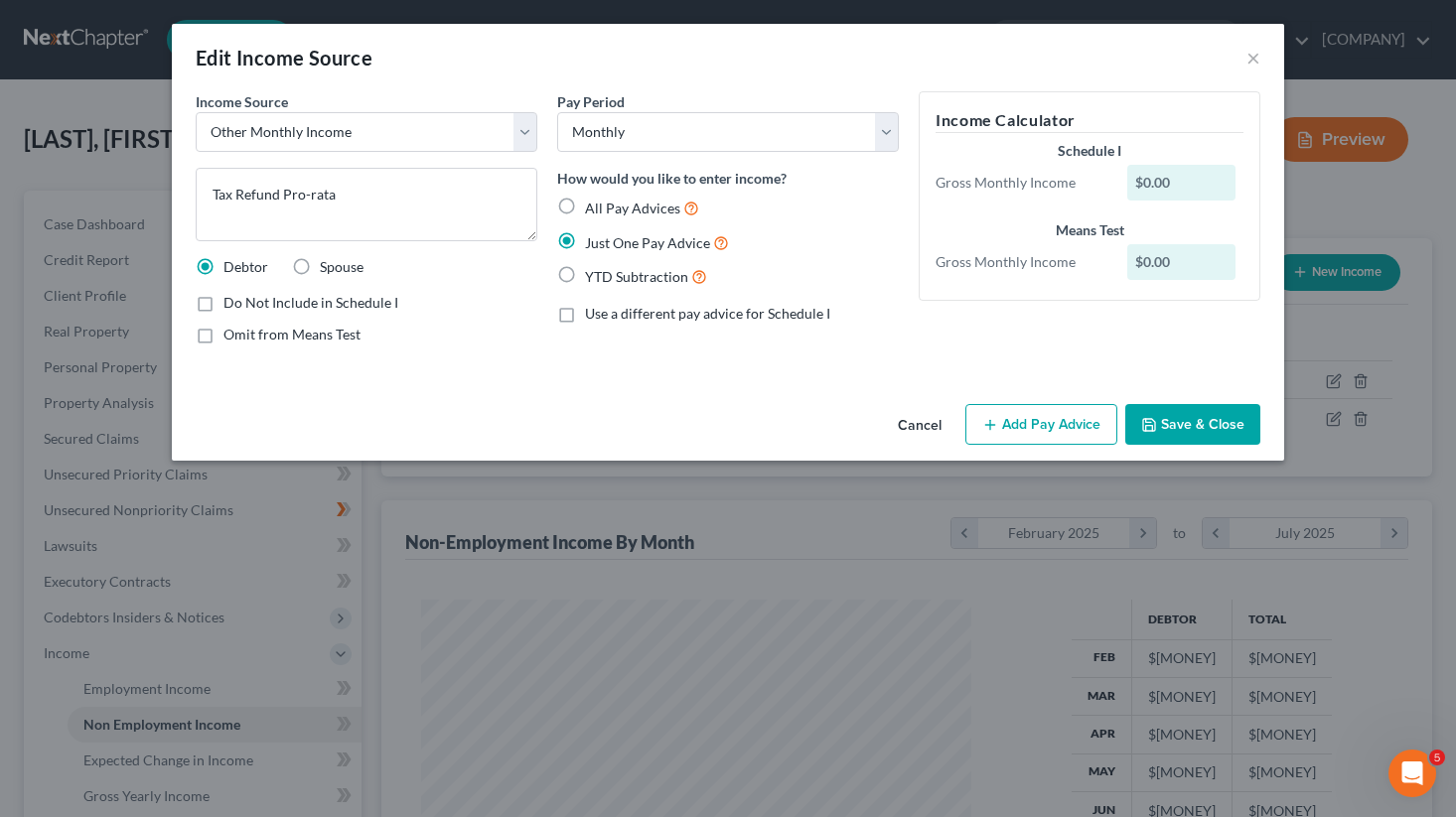 click on "Save & Close" at bounding box center [1193, 425] 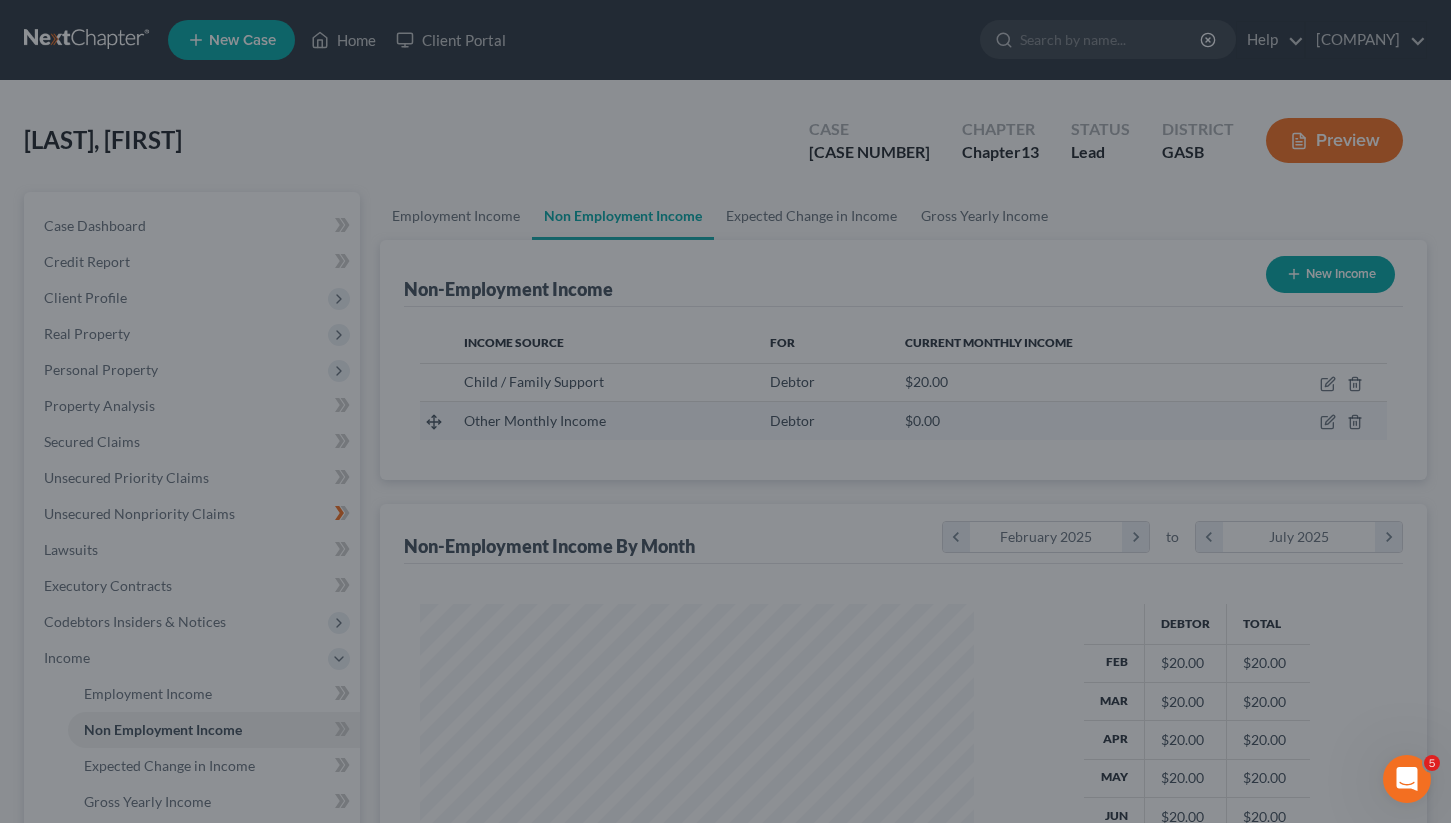 scroll, scrollTop: 359, scrollLeft: 587, axis: both 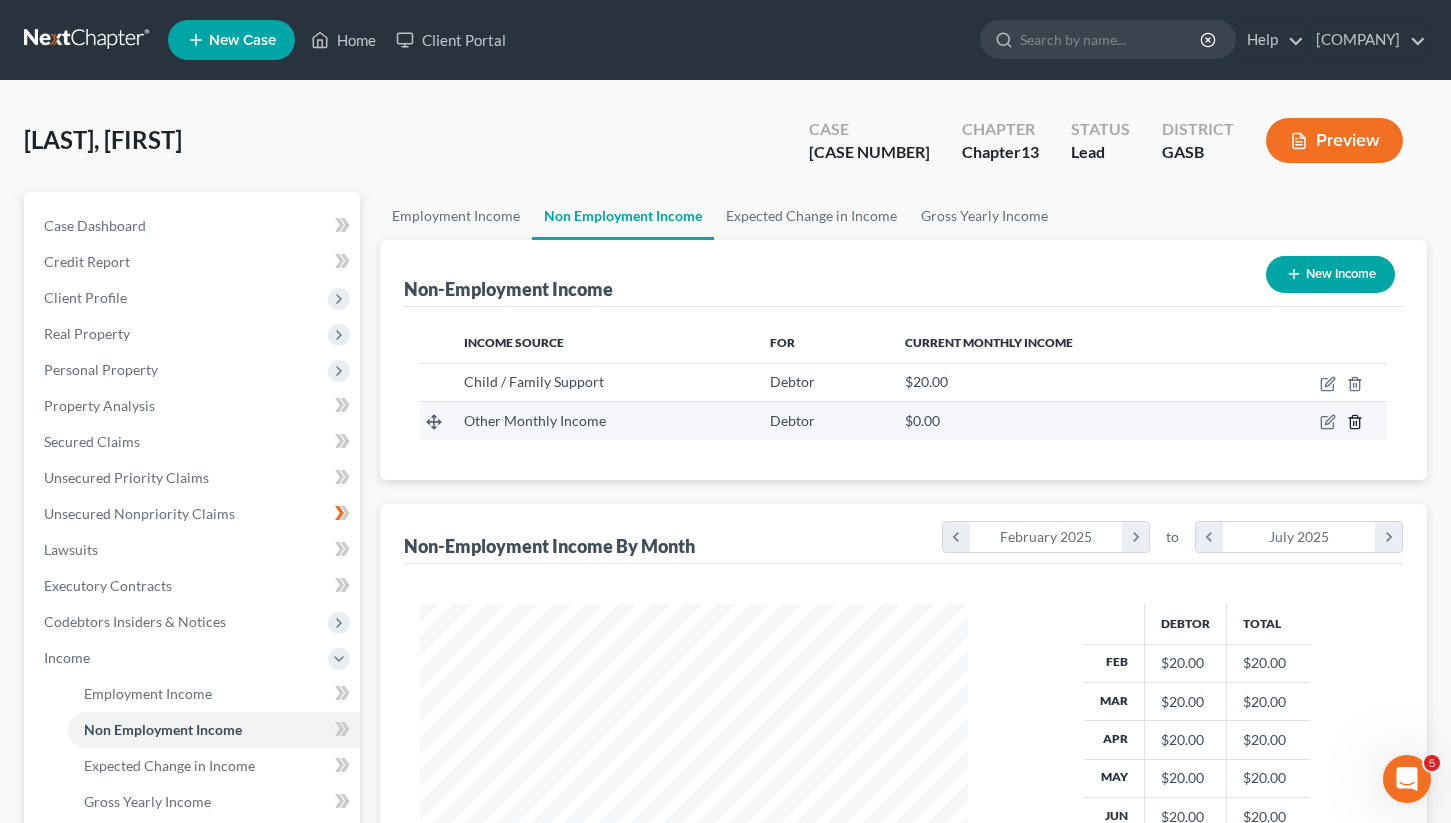 click 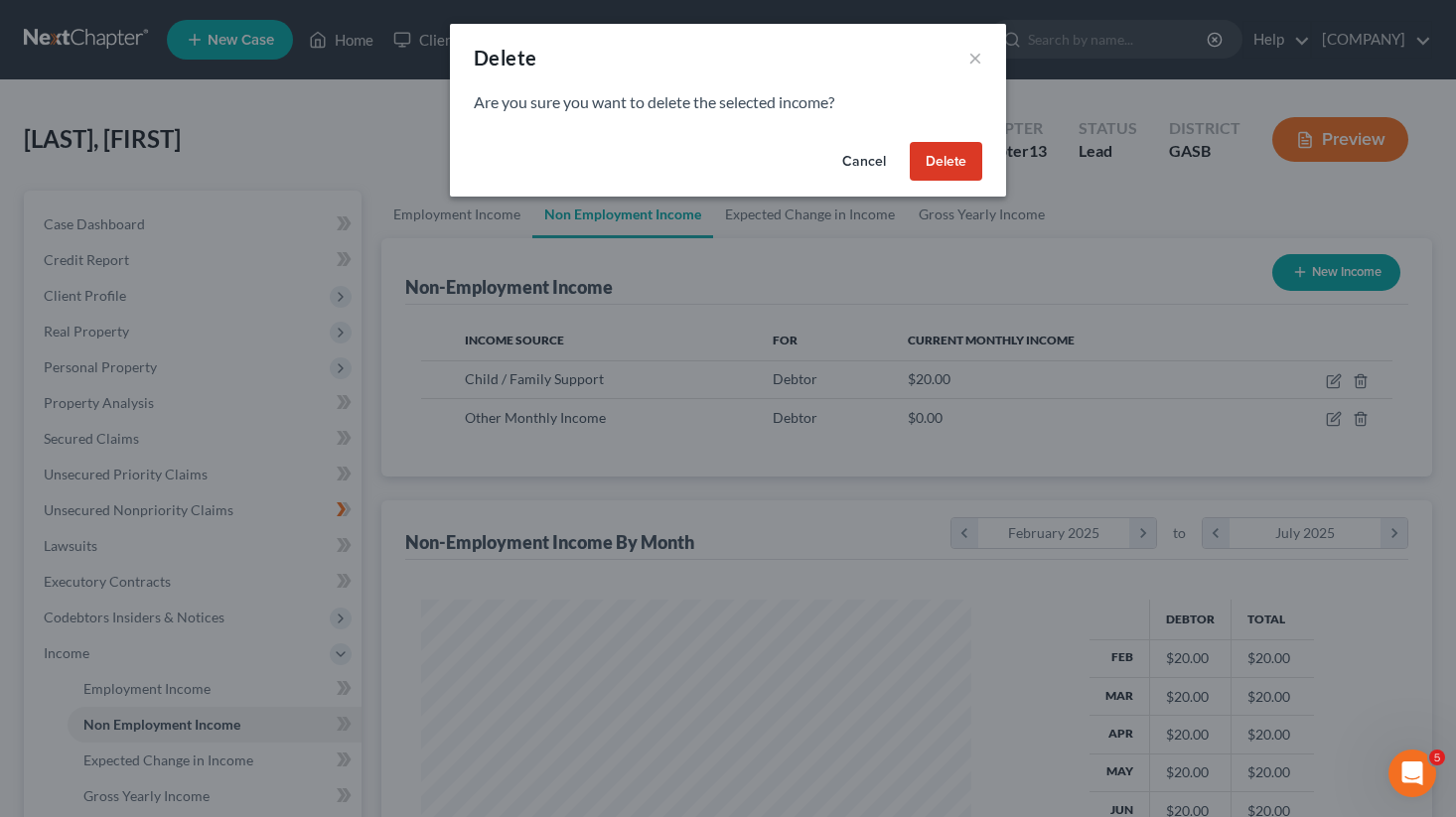 click on "Delete" at bounding box center (946, 162) 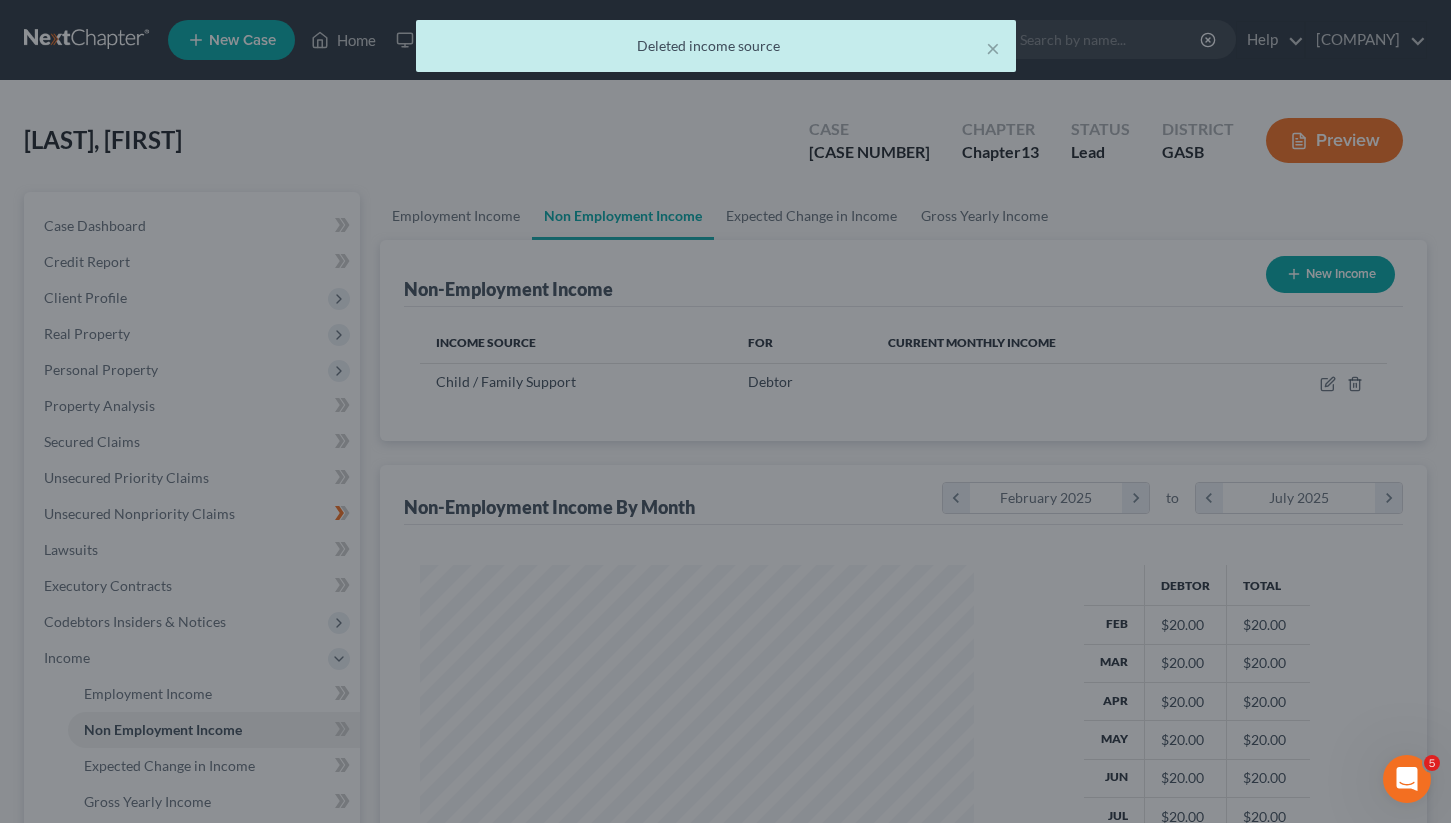 scroll, scrollTop: 359, scrollLeft: 587, axis: both 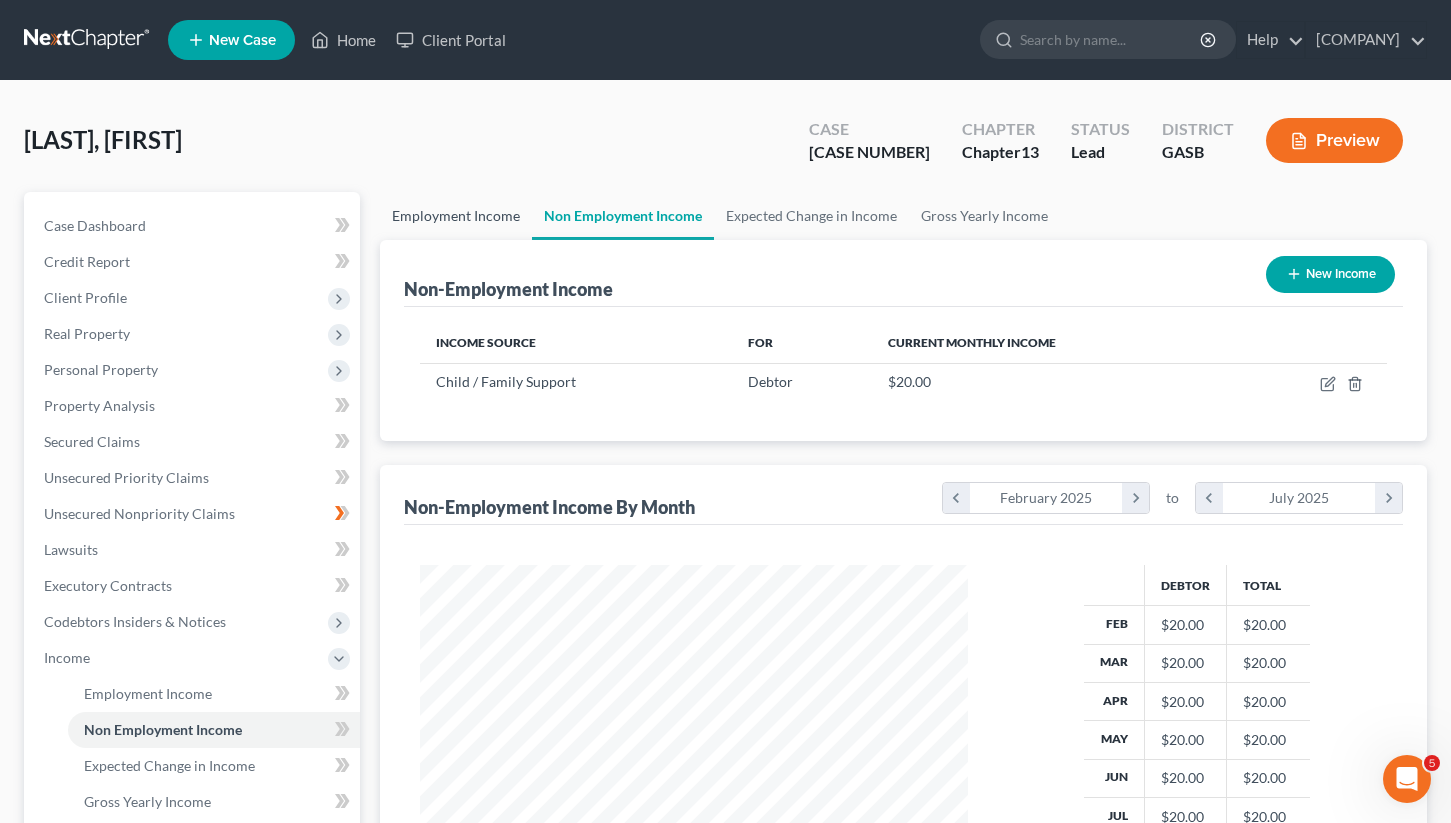 click on "Employment Income" at bounding box center (456, 216) 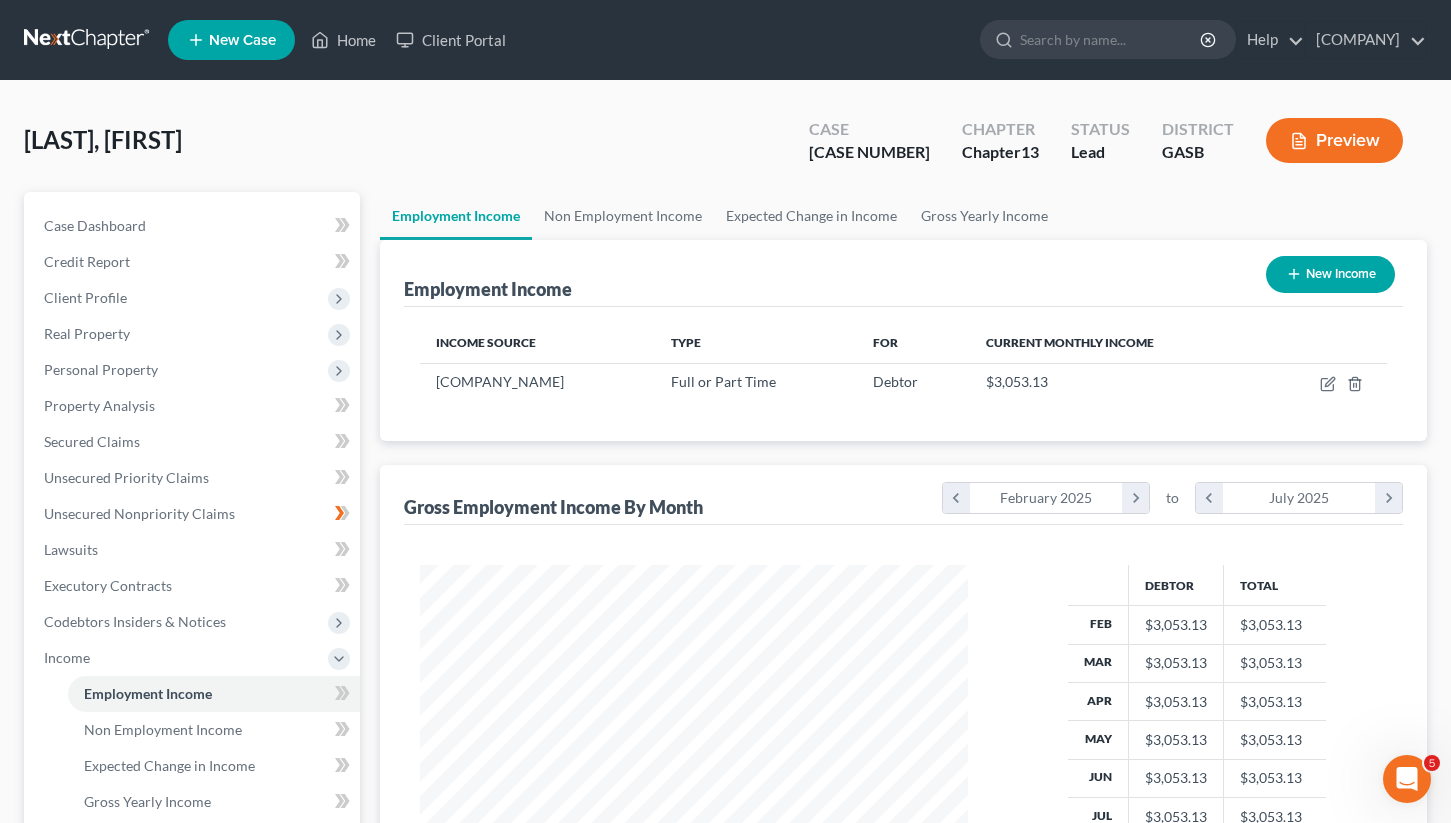 scroll, scrollTop: 999642, scrollLeft: 999412, axis: both 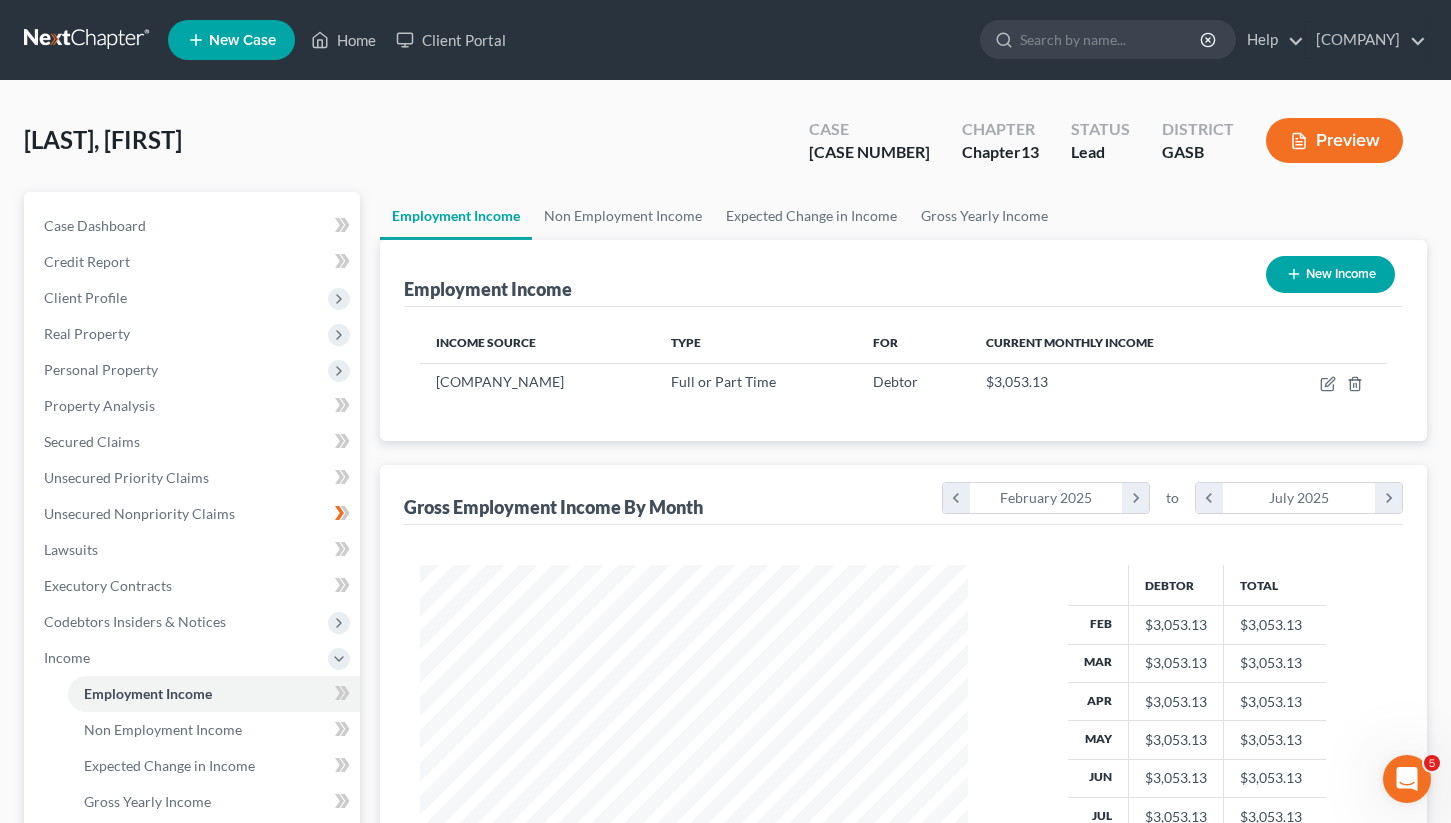 click on "New Income" at bounding box center (1330, 274) 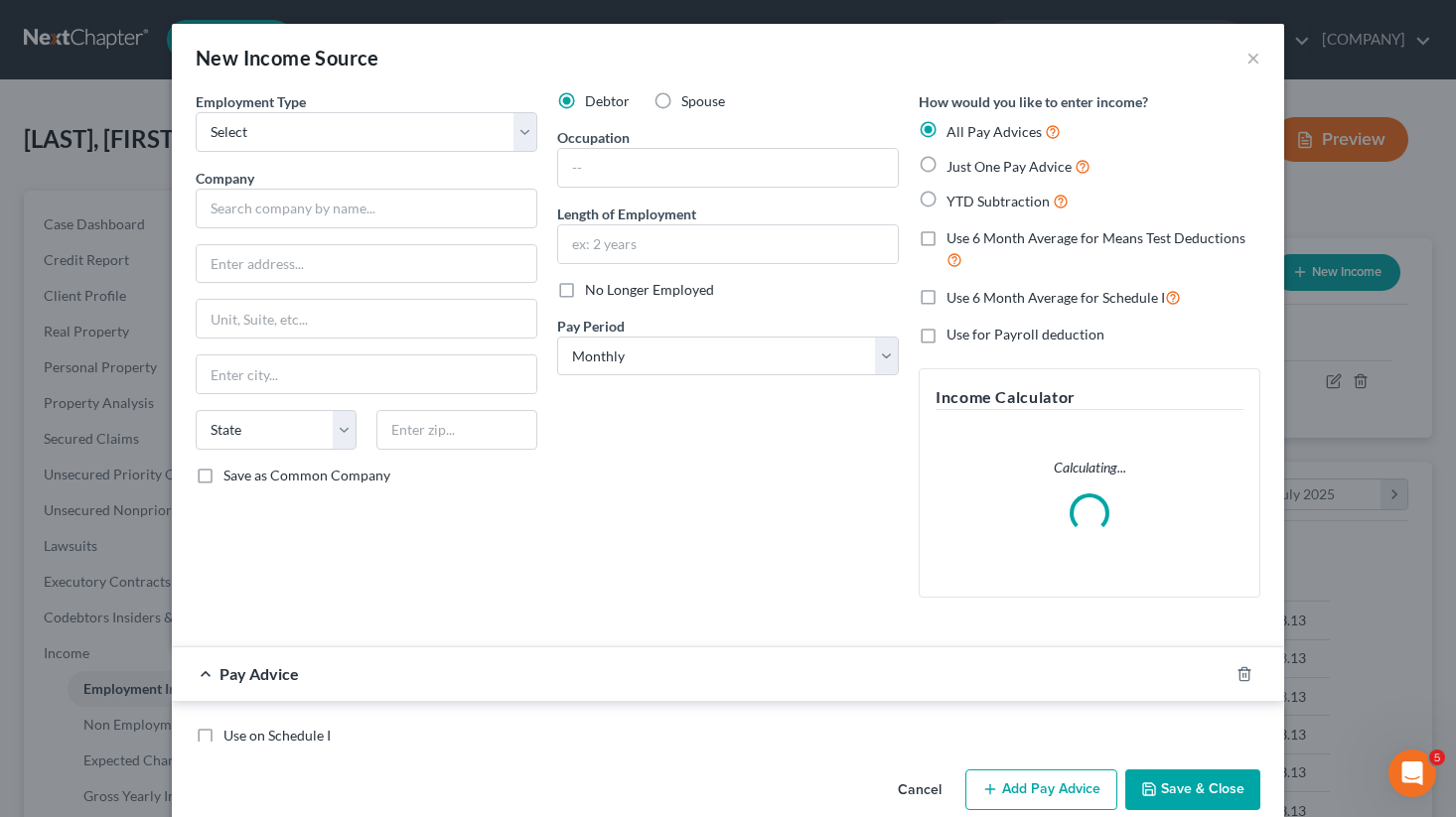 scroll, scrollTop: 992354, scrollLeft: 992589, axis: both 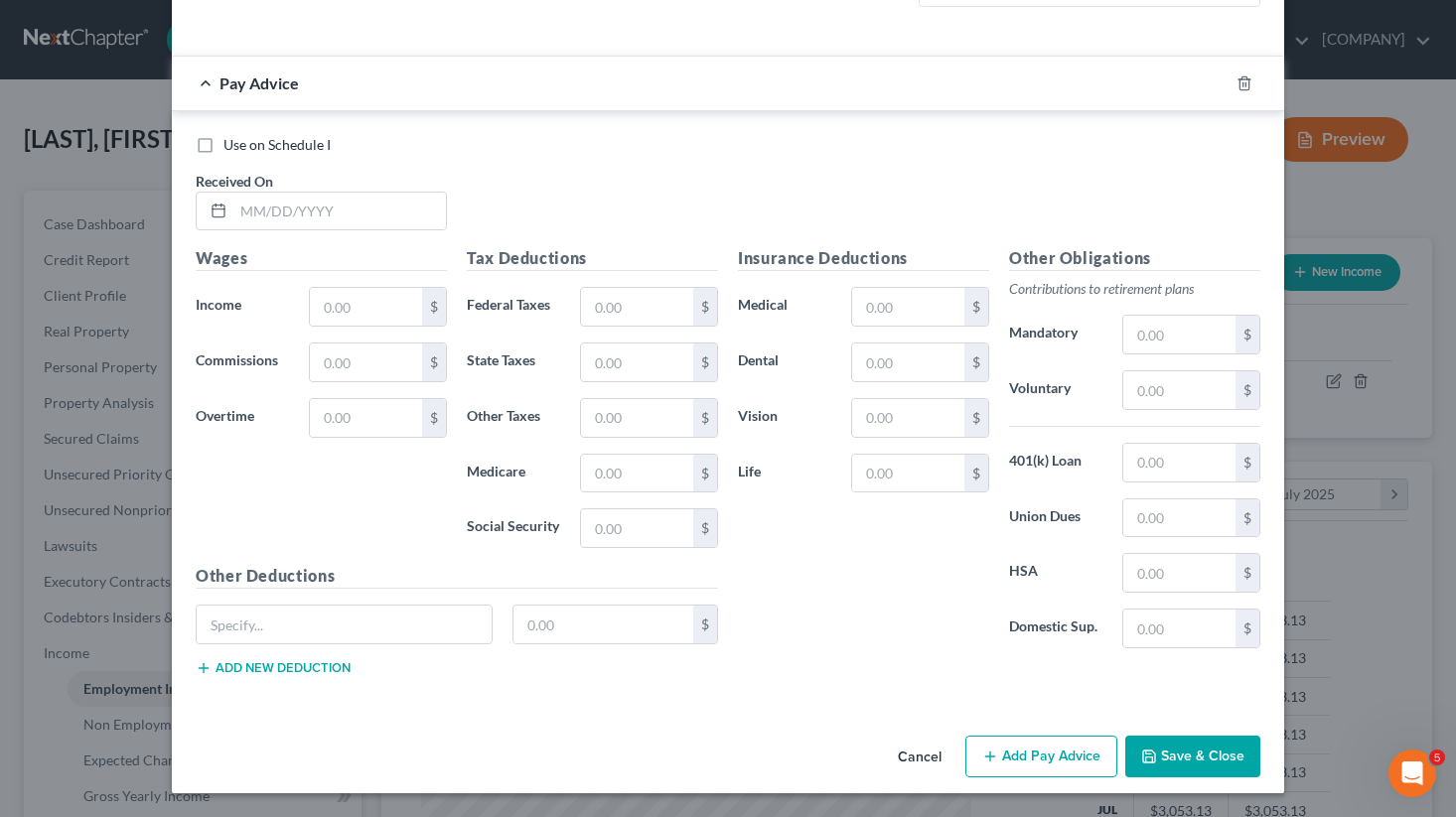 click on "Cancel" at bounding box center [920, 757] 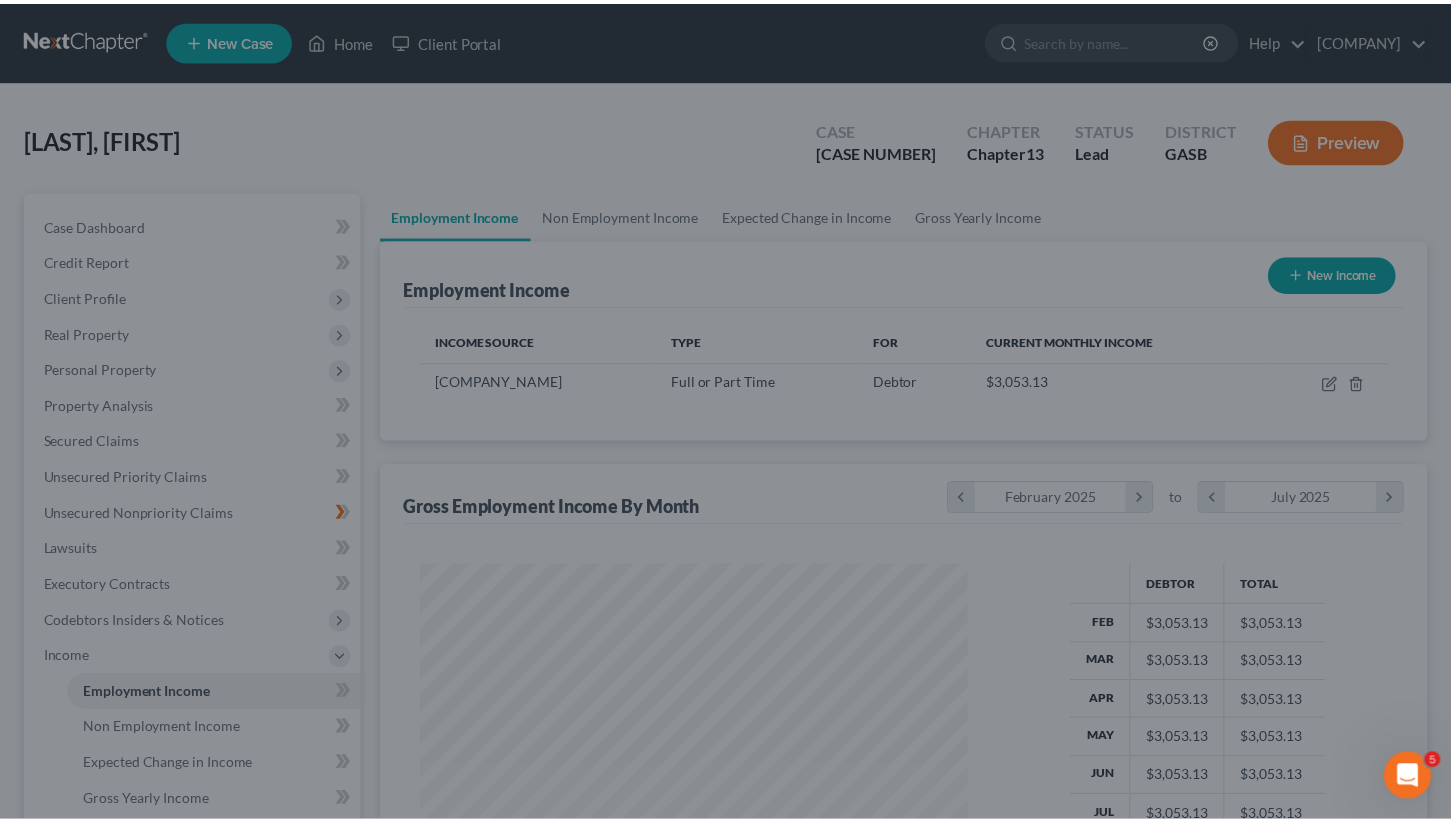 scroll, scrollTop: 359, scrollLeft: 587, axis: both 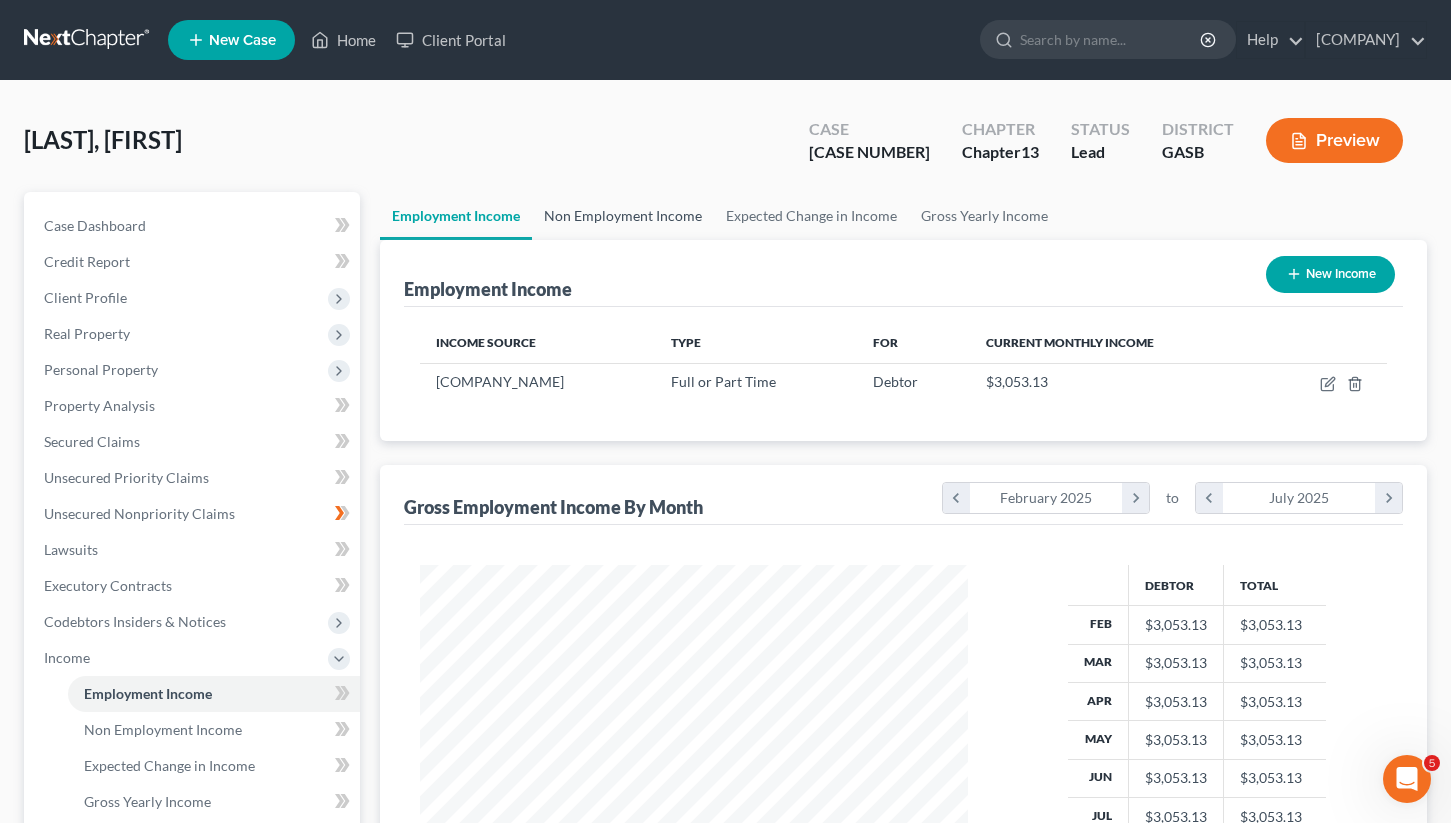 click on "Non Employment Income" at bounding box center (623, 216) 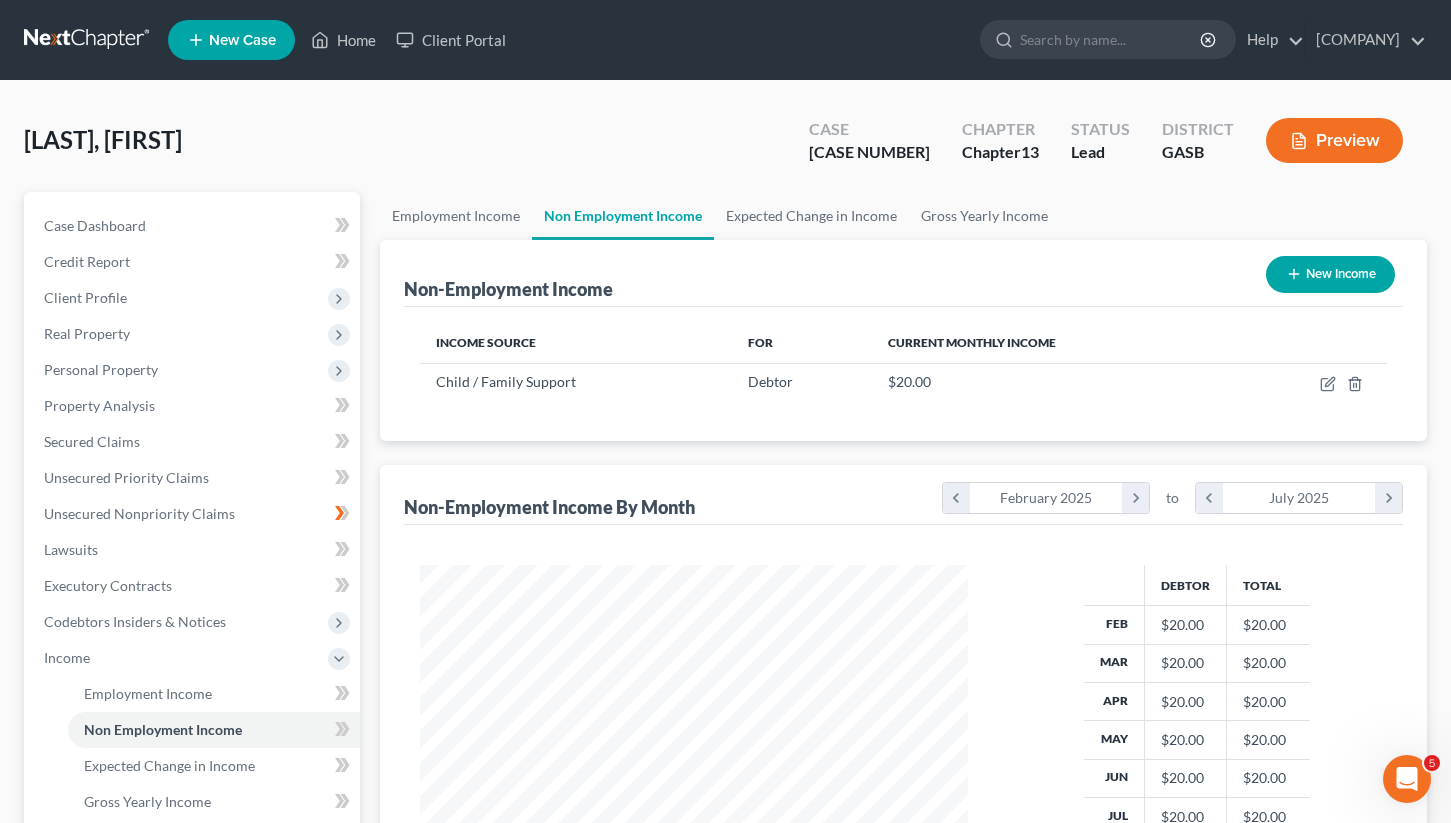 scroll, scrollTop: 999642, scrollLeft: 999412, axis: both 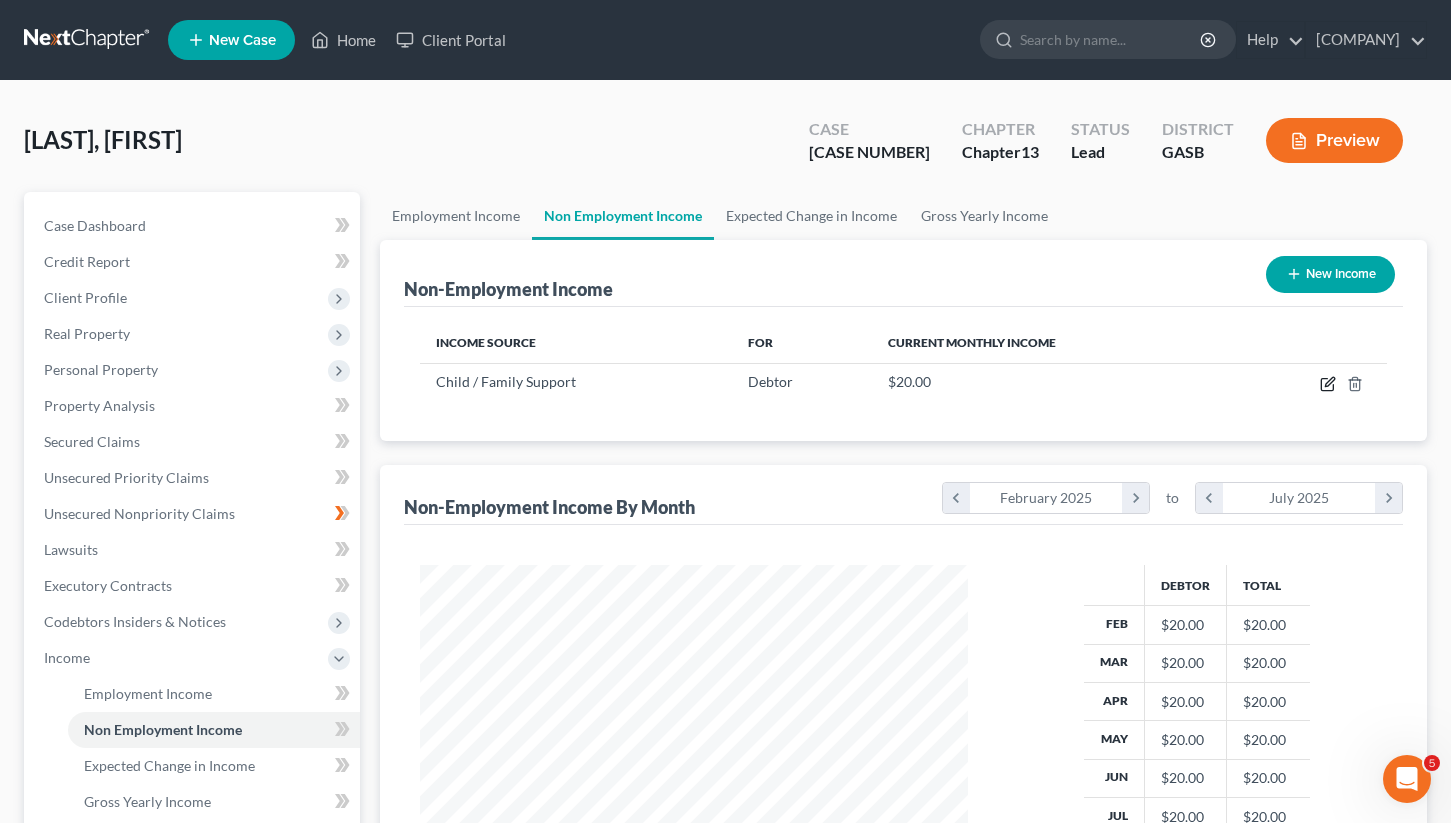 drag, startPoint x: 1326, startPoint y: 383, endPoint x: 1458, endPoint y: 318, distance: 147.13599 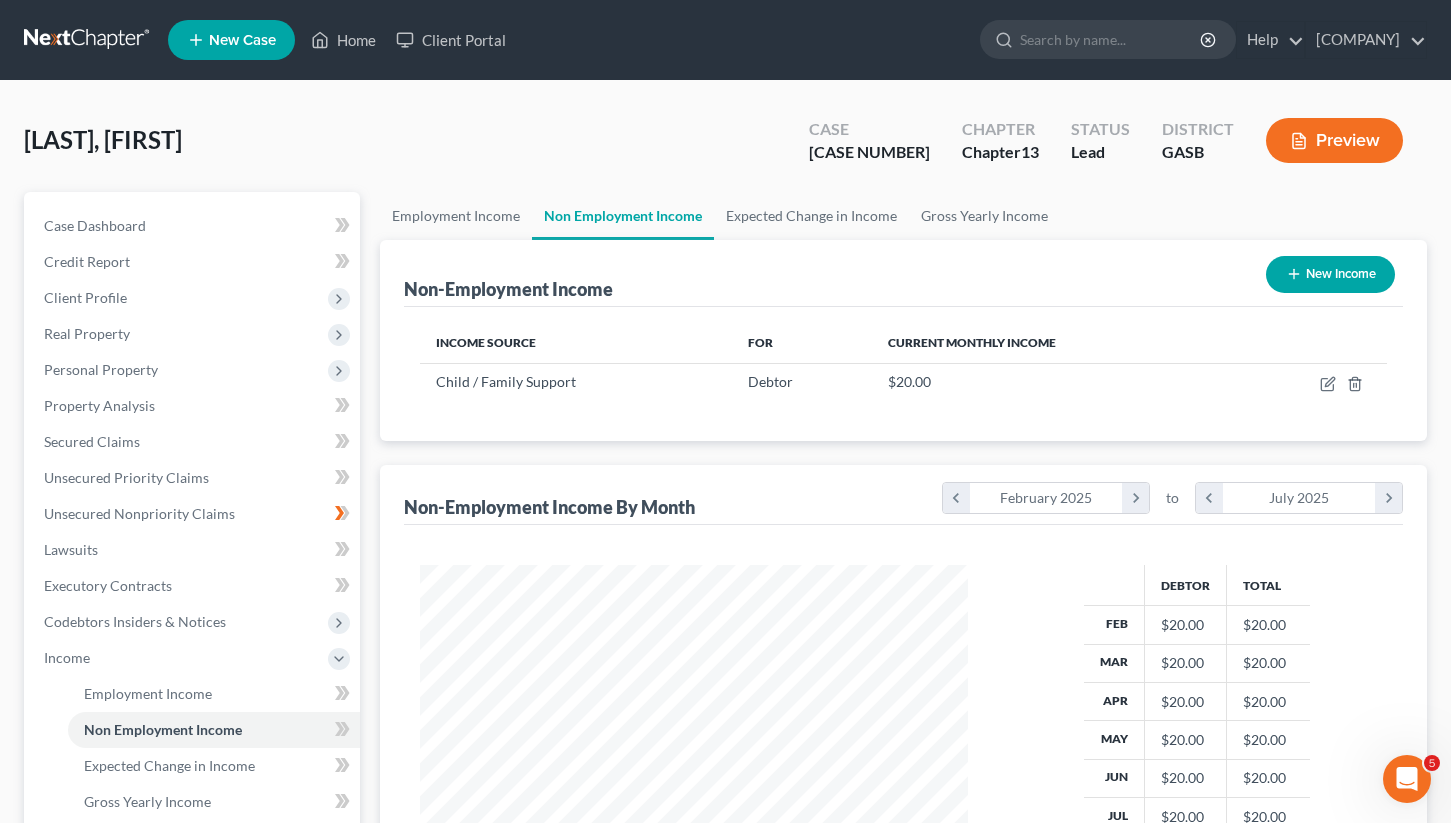 click on "New Income" at bounding box center (1330, 274) 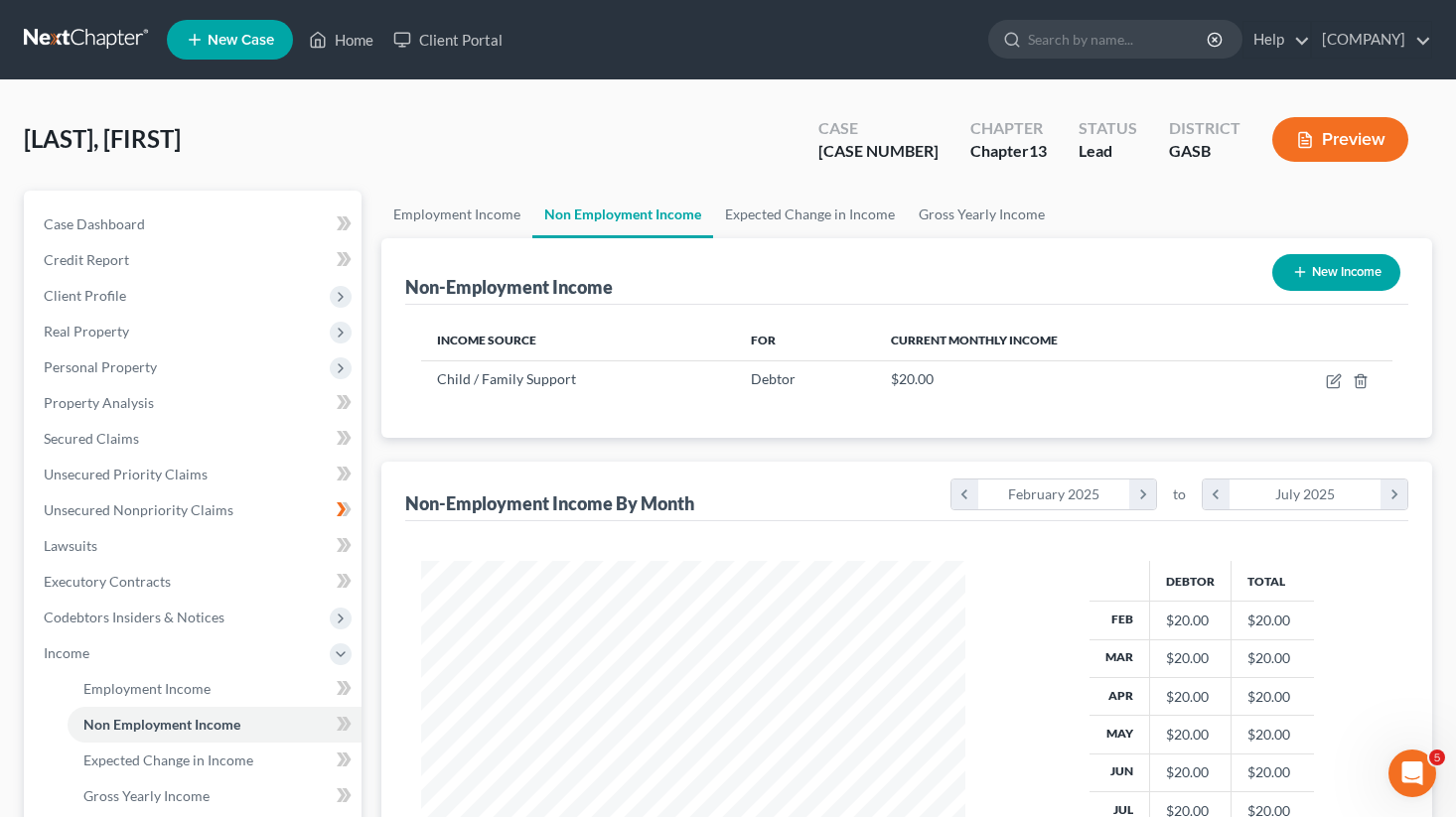 select on "0" 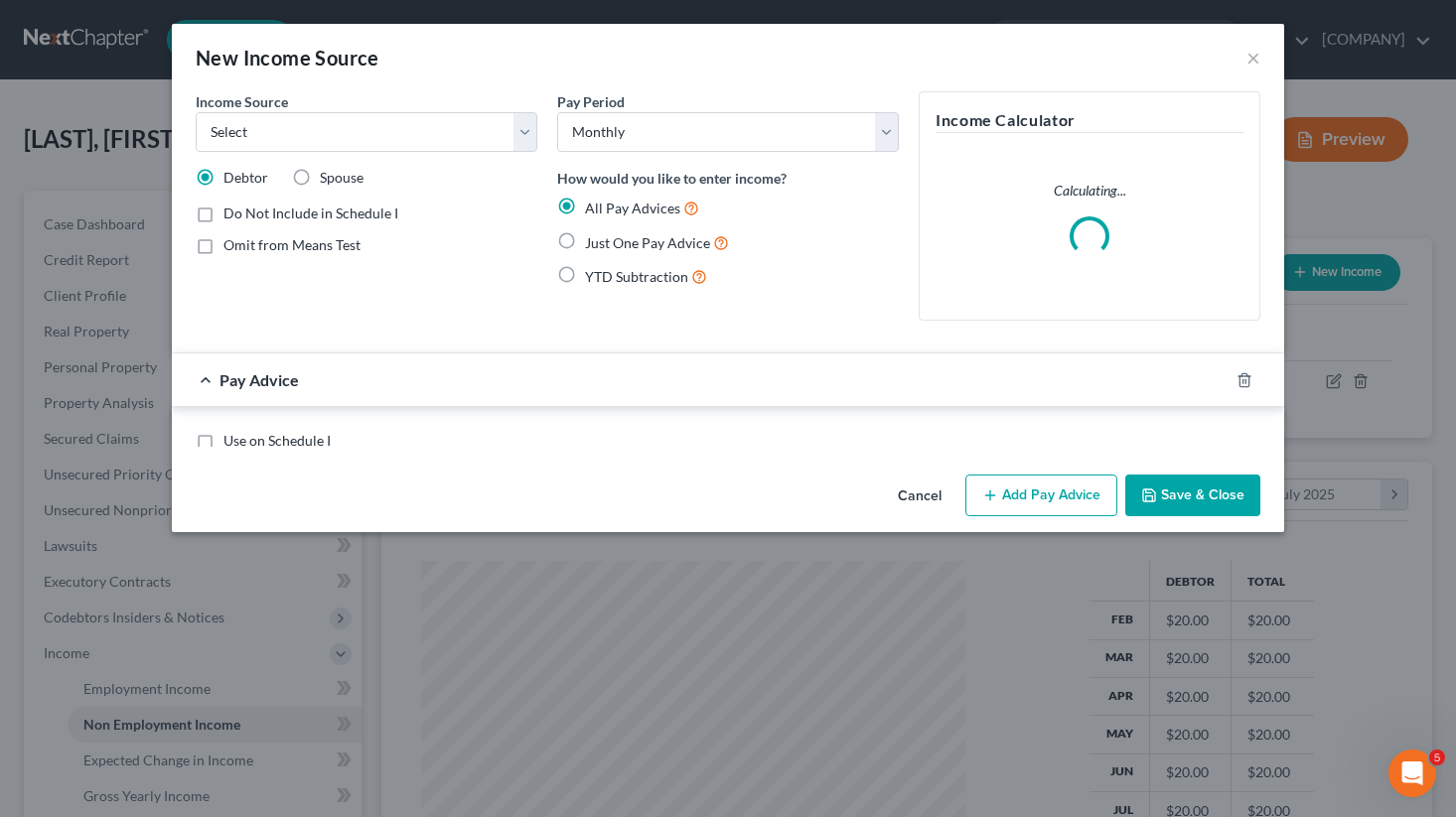 scroll, scrollTop: 992354, scrollLeft: 992589, axis: both 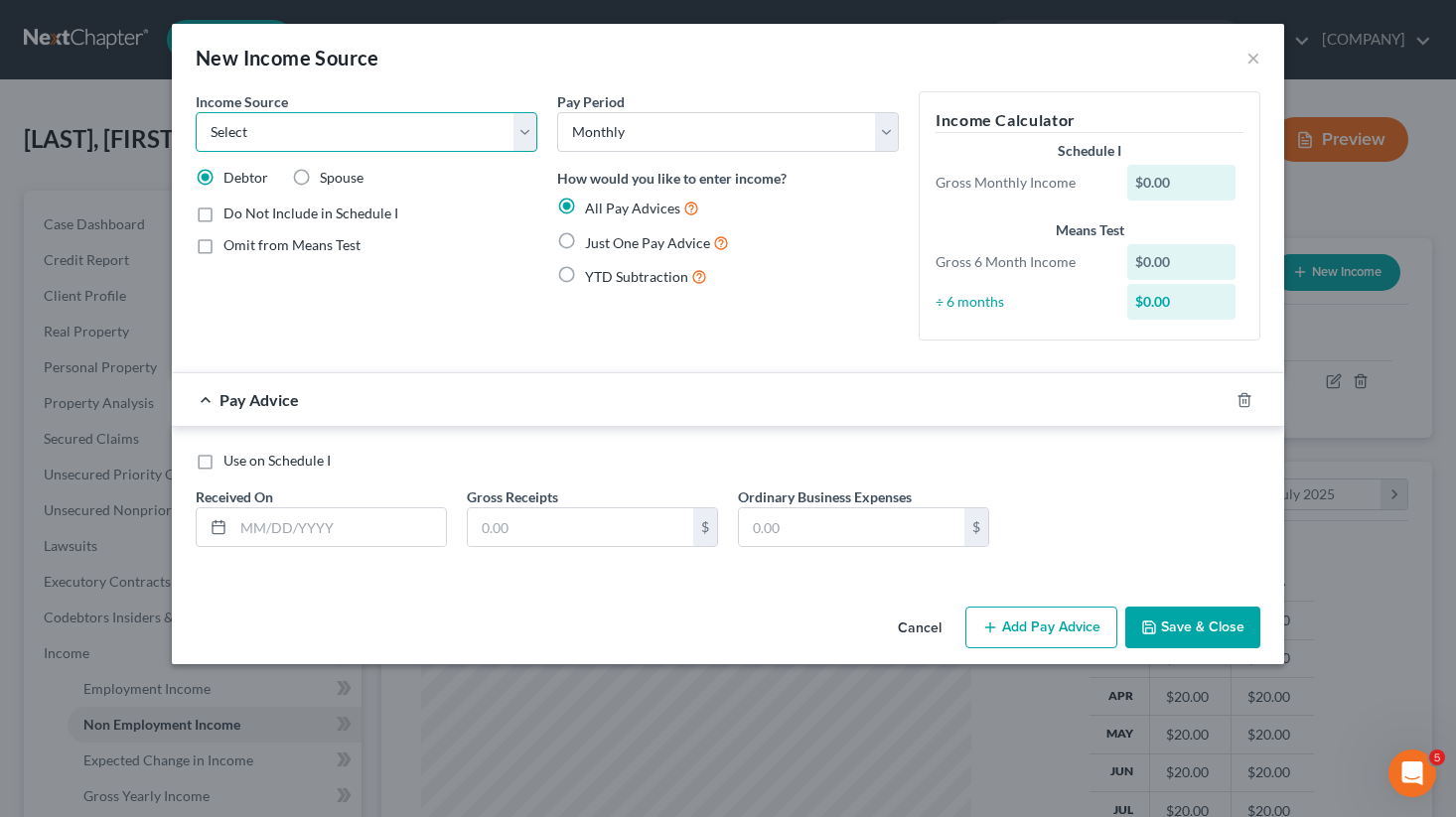 click on "Select Unemployment Disability (from employer) Pension Retirement Social Security / Social Security Disability Other Government Assistance Interests, Dividends or Royalties Child / Family Support Contributions to Household Property / Rental Business, Professional or Farm Alimony / Maintenance Payments Military Disability Benefits Other Monthly Income" at bounding box center (366, 132) 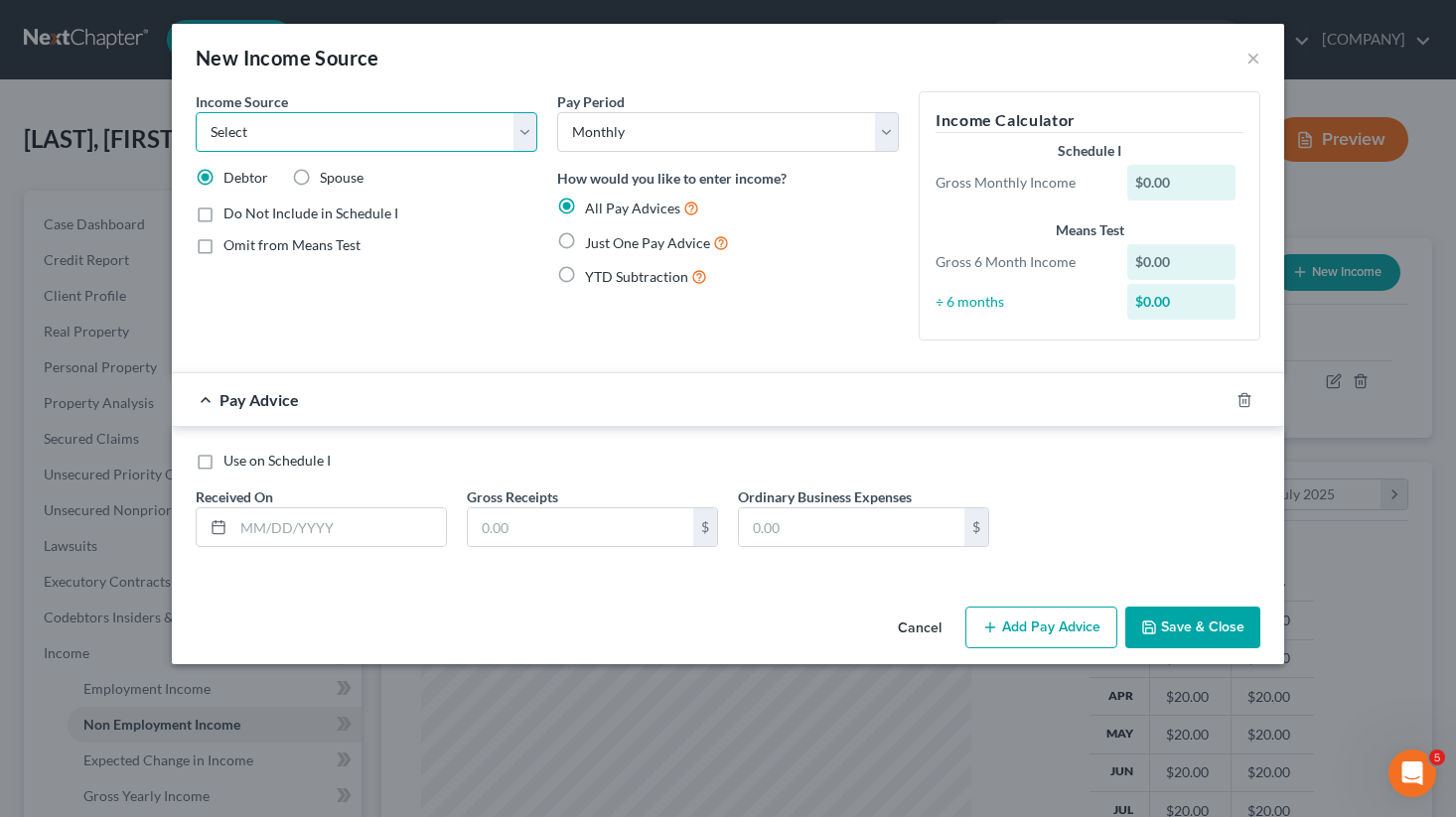 select on "13" 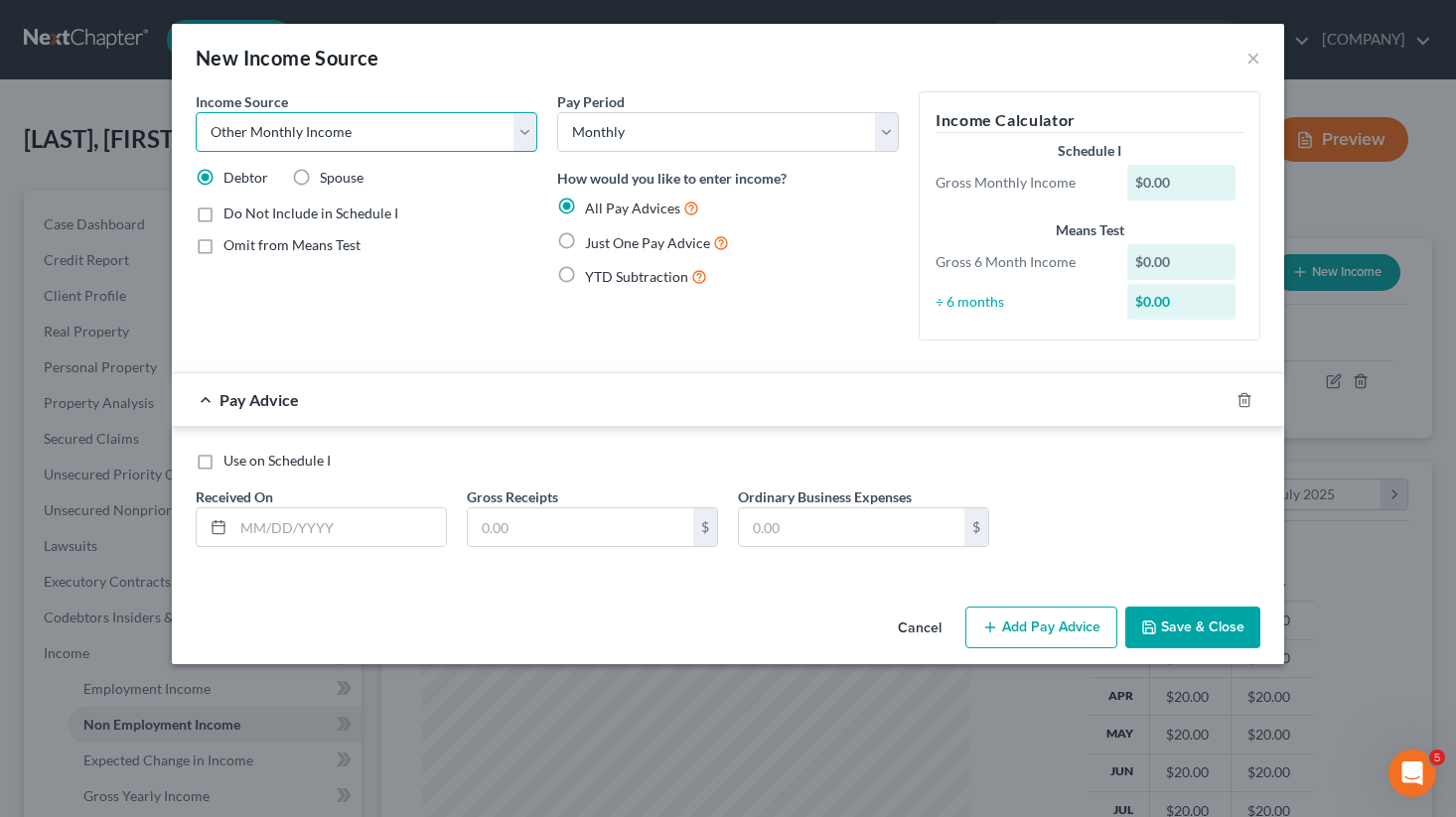 click on "Select Unemployment Disability (from employer) Pension Retirement Social Security / Social Security Disability Other Government Assistance Interests, Dividends or Royalties Child / Family Support Contributions to Household Property / Rental Business, Professional or Farm Alimony / Maintenance Payments Military Disability Benefits Other Monthly Income" at bounding box center [366, 132] 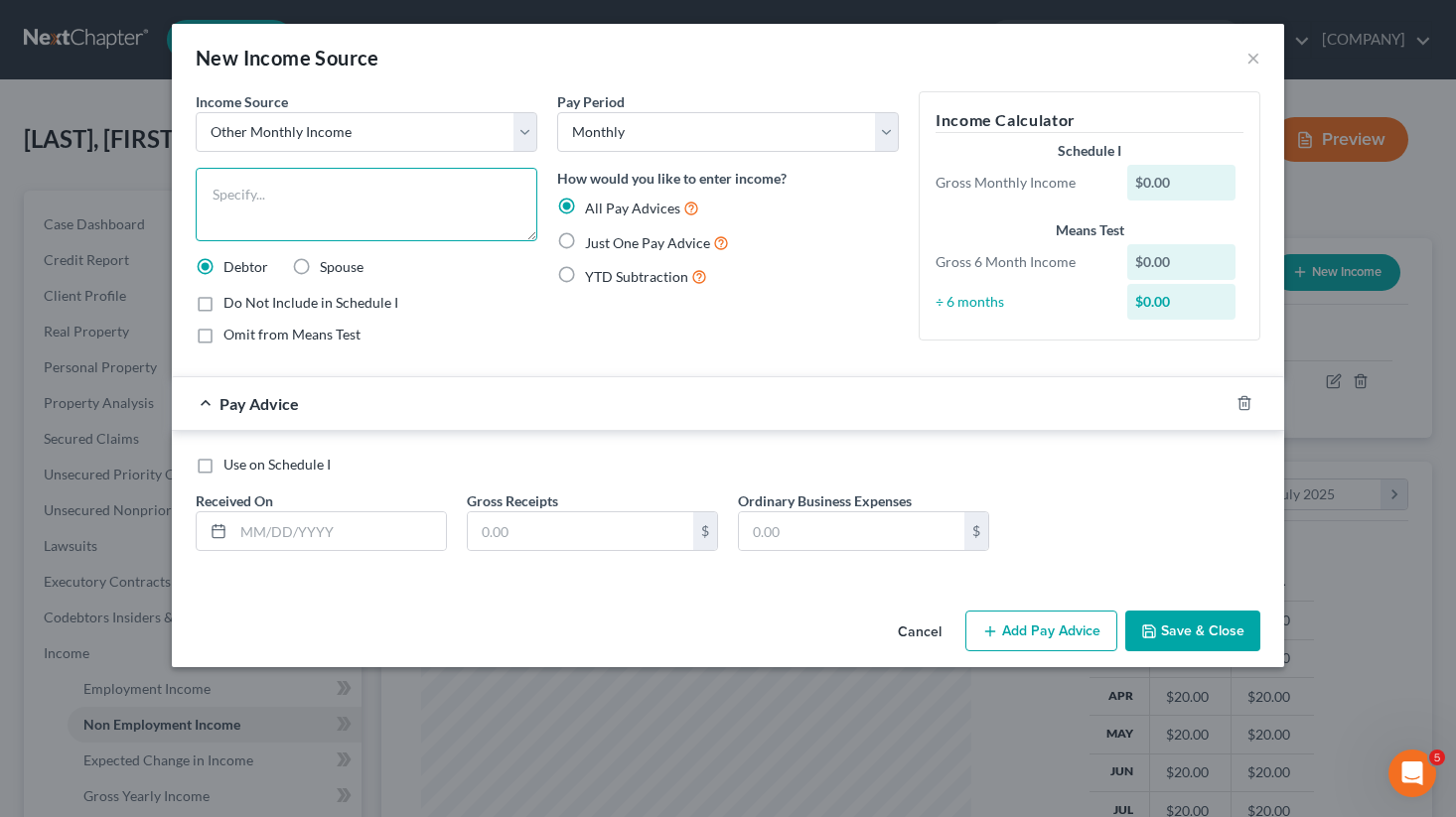 click at bounding box center [366, 204] 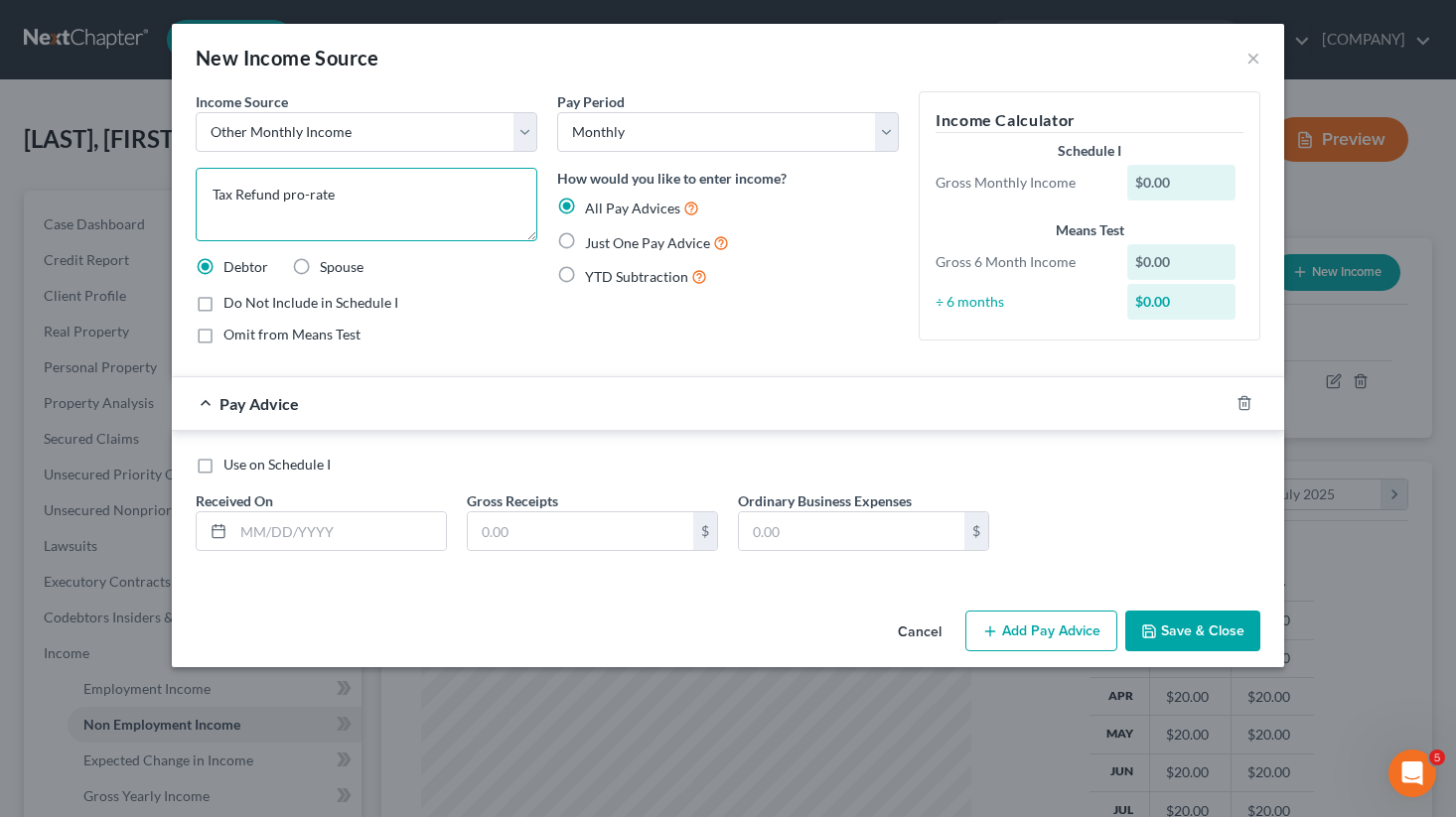 type on "Tax Refund pro-rate" 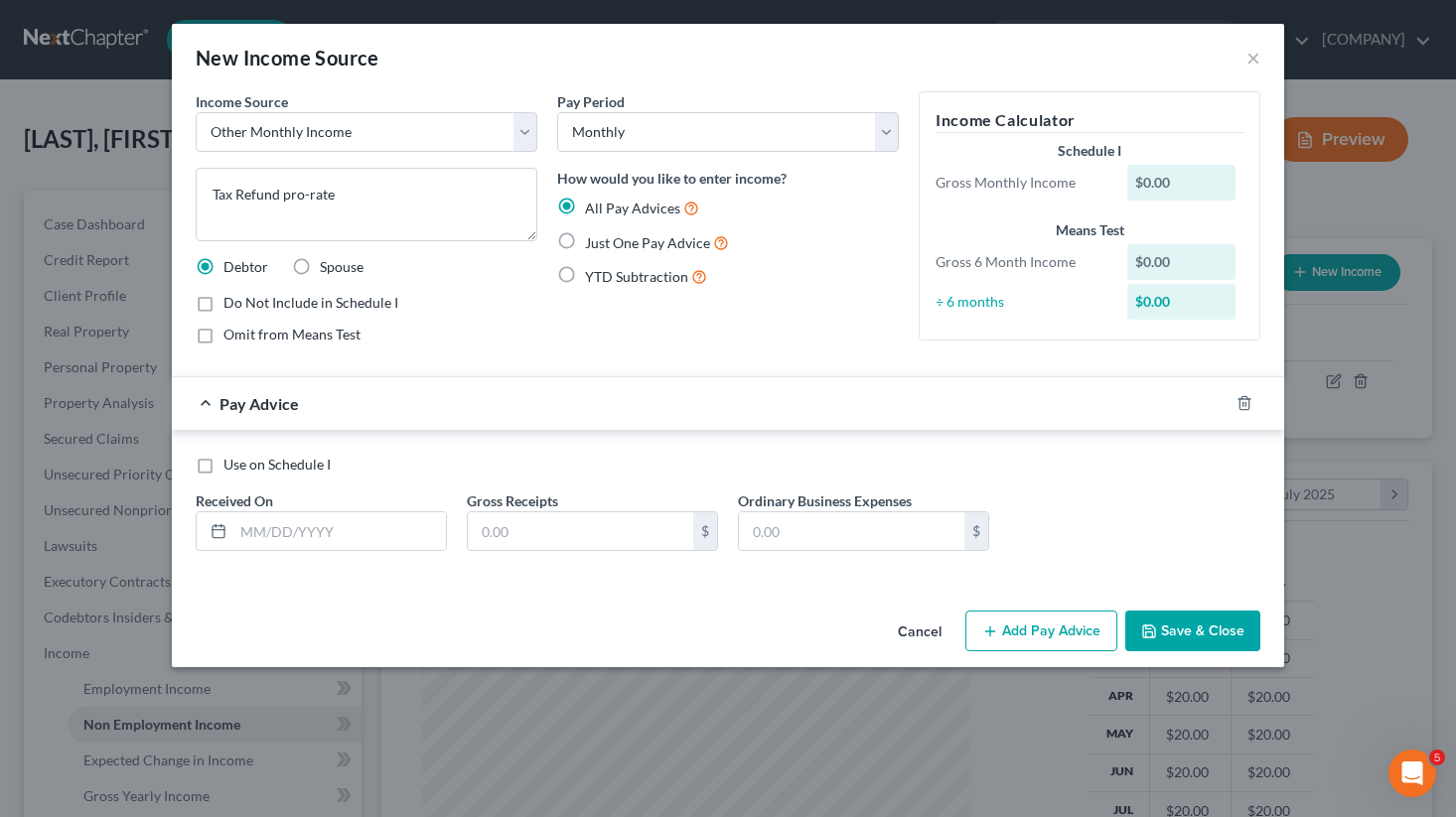 click on "$0.00" at bounding box center [1182, 183] 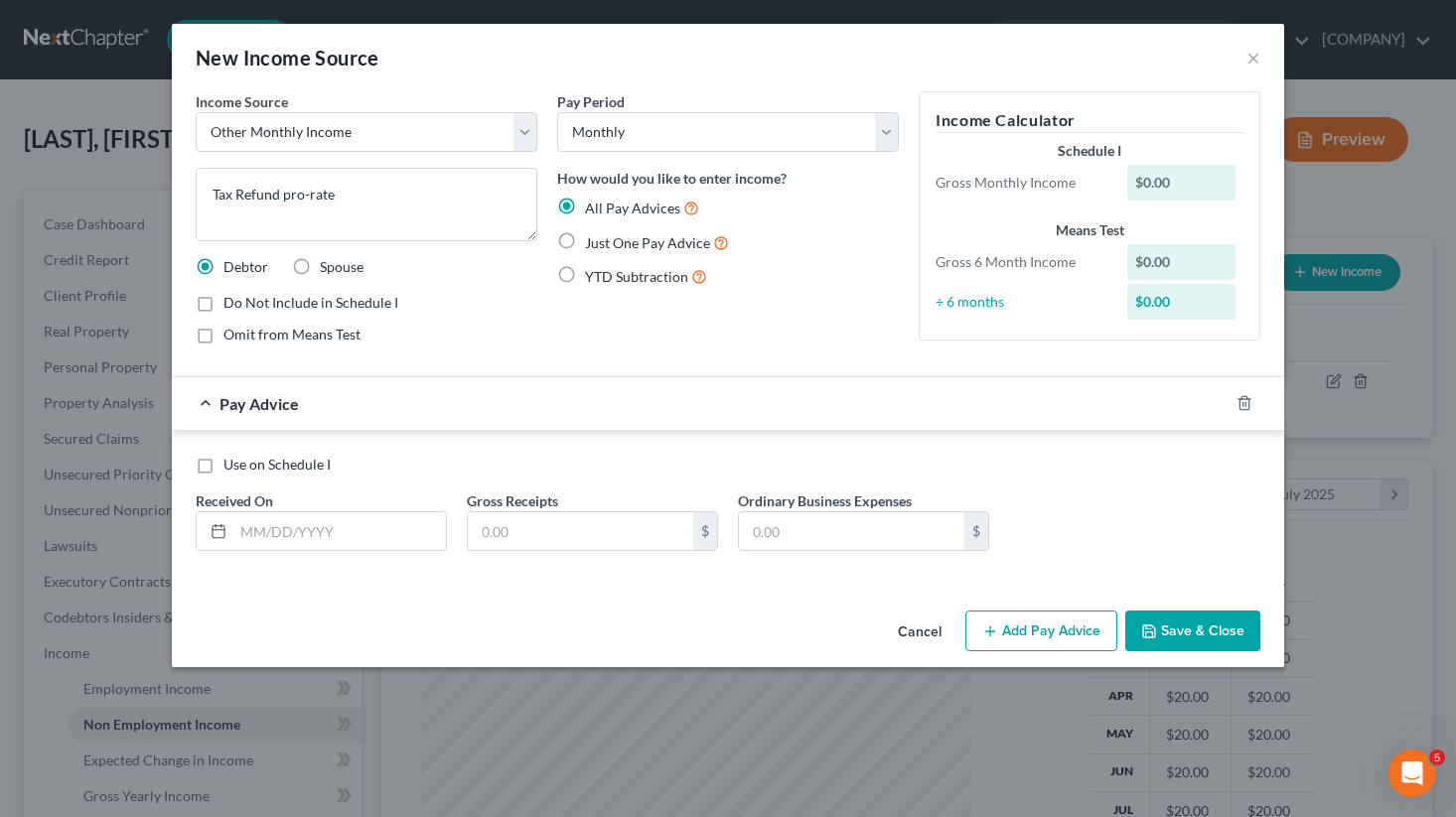 click on "$0.00" at bounding box center [1182, 183] 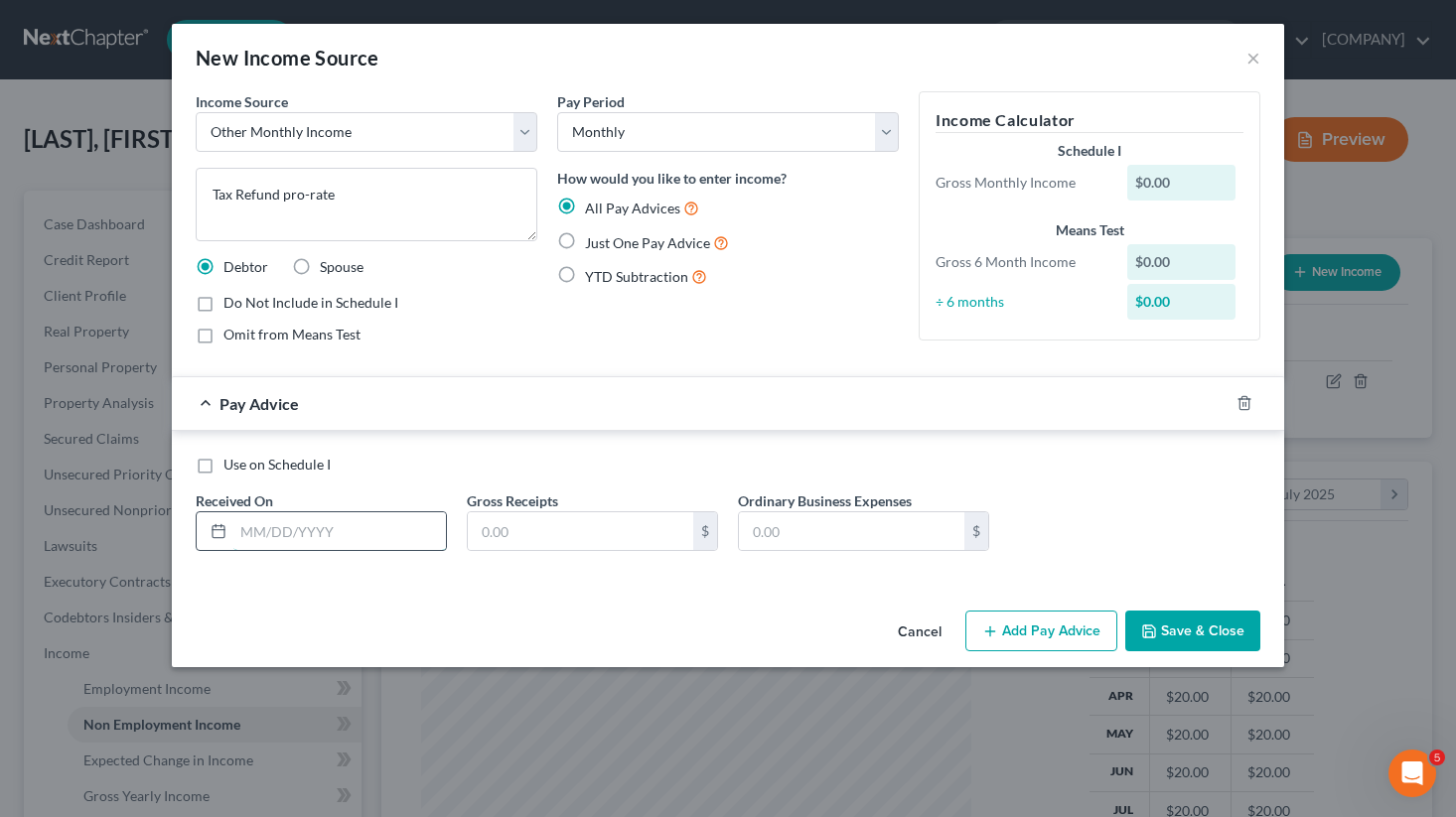 click at bounding box center [340, 531] 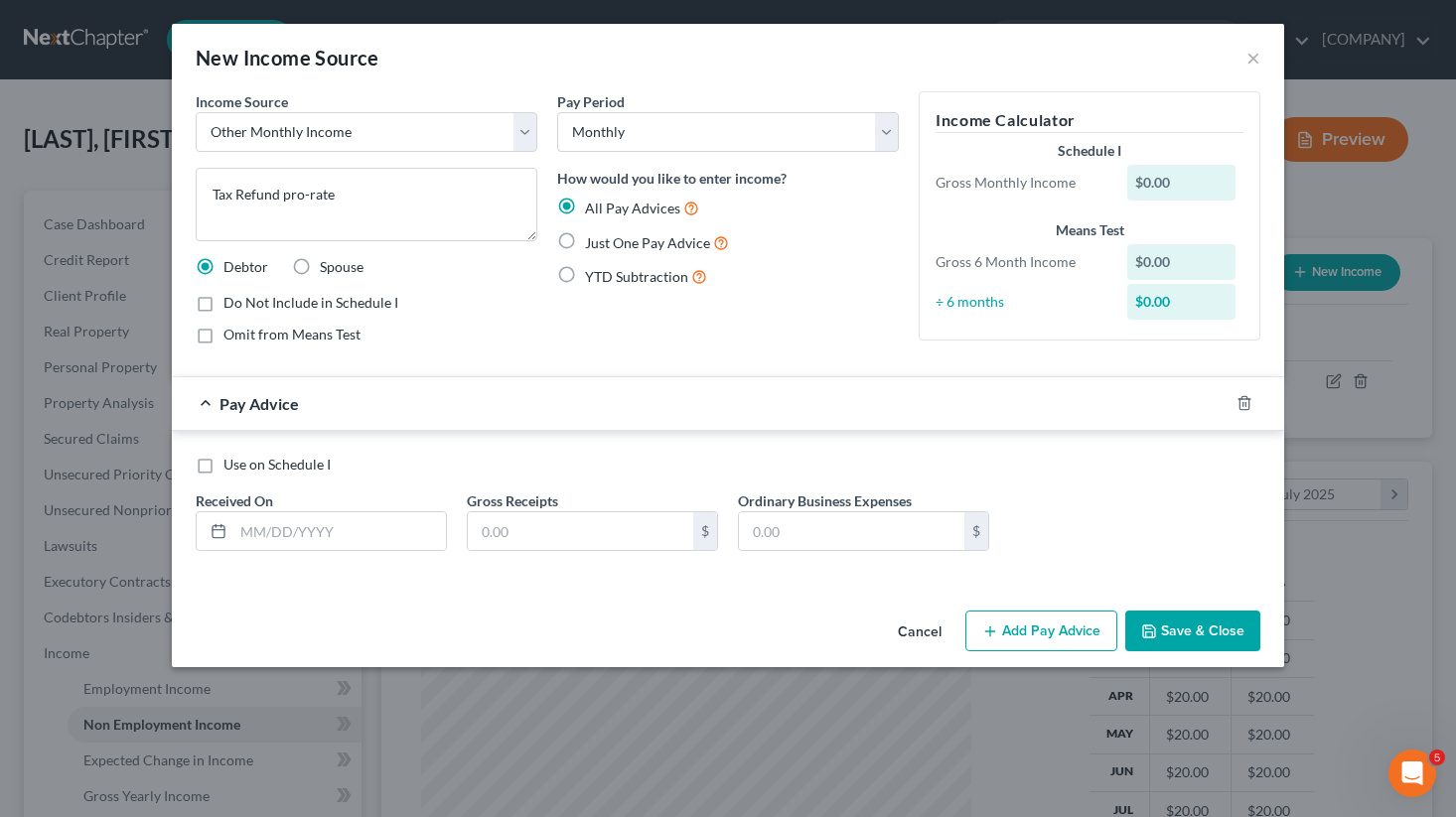 click on "Just One Pay Advice" at bounding box center [656, 242] 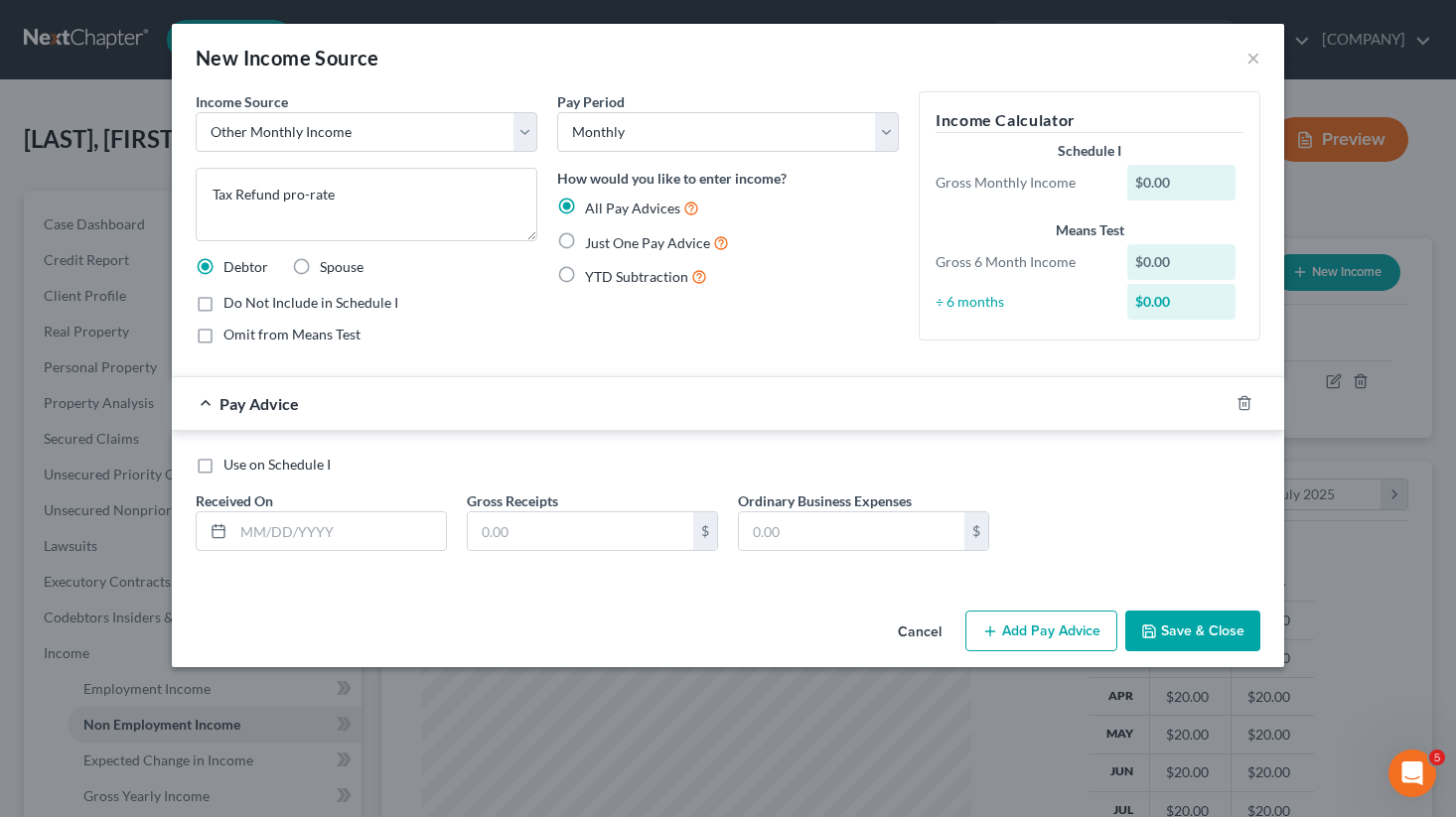 radio on "true" 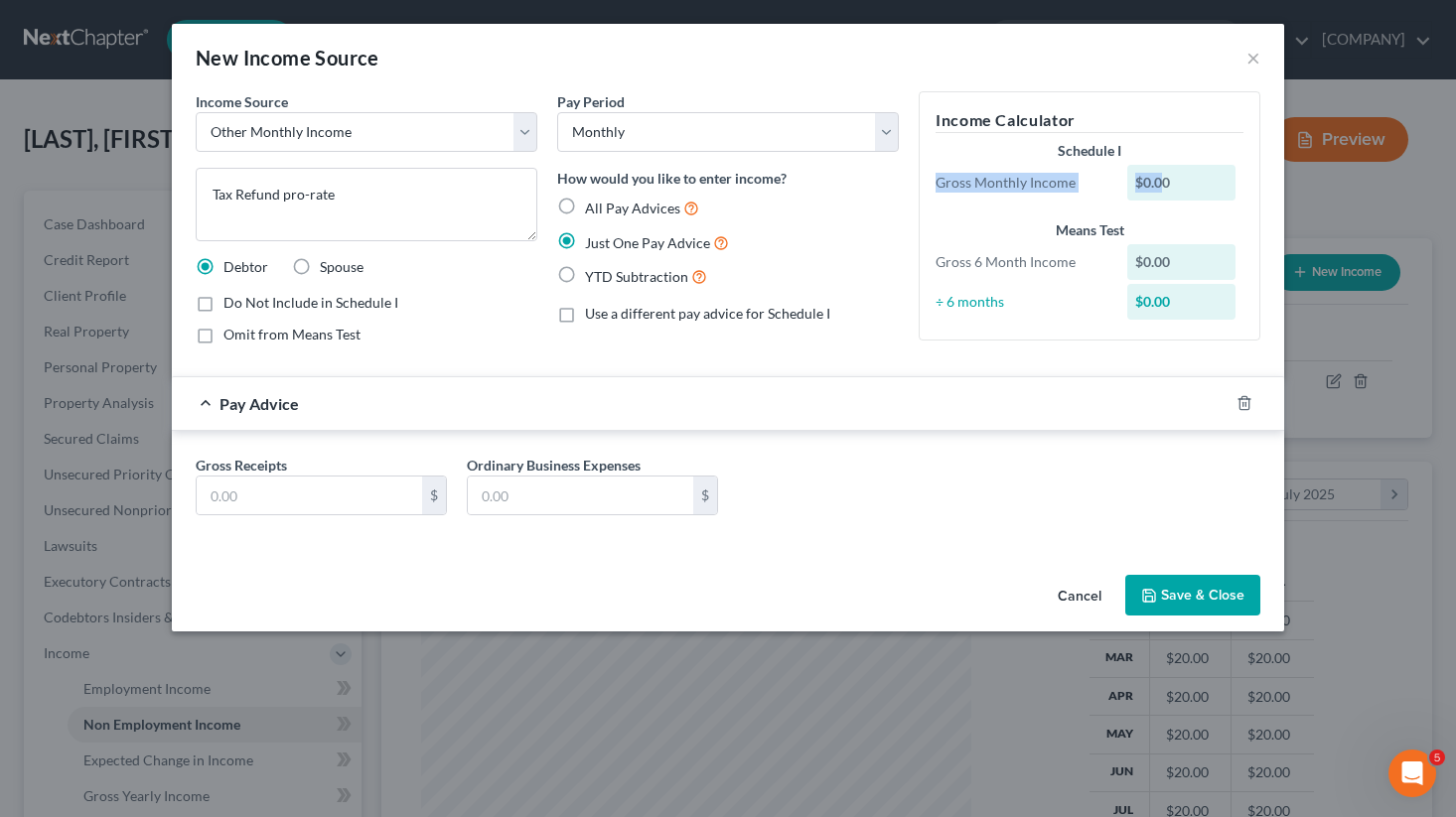 drag, startPoint x: 1158, startPoint y: 175, endPoint x: 1161, endPoint y: 149, distance: 26.172505 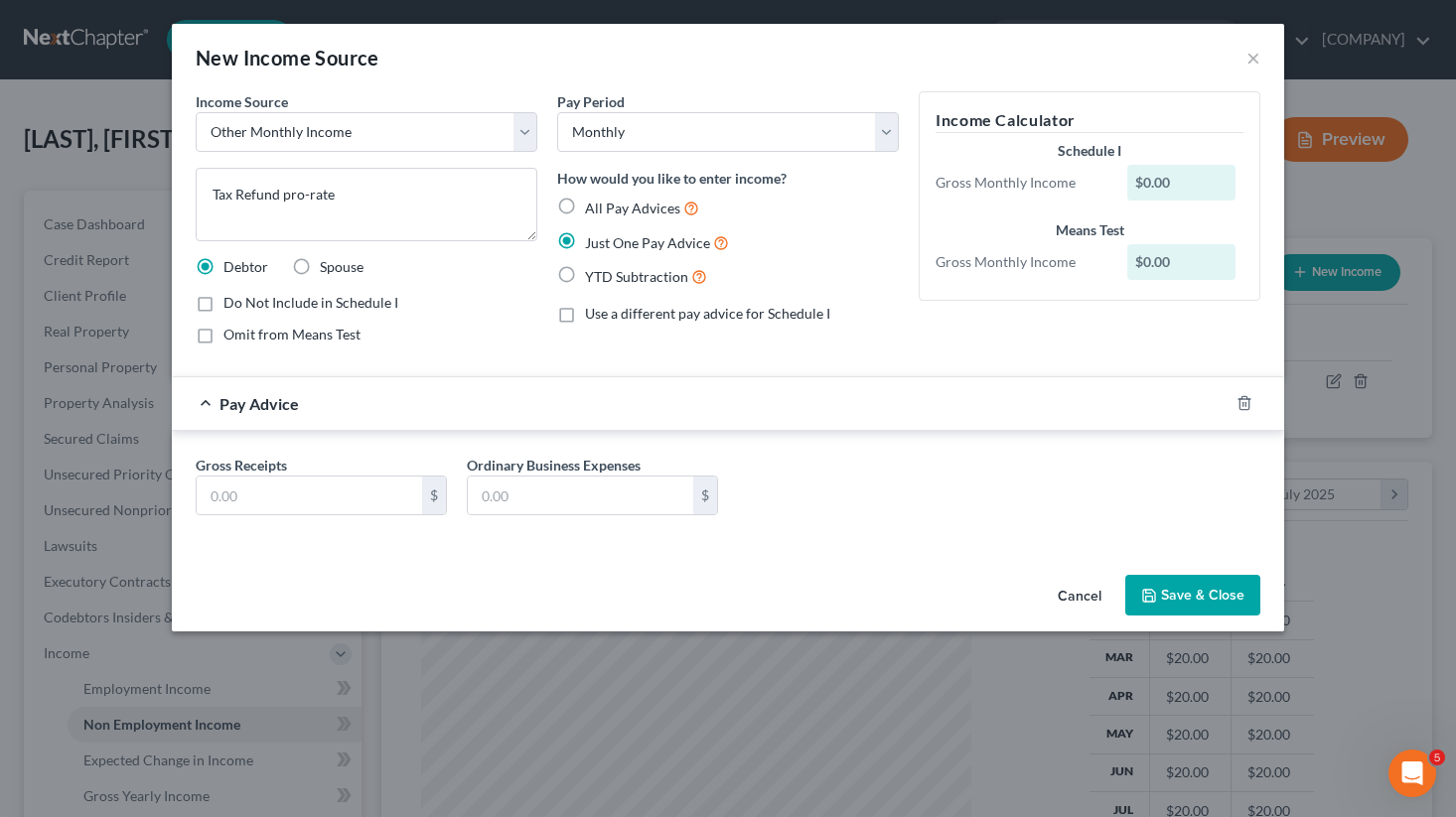 click on "Pay Advice" at bounding box center (700, 403) 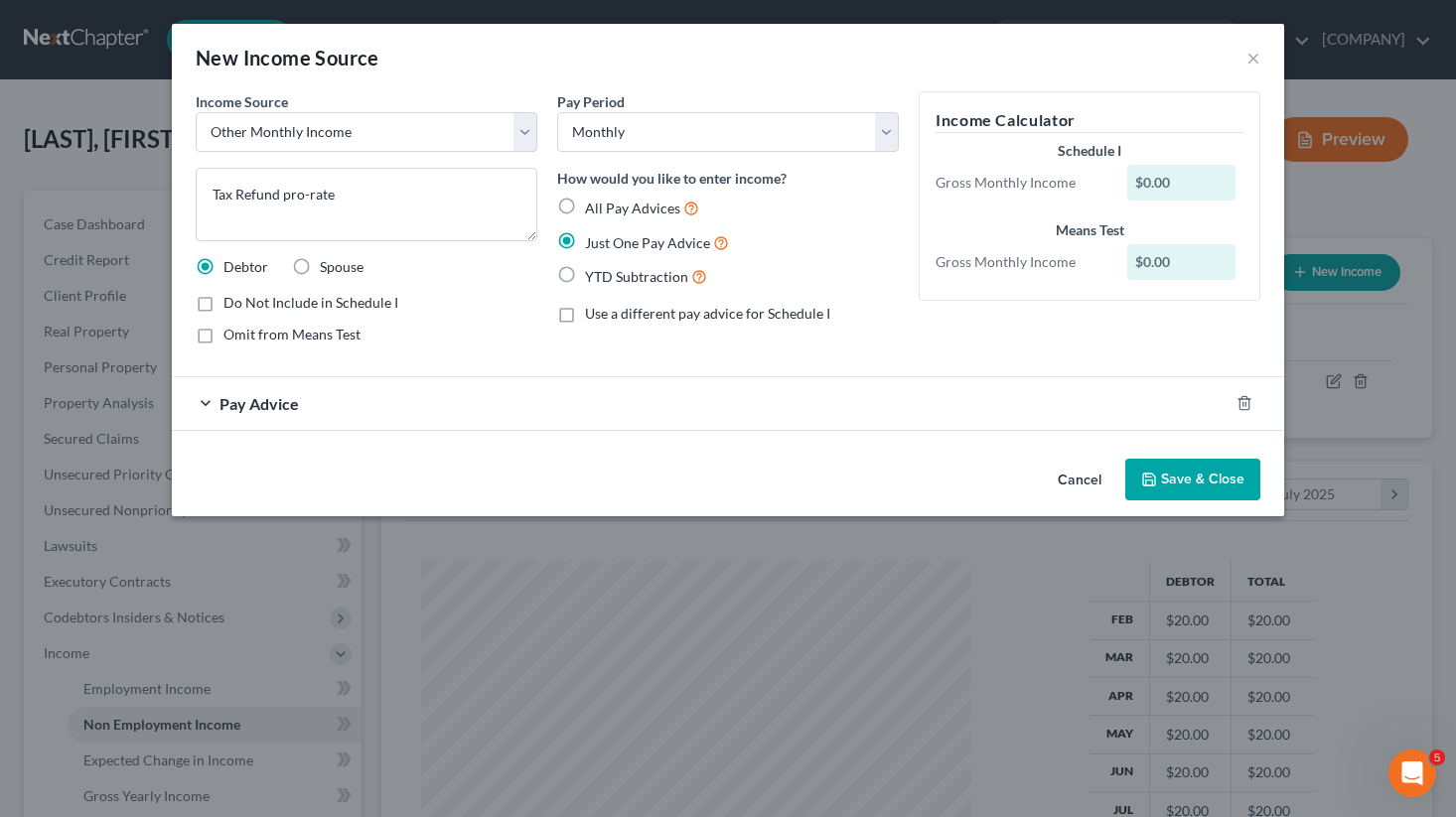 click on "All Pay Advices" at bounding box center (642, 207) 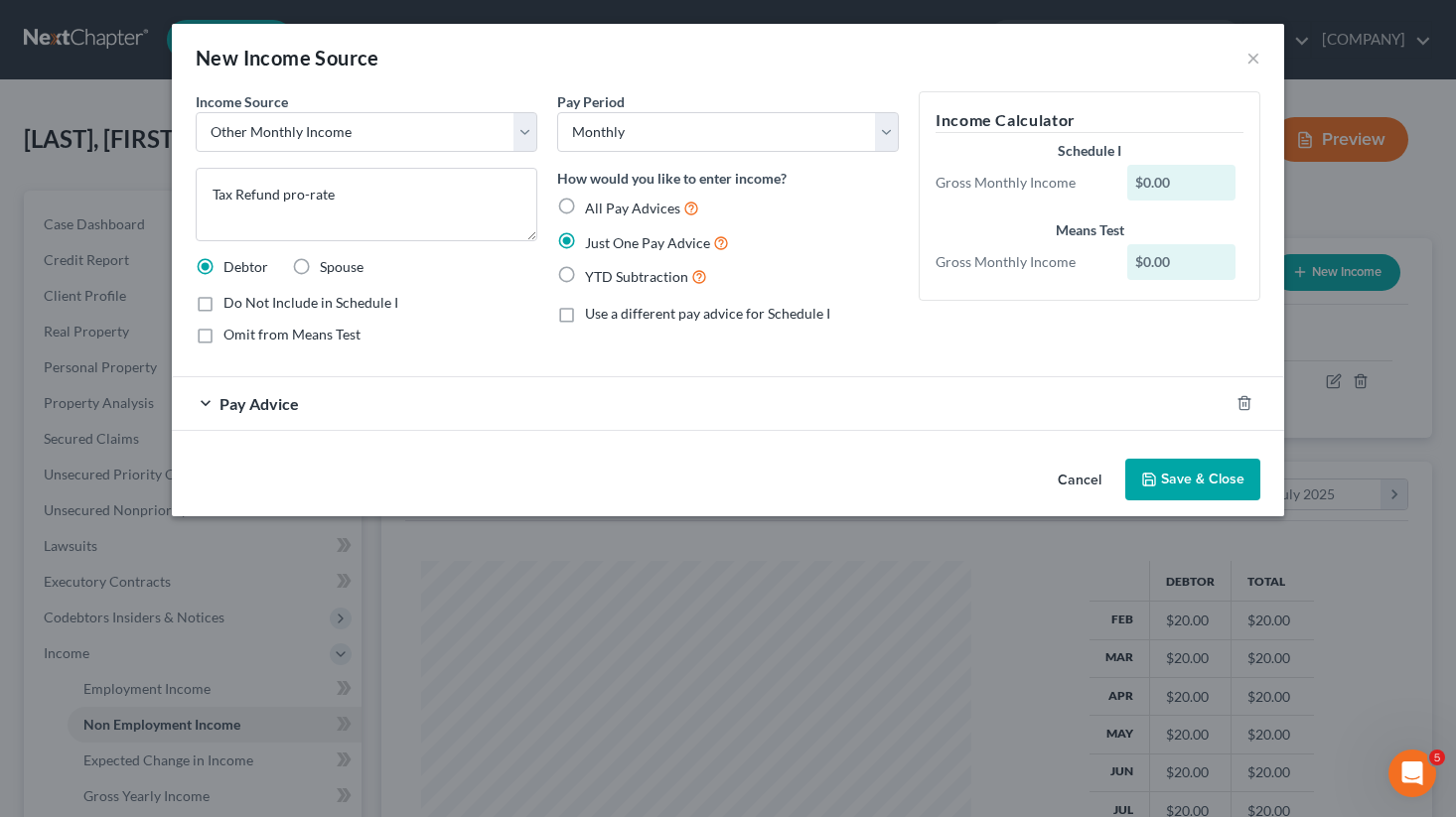 click on "All Pay Advices" at bounding box center (599, 203) 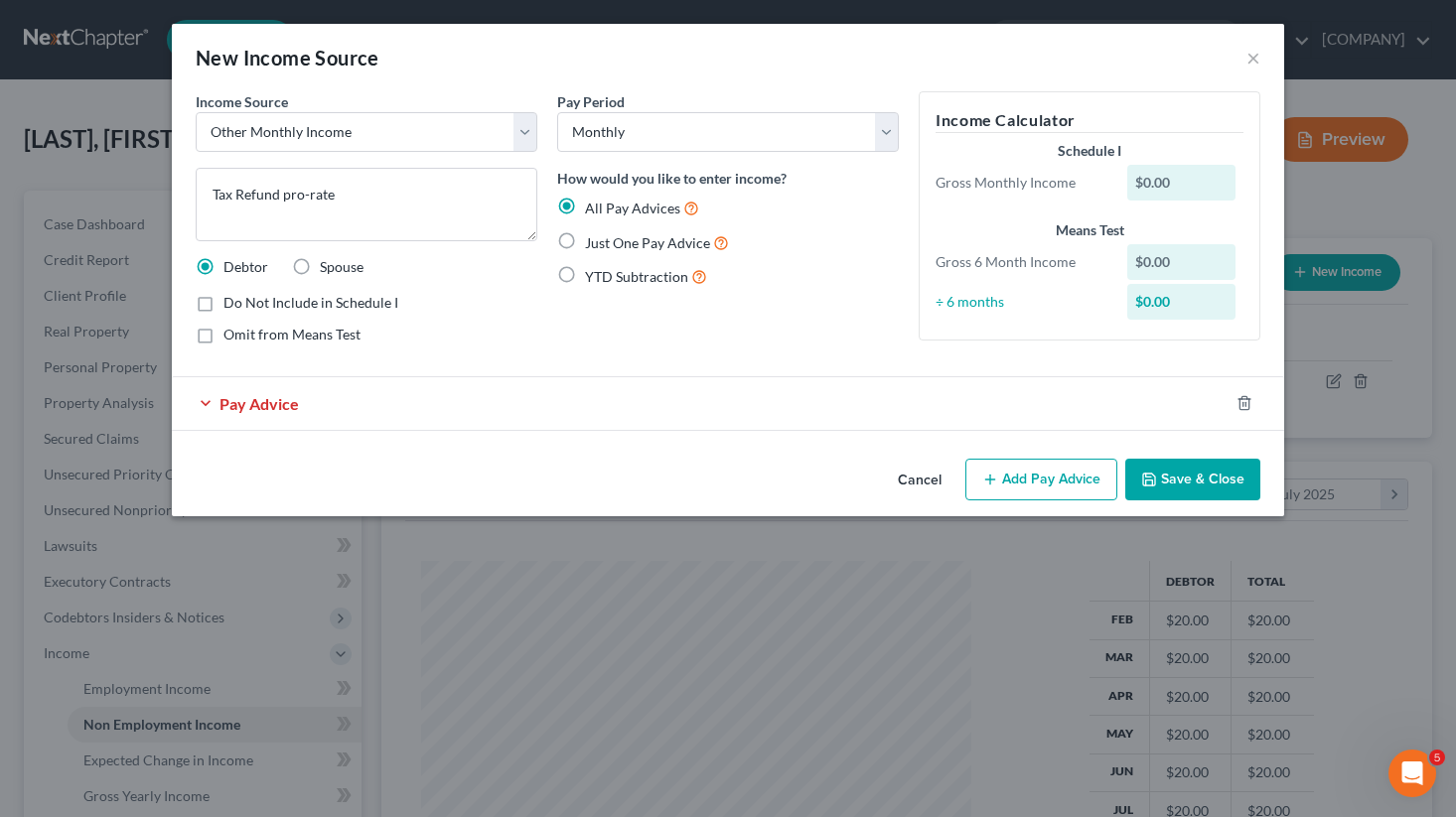 click on "Just One Pay Advice" at bounding box center [656, 242] 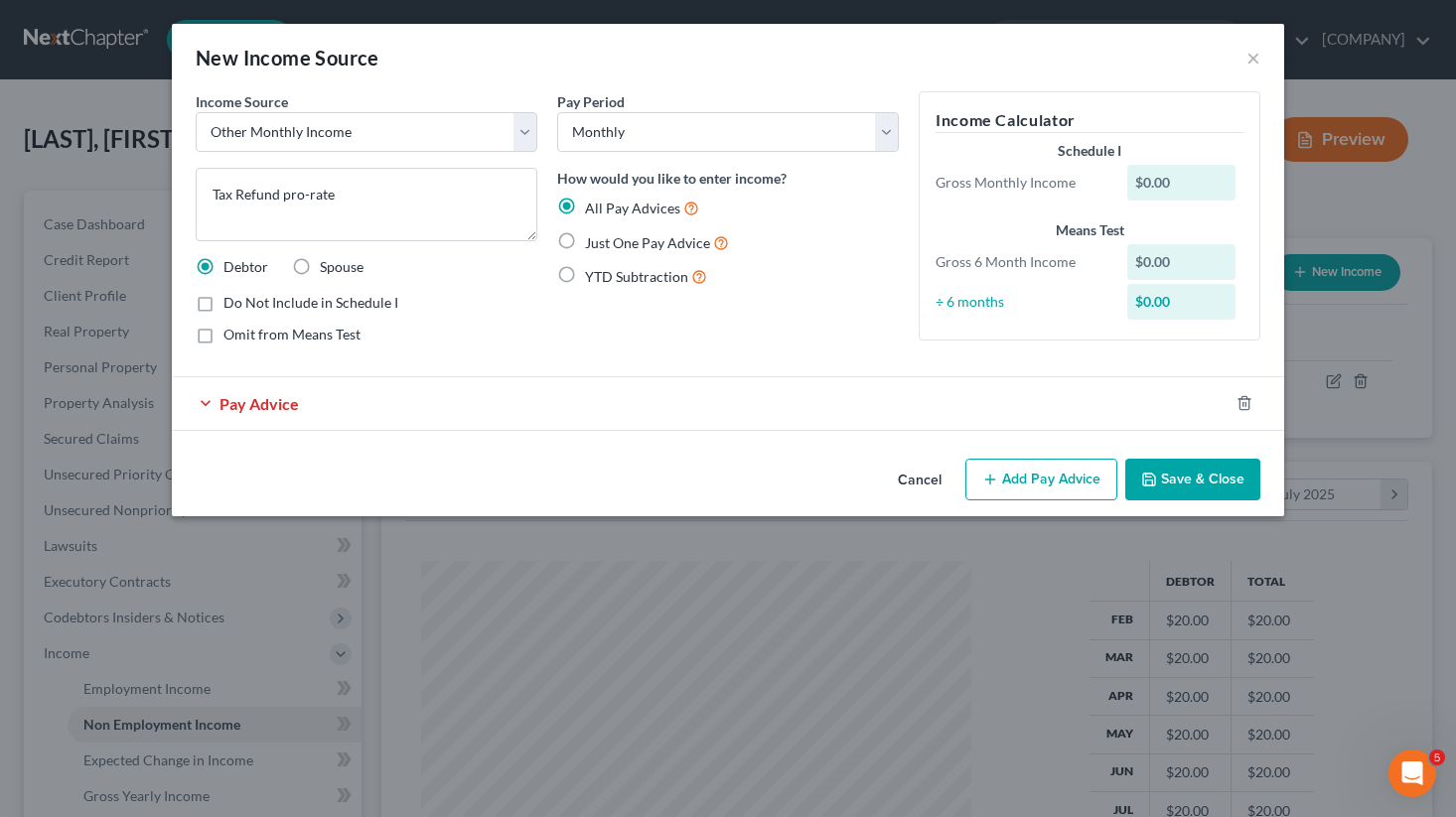 click on "Just One Pay Advice" at bounding box center [599, 237] 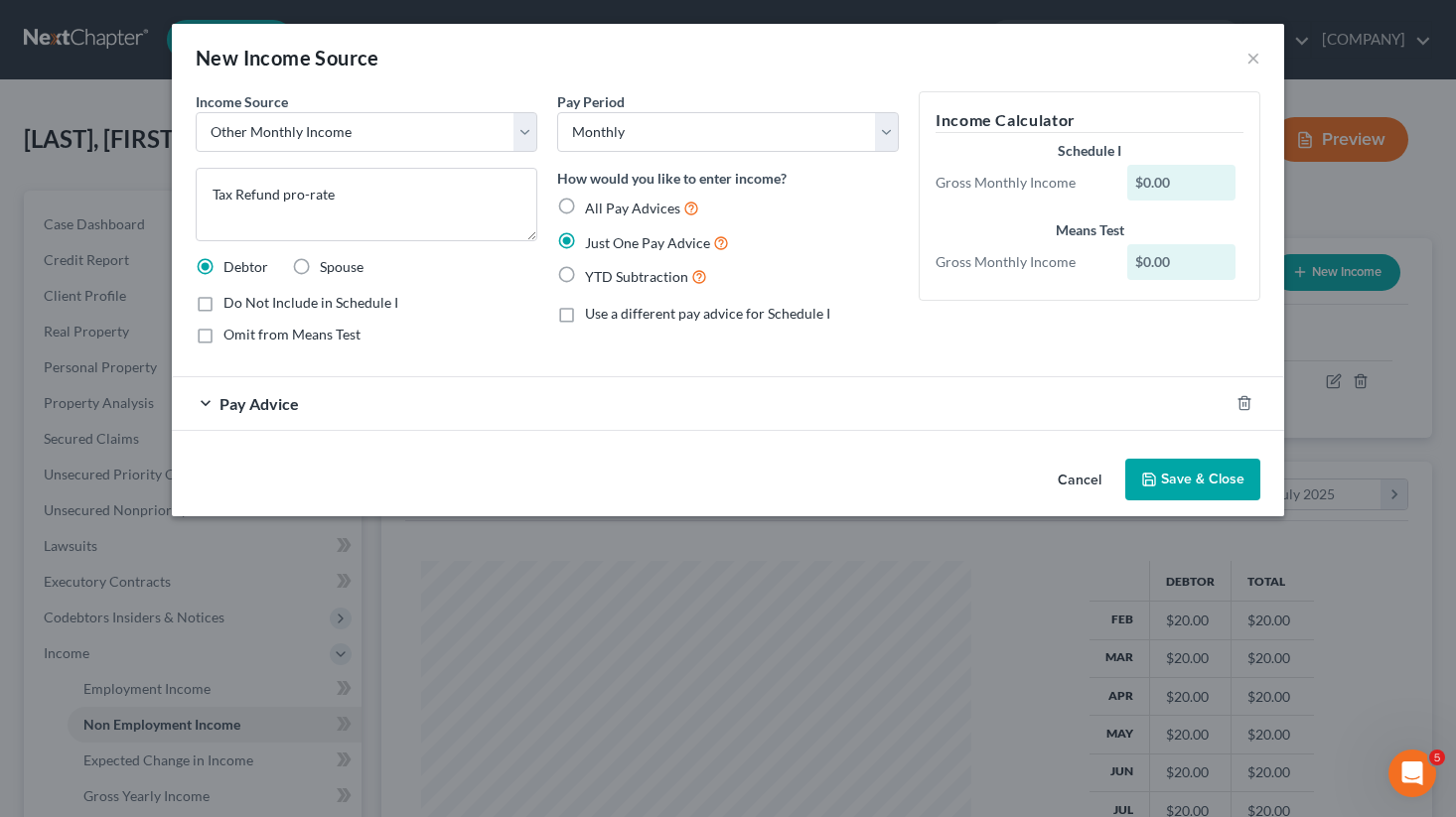 click on "$0.00" at bounding box center [1182, 183] 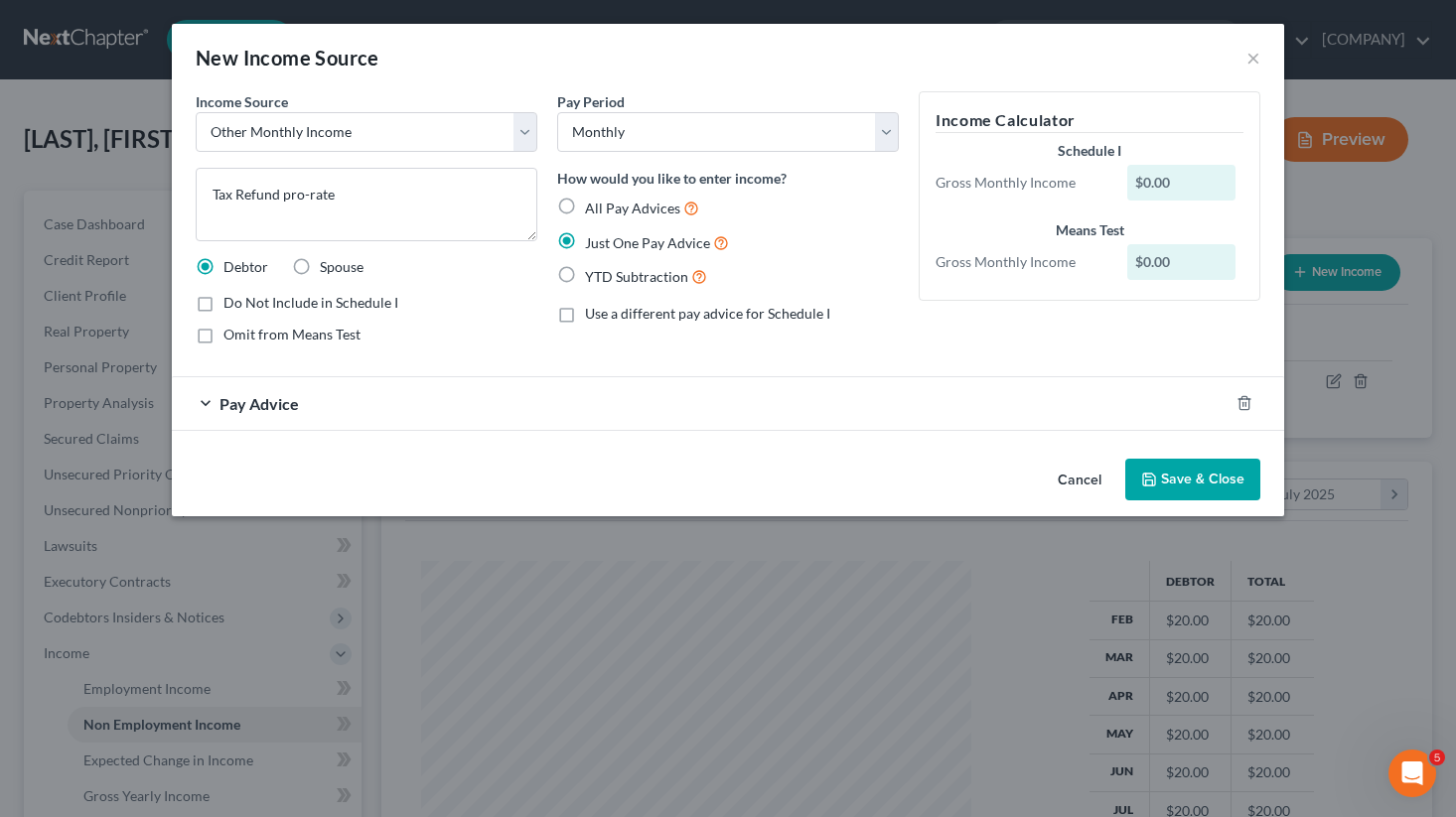 click on "Pay Advice" at bounding box center (700, 403) 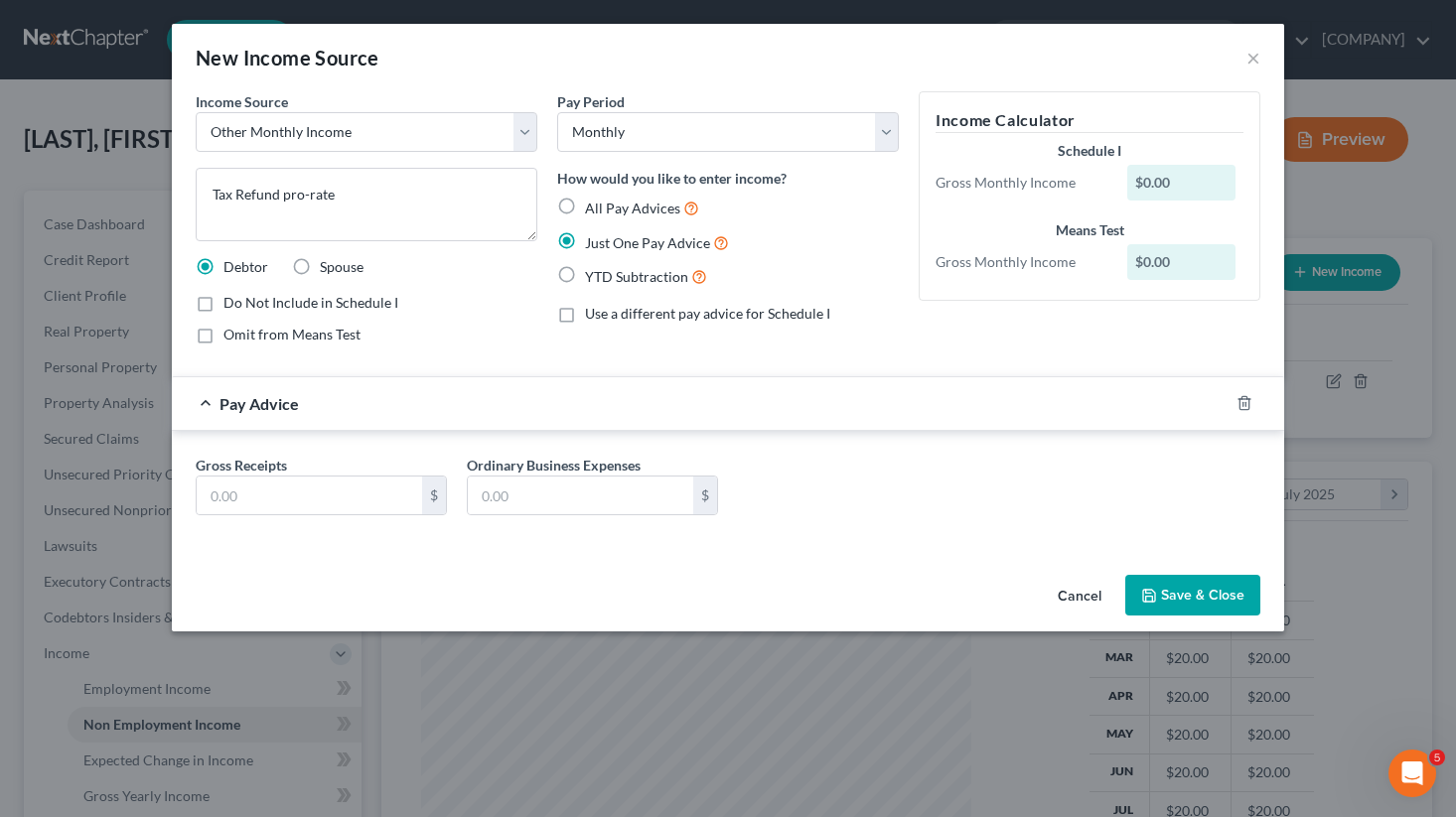 click on "All Pay Advices" at bounding box center (642, 207) 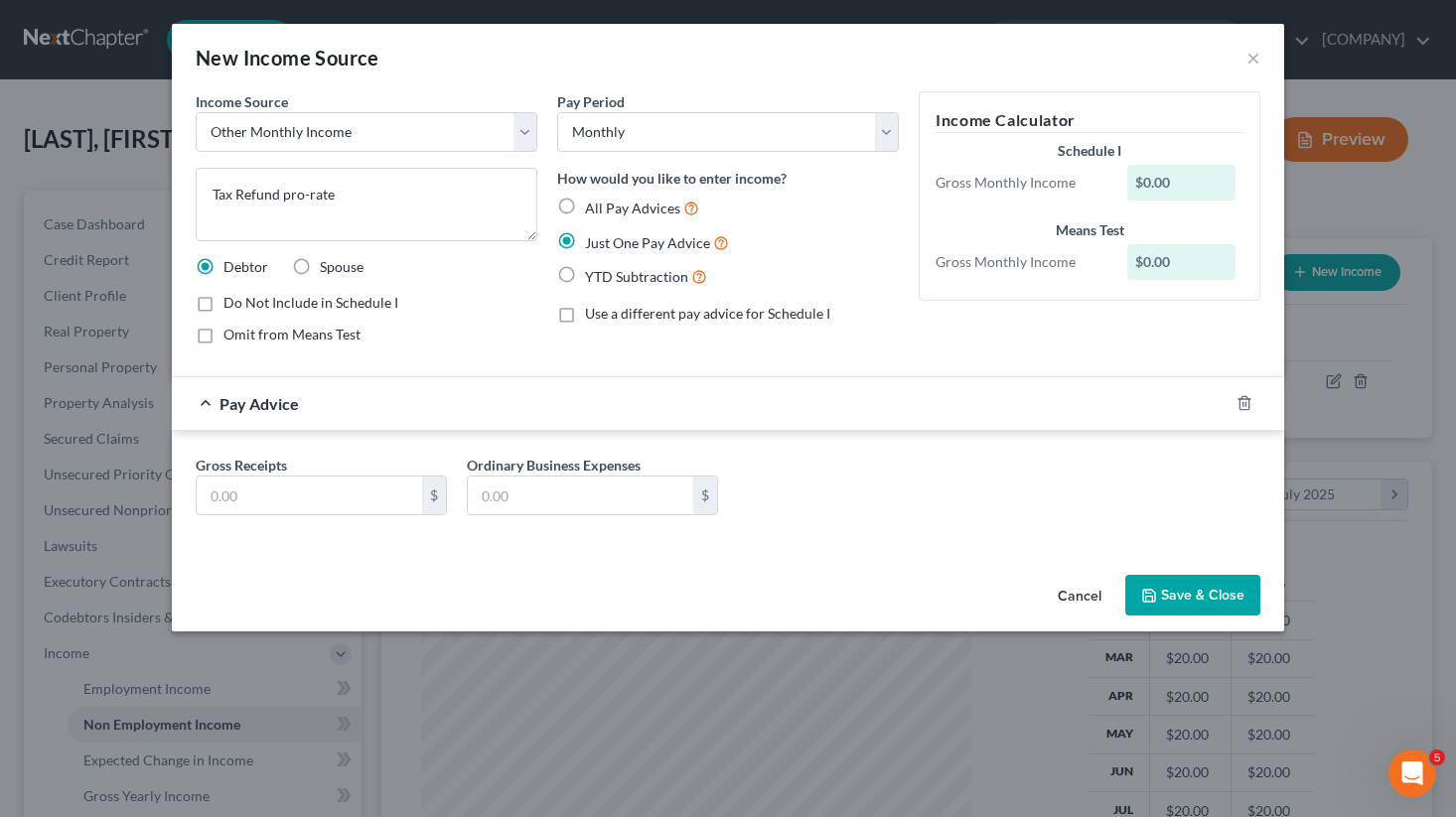 click on "All Pay Advices" at bounding box center (599, 203) 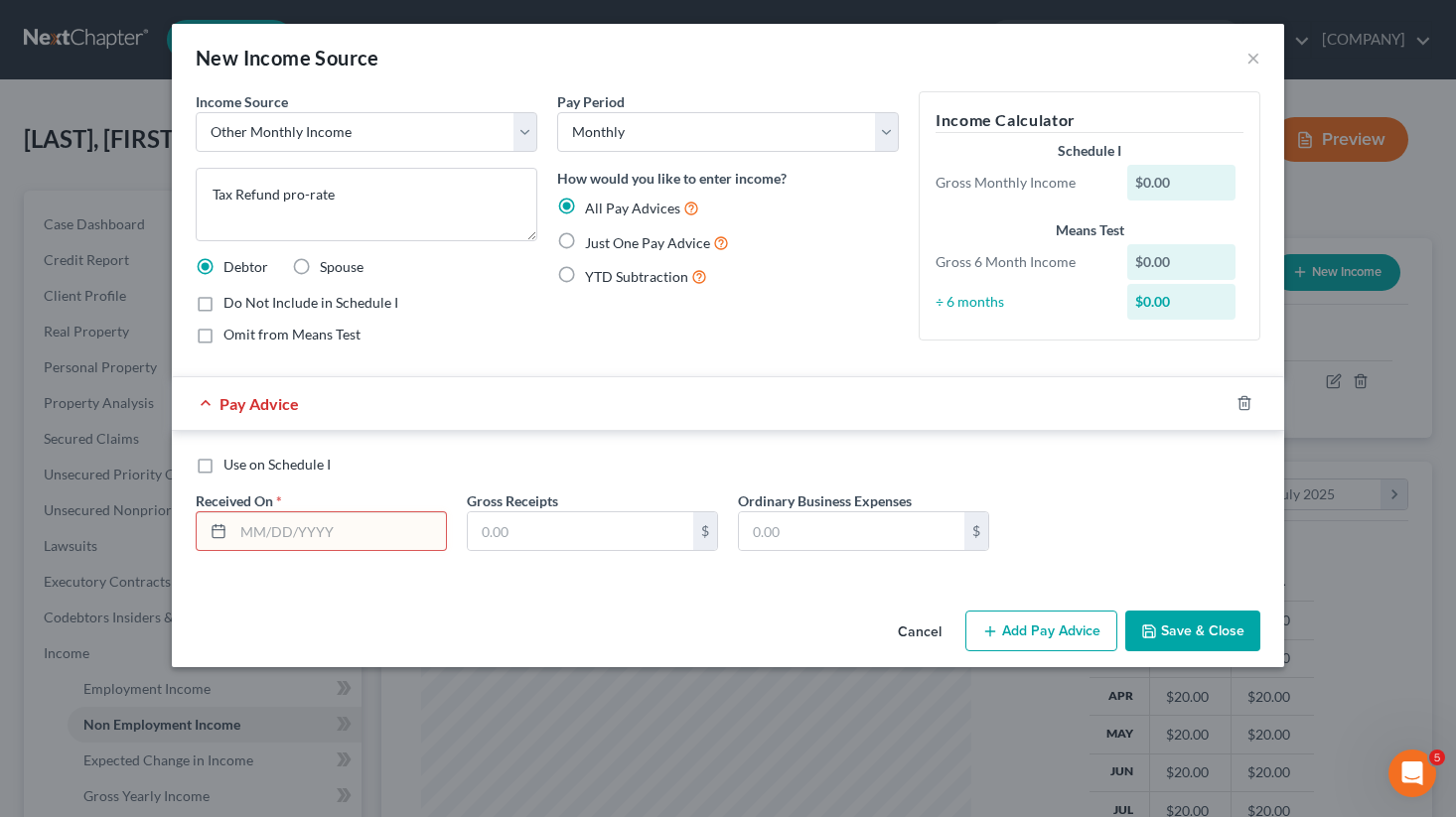 click on "$0.00" at bounding box center [1182, 183] 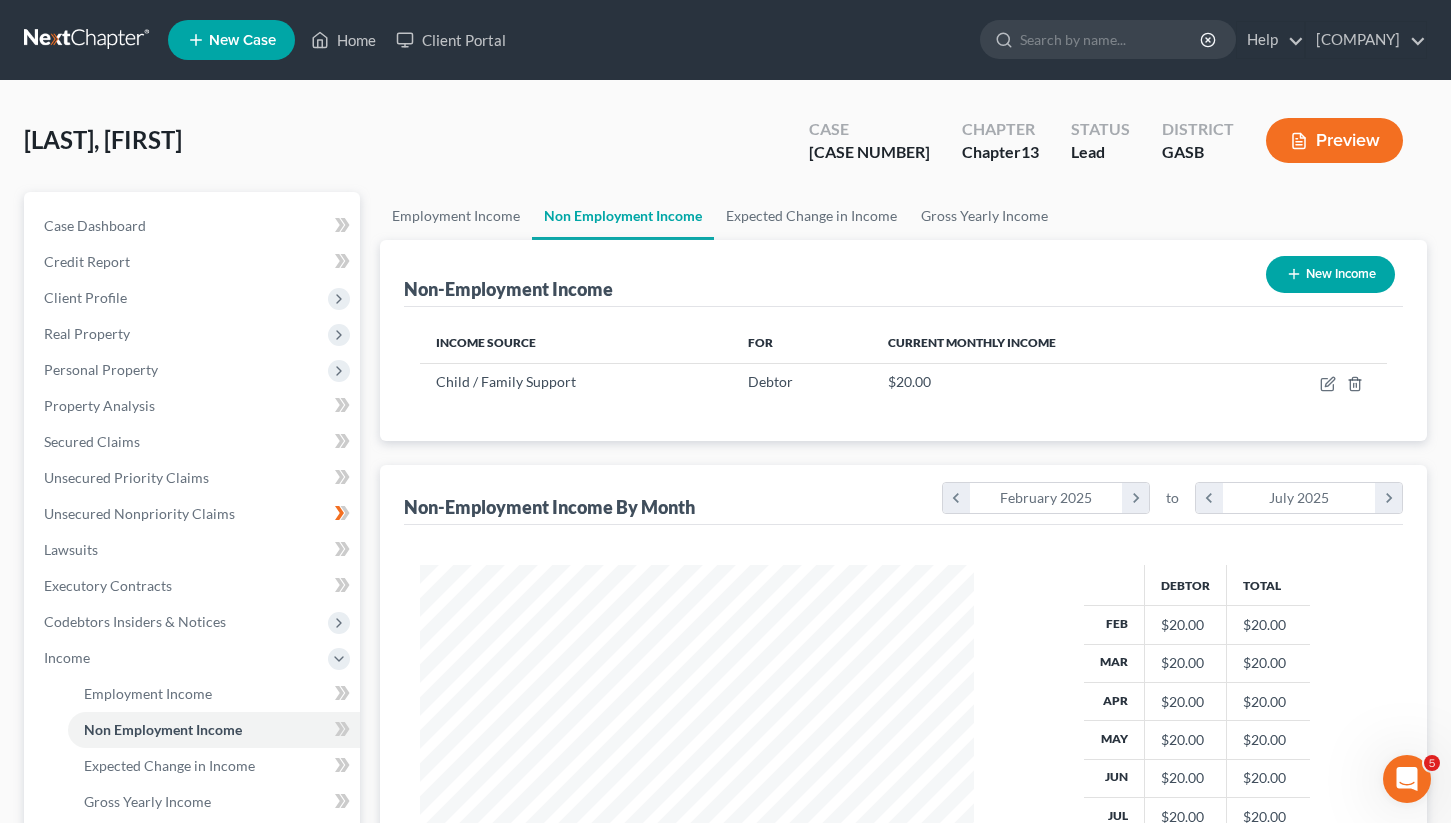 scroll, scrollTop: 359, scrollLeft: 587, axis: both 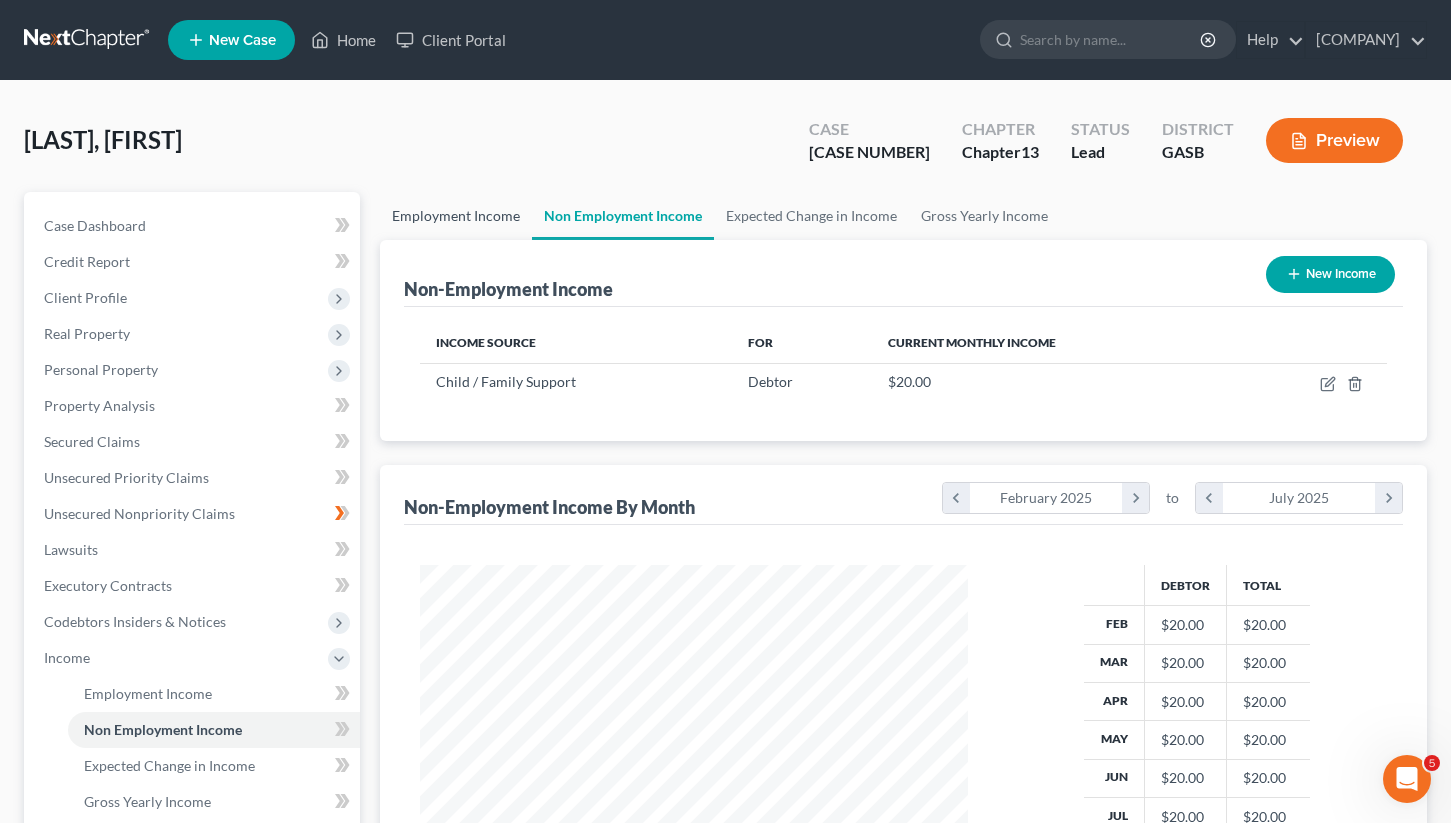 click on "Employment Income" at bounding box center (456, 216) 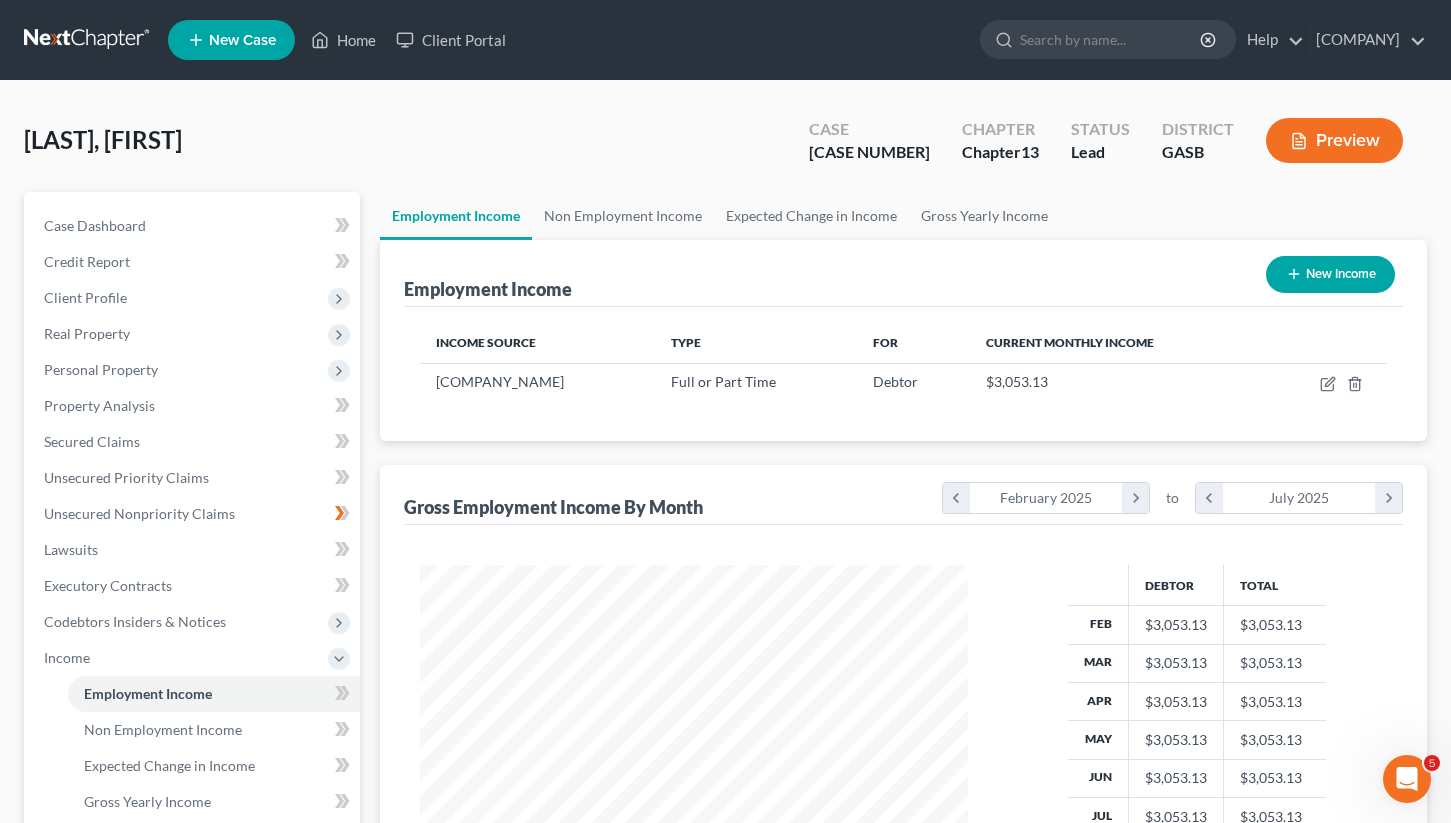 scroll, scrollTop: 999642, scrollLeft: 999412, axis: both 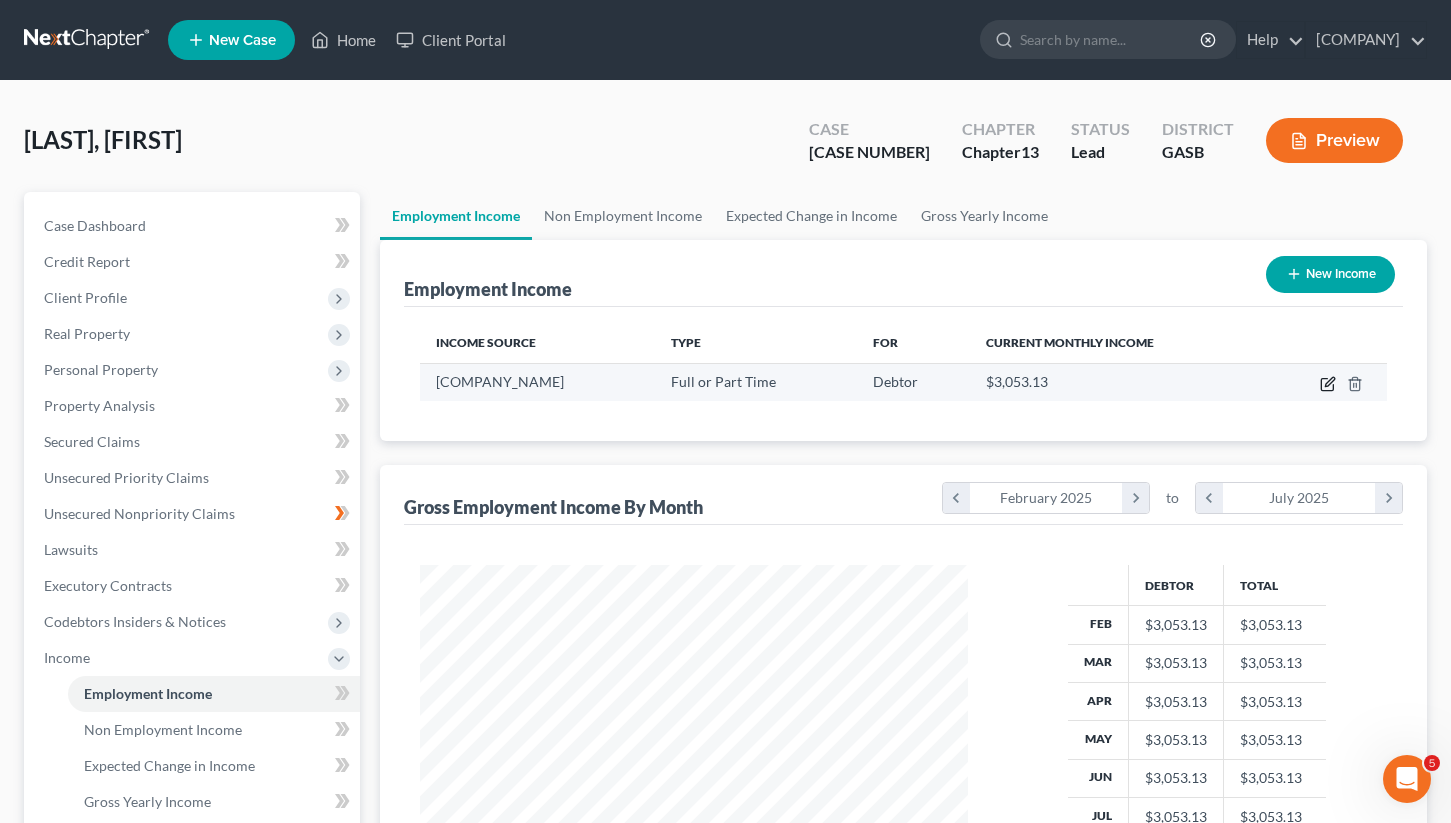 click 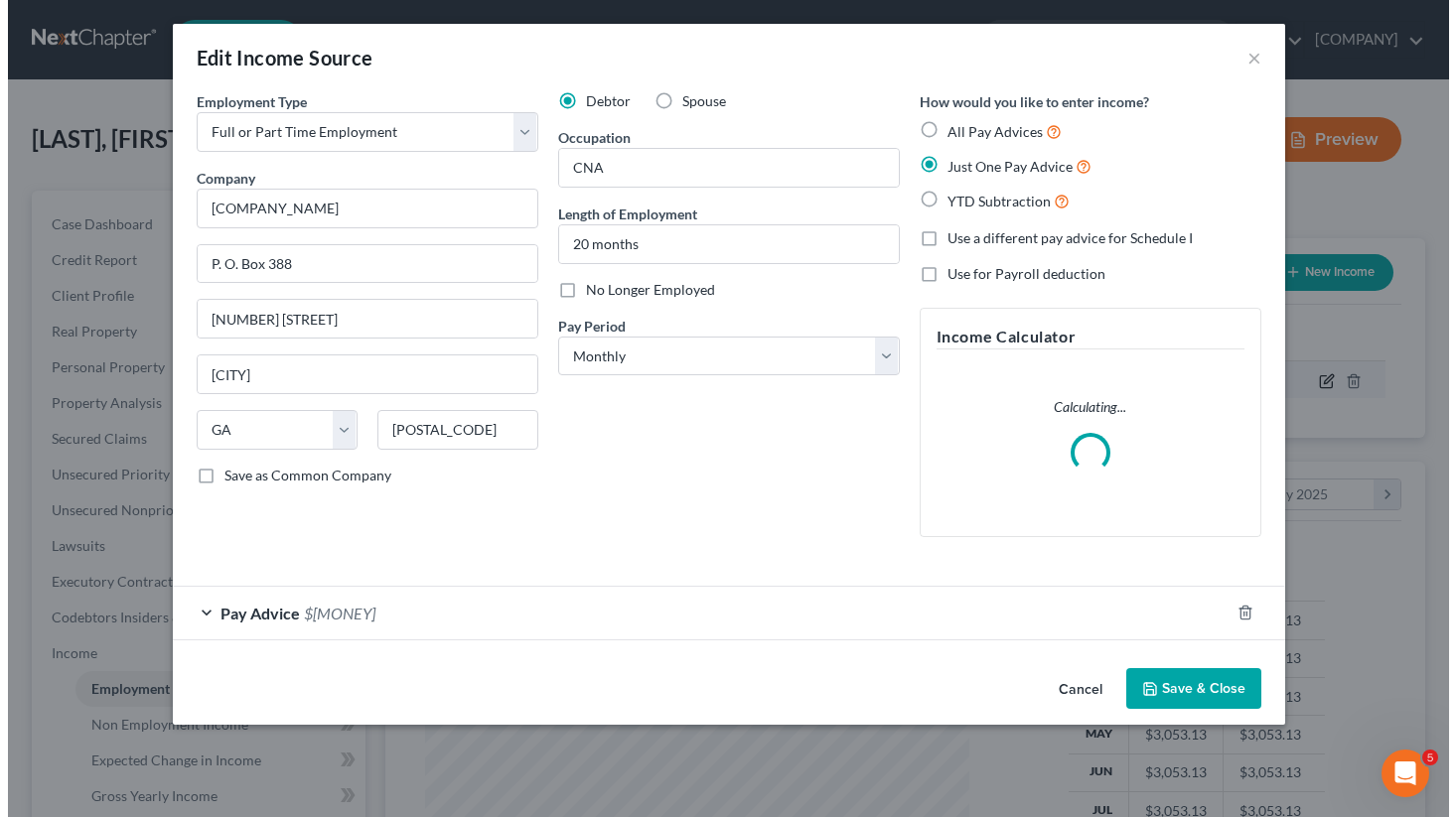 scroll, scrollTop: 992354, scrollLeft: 992589, axis: both 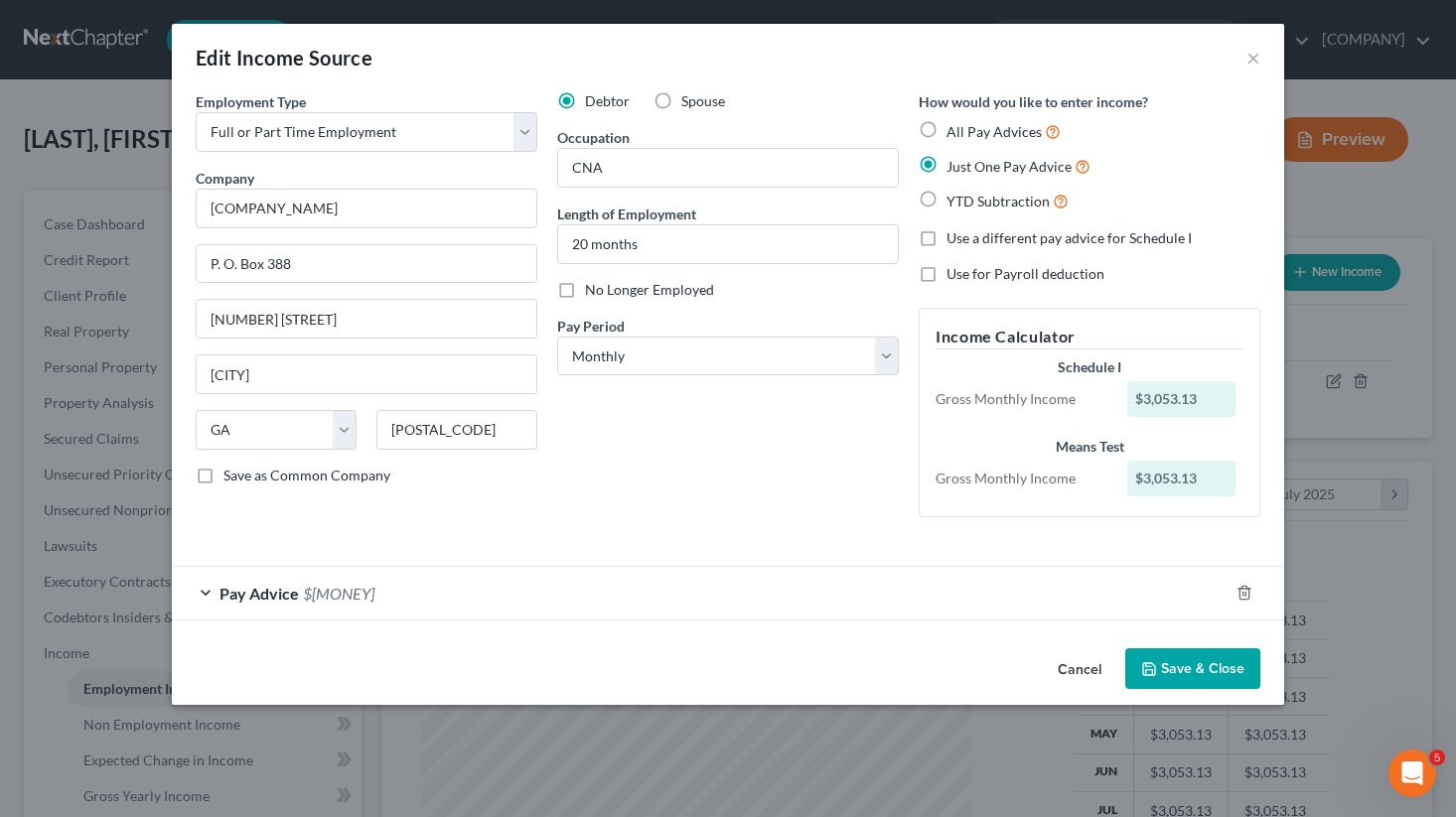 click on "Pay Advice $[AMOUNT]" at bounding box center (700, 593) 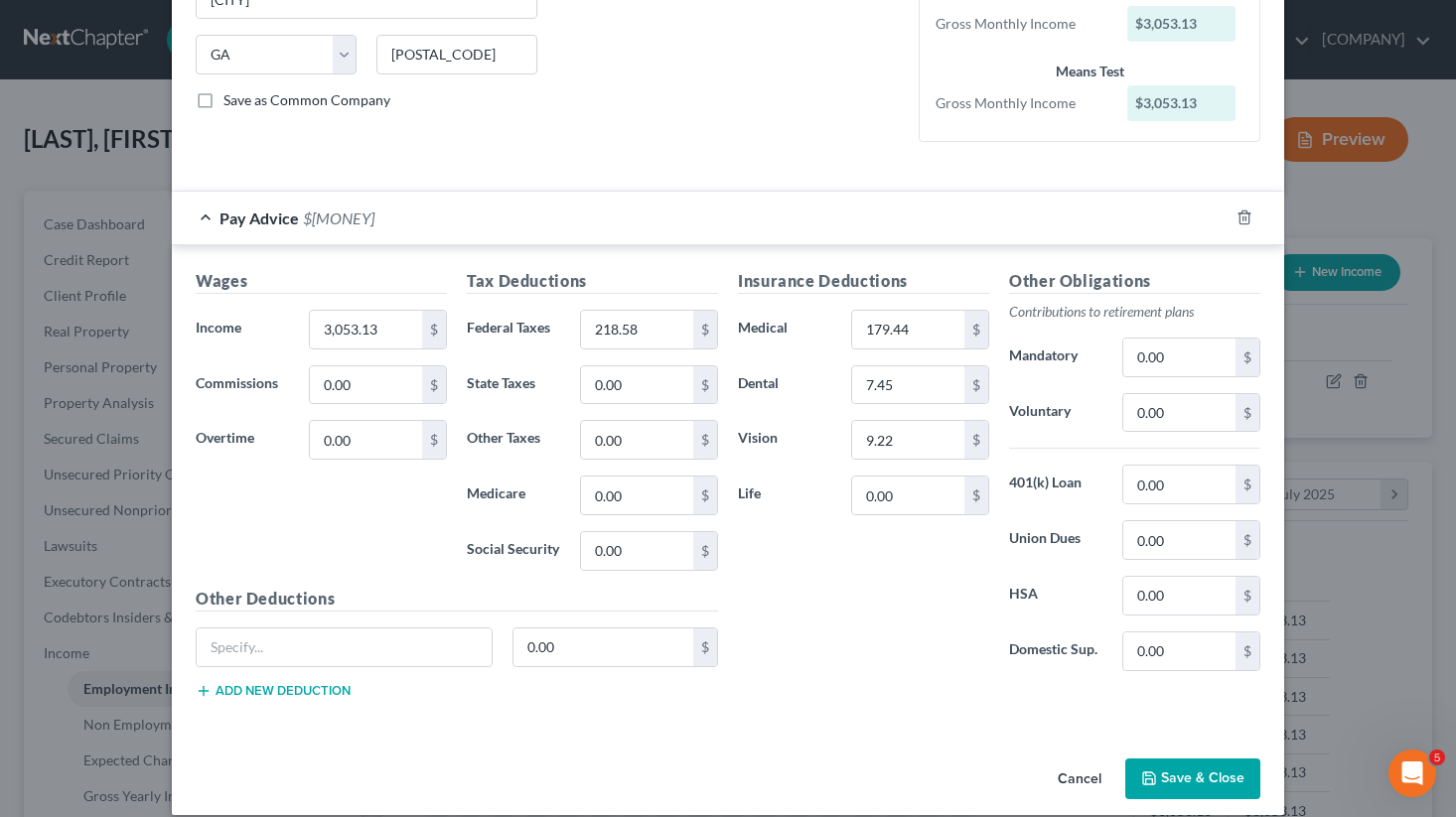 scroll, scrollTop: 397, scrollLeft: 0, axis: vertical 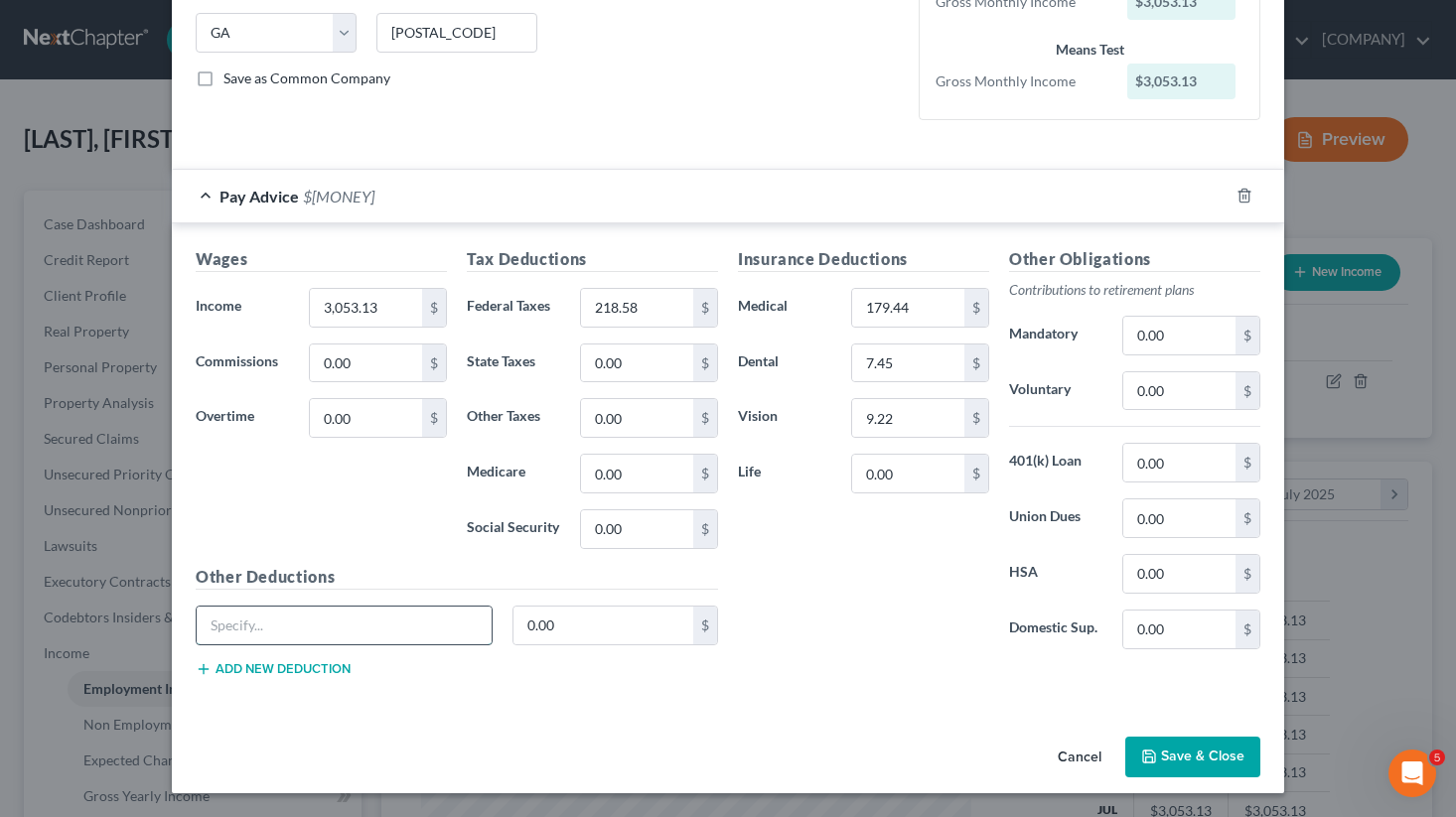click at bounding box center [344, 625] 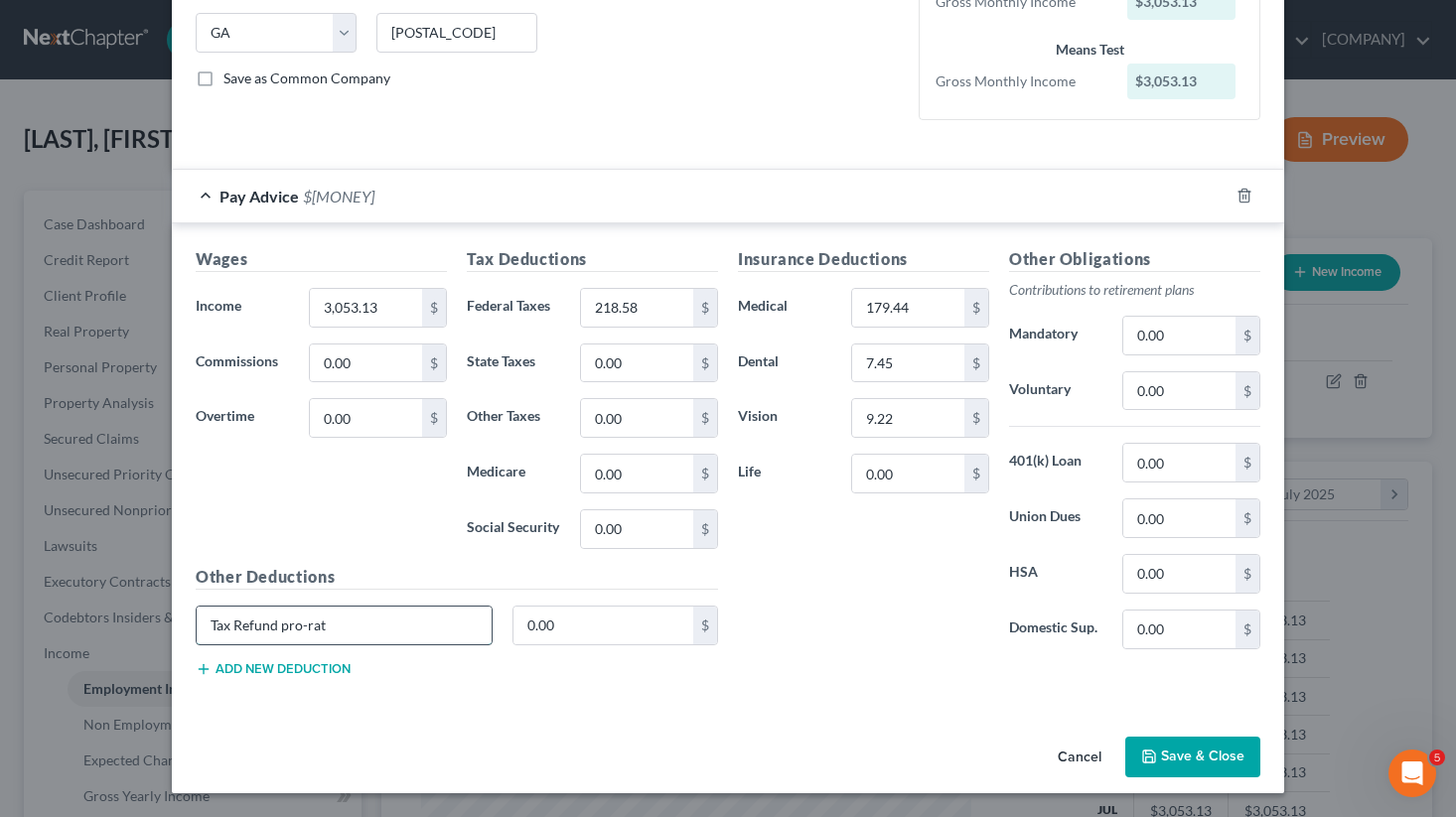 type on "Tax Refund pro-rate" 